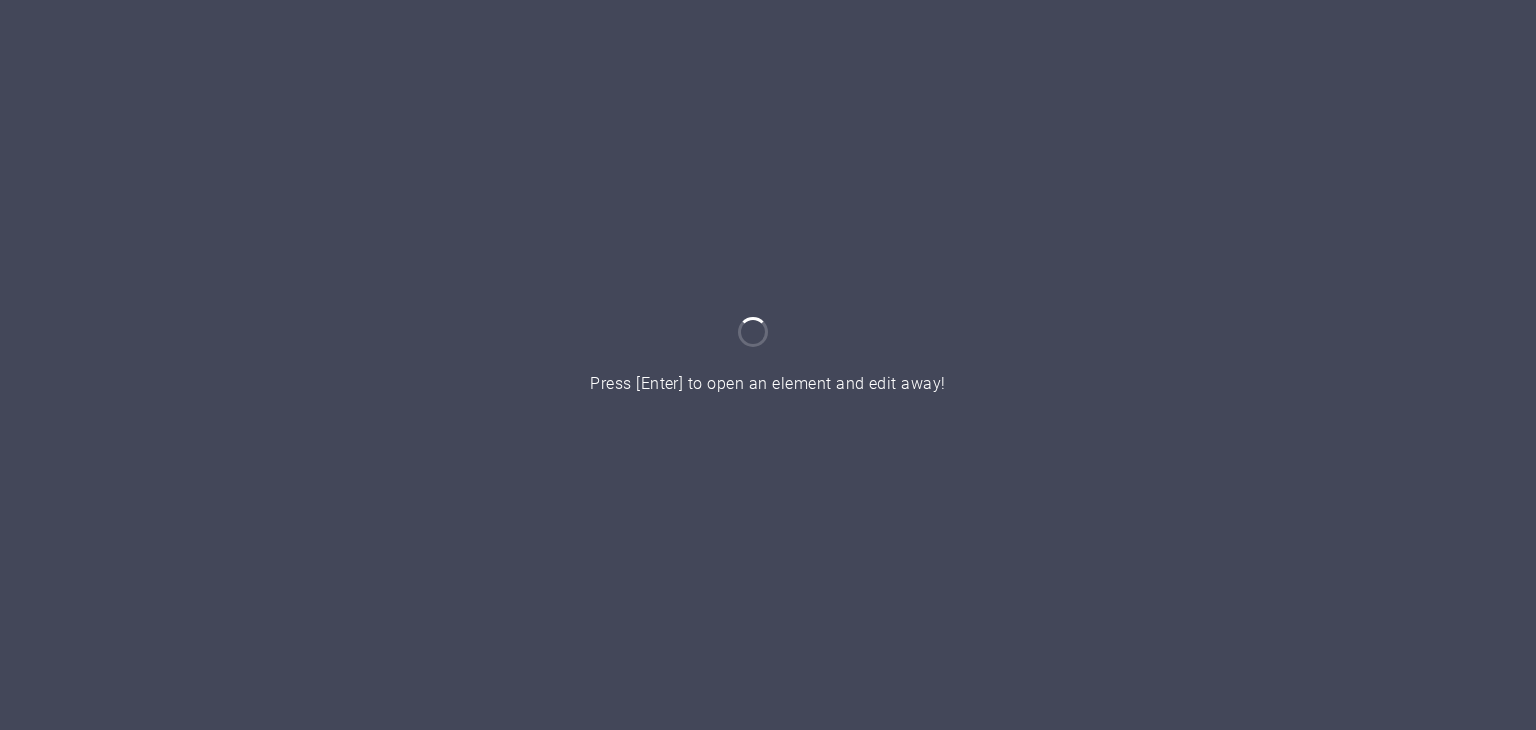 scroll, scrollTop: 0, scrollLeft: 0, axis: both 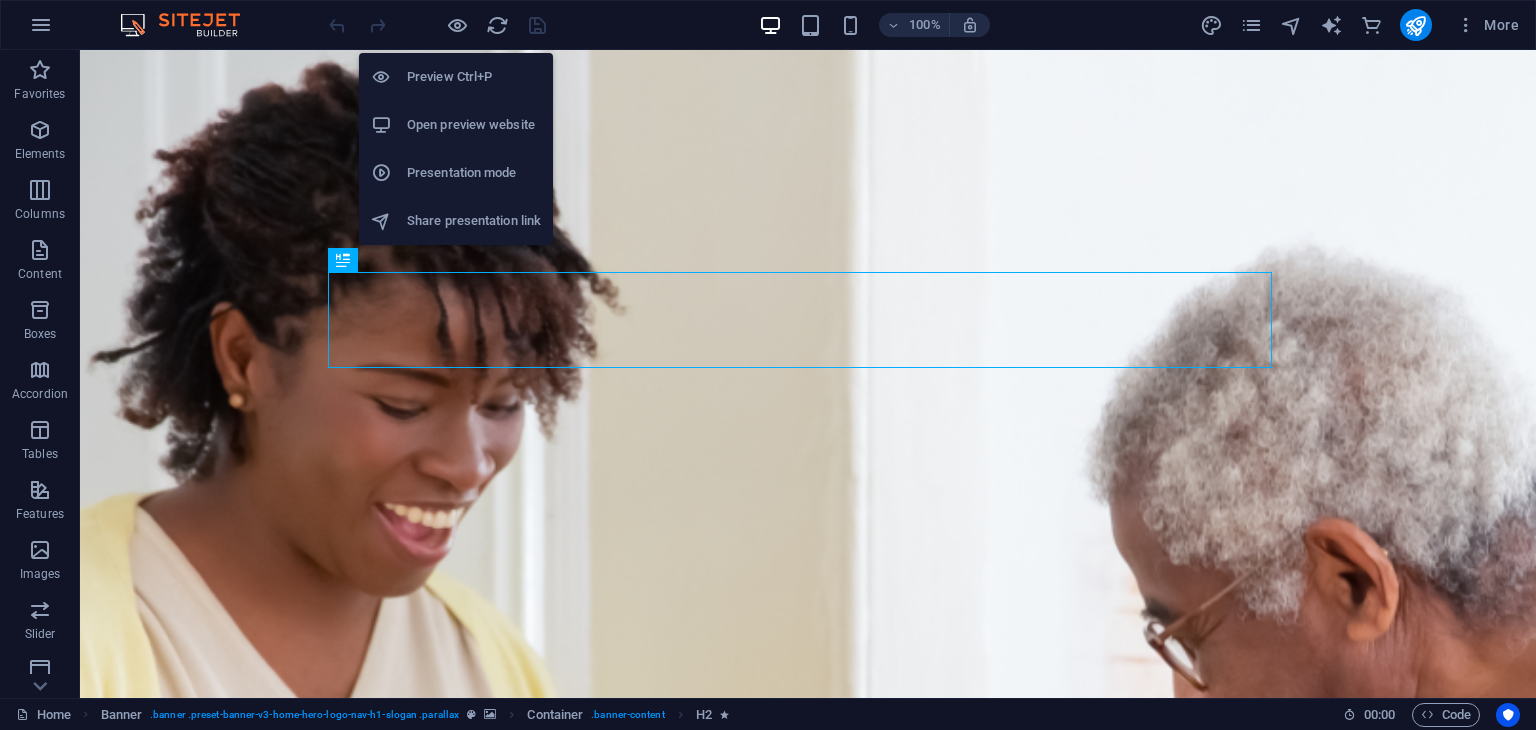 click on "Open preview website" at bounding box center (474, 125) 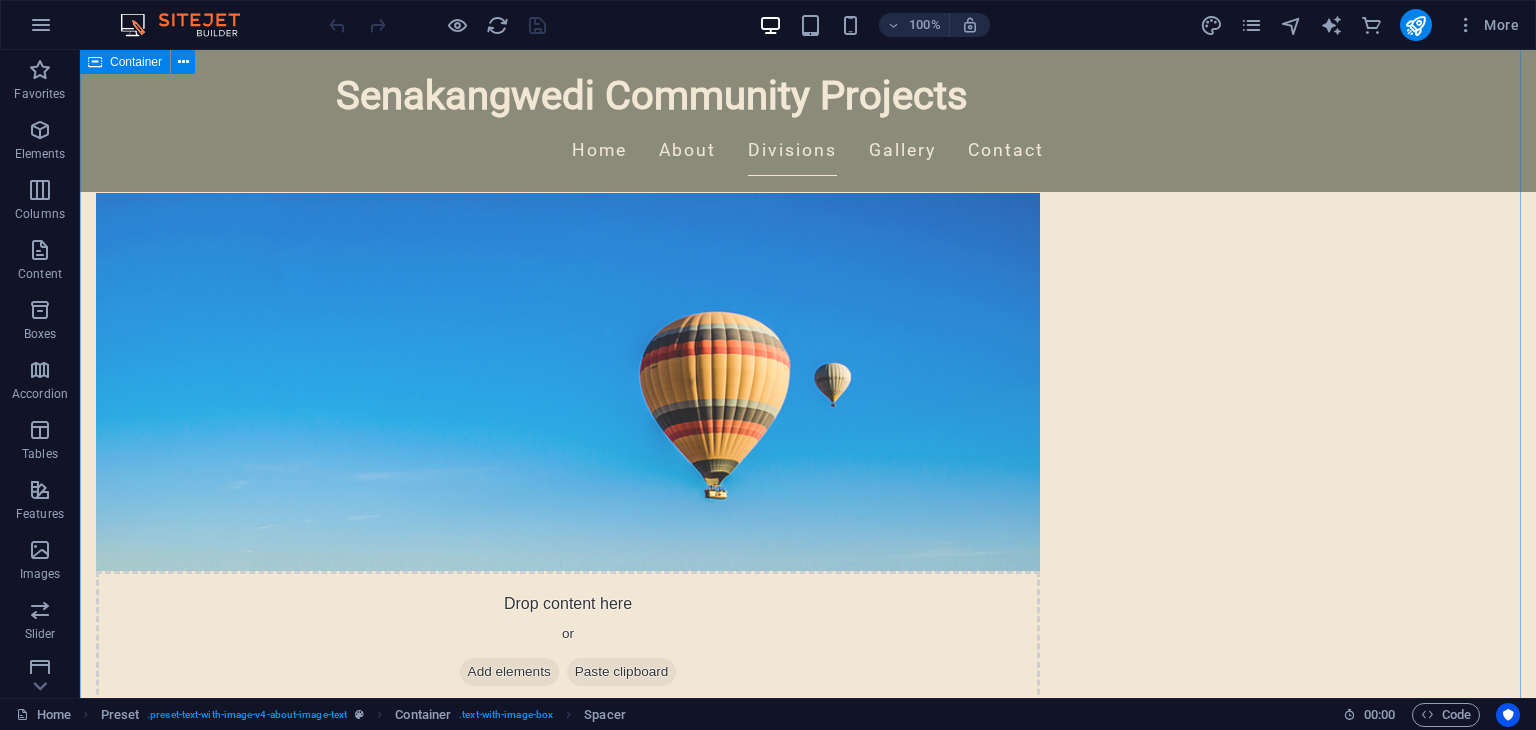 scroll, scrollTop: 1159, scrollLeft: 0, axis: vertical 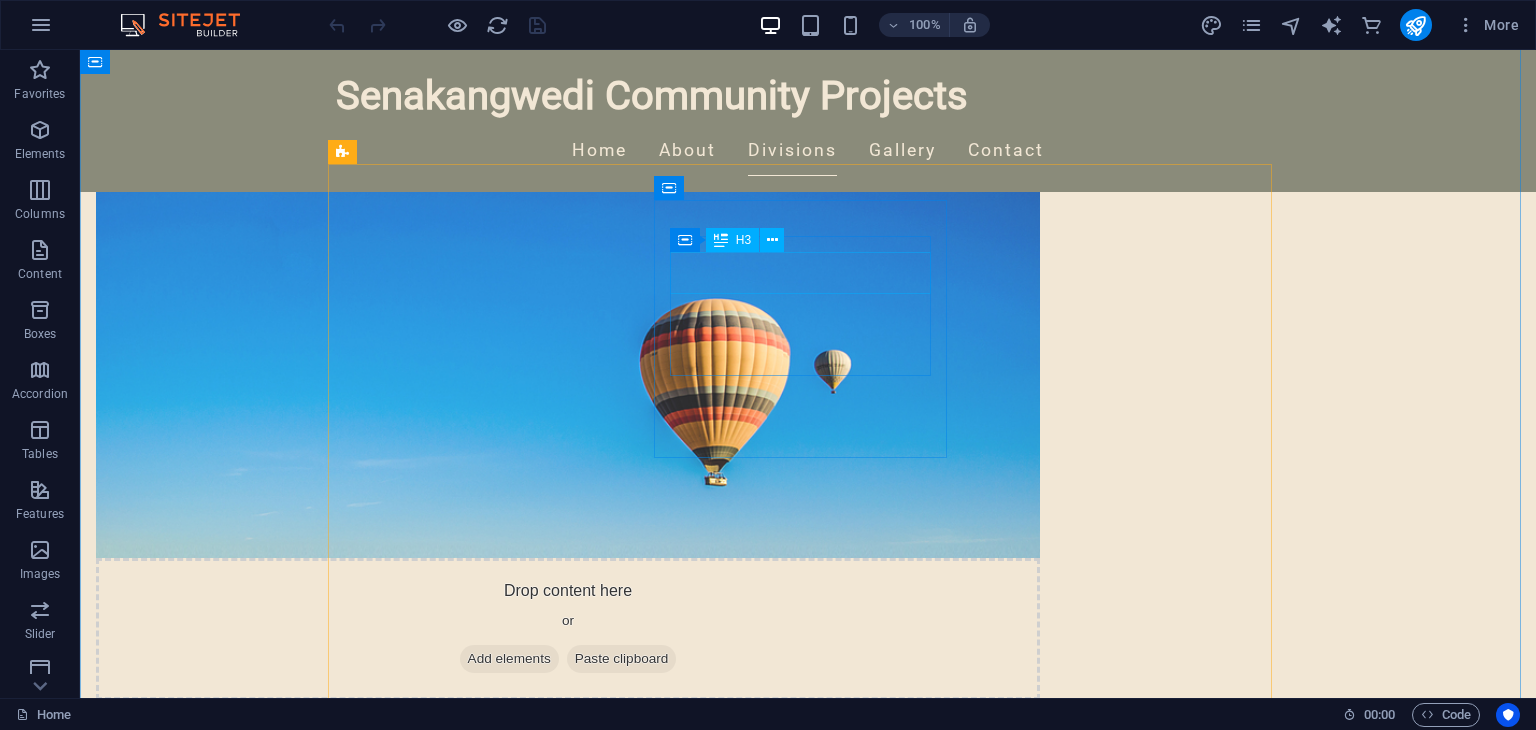 click on "Research Division" at bounding box center (482, 1631) 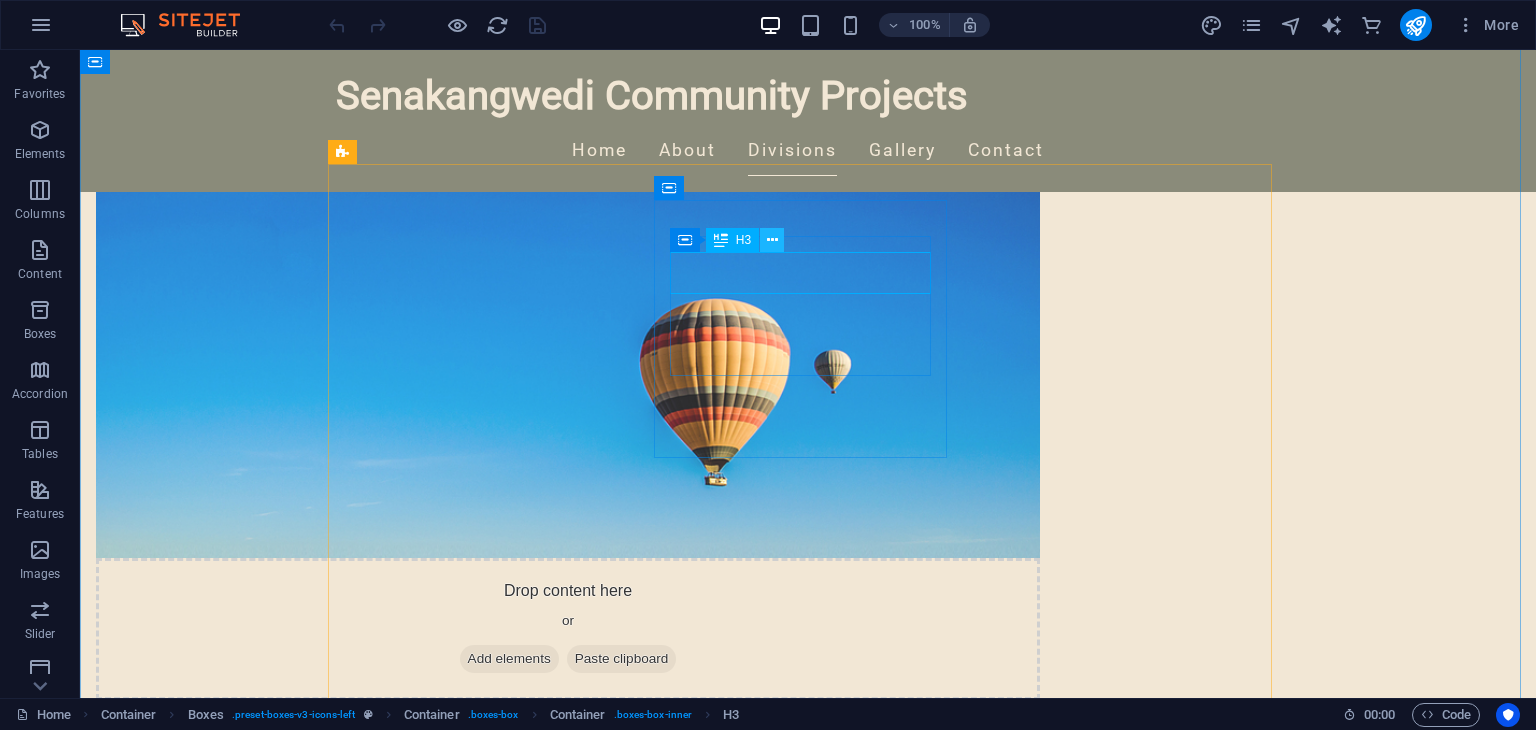 click at bounding box center (772, 240) 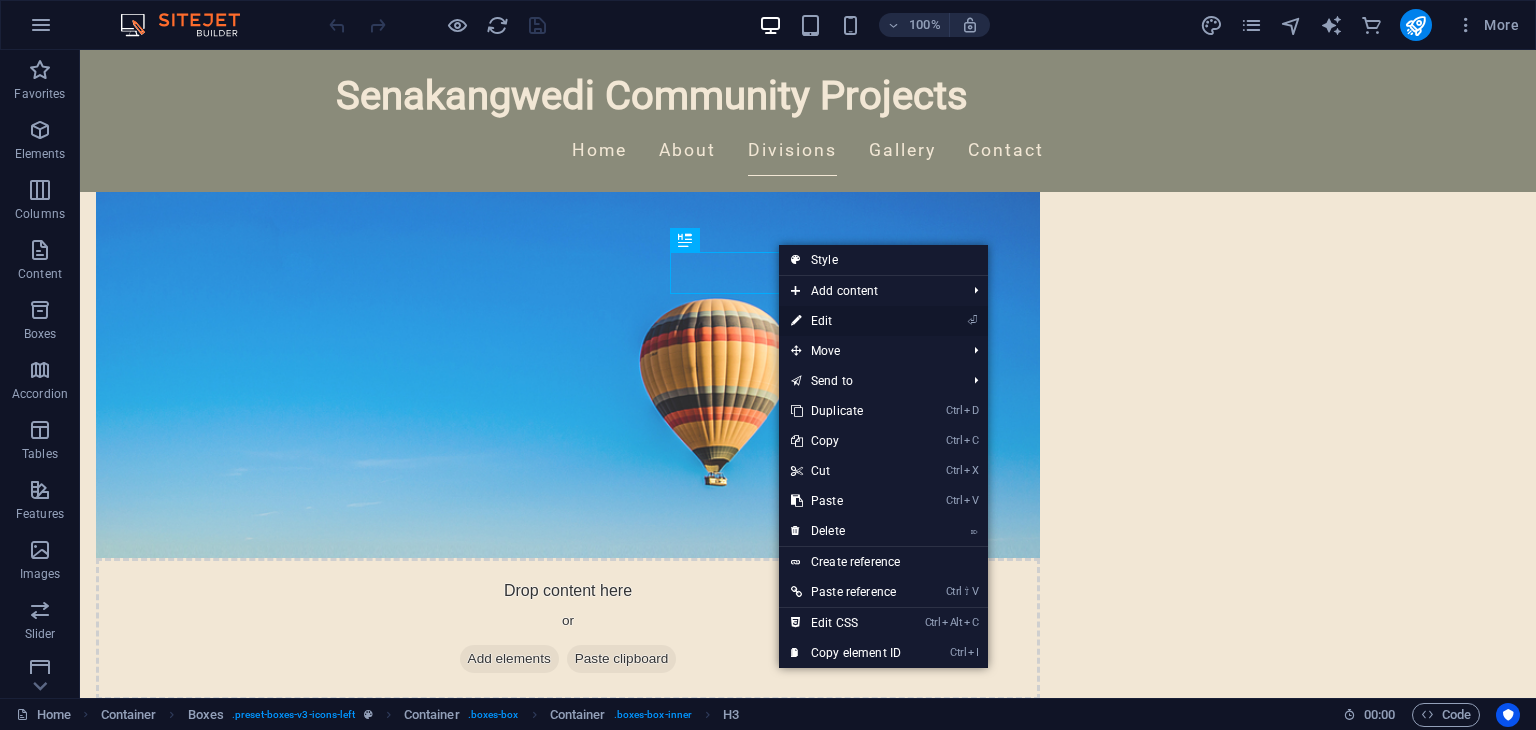 click on "⏎  Edit" at bounding box center [846, 321] 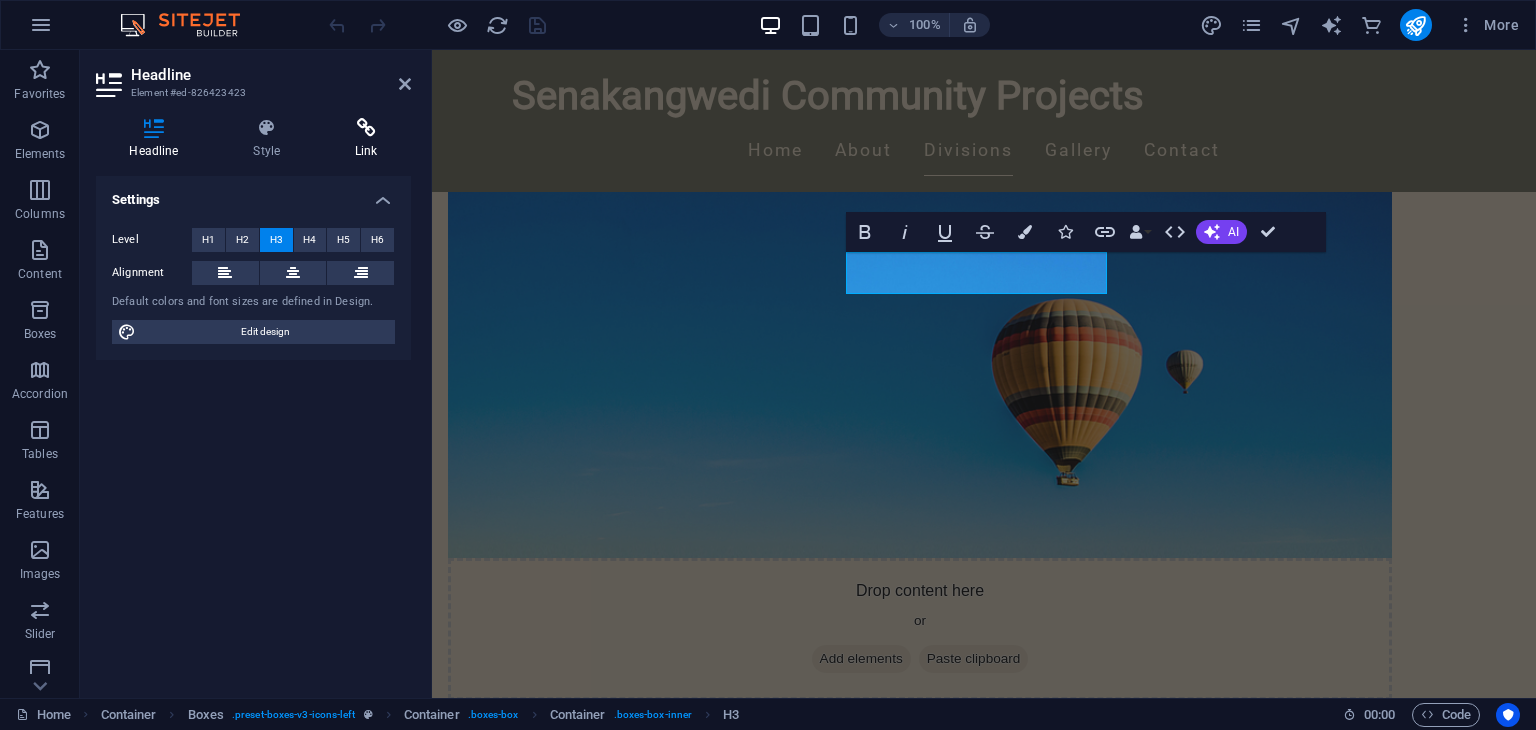 click on "Link" at bounding box center (366, 139) 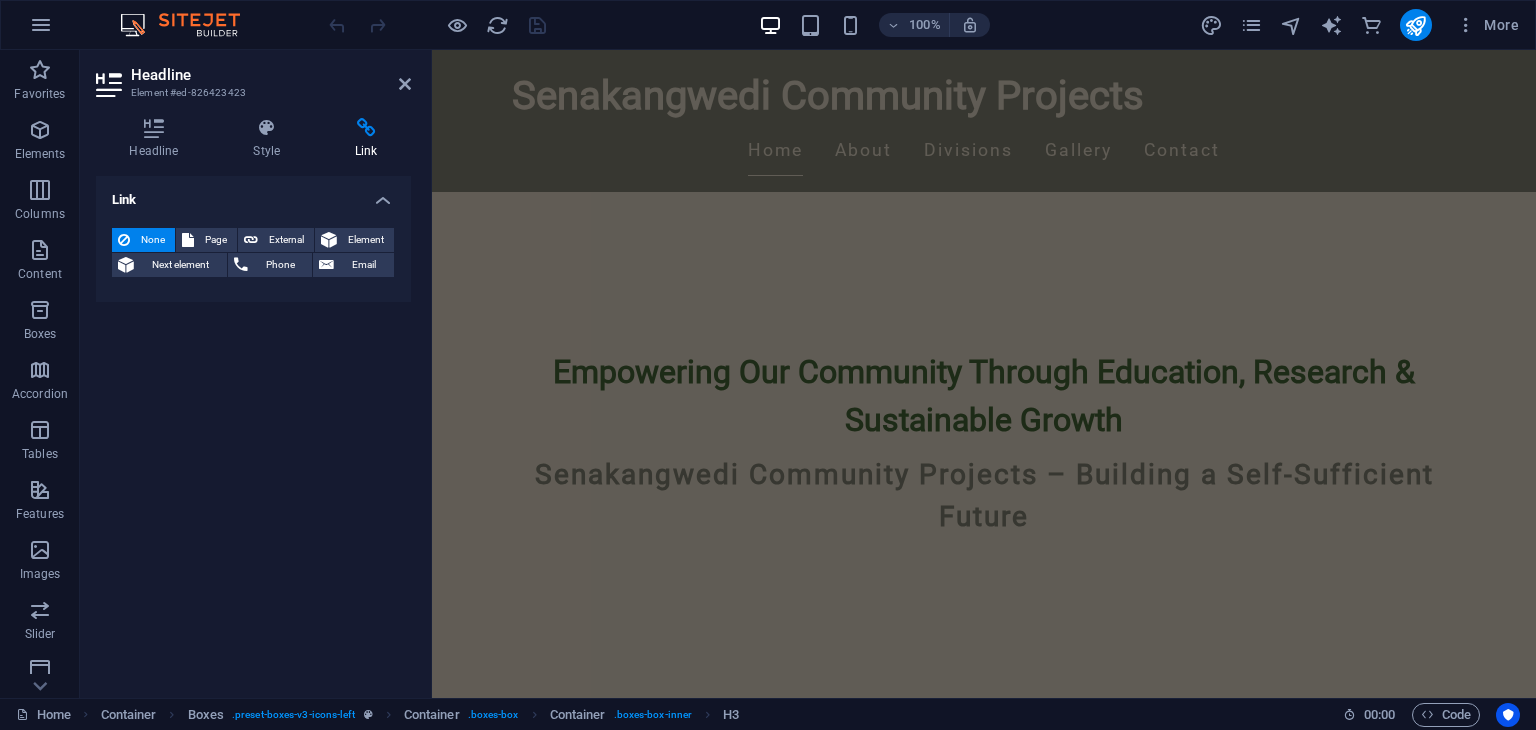 scroll, scrollTop: 0, scrollLeft: 0, axis: both 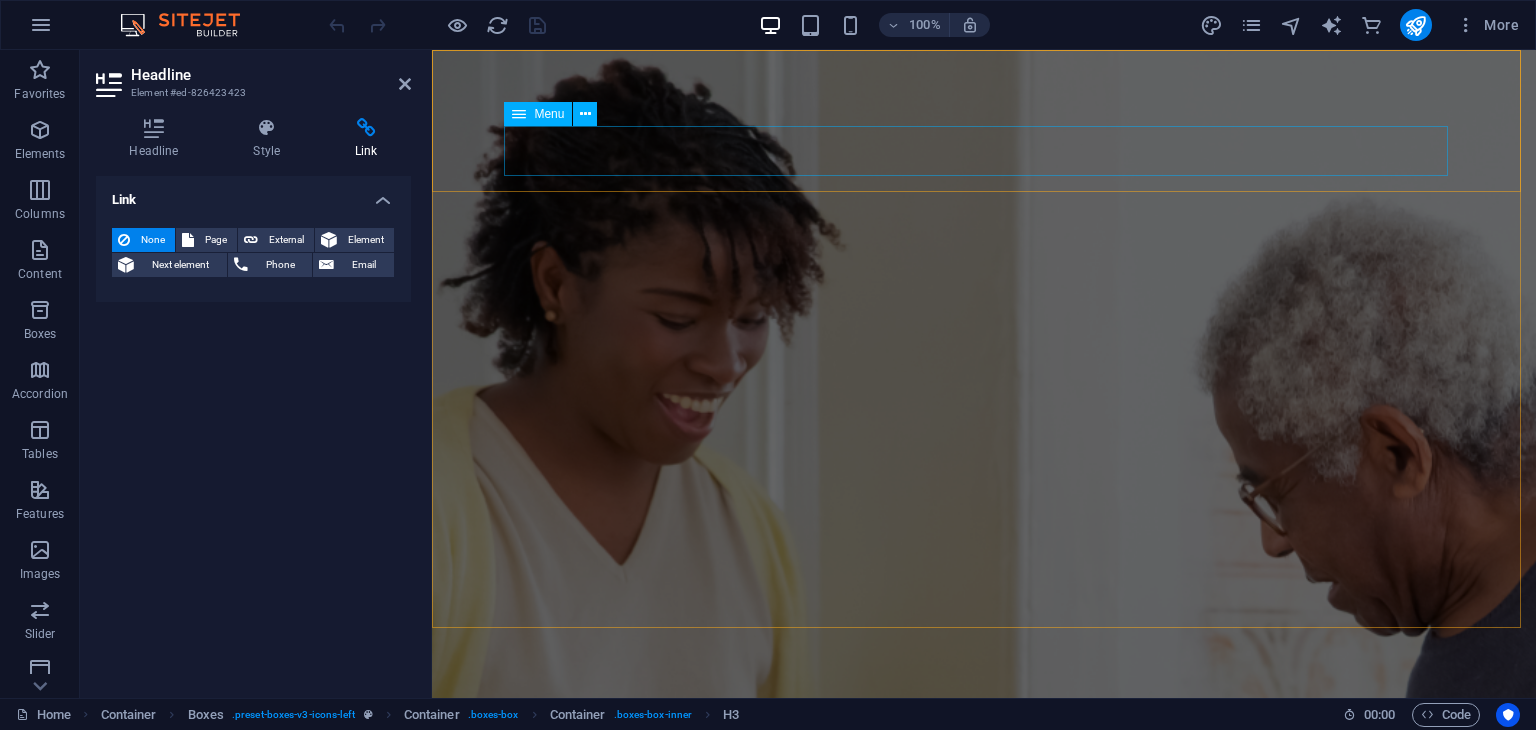 click on "Home About Divisions Gallery Contact" at bounding box center [984, 782] 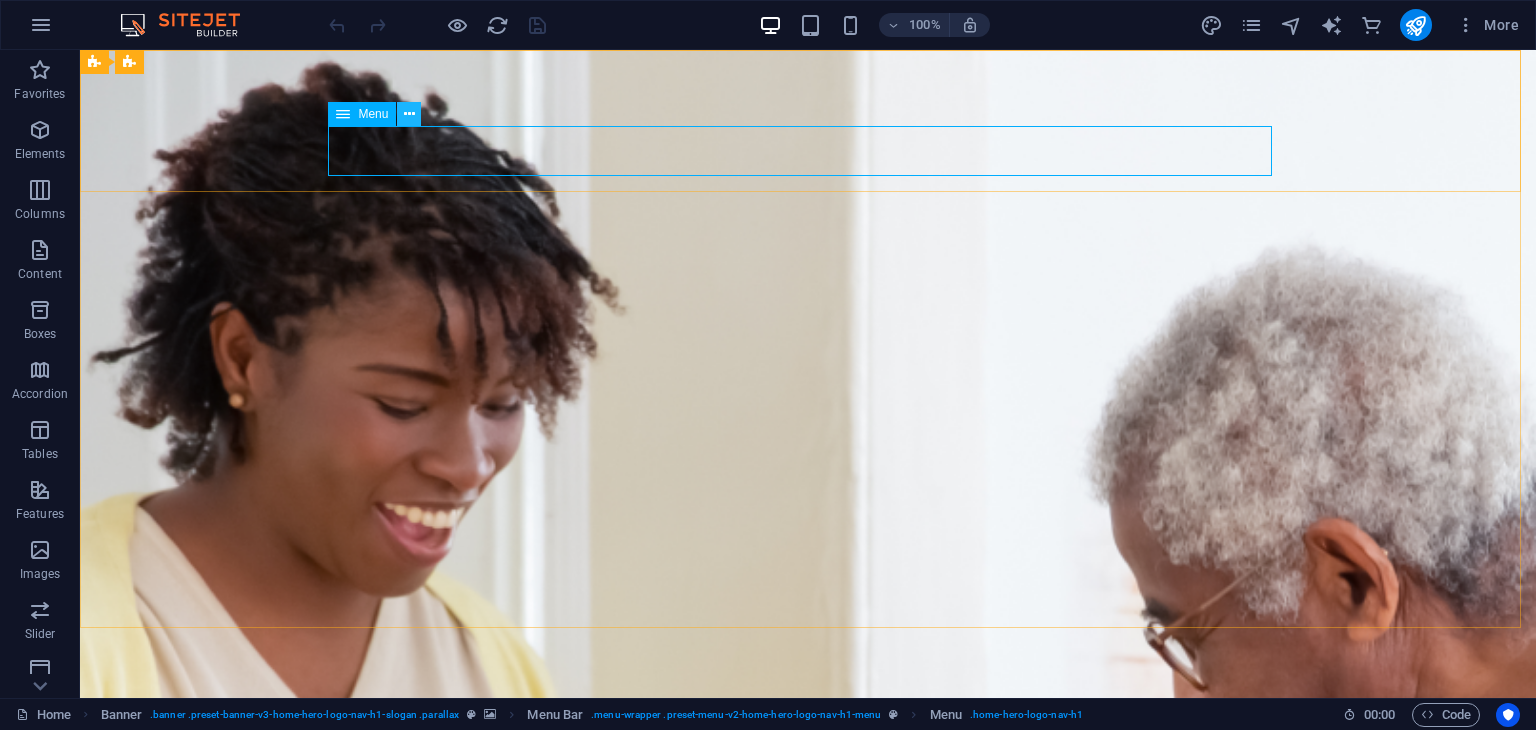 click at bounding box center (409, 114) 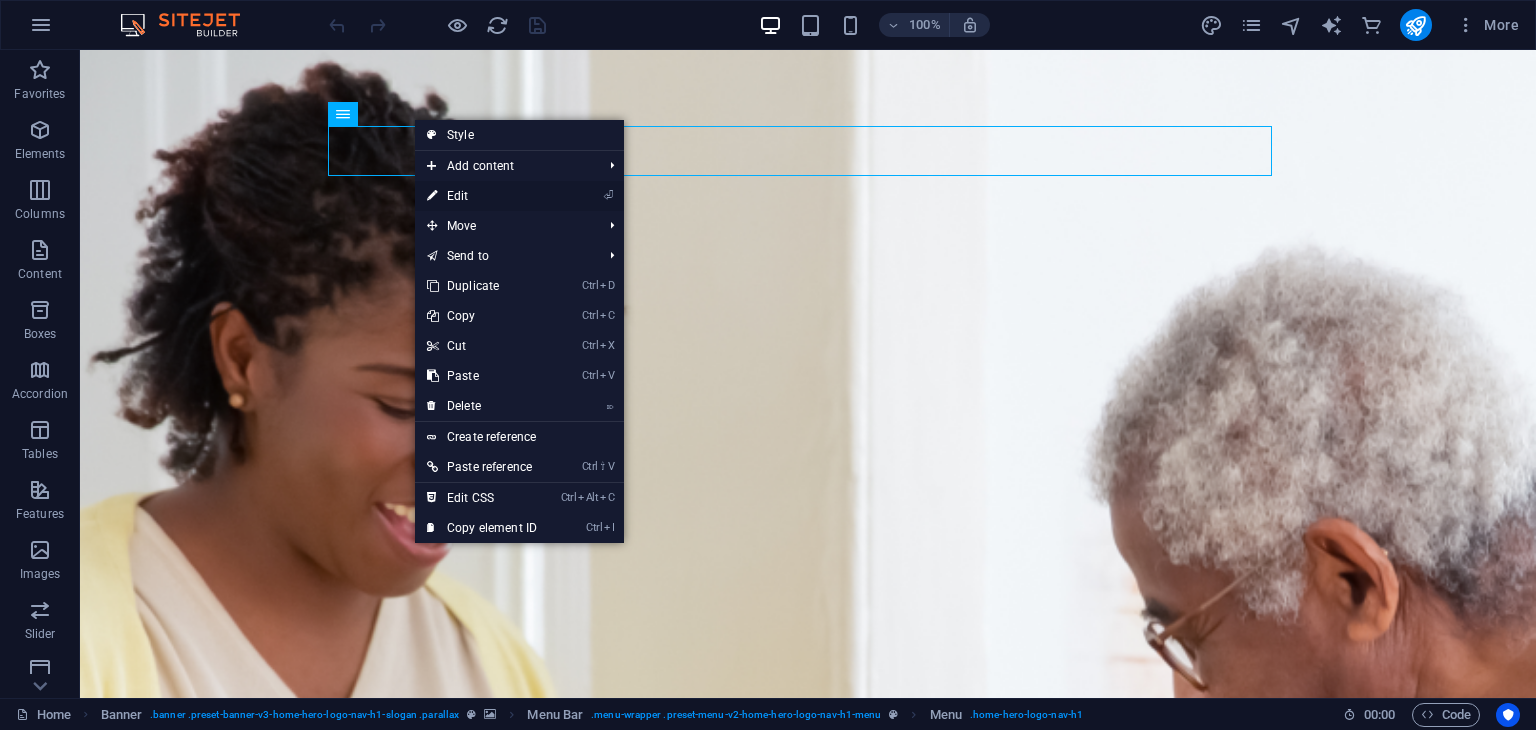click on "⏎  Edit" at bounding box center (482, 196) 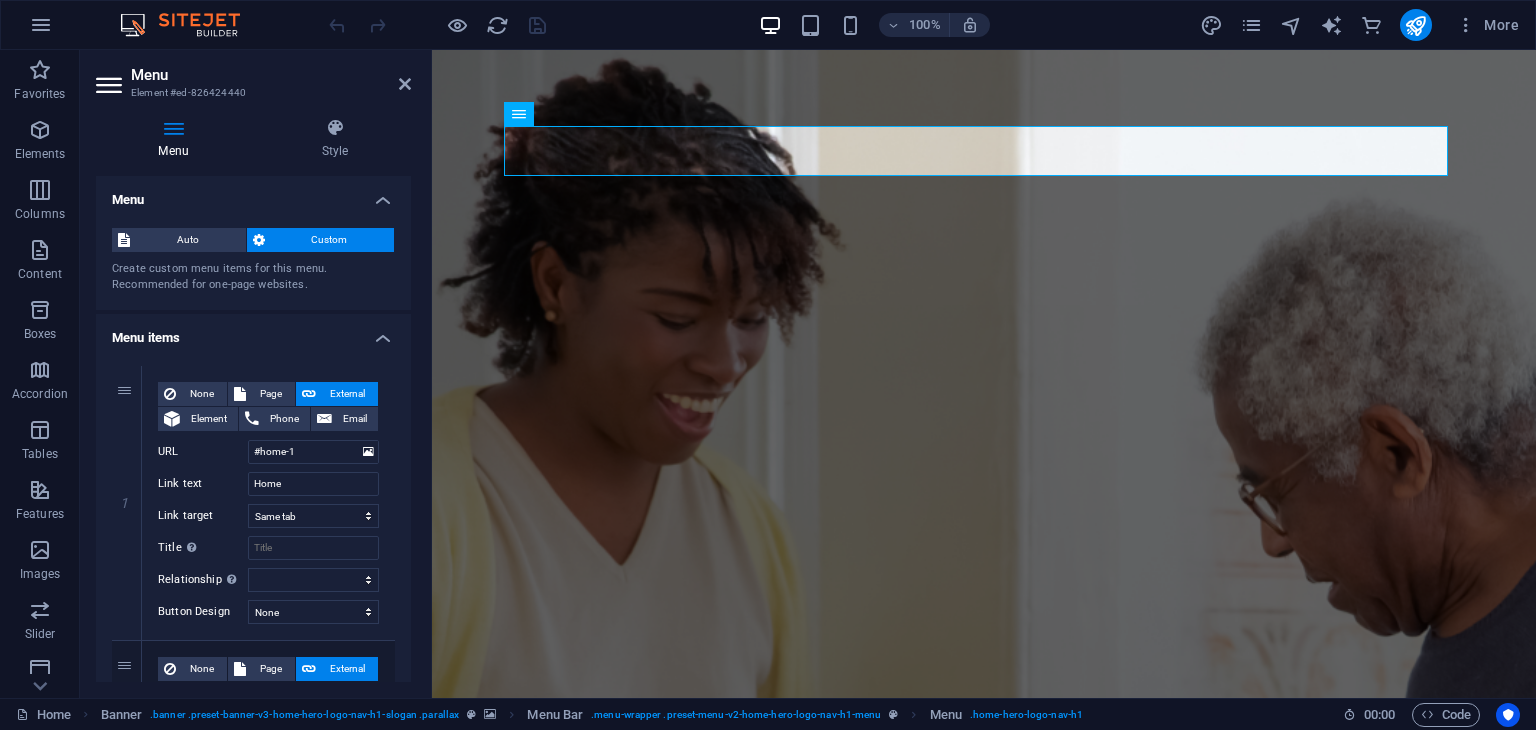 drag, startPoint x: 404, startPoint y: 197, endPoint x: 411, endPoint y: 249, distance: 52.46904 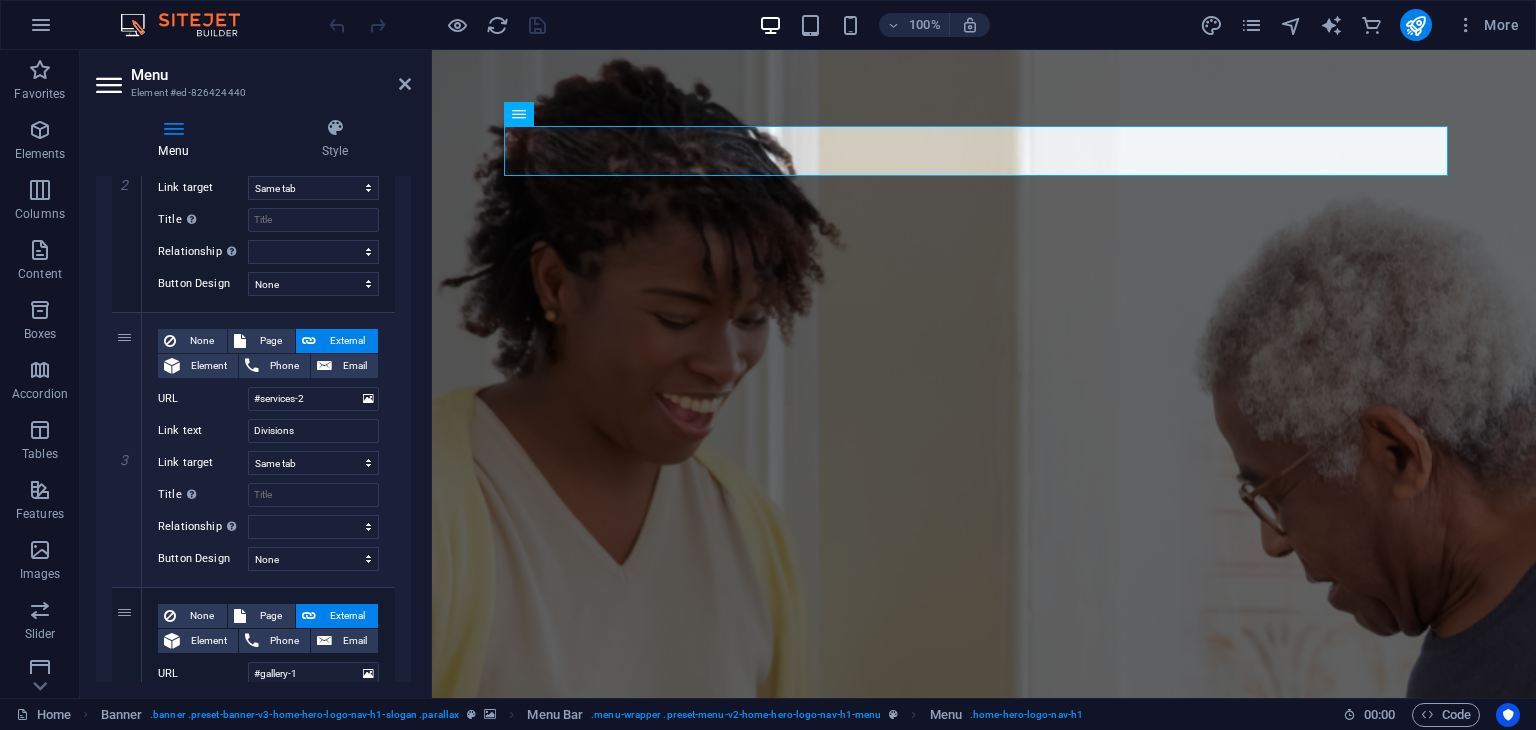 scroll, scrollTop: 608, scrollLeft: 0, axis: vertical 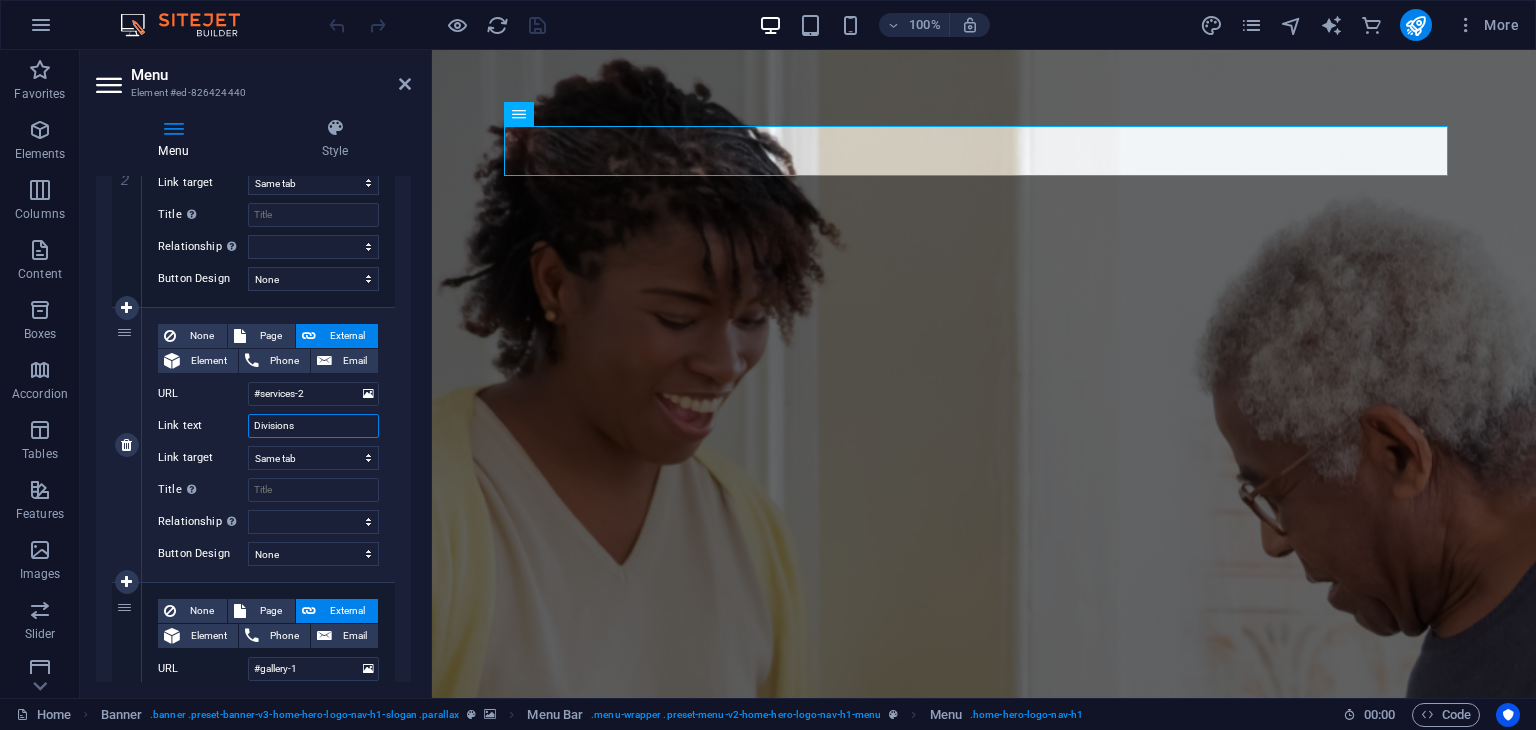 click on "Divisions" at bounding box center (313, 426) 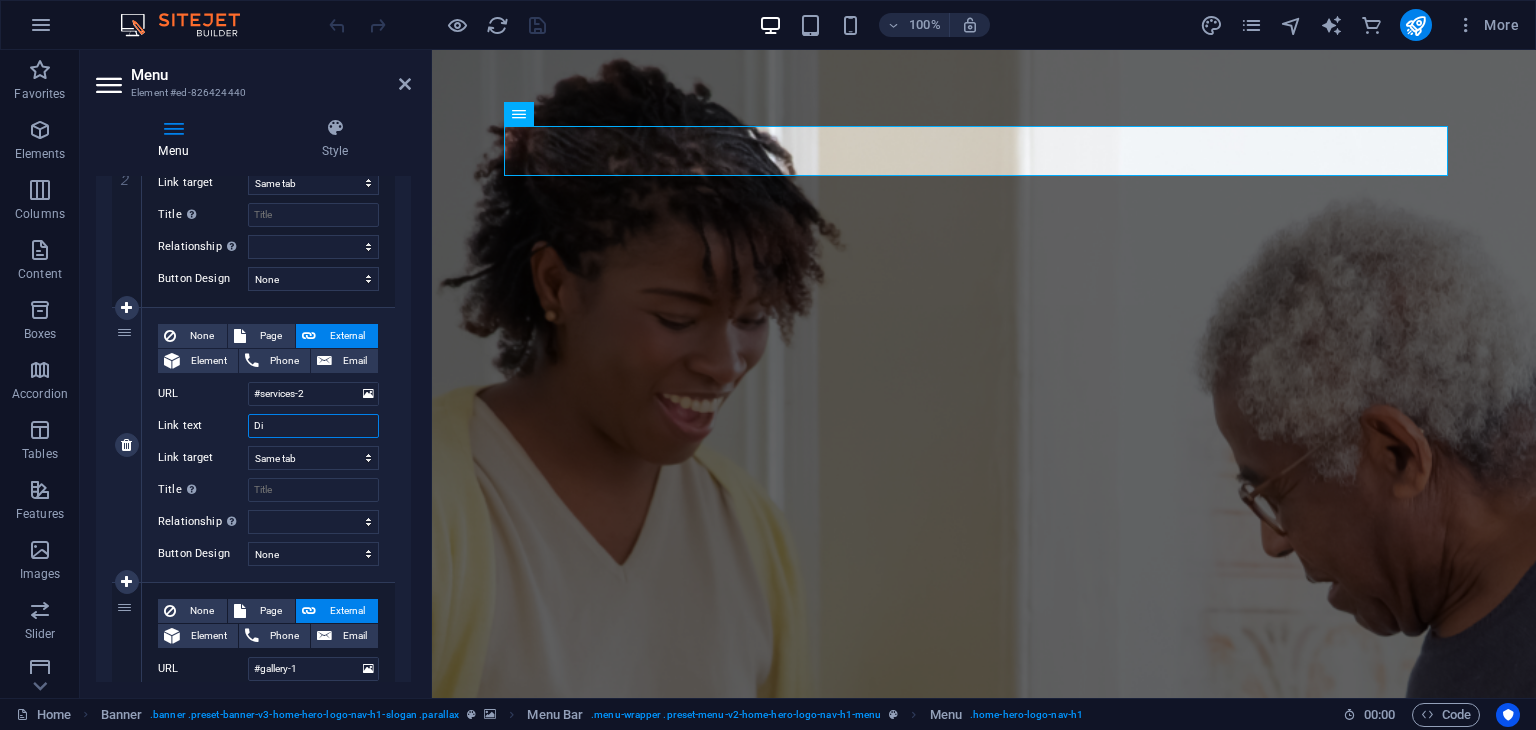 type on "D" 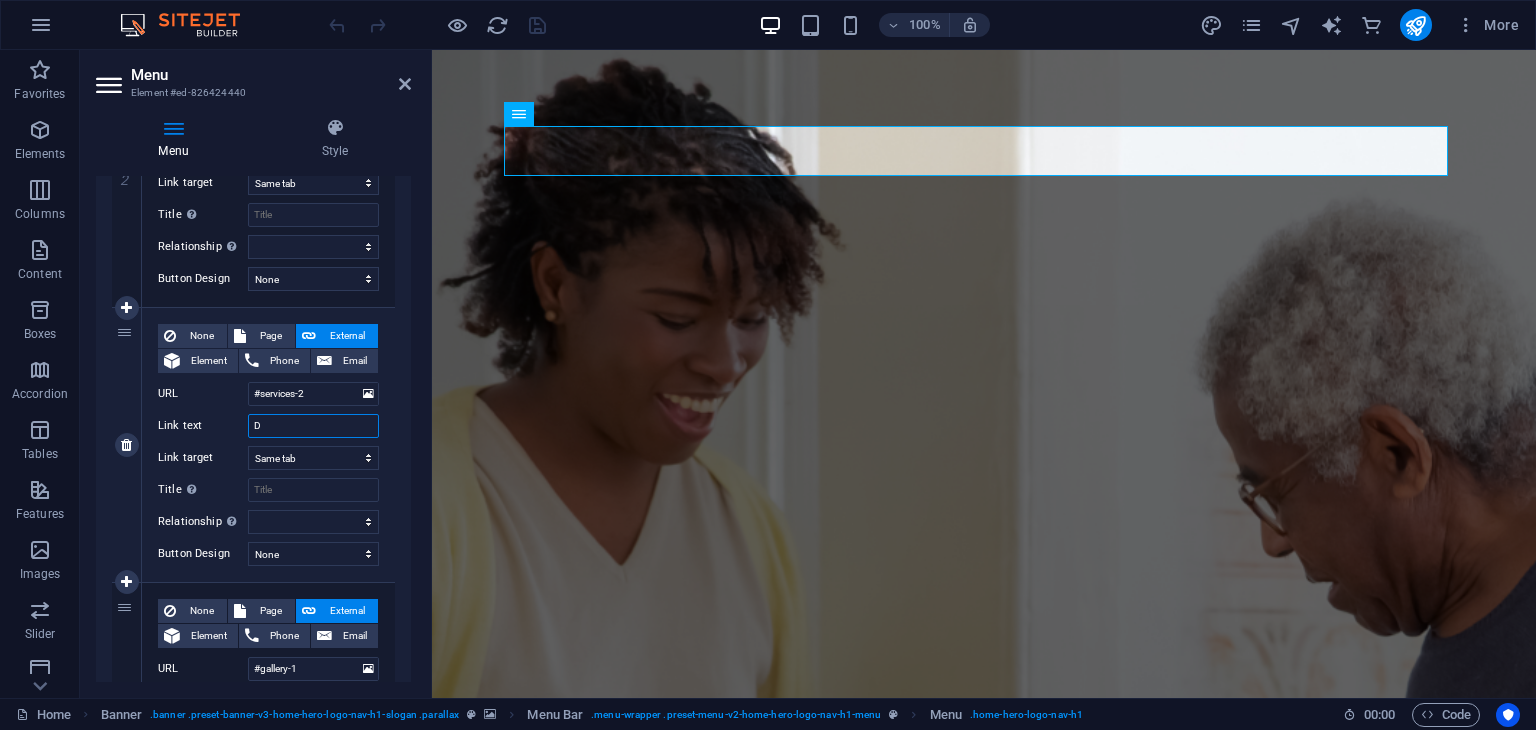 type 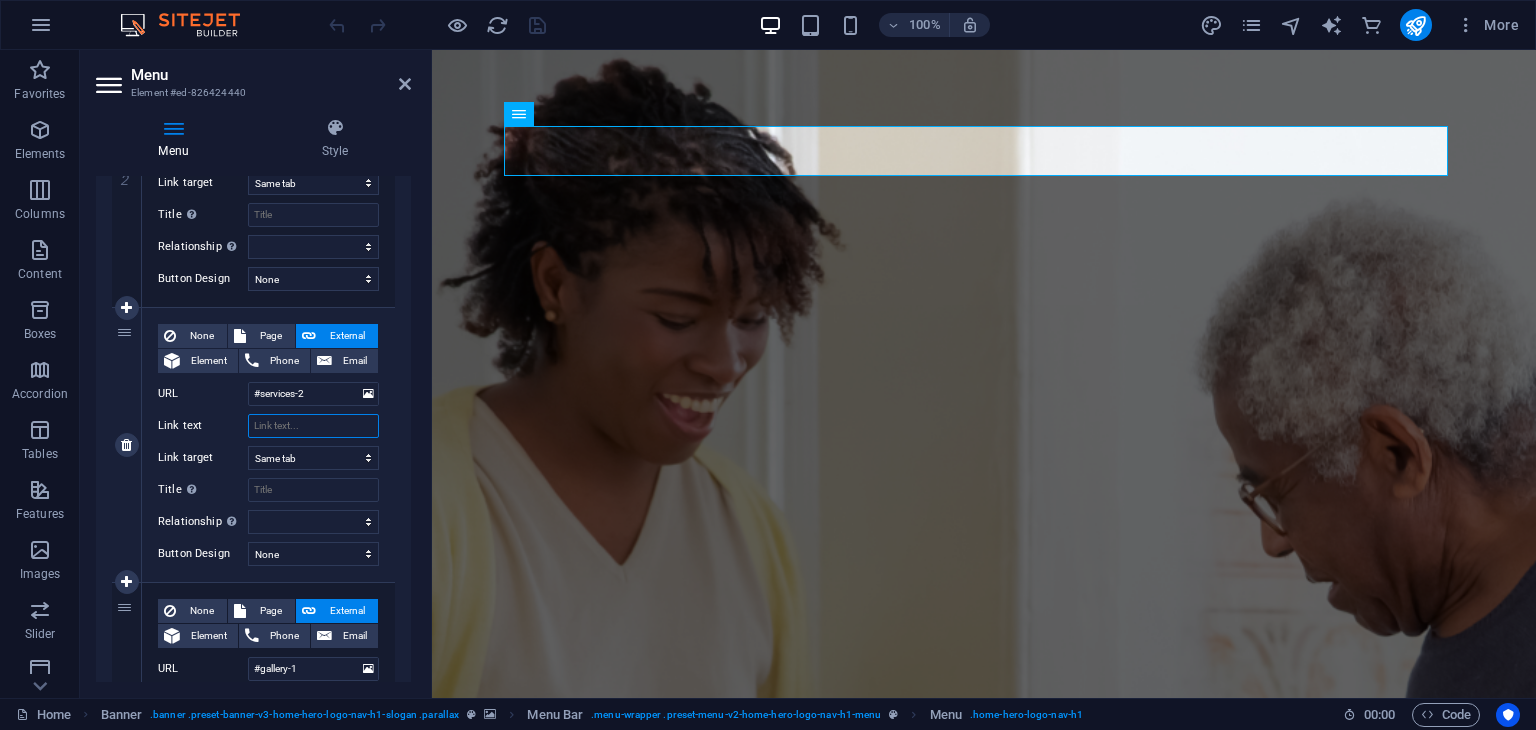 select 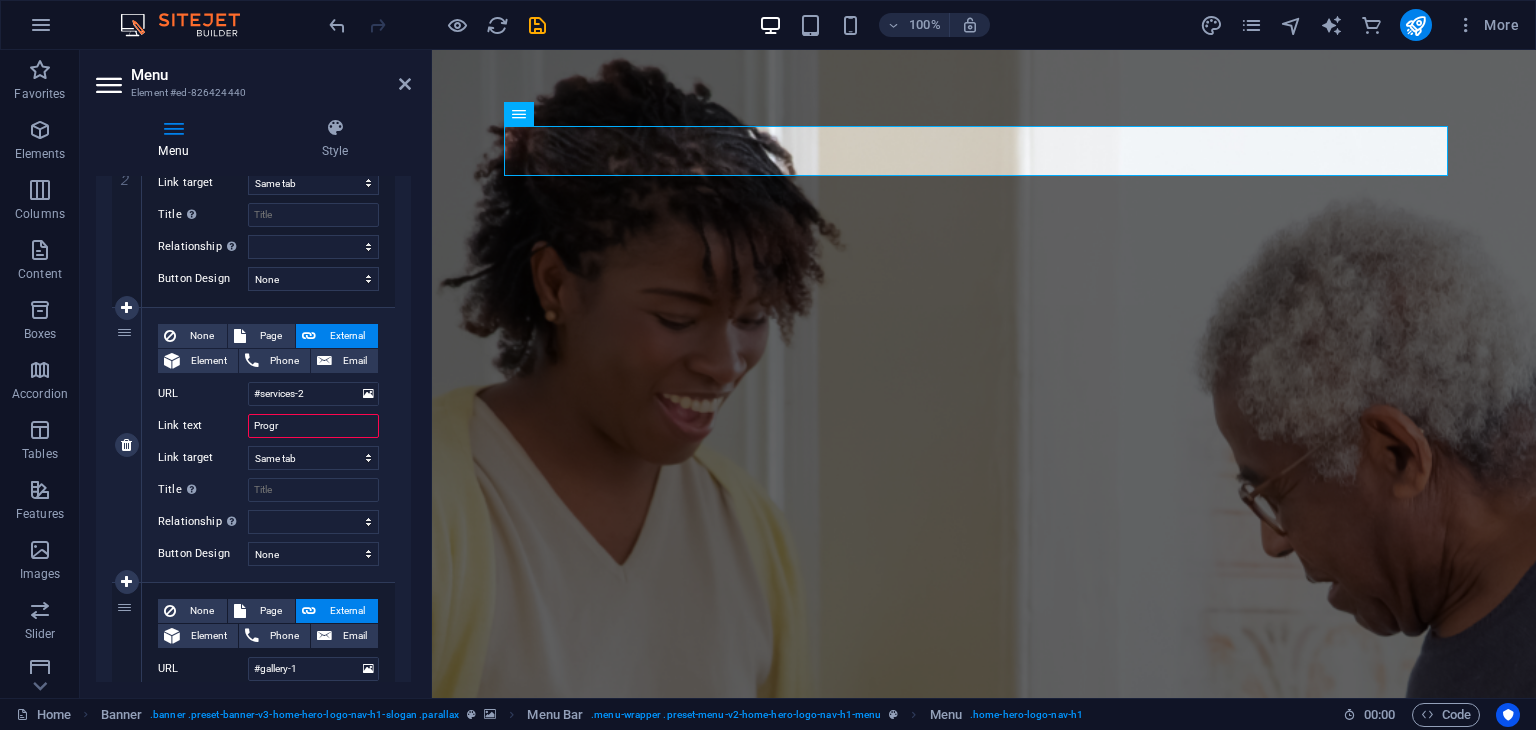 type on "Progra" 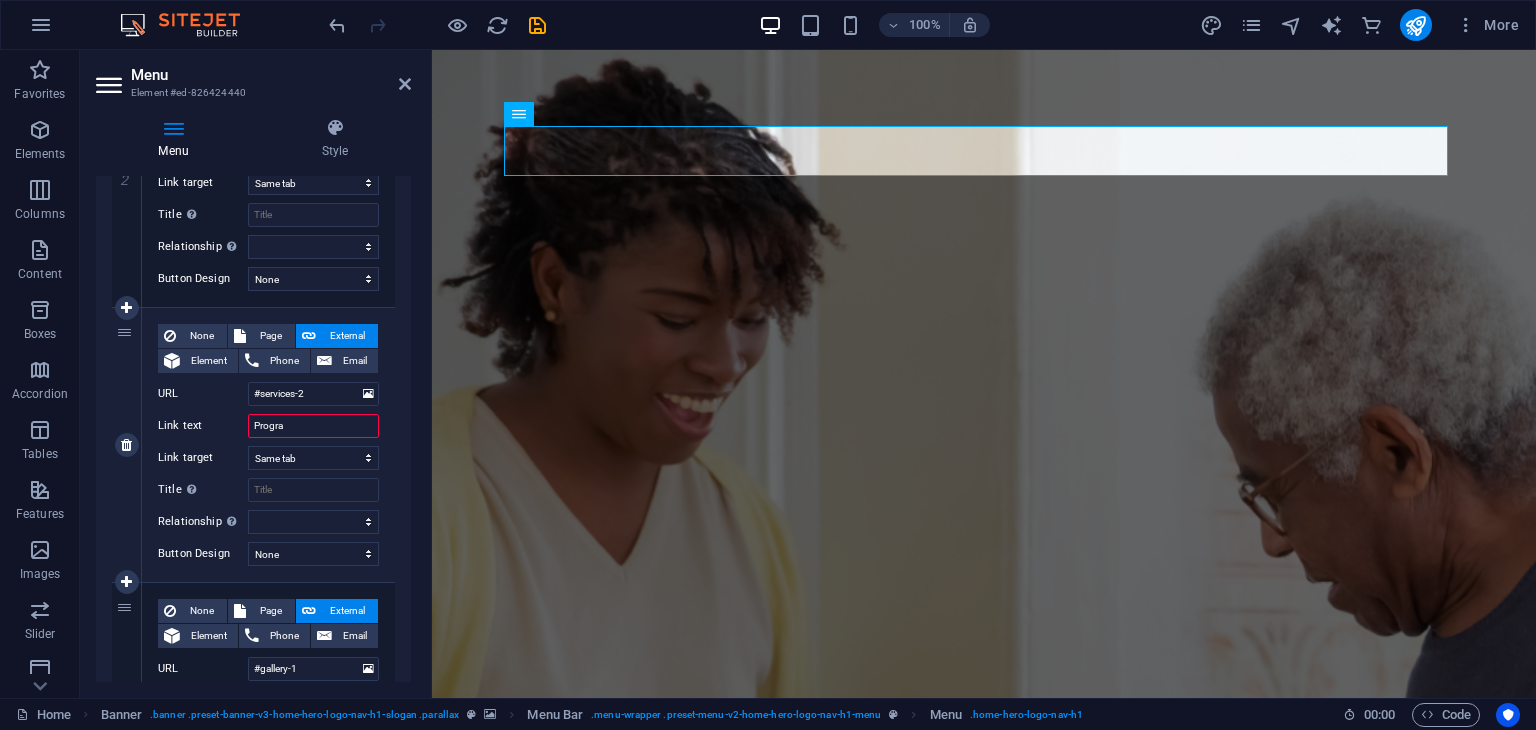 select 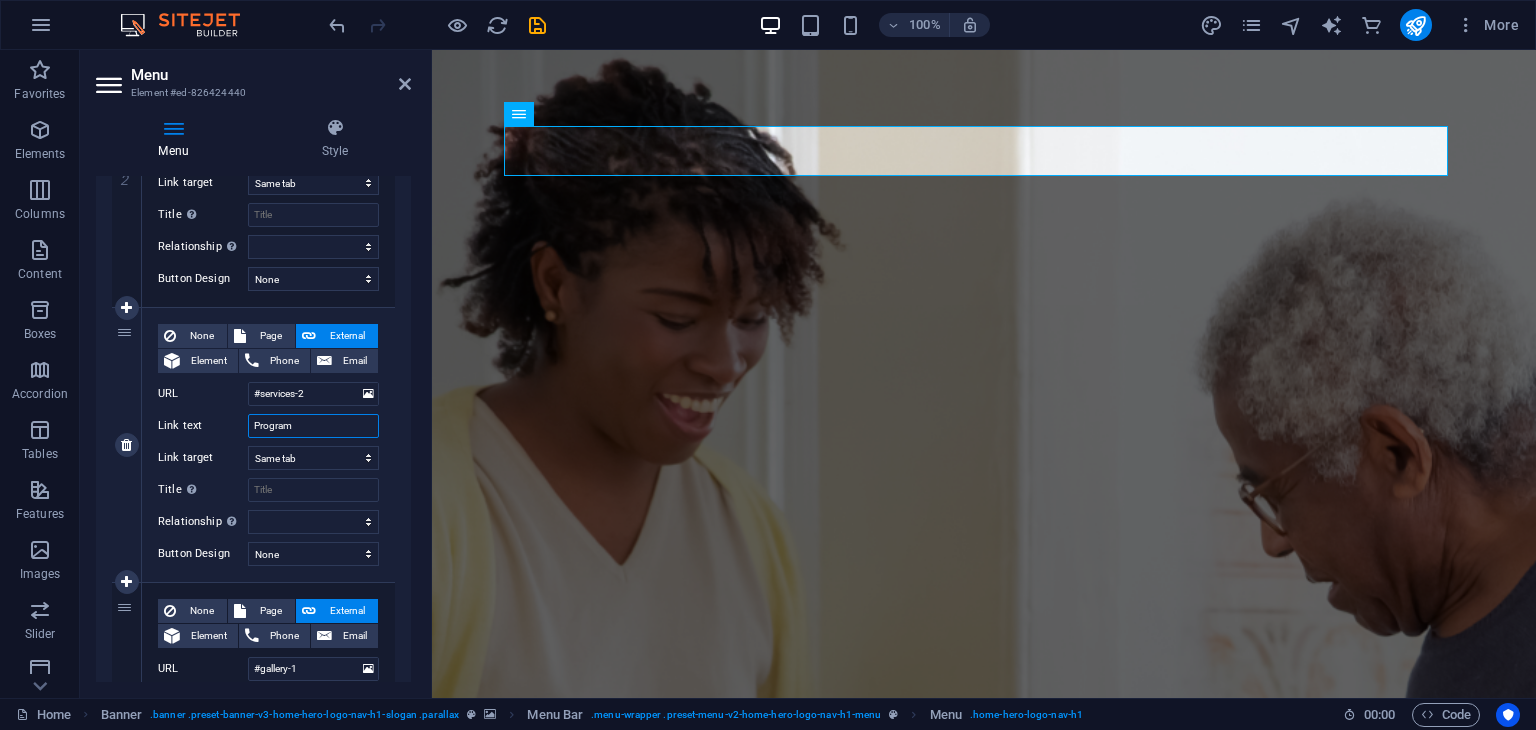 type on "Programs" 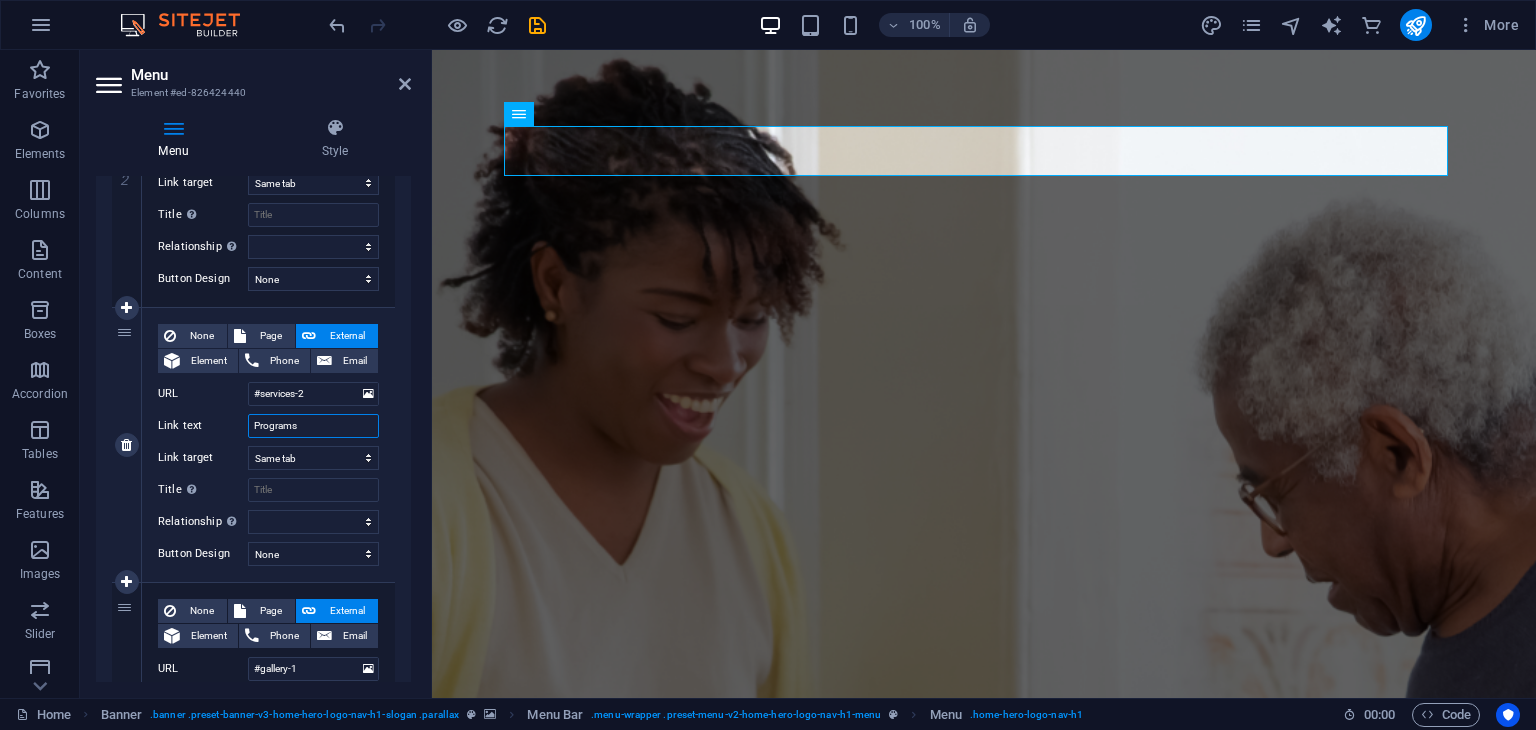 select 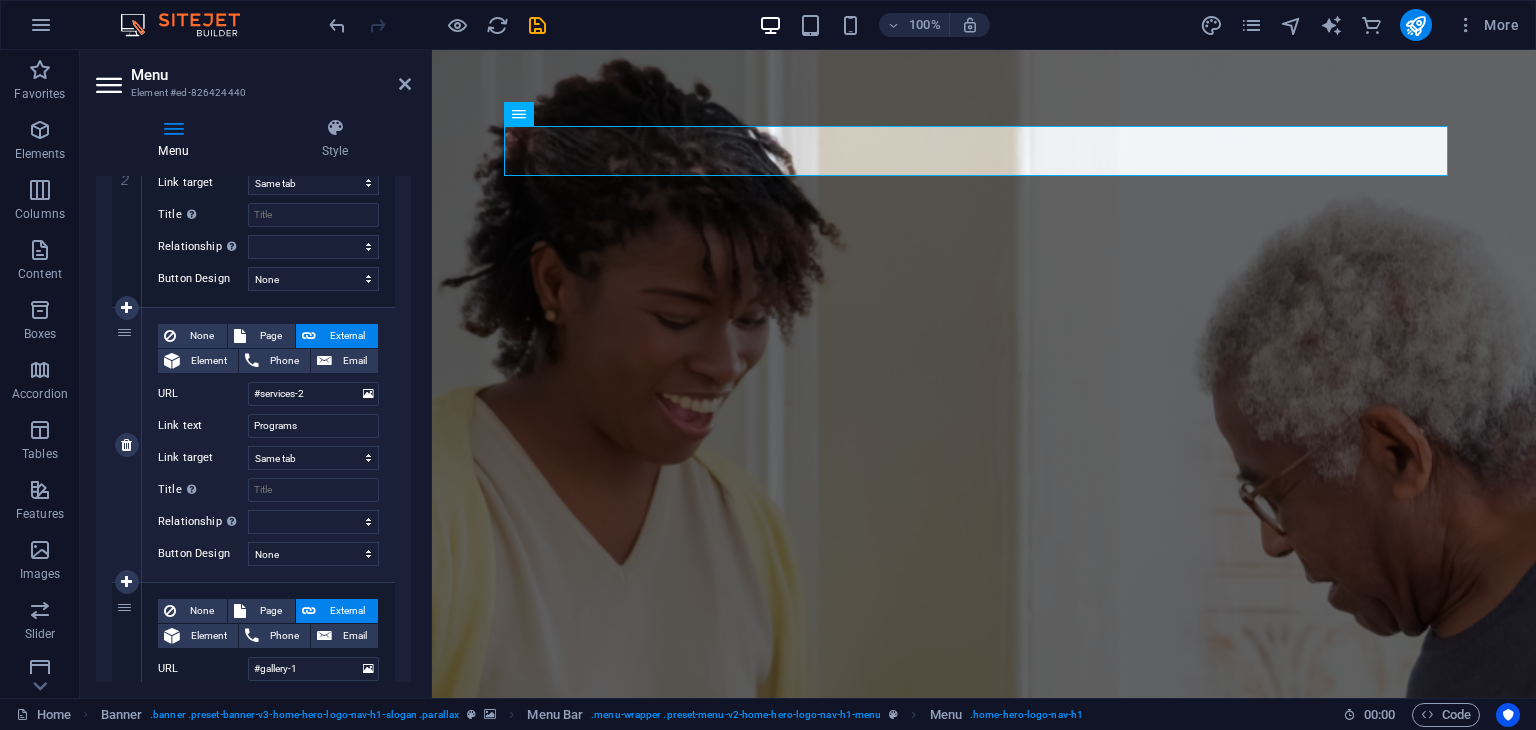 click on "None Page External Element Phone Email Page Home Subpage Legal Notice Privacy Element
URL #services-2 Phone Email Link text Programs Link target New tab Same tab Overlay Title Additional link description, should not be the same as the link text. The title is most often shown as a tooltip text when the mouse moves over the element. Leave empty if uncertain. Relationship Sets the  relationship of this link to the link target . For example, the value "nofollow" instructs search engines not to follow the link. Can be left empty. alternate author bookmark external help license next nofollow noreferrer noopener prev search tag Button Design None Default Primary Secondary" at bounding box center [268, 445] 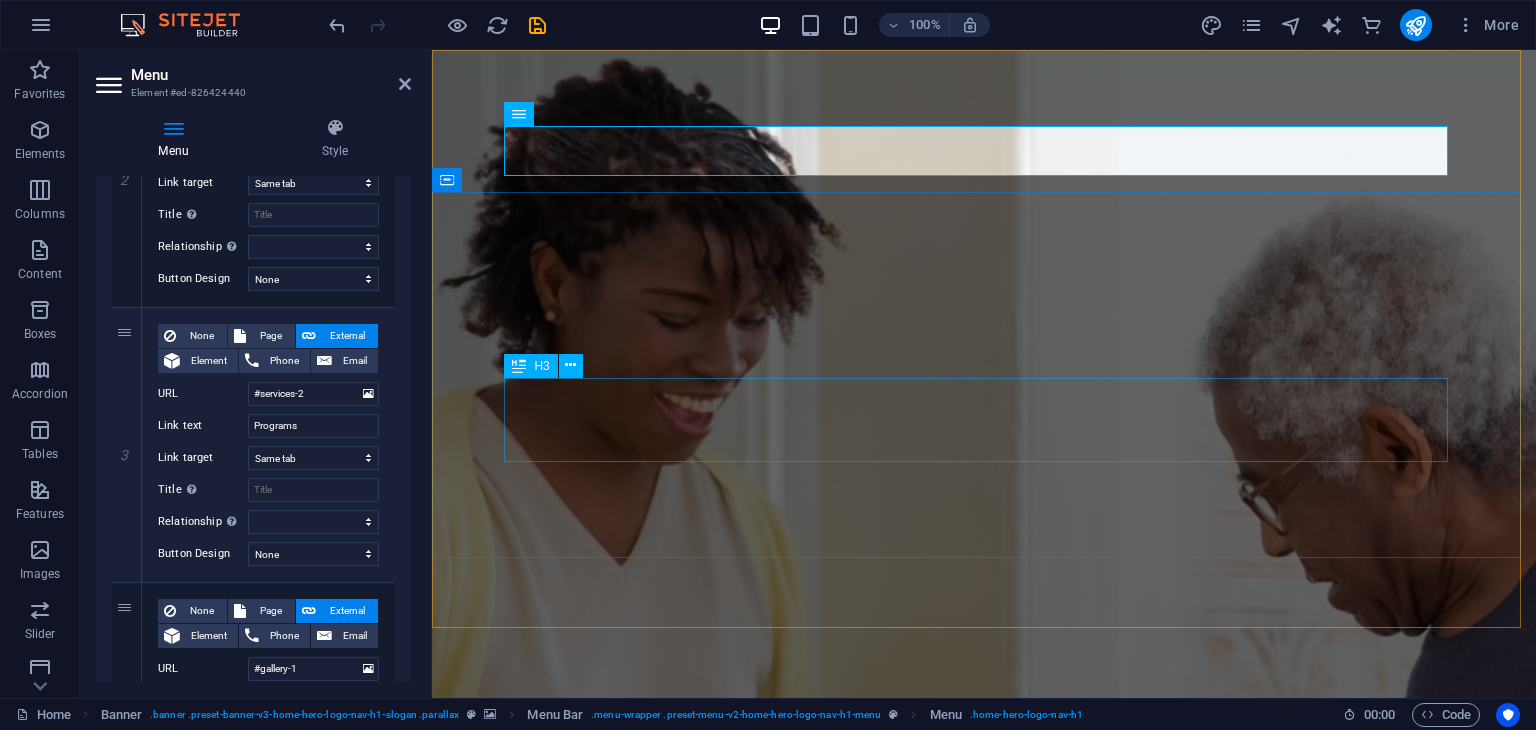 click on "Senakangwedi Community Projects – Building a Self-Sufficient Future" at bounding box center (984, 1051) 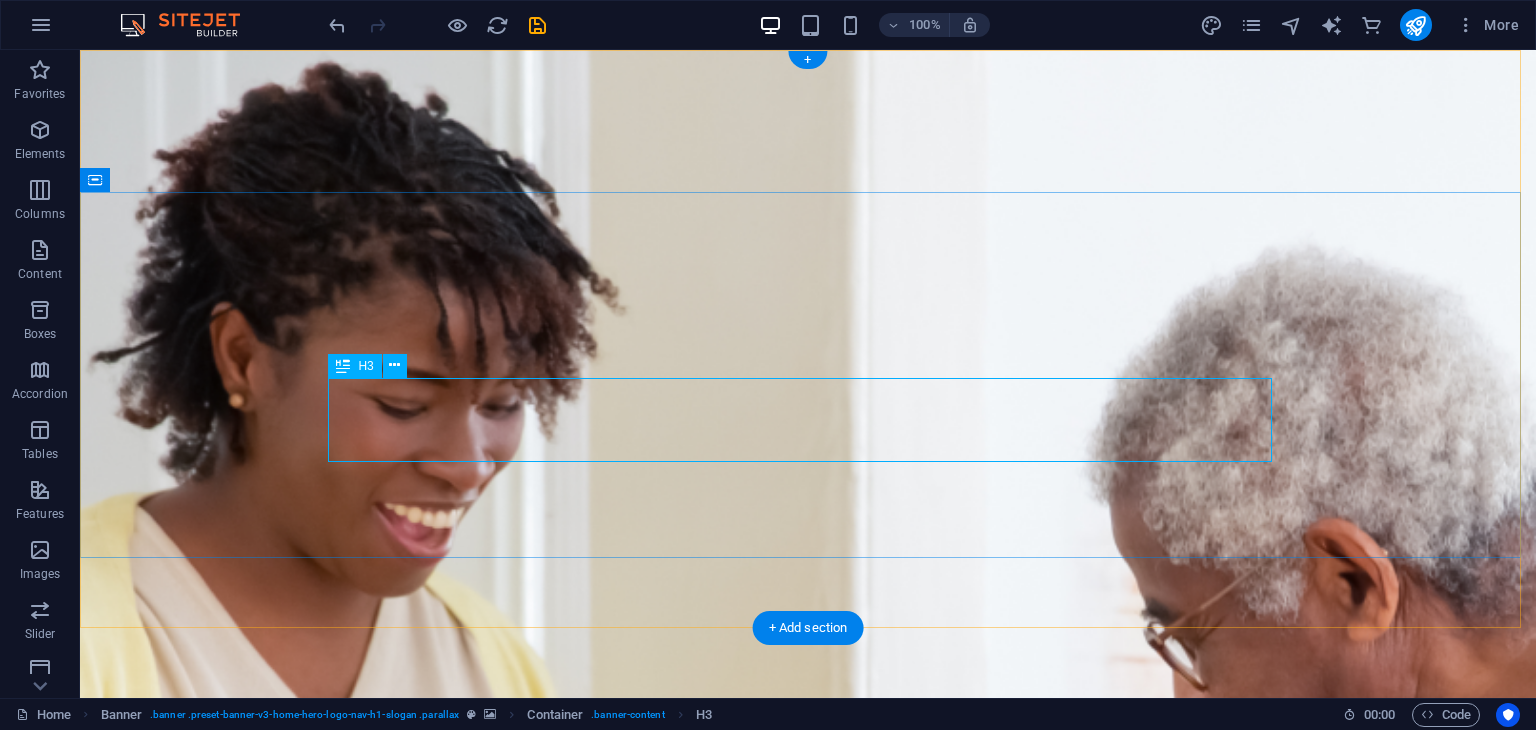 click on "Senakangwedi Community Projects – Building a Self-Sufficient Future" at bounding box center (808, 1051) 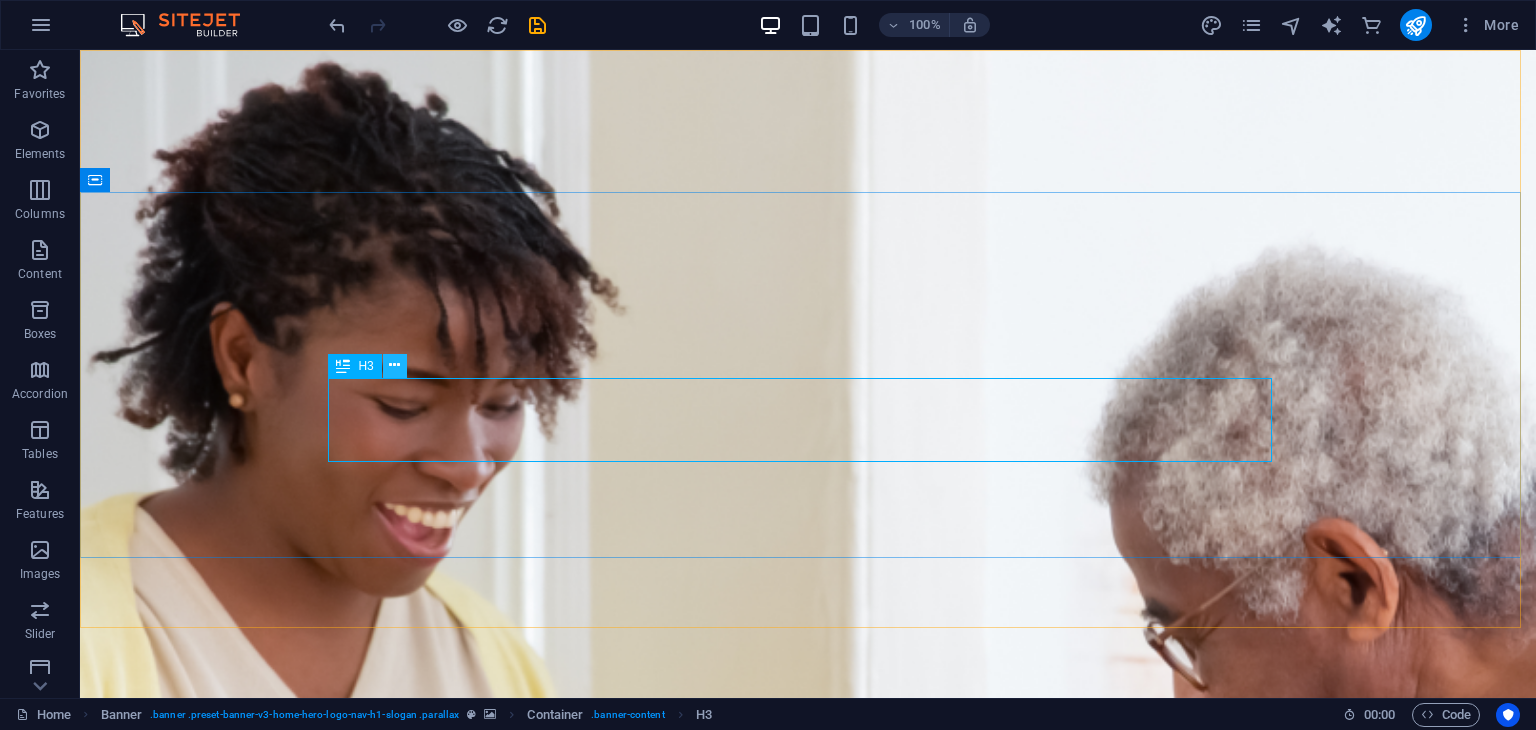 click at bounding box center (394, 365) 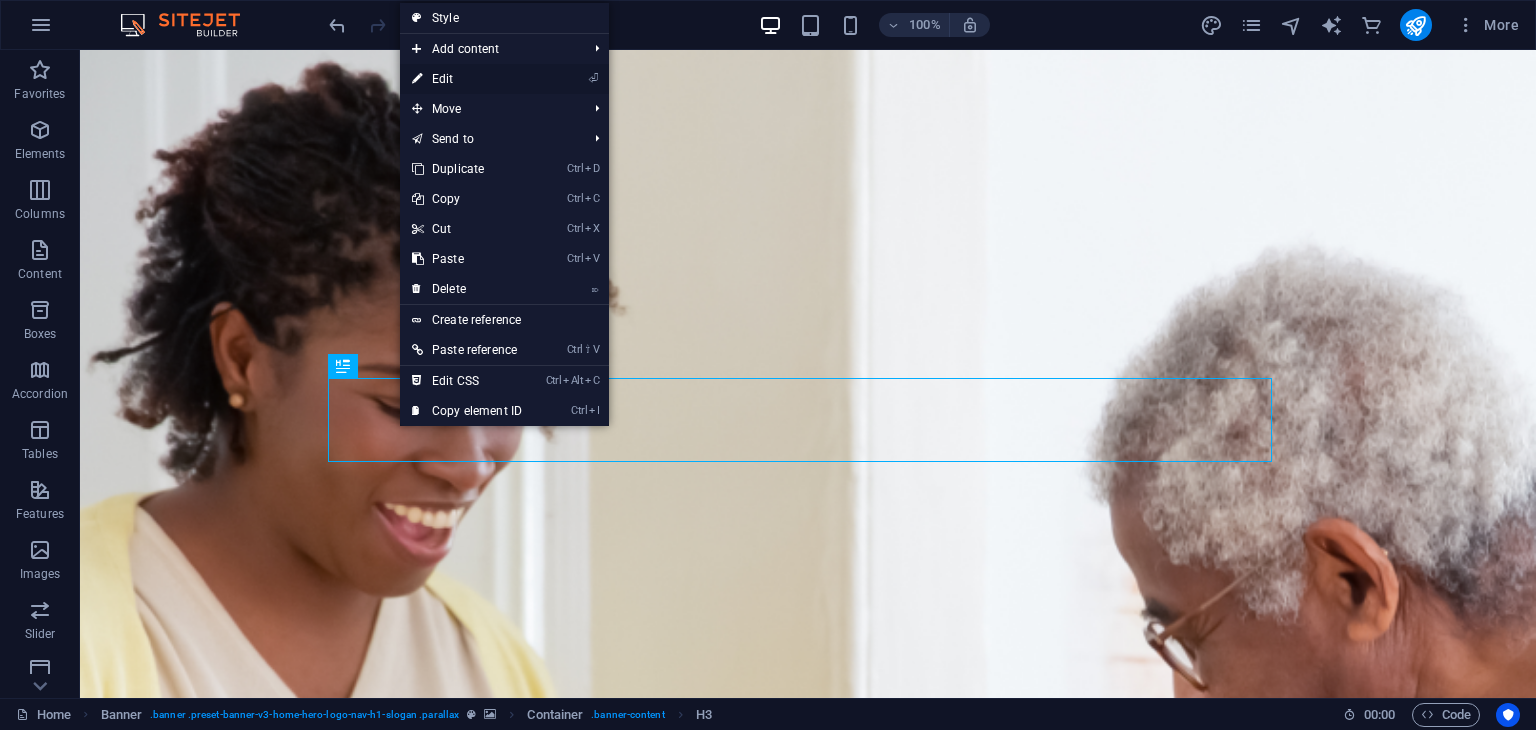 click on "⏎  Edit" at bounding box center [467, 79] 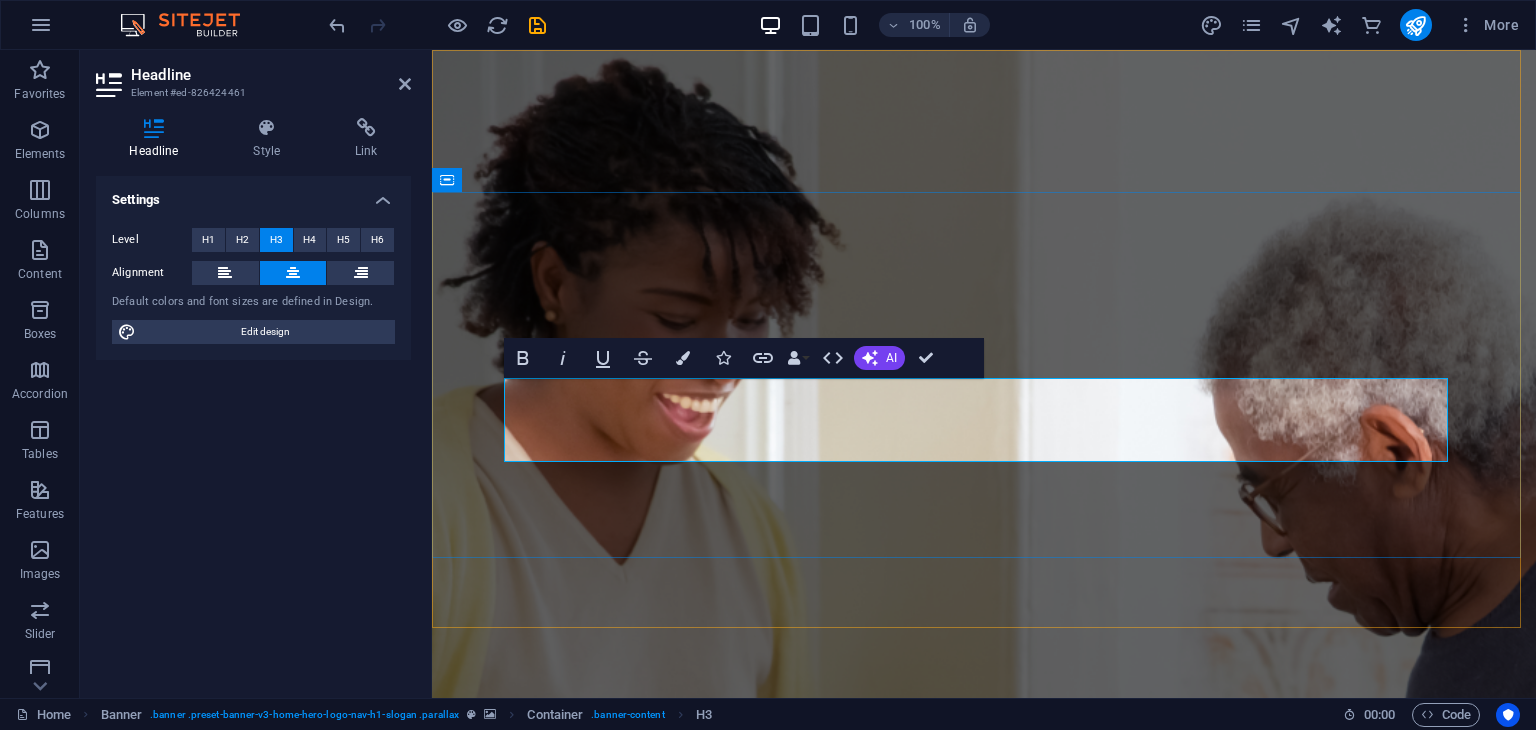 click on "Senakangwedi Community Projects – Building a Self-Sufficient Future" at bounding box center (984, 1050) 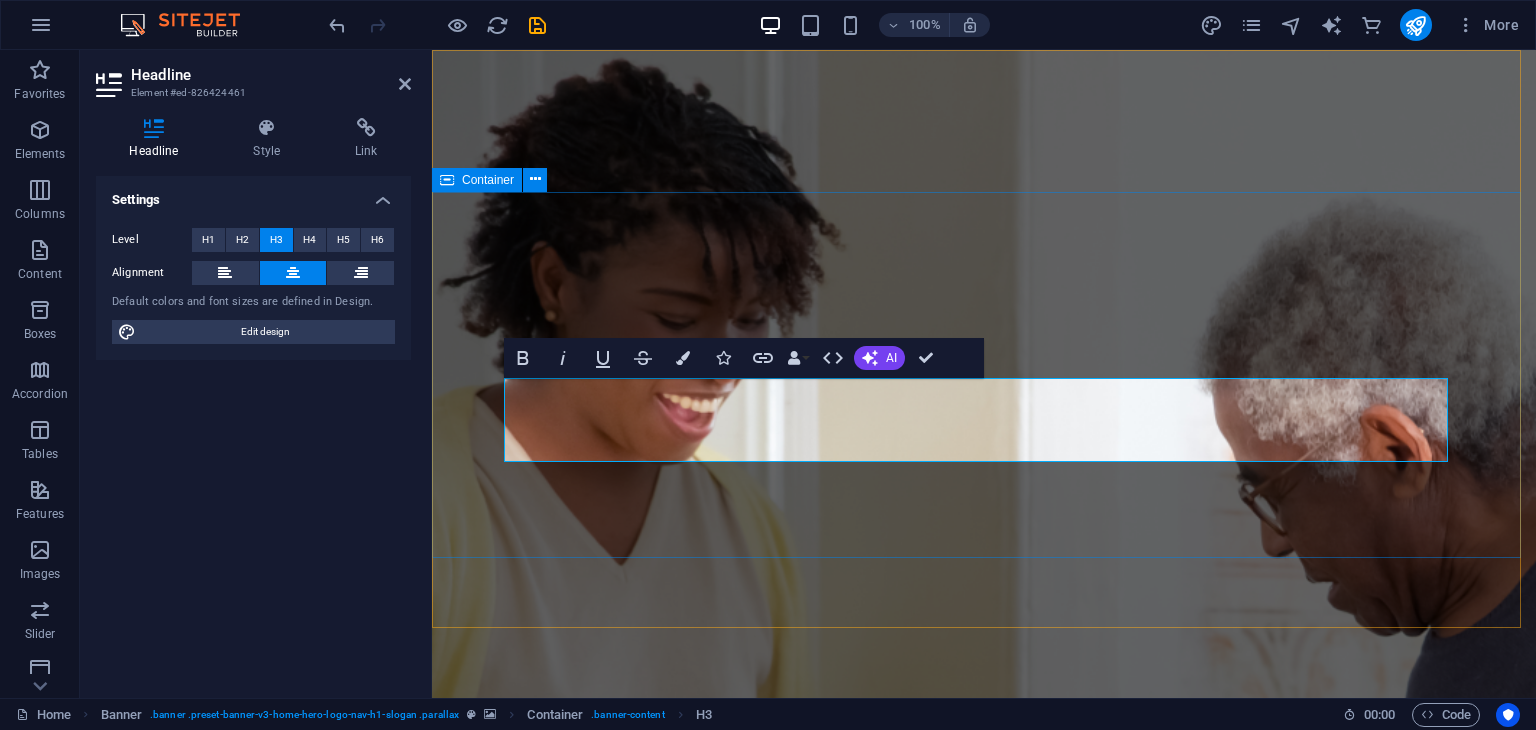 click on "Empowering Our Community Through Education, Research & Sustainable Growth Senakangwedi Community Project – Building a Self-Sufficient Future" at bounding box center (984, 1006) 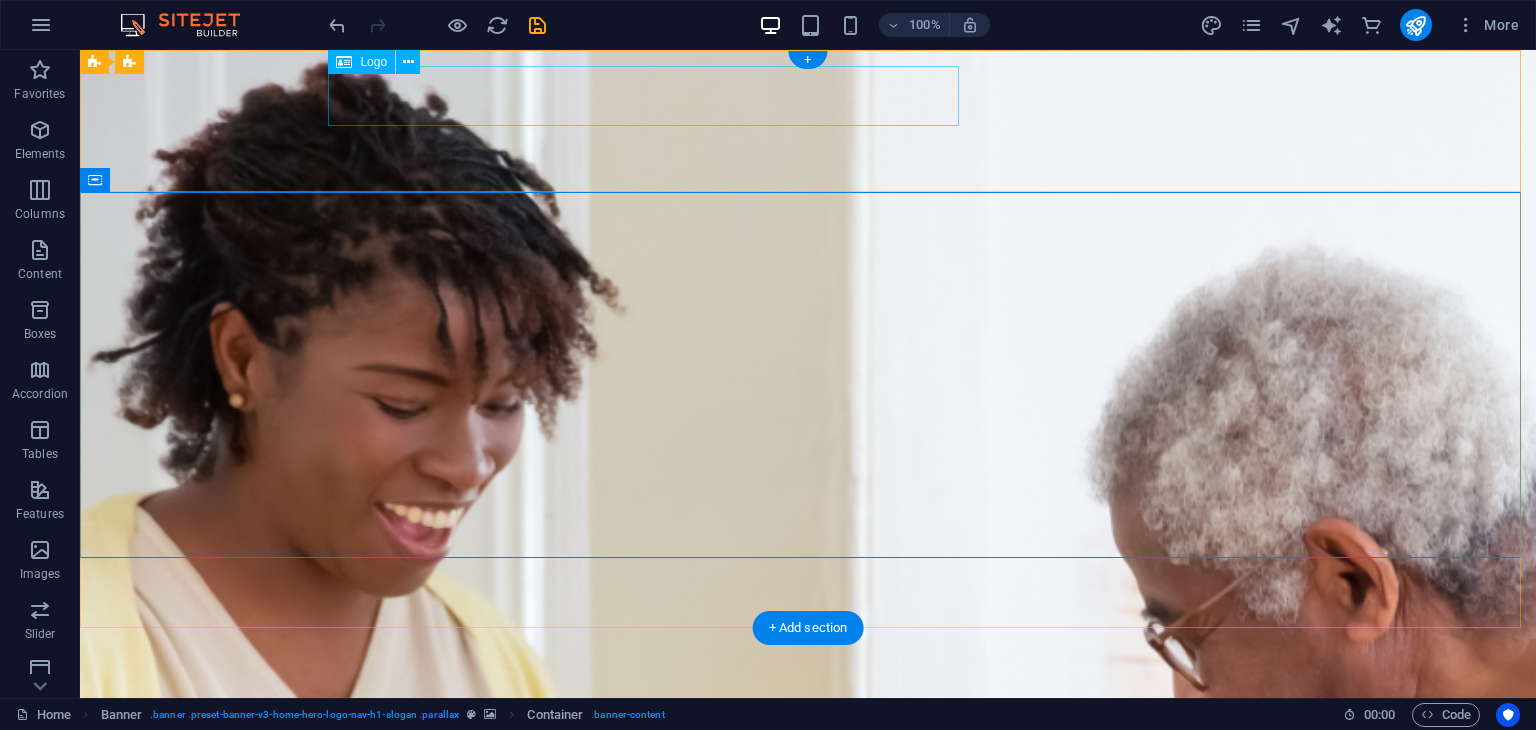 click on "[ORG]" at bounding box center [808, 727] 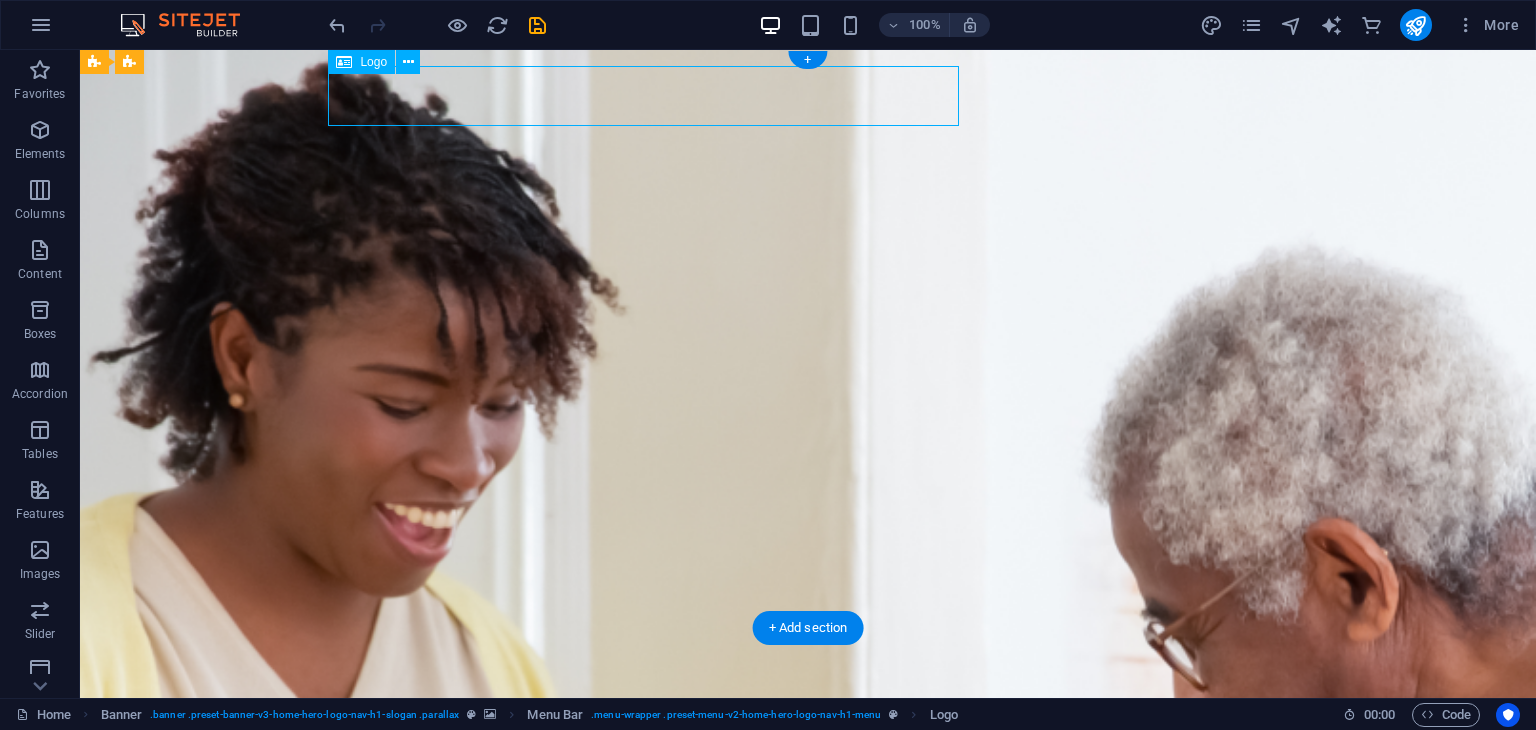 click on "[ORG]" at bounding box center [808, 727] 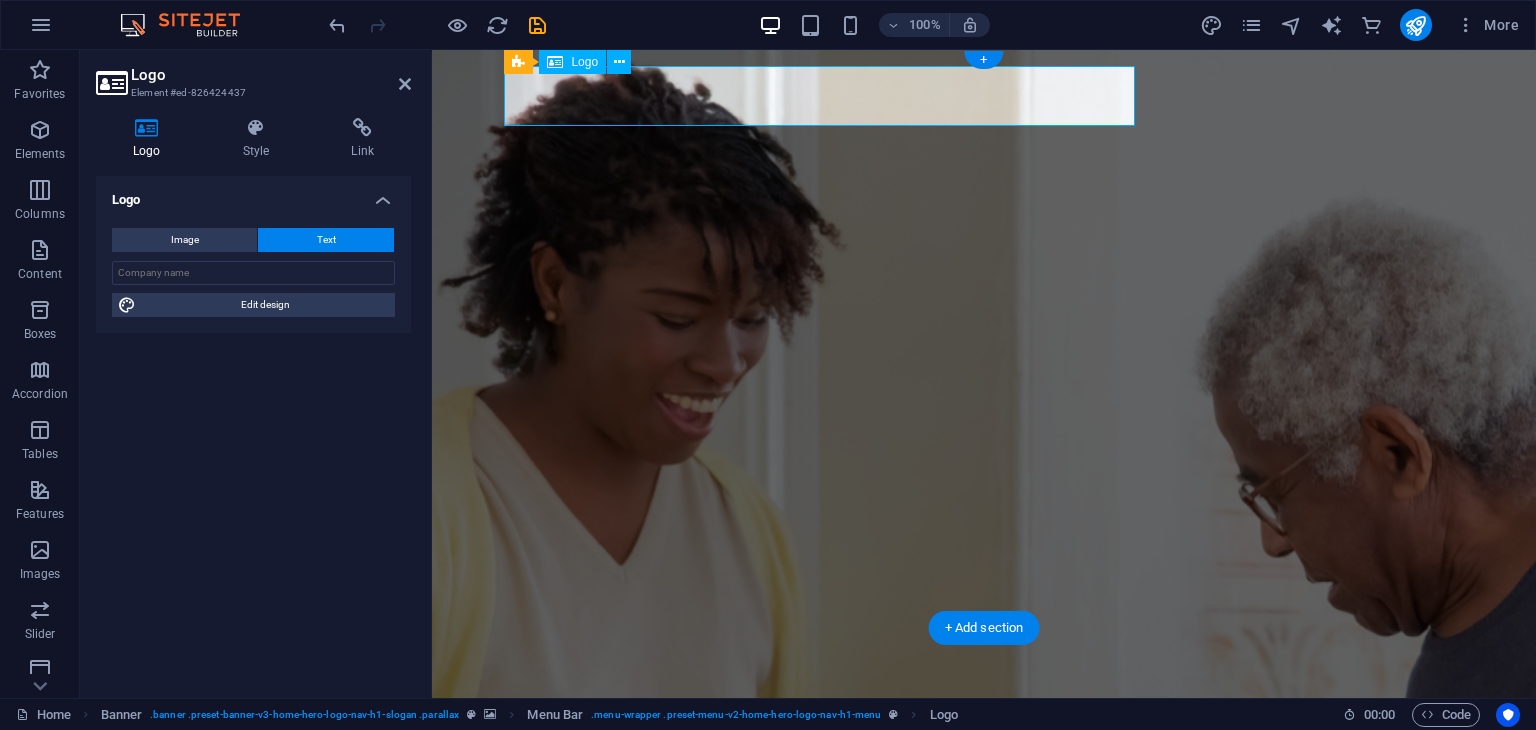 click on "[ORG]" at bounding box center (984, 727) 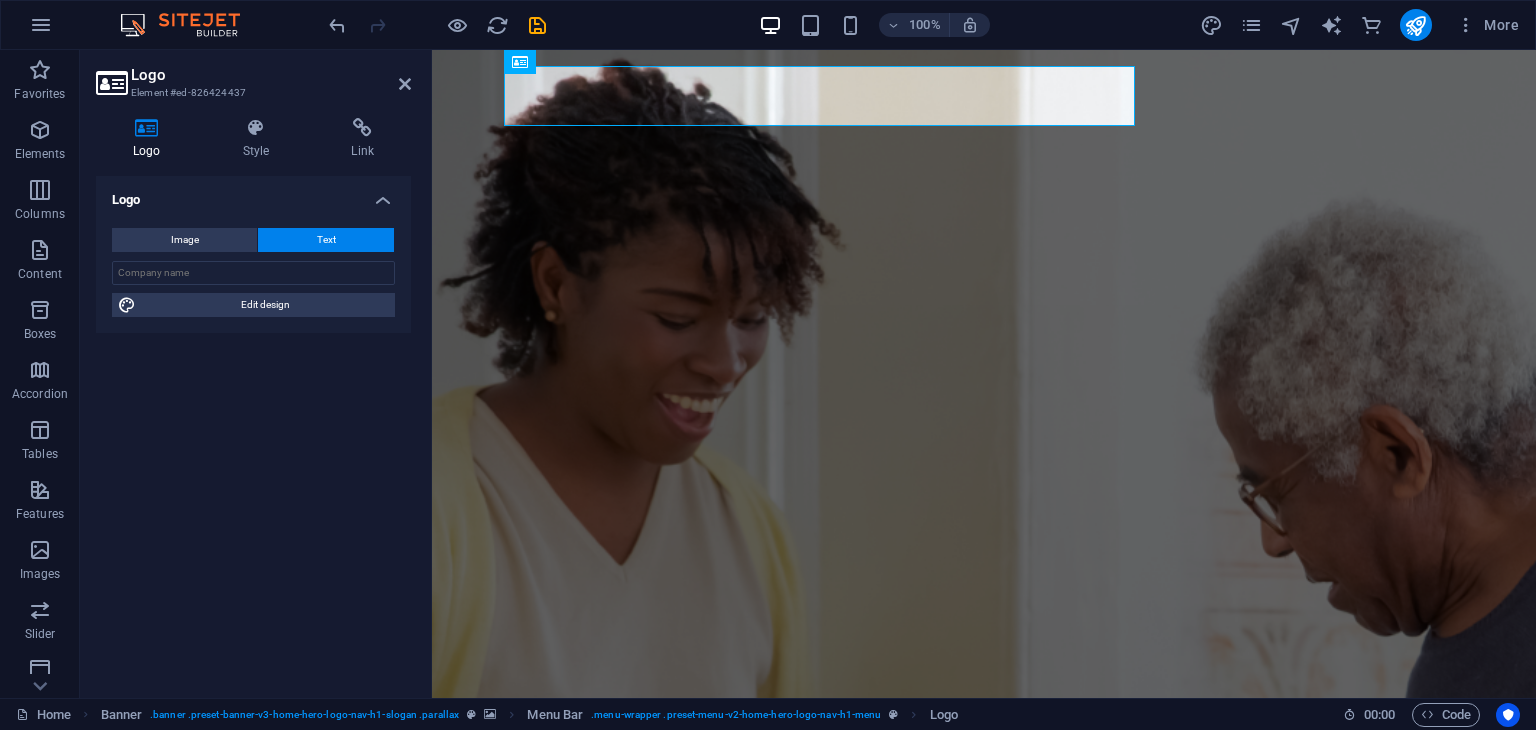 click on "Text" at bounding box center (326, 240) 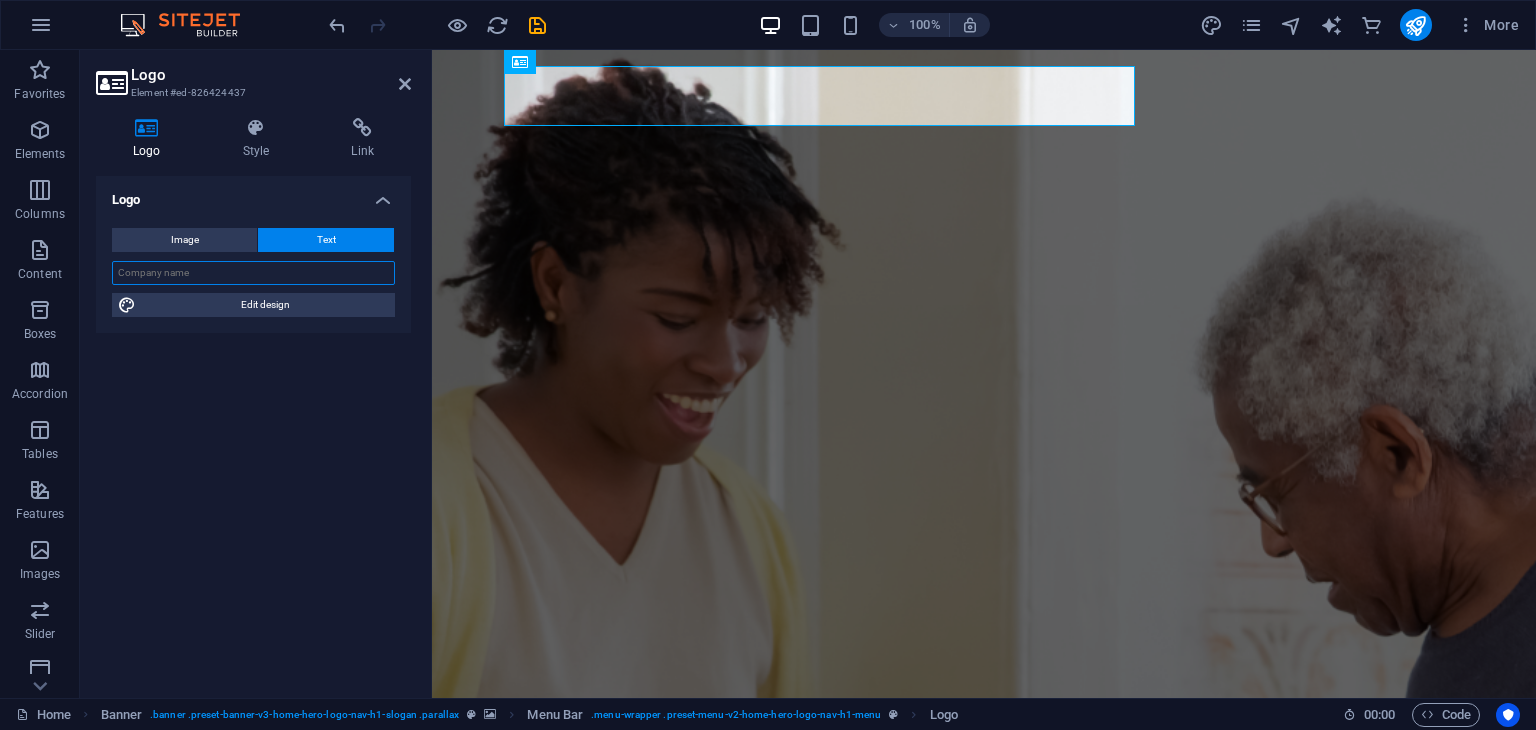 click at bounding box center [253, 273] 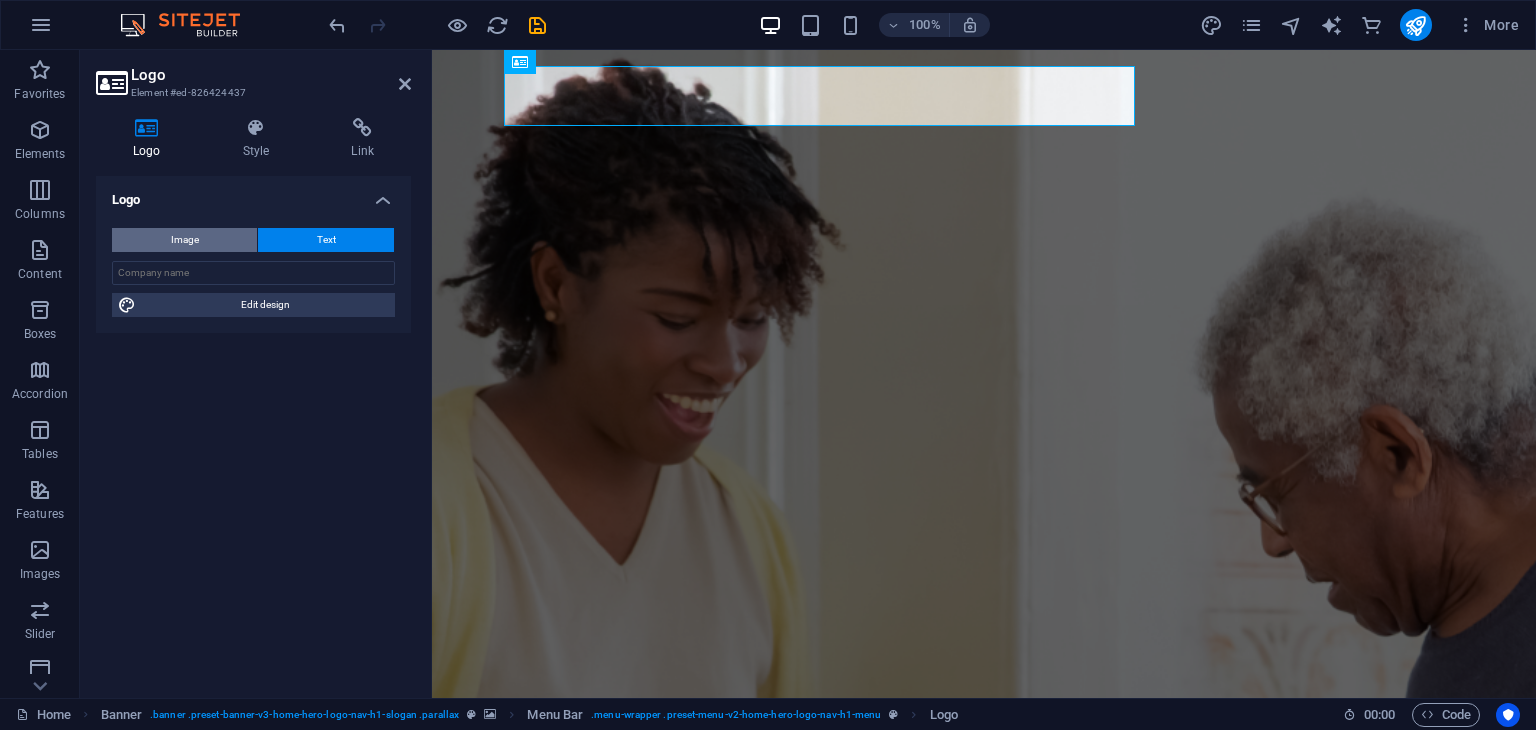click on "Image" at bounding box center (184, 240) 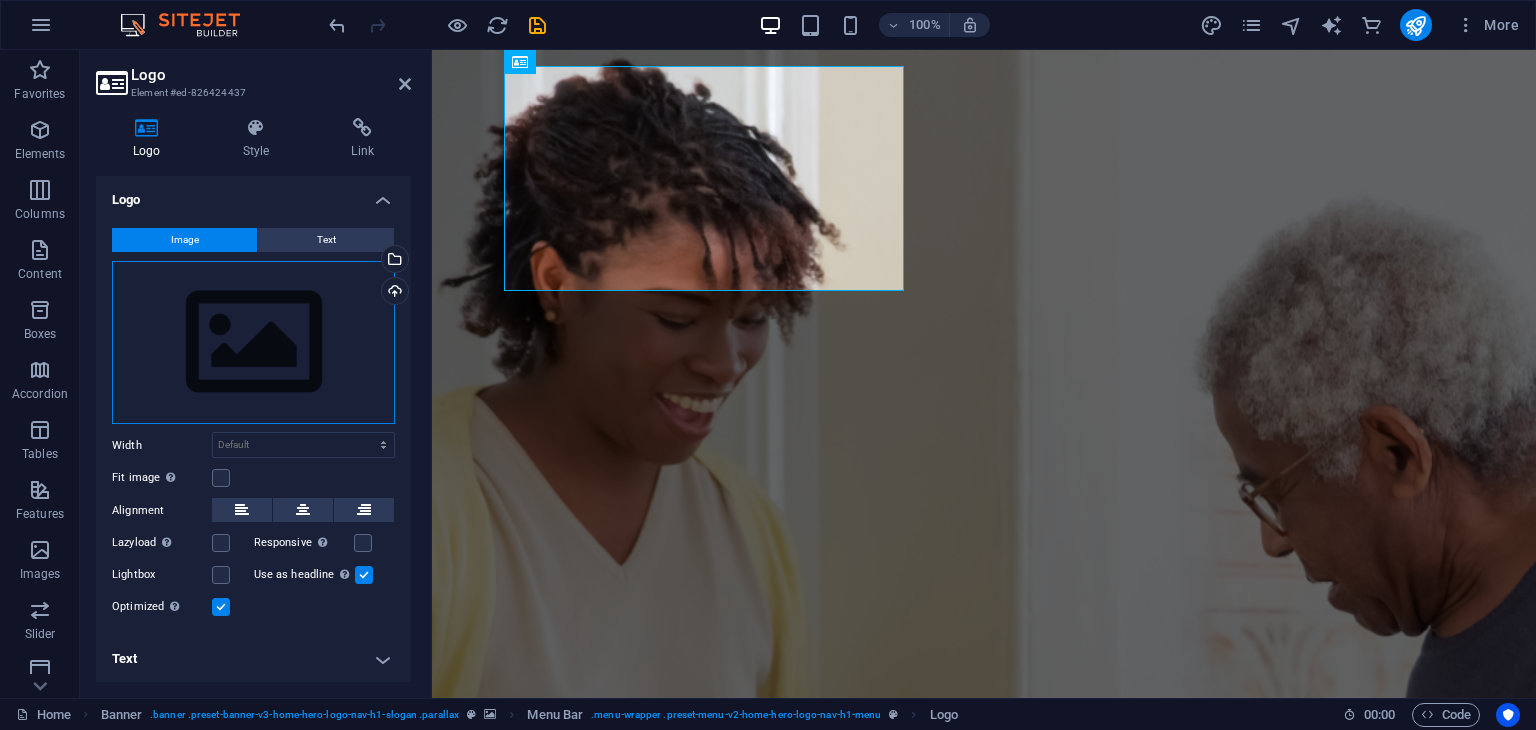 click on "Drag files here, click to choose files or select files from Files or our free stock photos & videos" at bounding box center [253, 343] 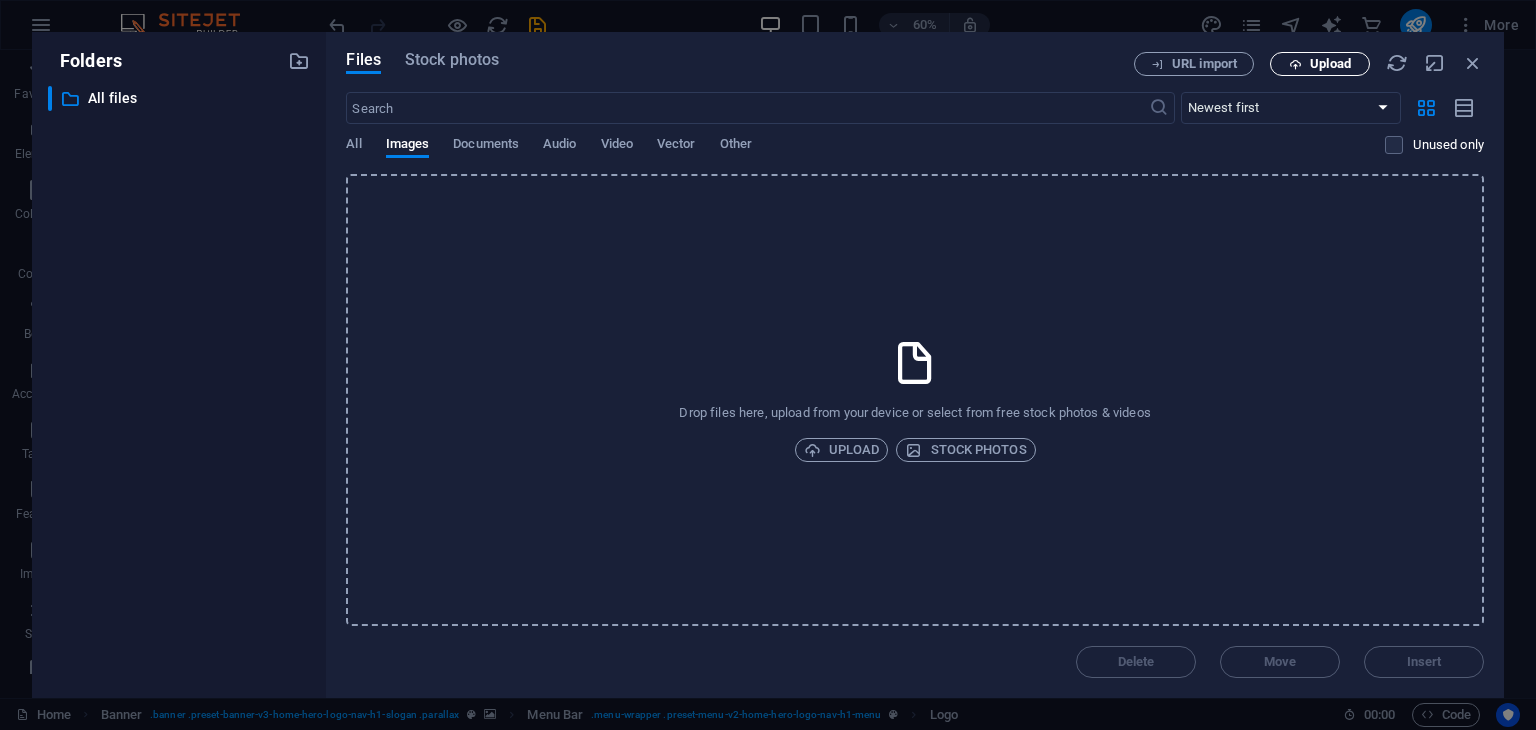 click at bounding box center [1295, 64] 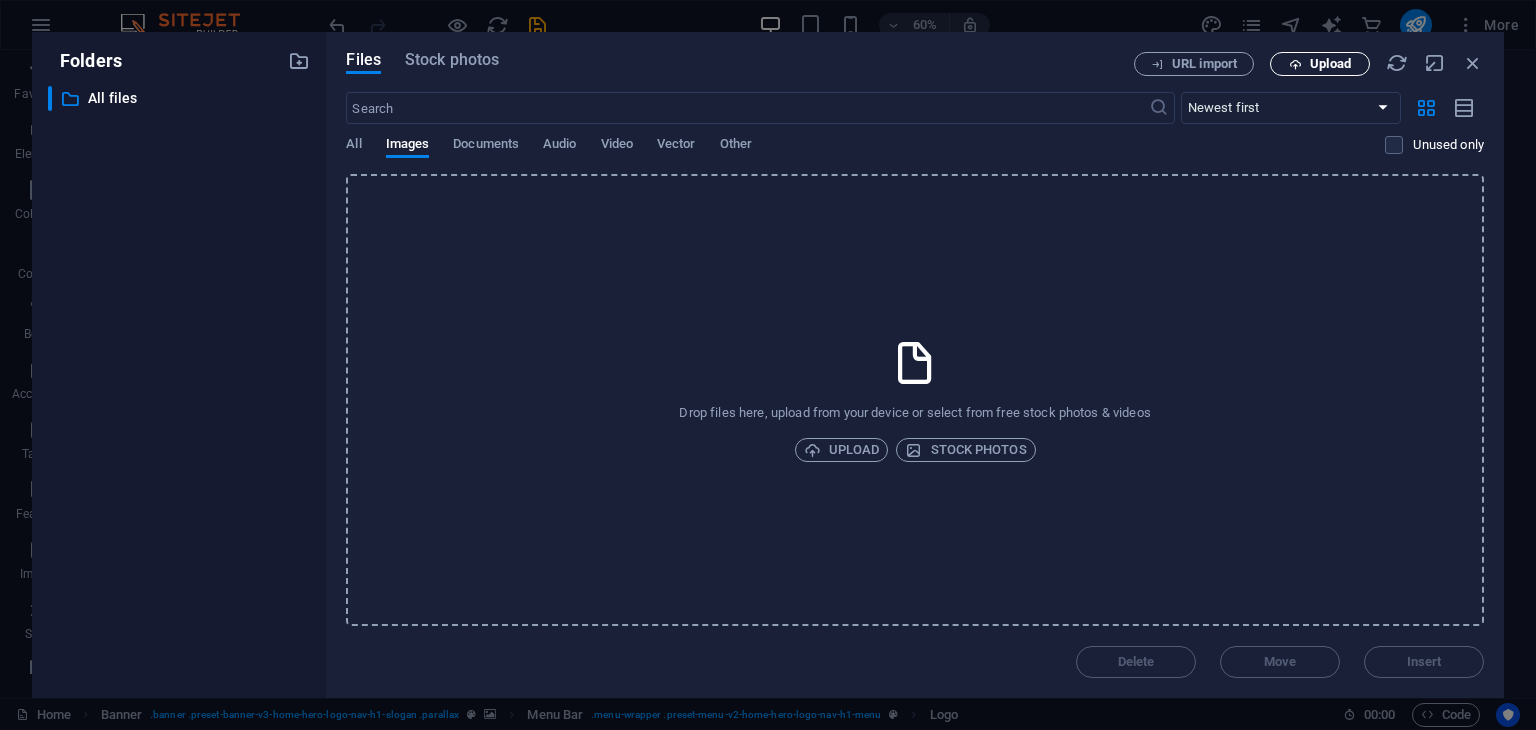 click at bounding box center [1295, 64] 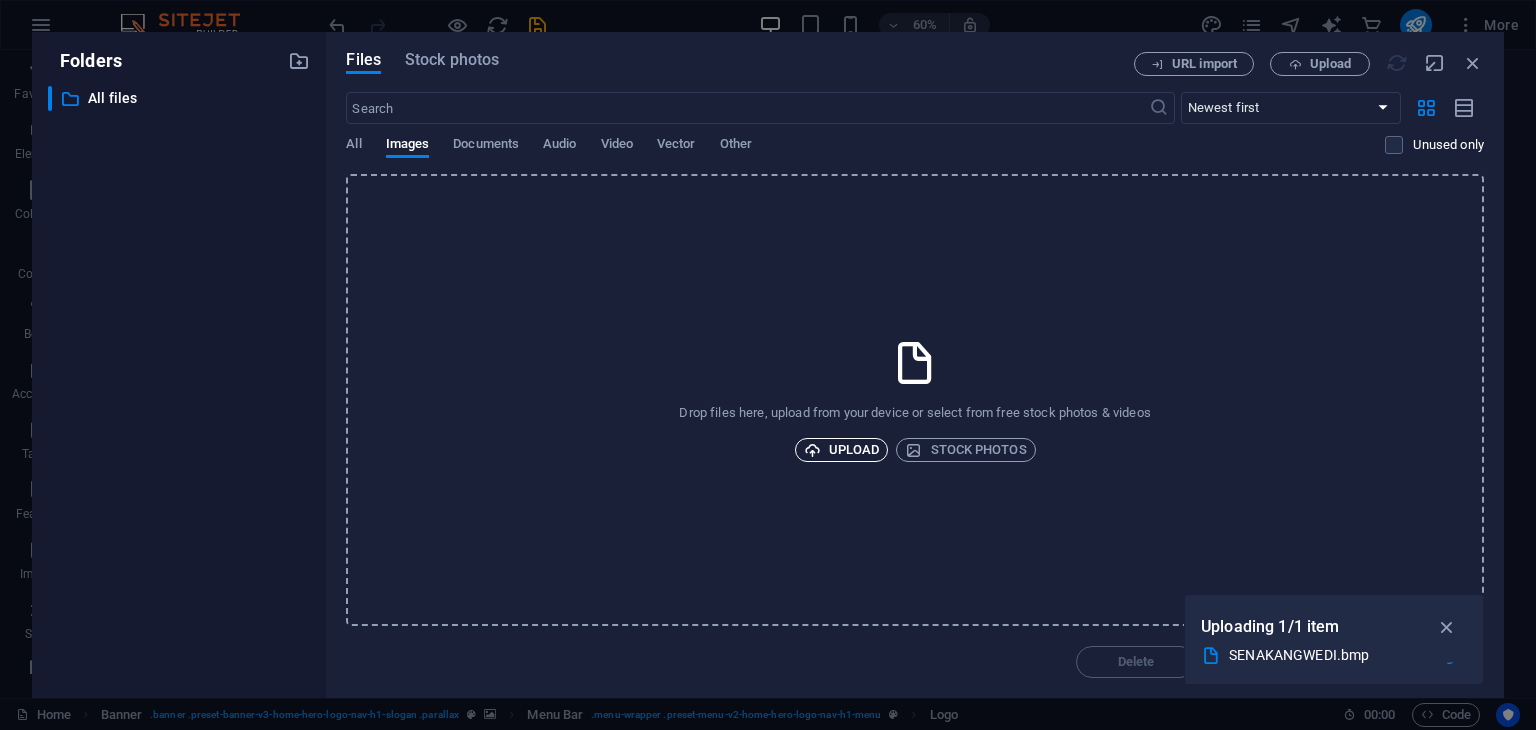 click on "Upload" at bounding box center (842, 450) 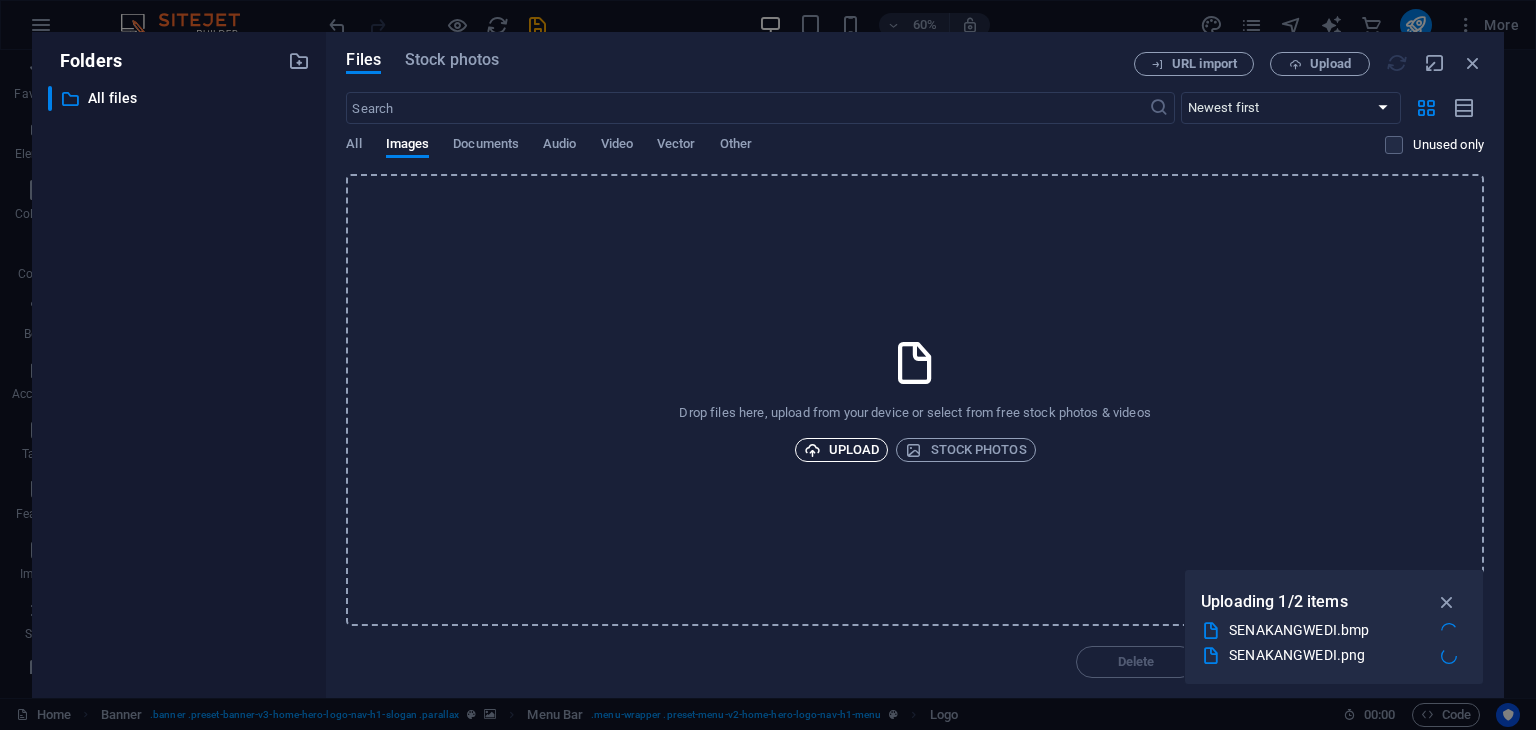 click on "Upload" at bounding box center (842, 450) 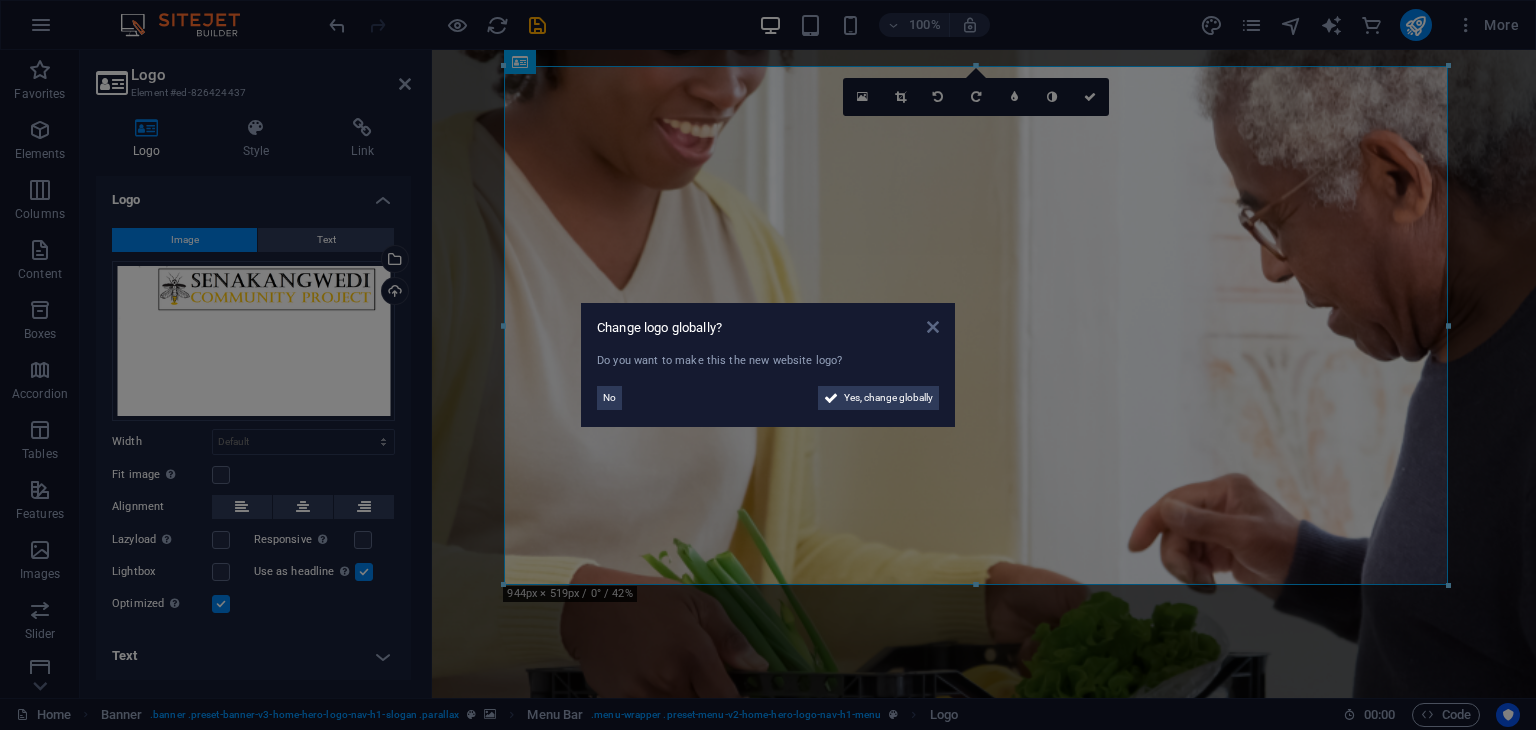 click at bounding box center [933, 327] 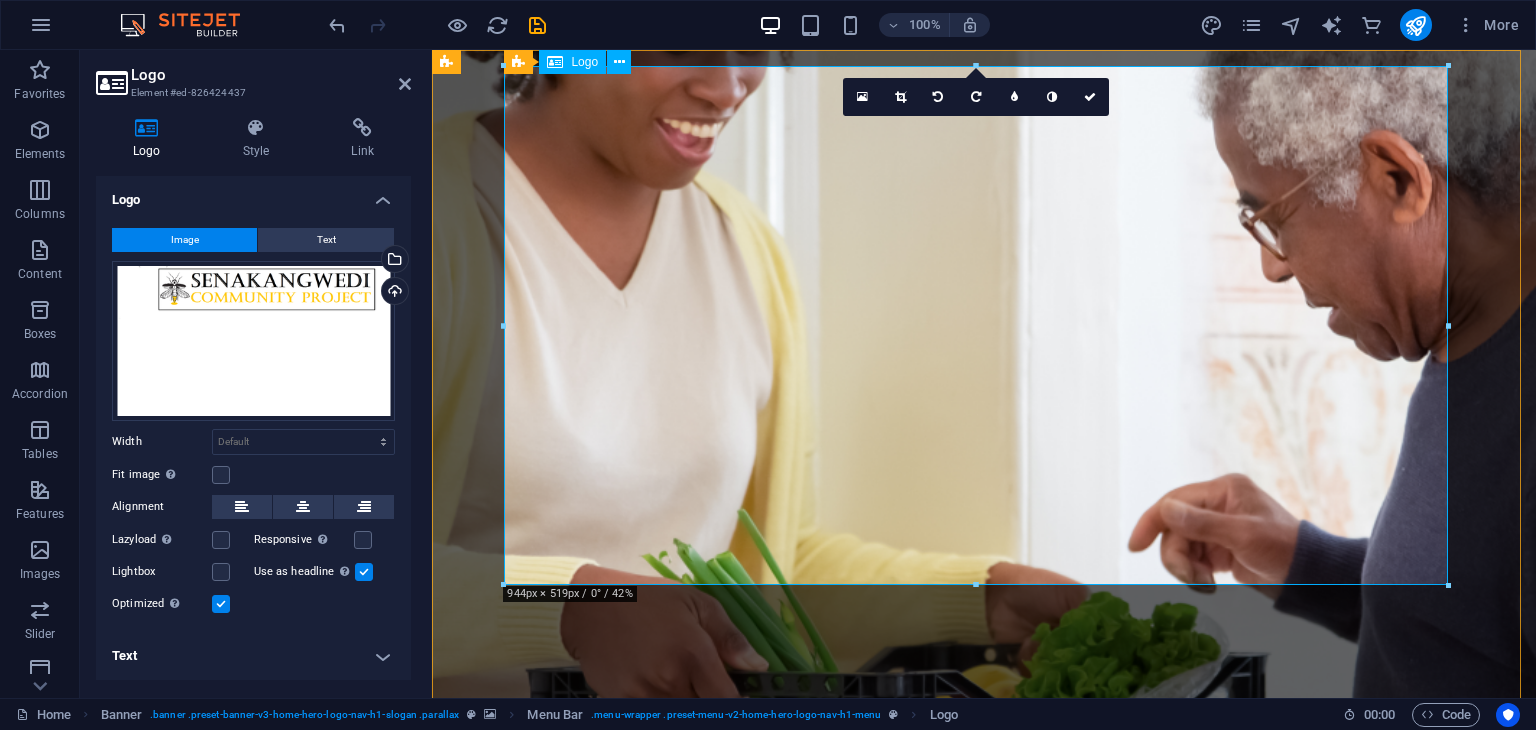 drag, startPoint x: 940, startPoint y: 634, endPoint x: 725, endPoint y: 196, distance: 487.92316 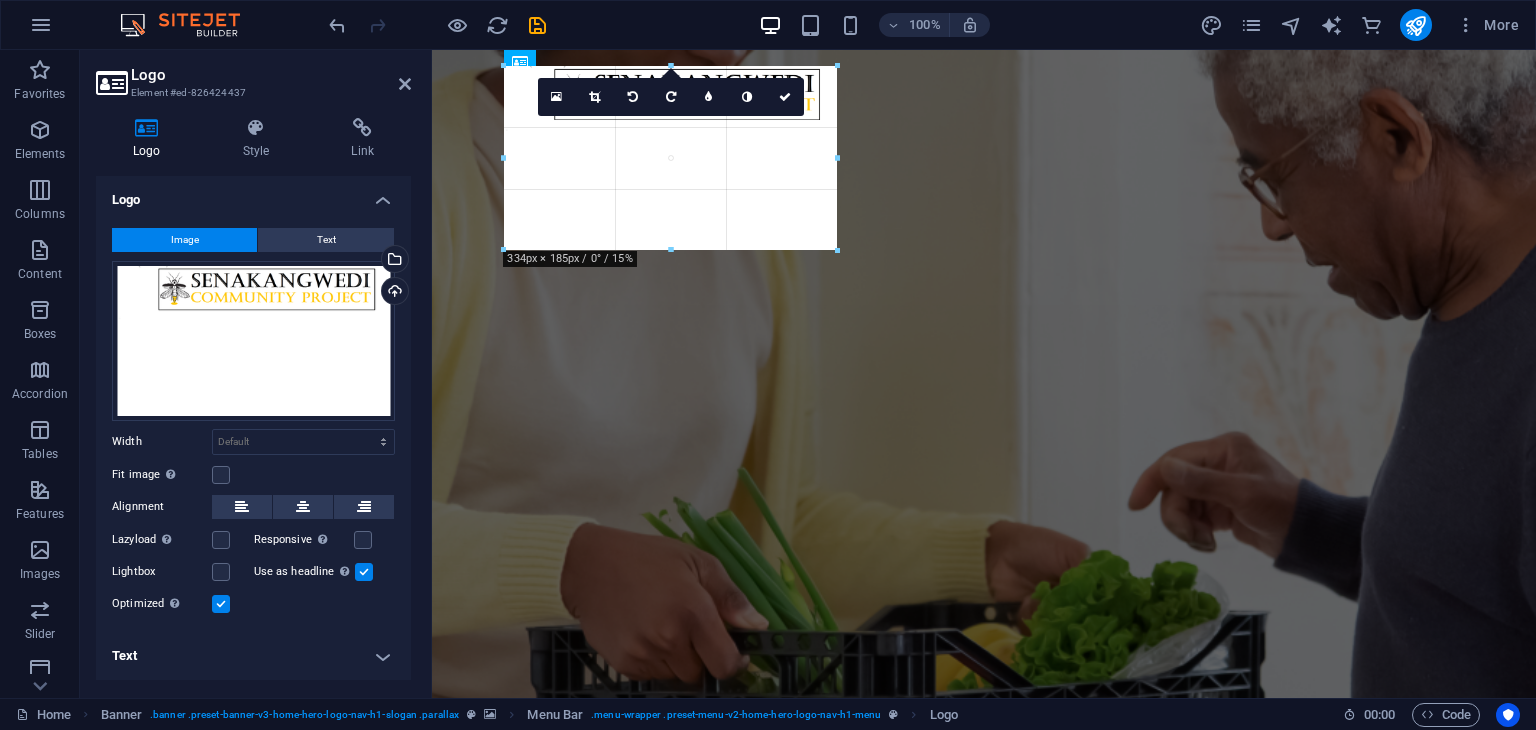 drag, startPoint x: 976, startPoint y: 587, endPoint x: 520, endPoint y: 201, distance: 597.43787 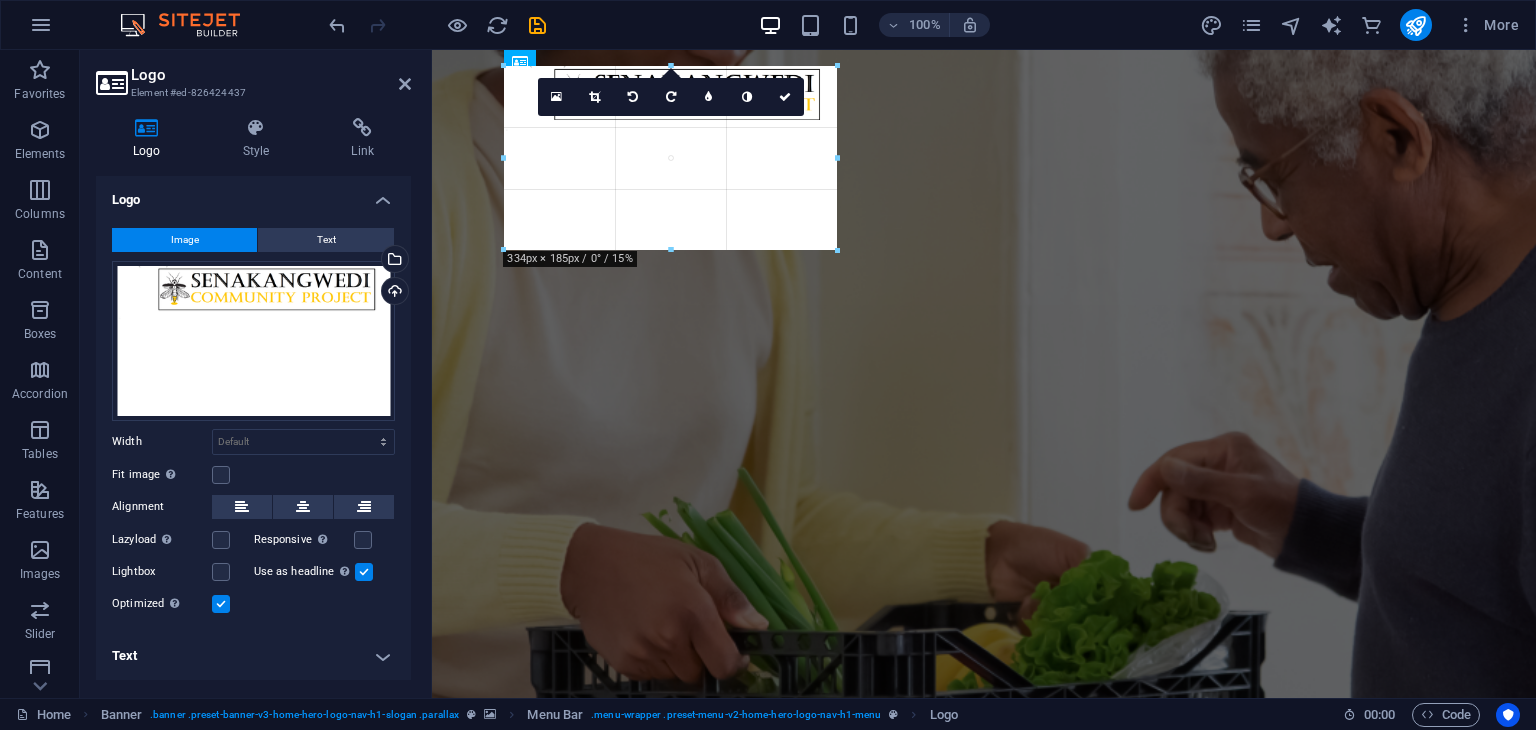 type on "332" 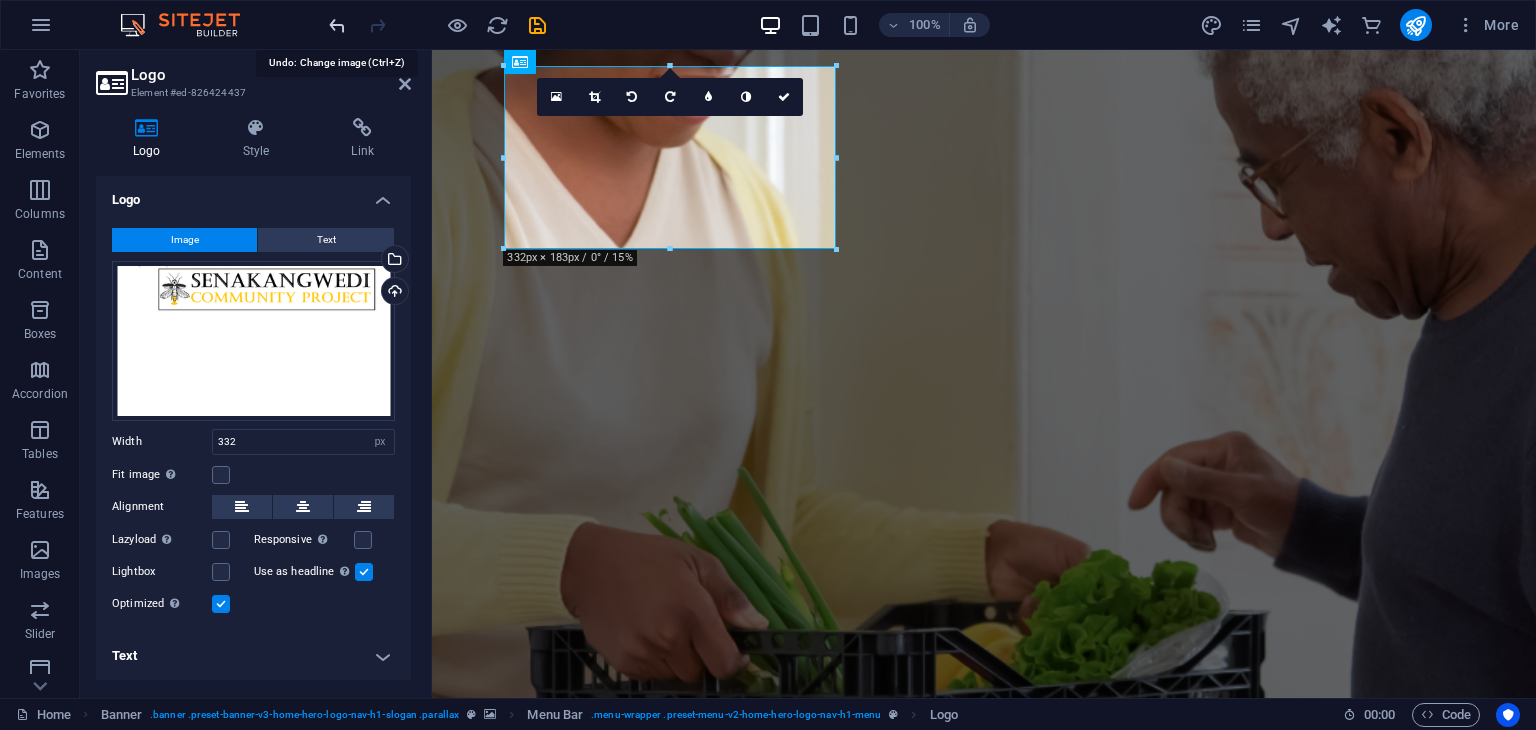 click at bounding box center [337, 25] 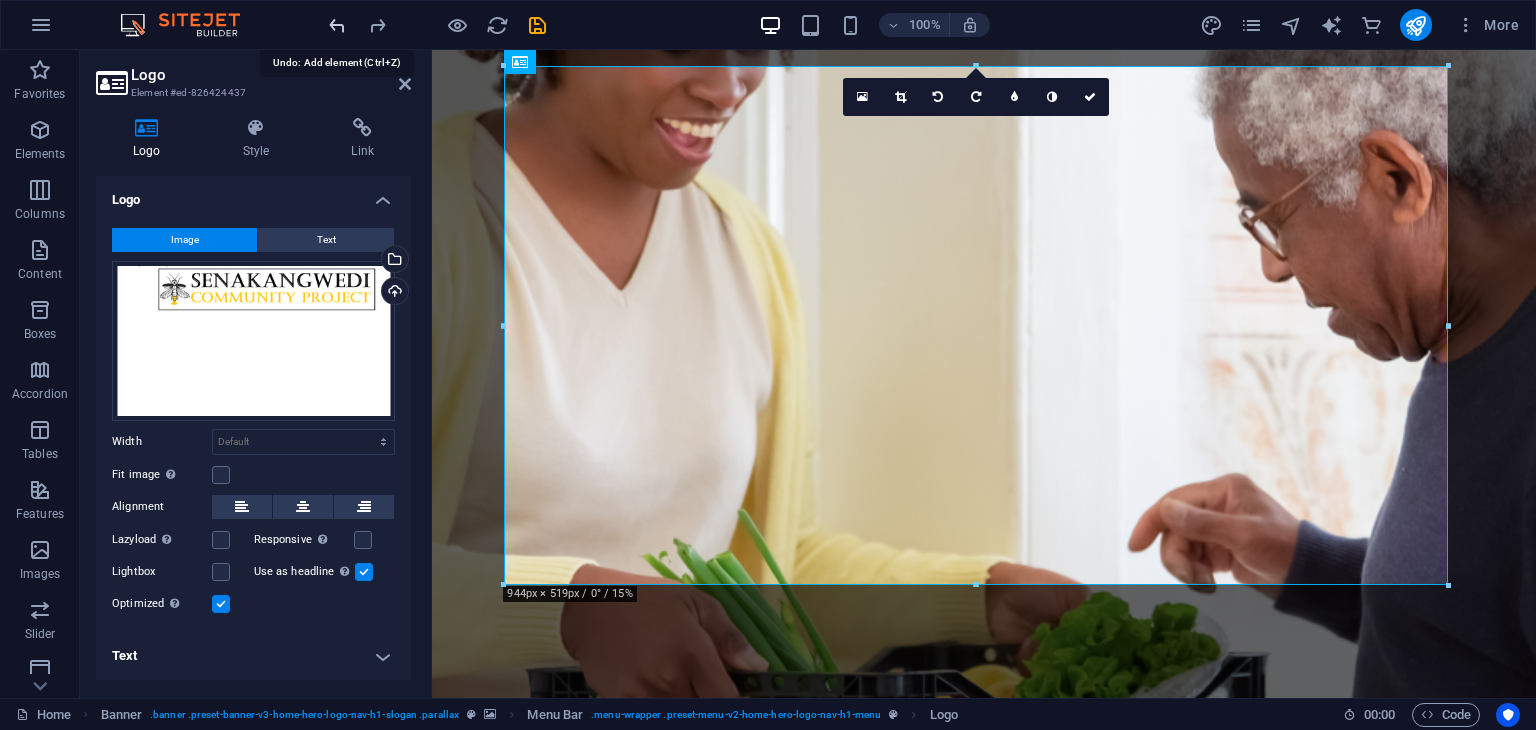 click at bounding box center [337, 25] 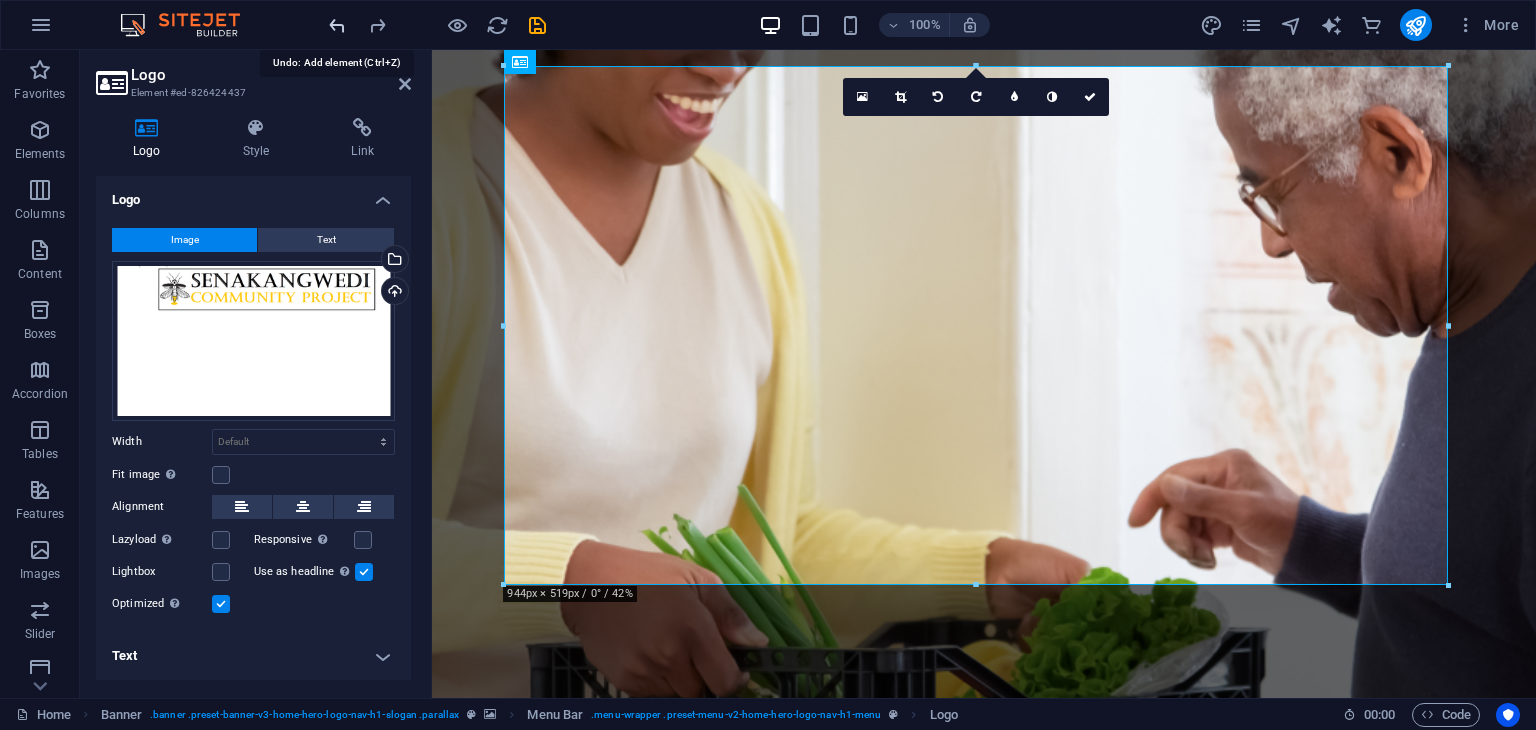 click at bounding box center [337, 25] 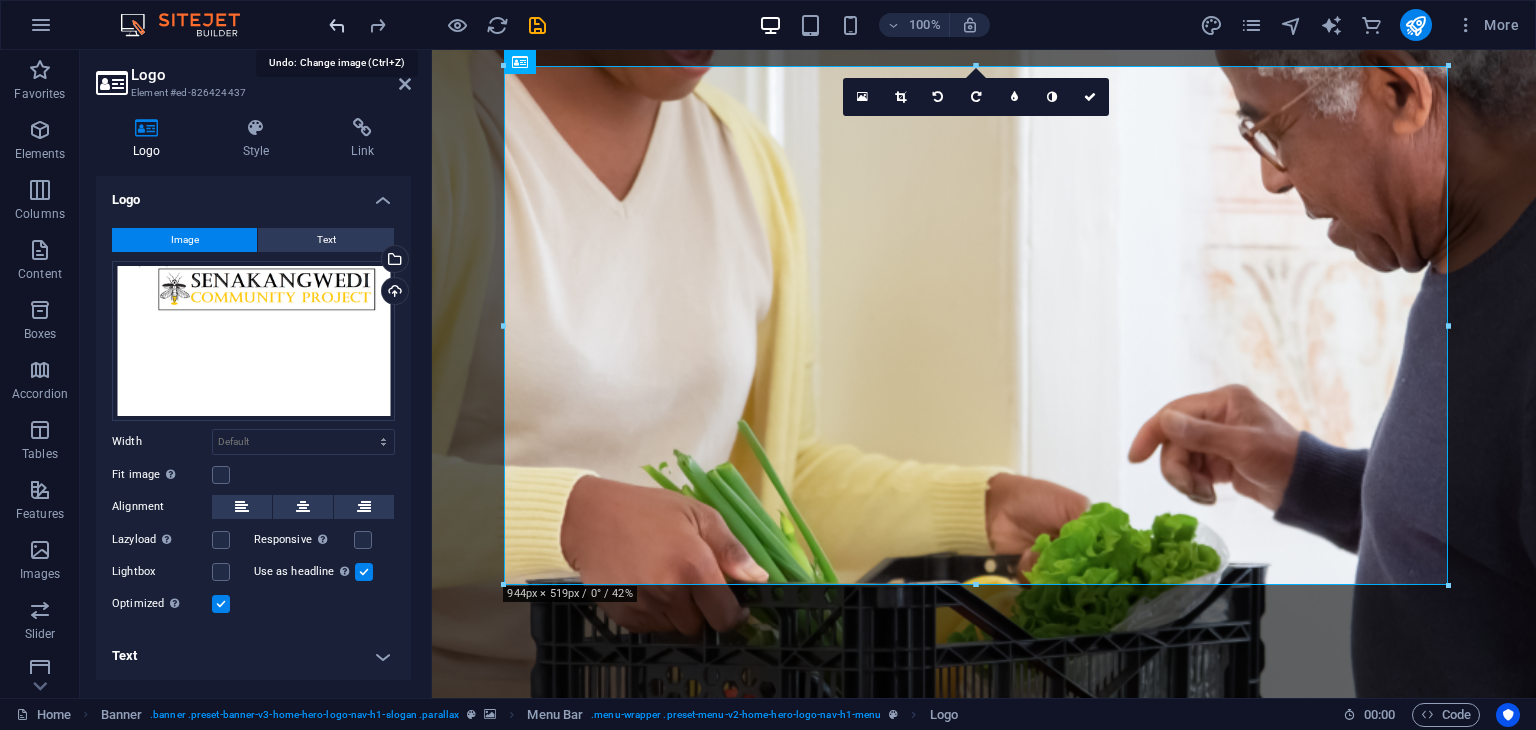 click at bounding box center [337, 25] 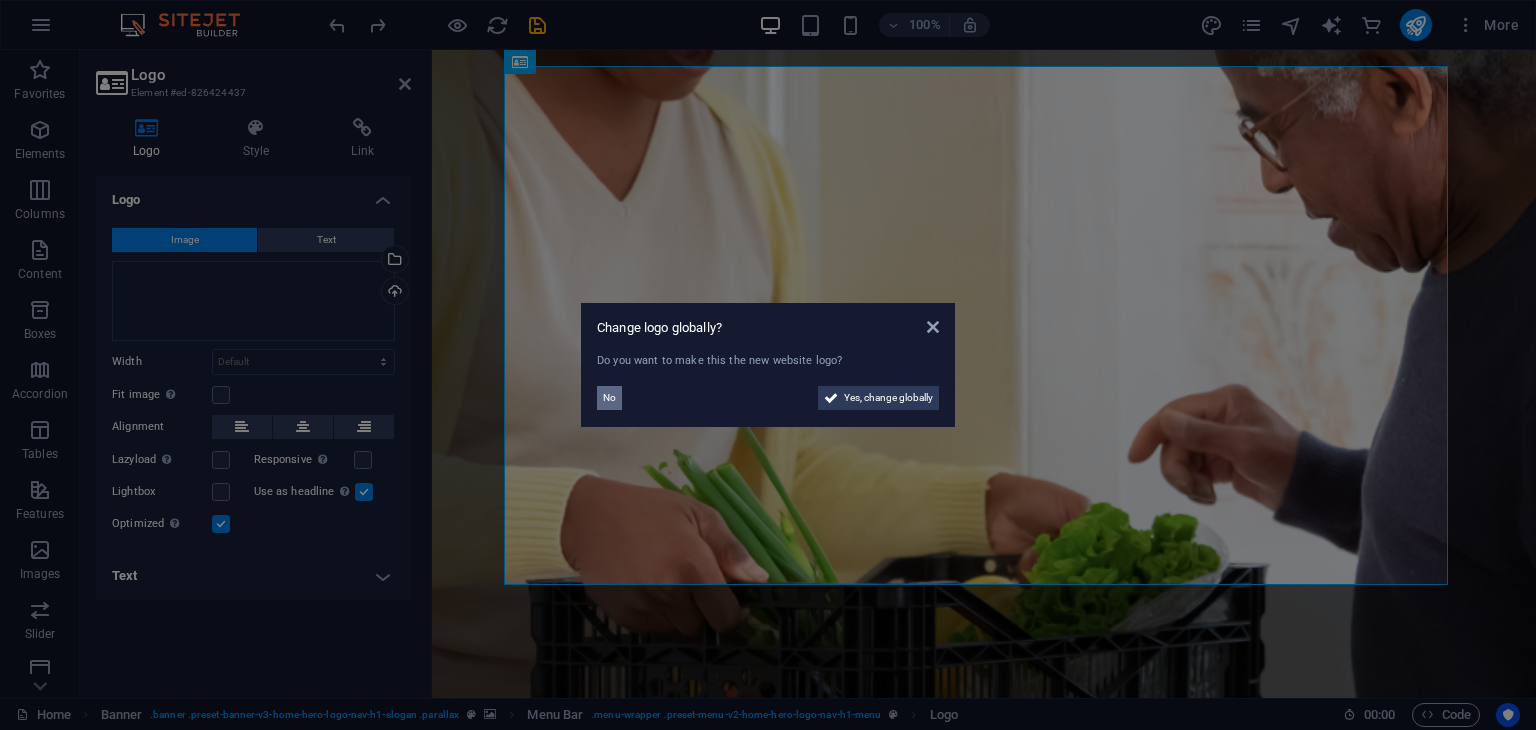 click on "No" at bounding box center [609, 398] 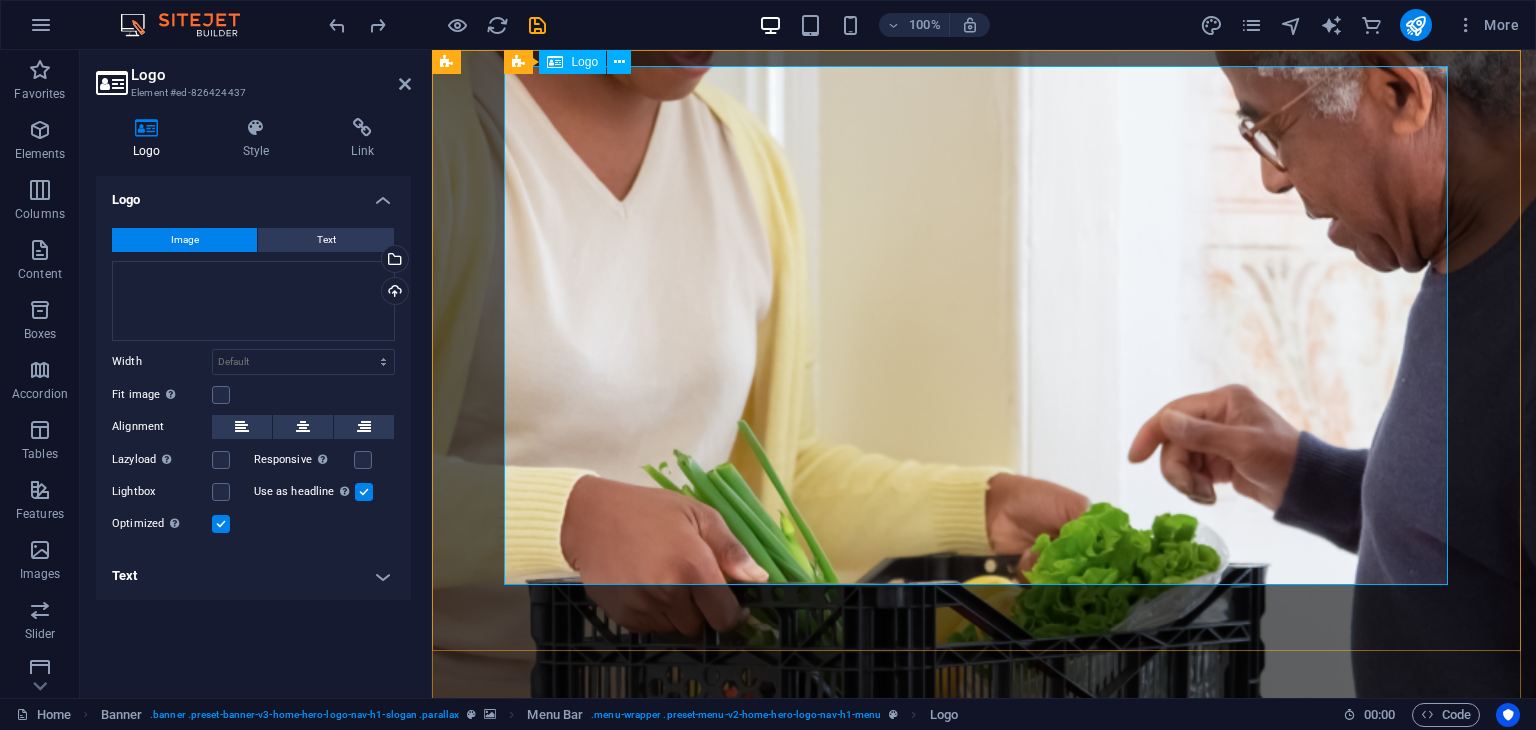click at bounding box center [984, 1071] 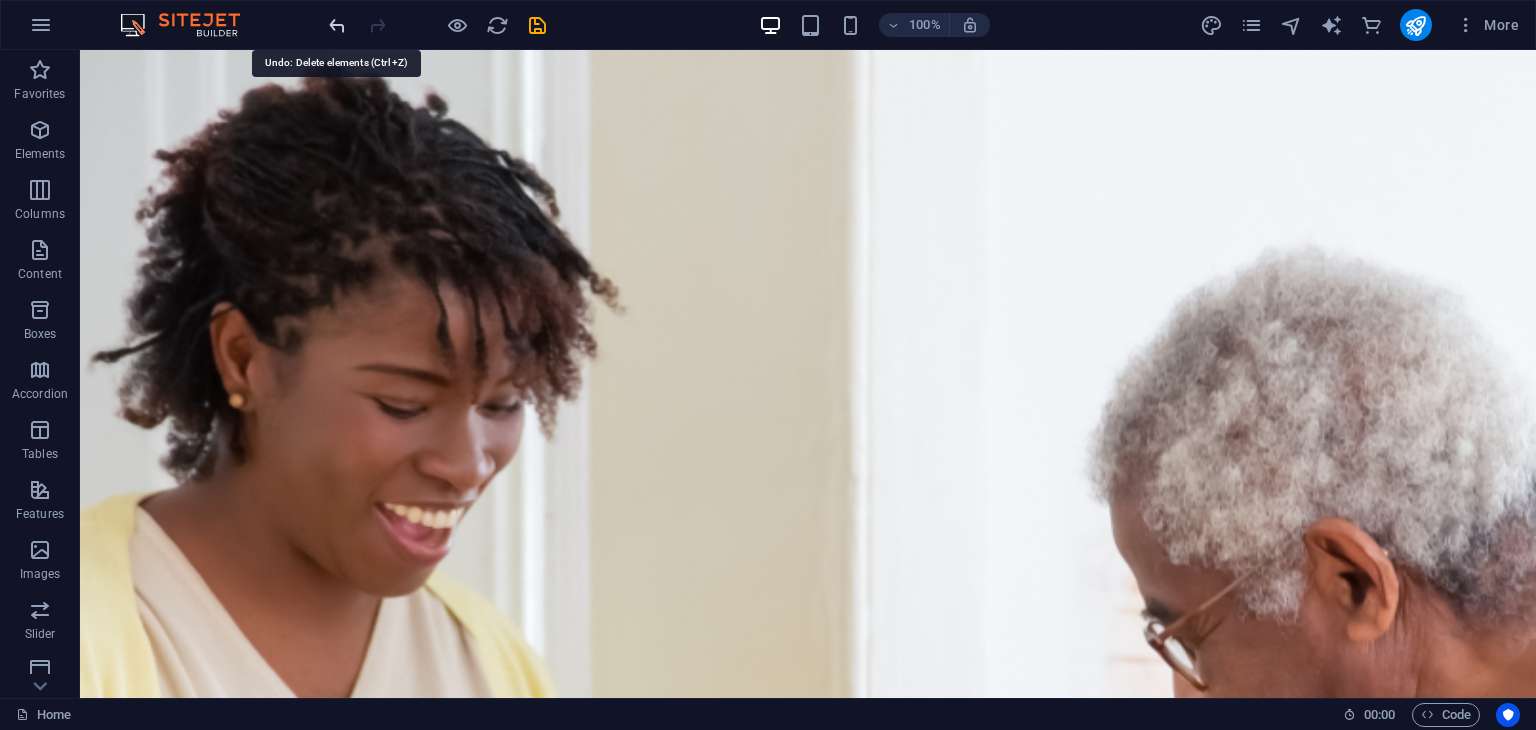 click at bounding box center (337, 25) 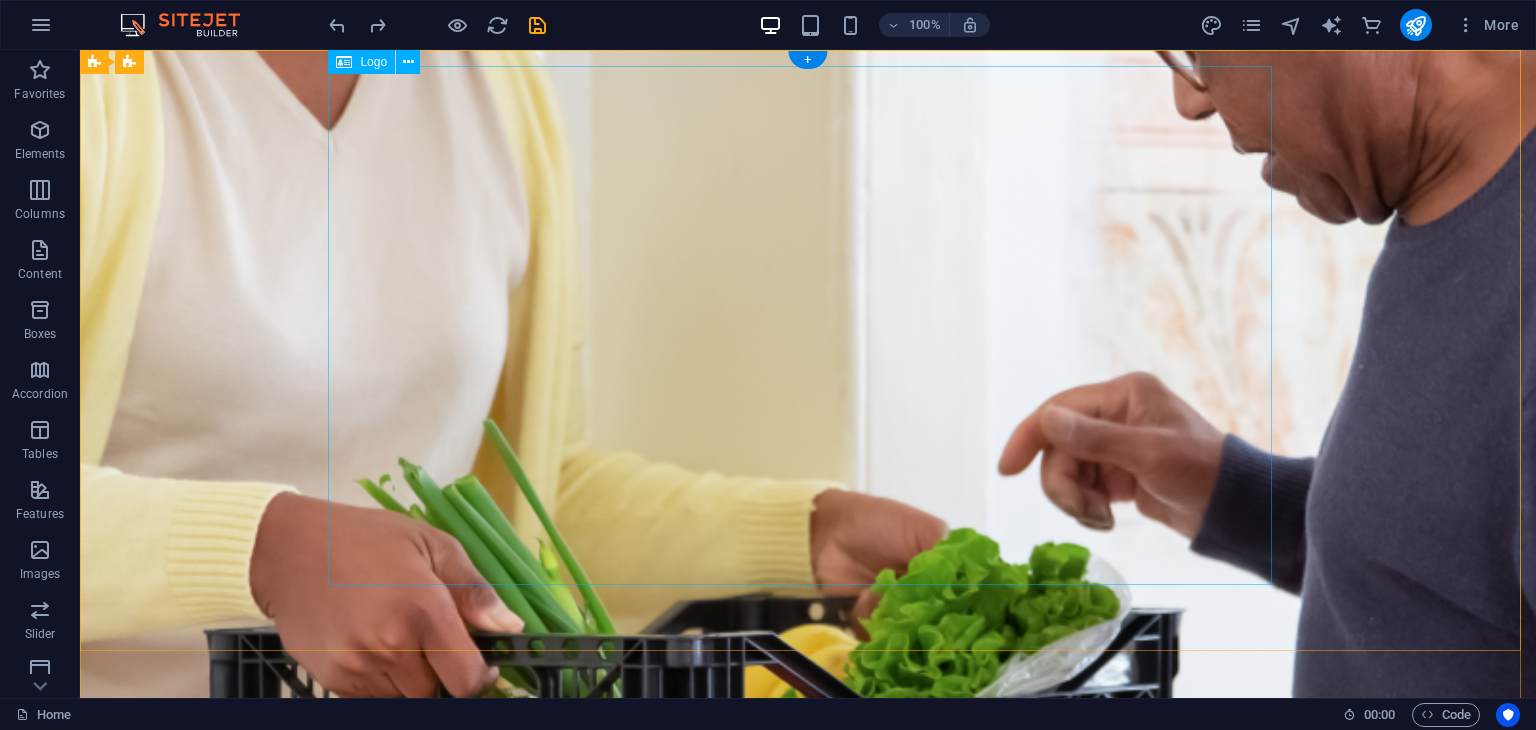 click at bounding box center (808, 1071) 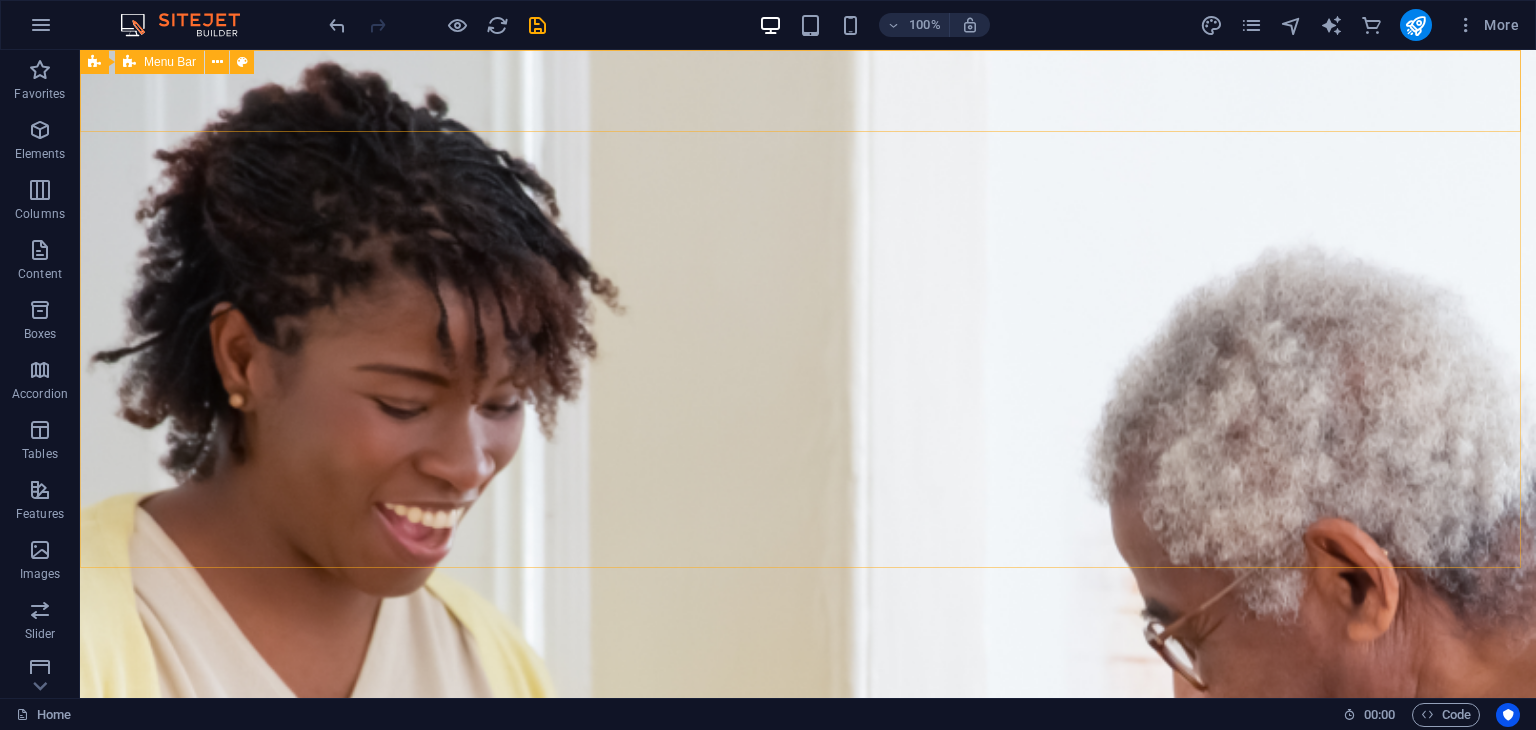 click on "Menu Bar" at bounding box center (170, 62) 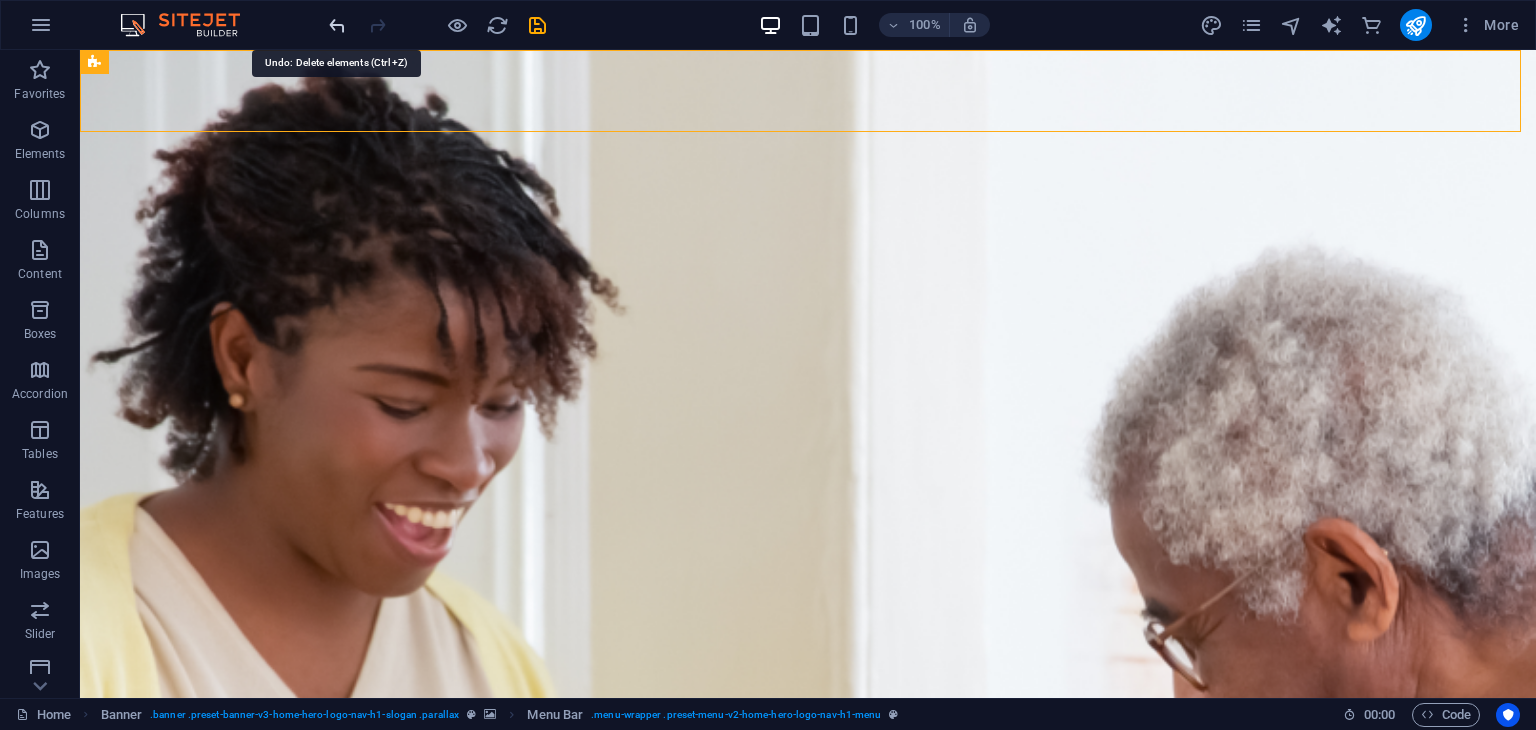 click at bounding box center (337, 25) 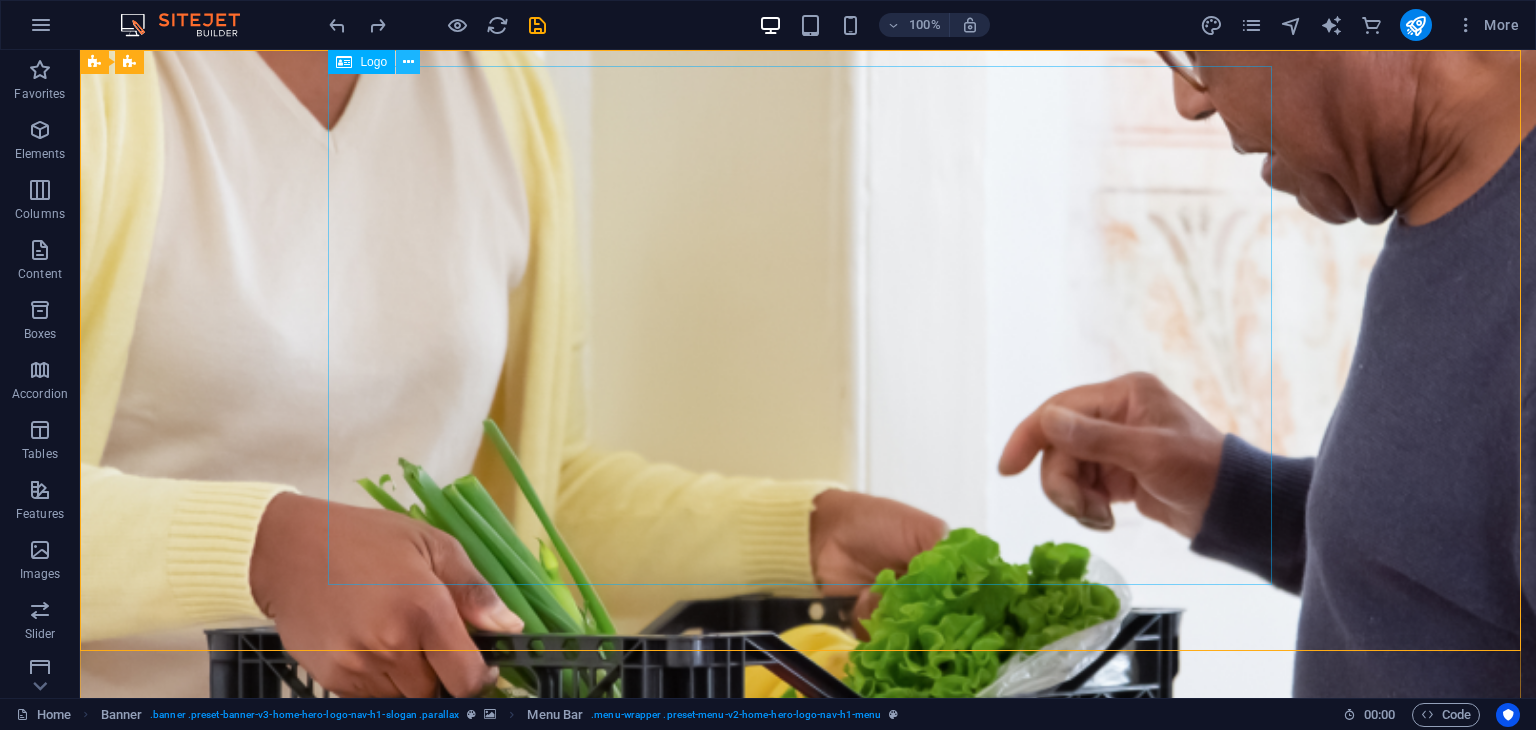 click at bounding box center [408, 62] 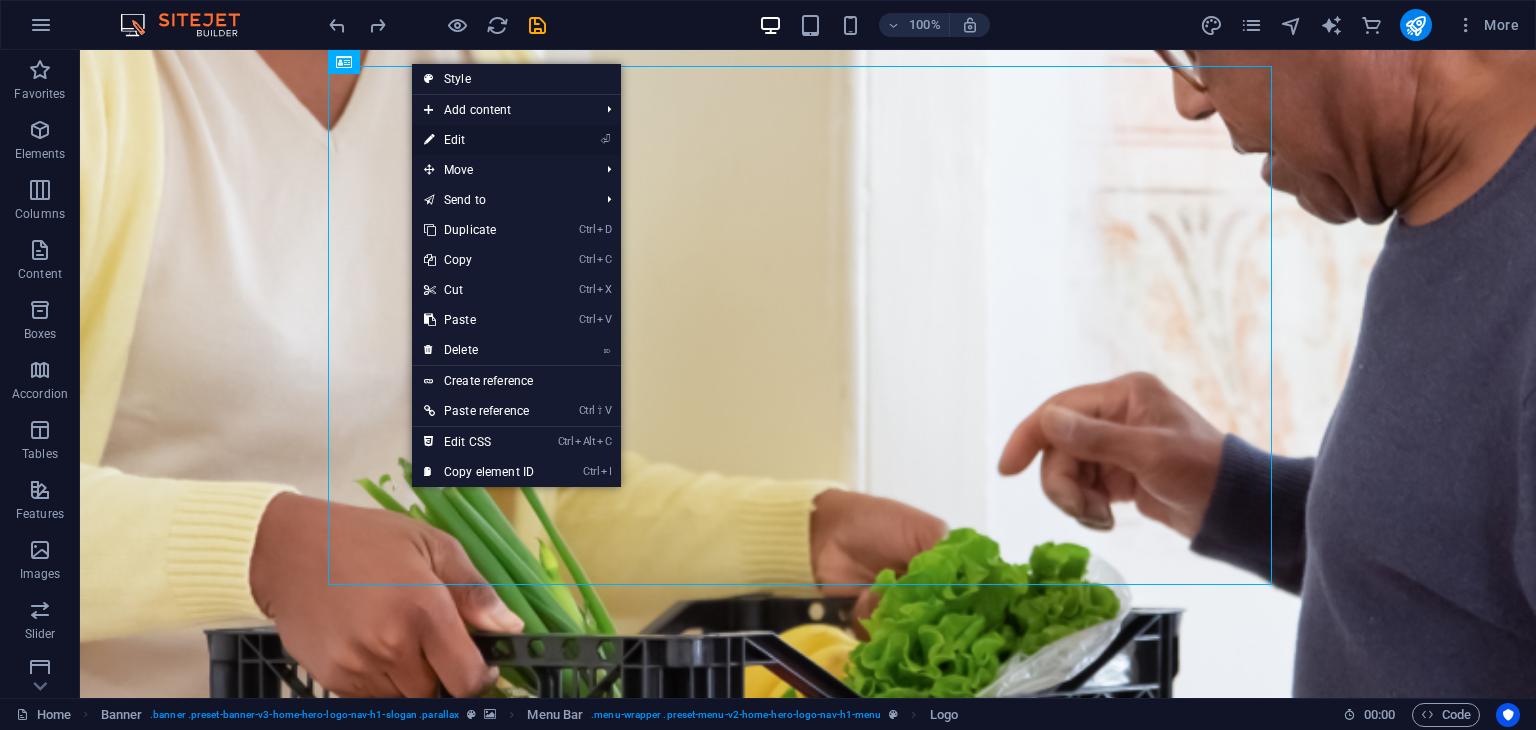 click on "⏎  Edit" at bounding box center [479, 140] 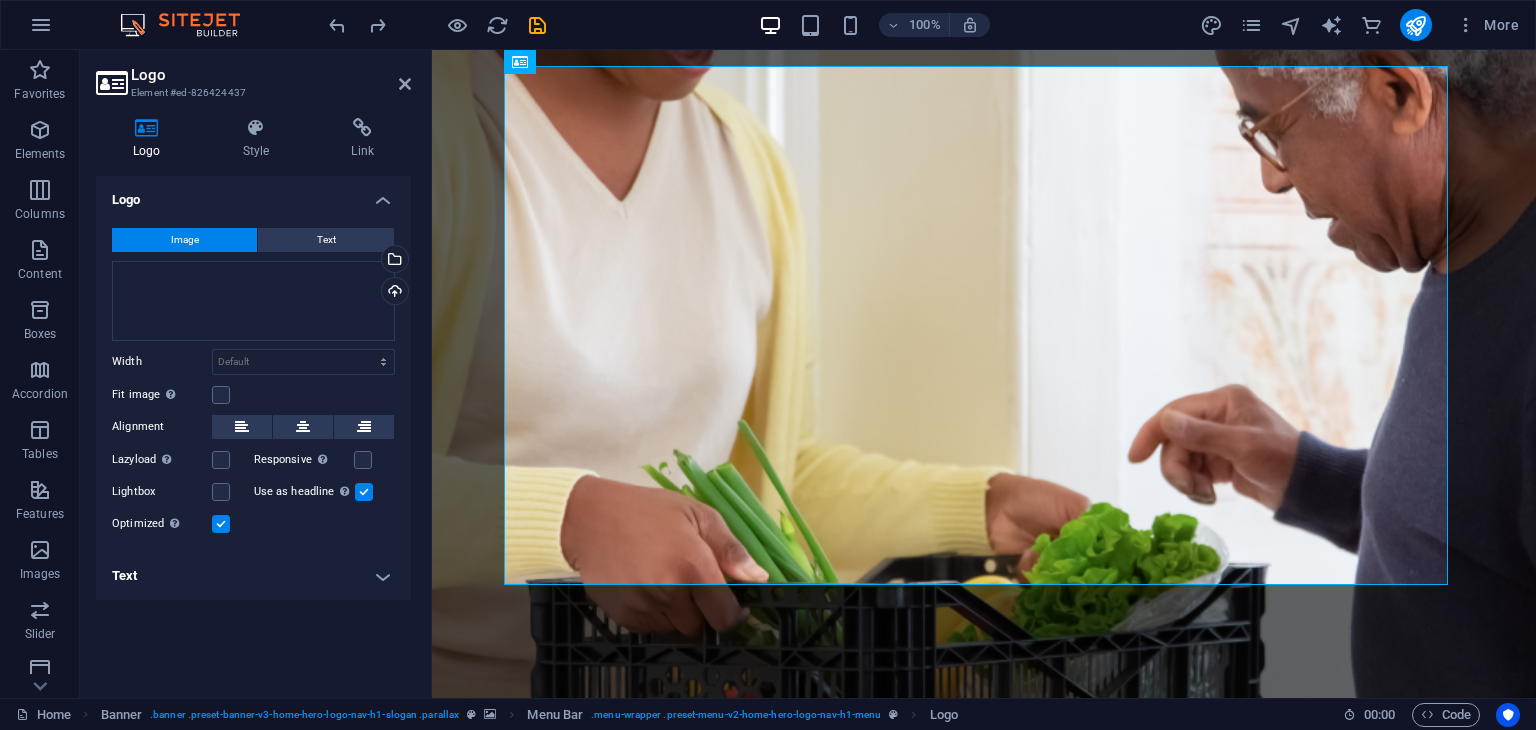 click on "Image" at bounding box center (185, 240) 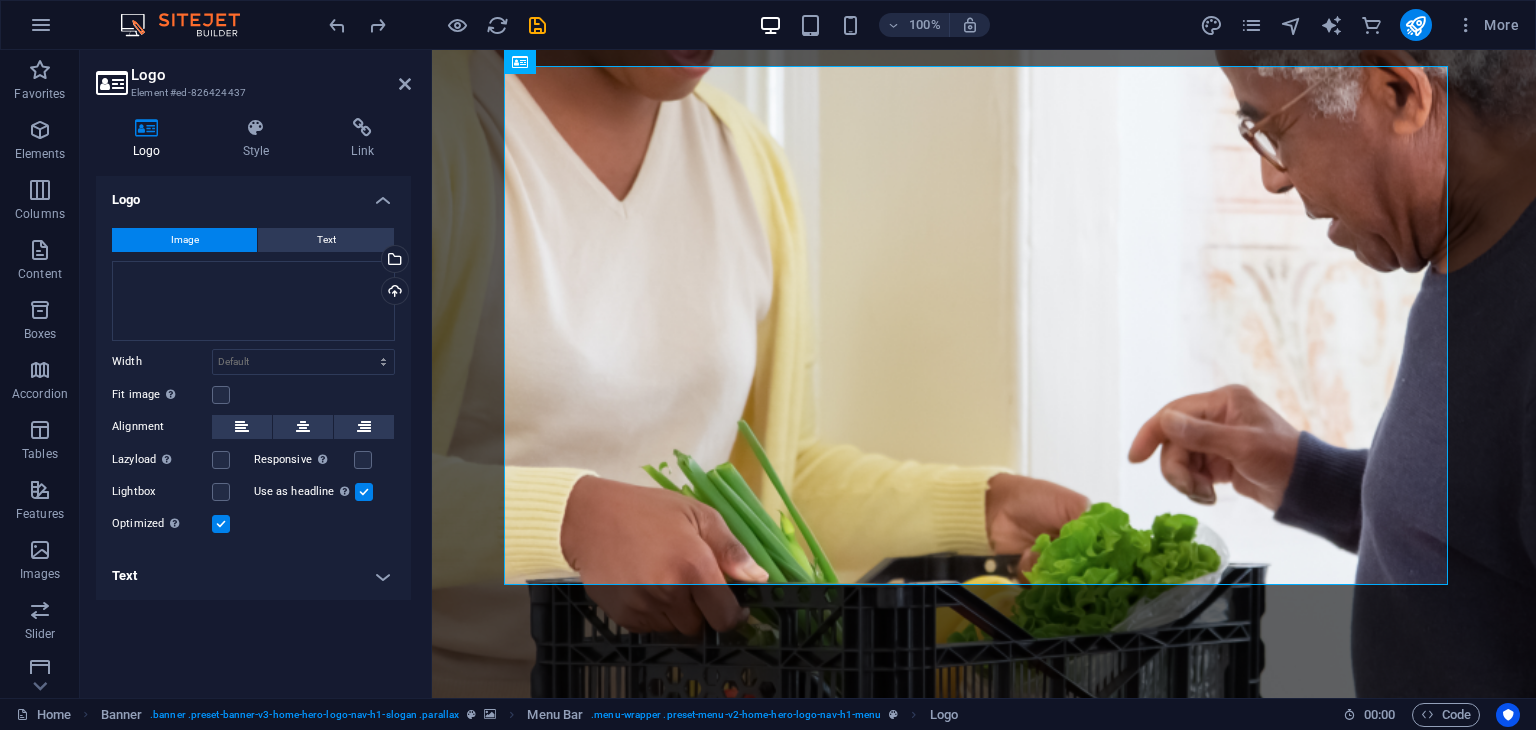 click on "Image" at bounding box center (185, 240) 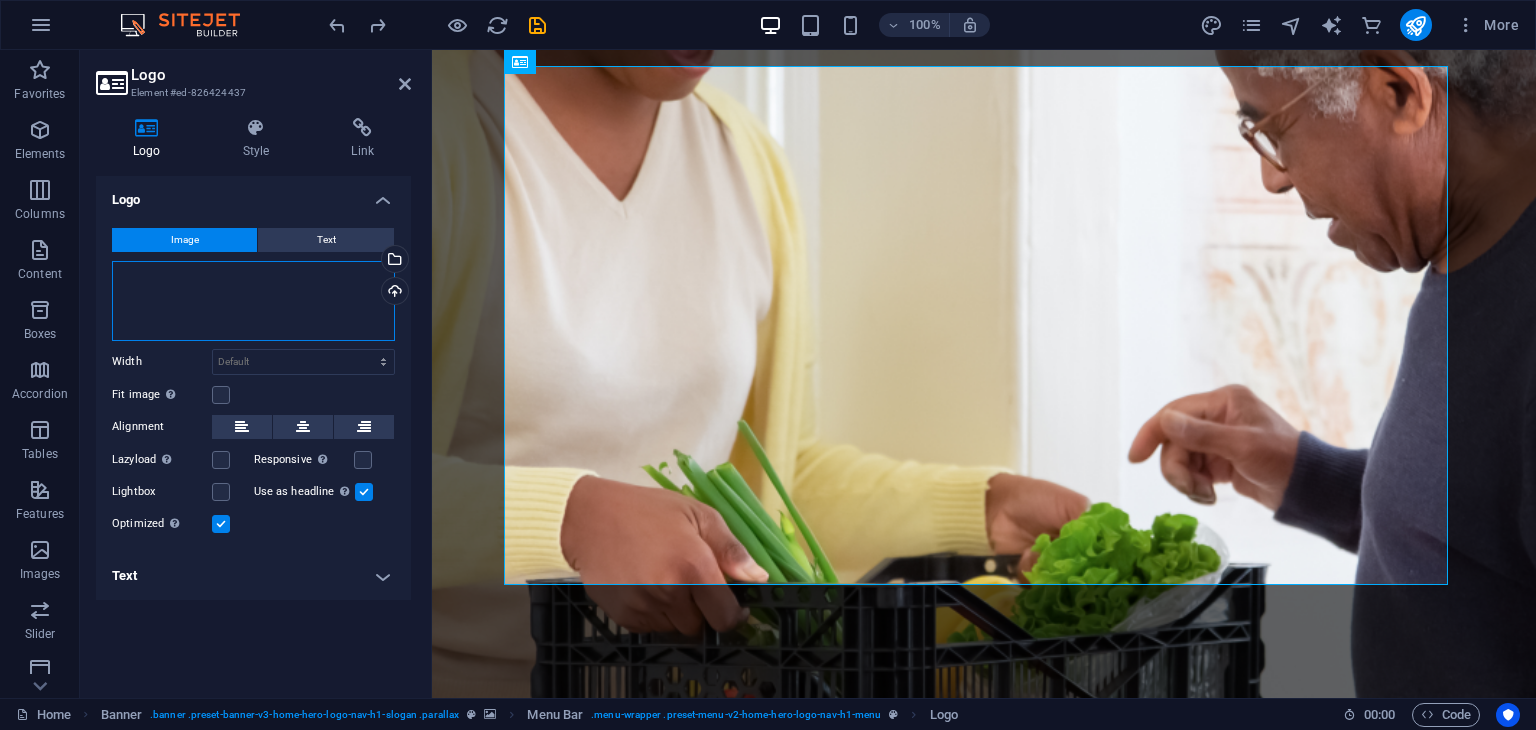 click on "Drag files here, click to choose files or select files from Files or our free stock photos & videos" at bounding box center [253, 301] 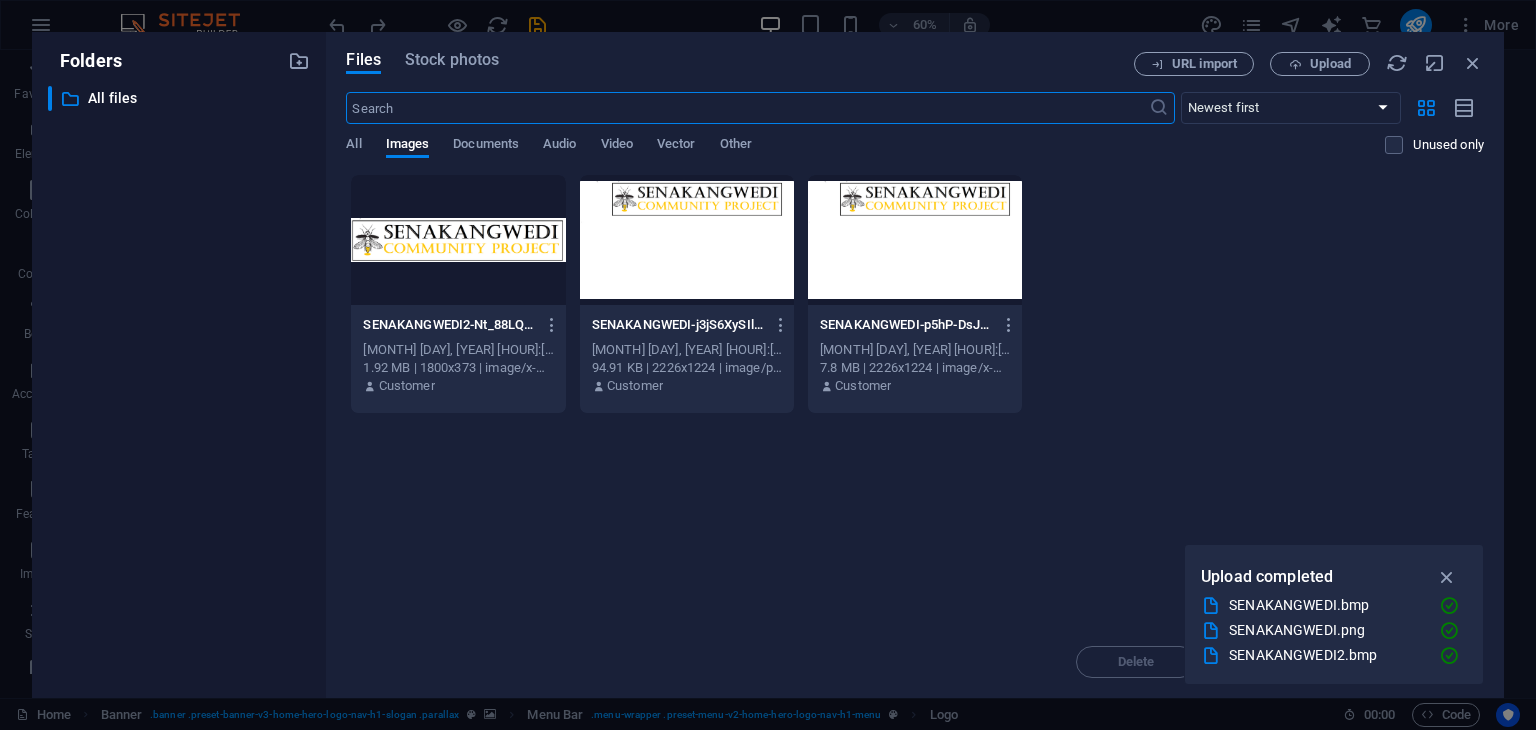 click at bounding box center [458, 240] 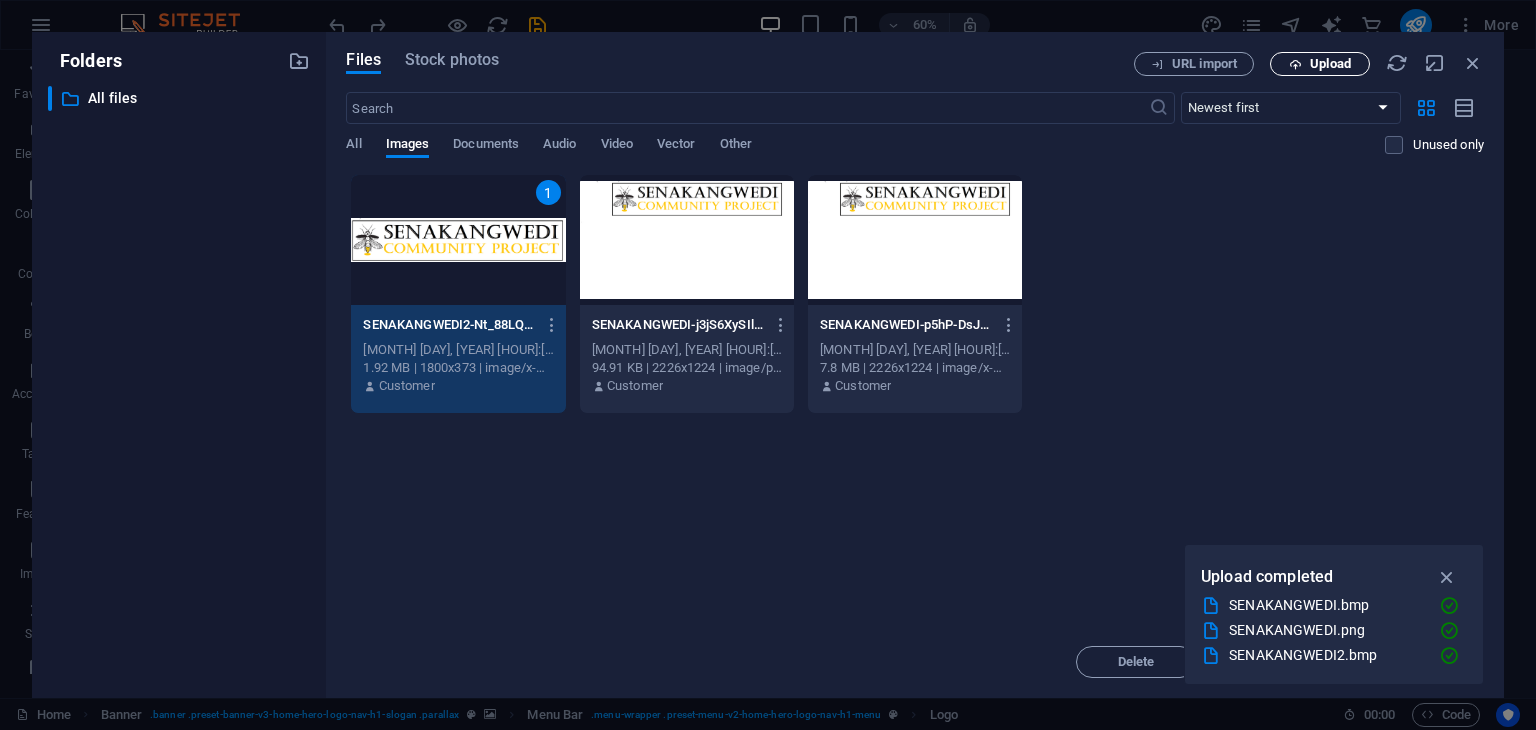 click at bounding box center (1295, 64) 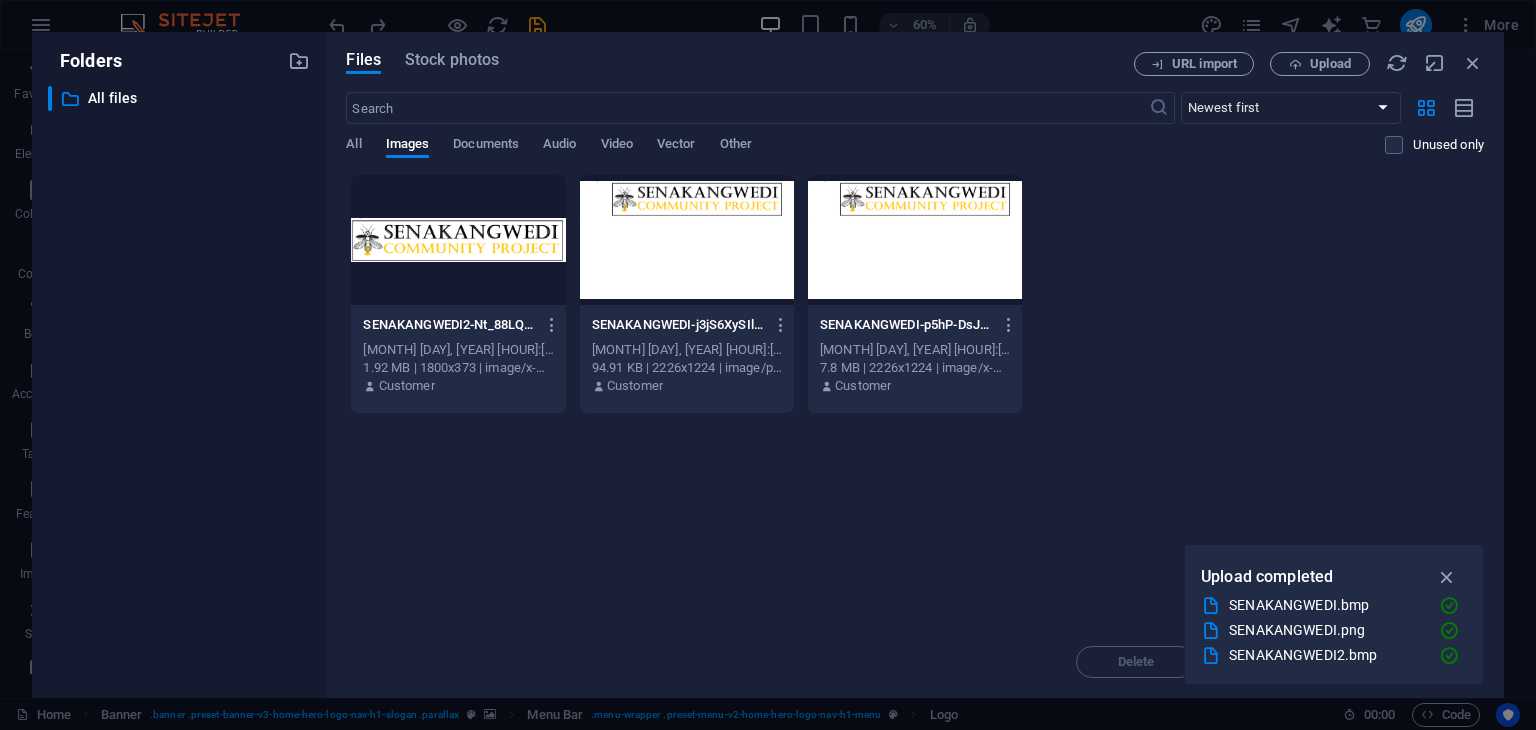click at bounding box center [458, 240] 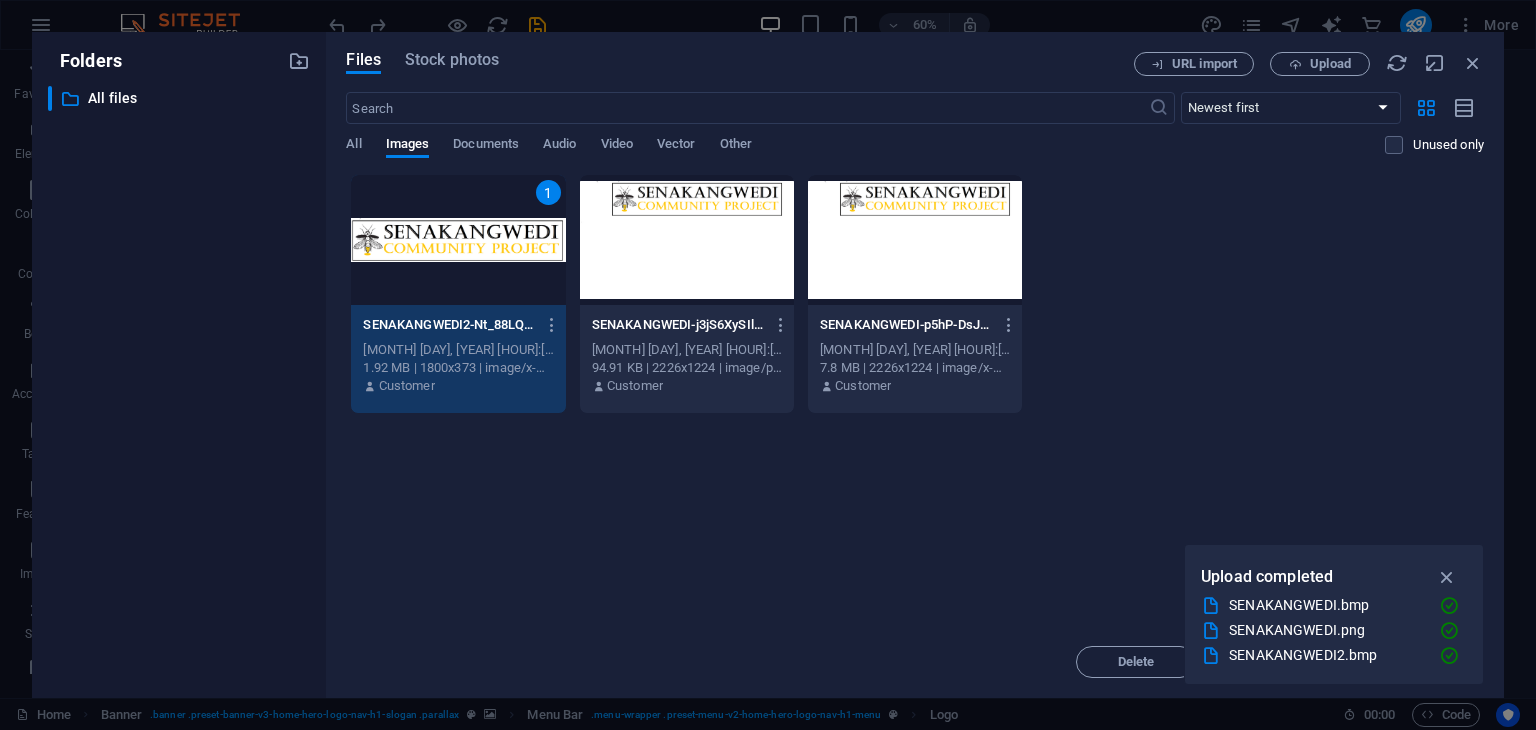 click on "1" at bounding box center (458, 240) 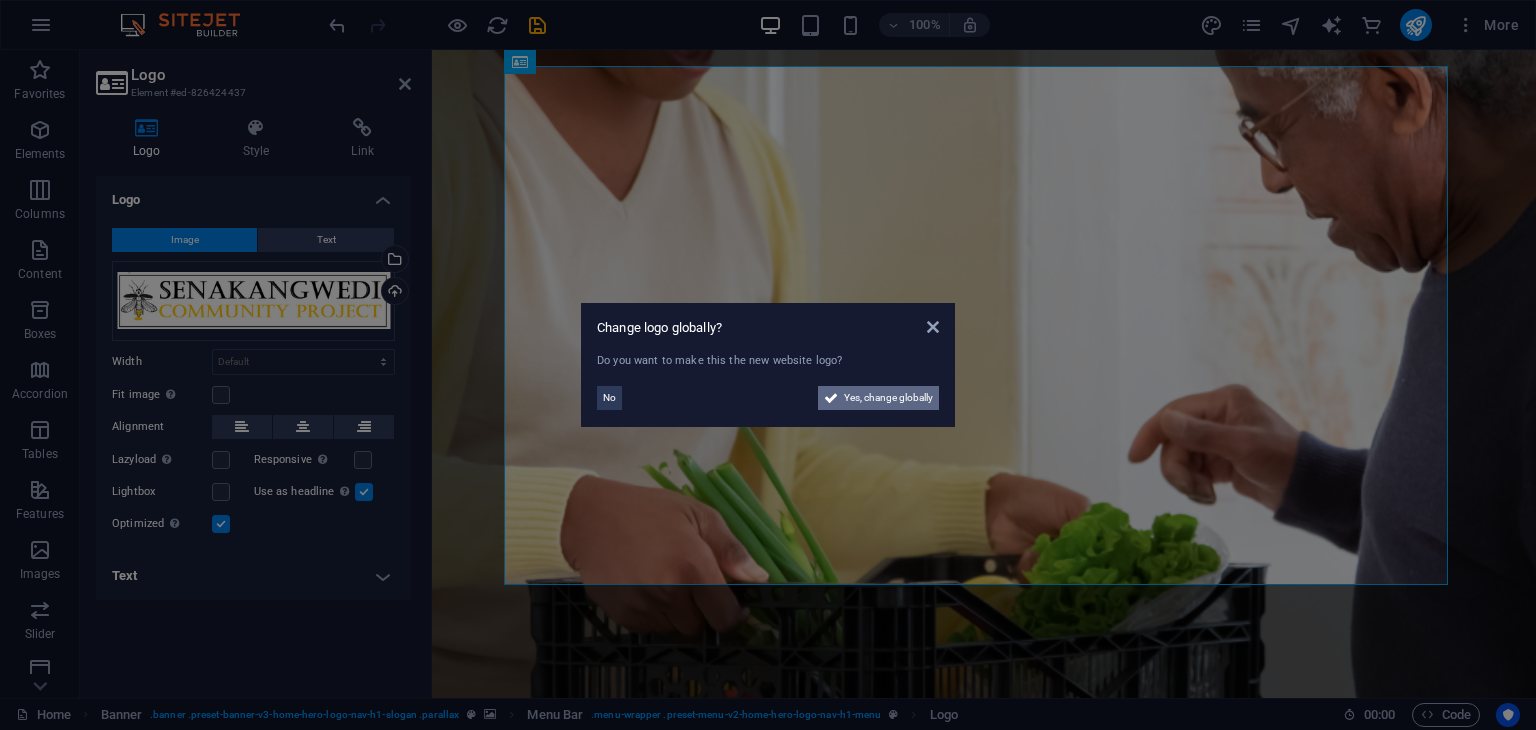 click on "Yes, change globally" at bounding box center (888, 398) 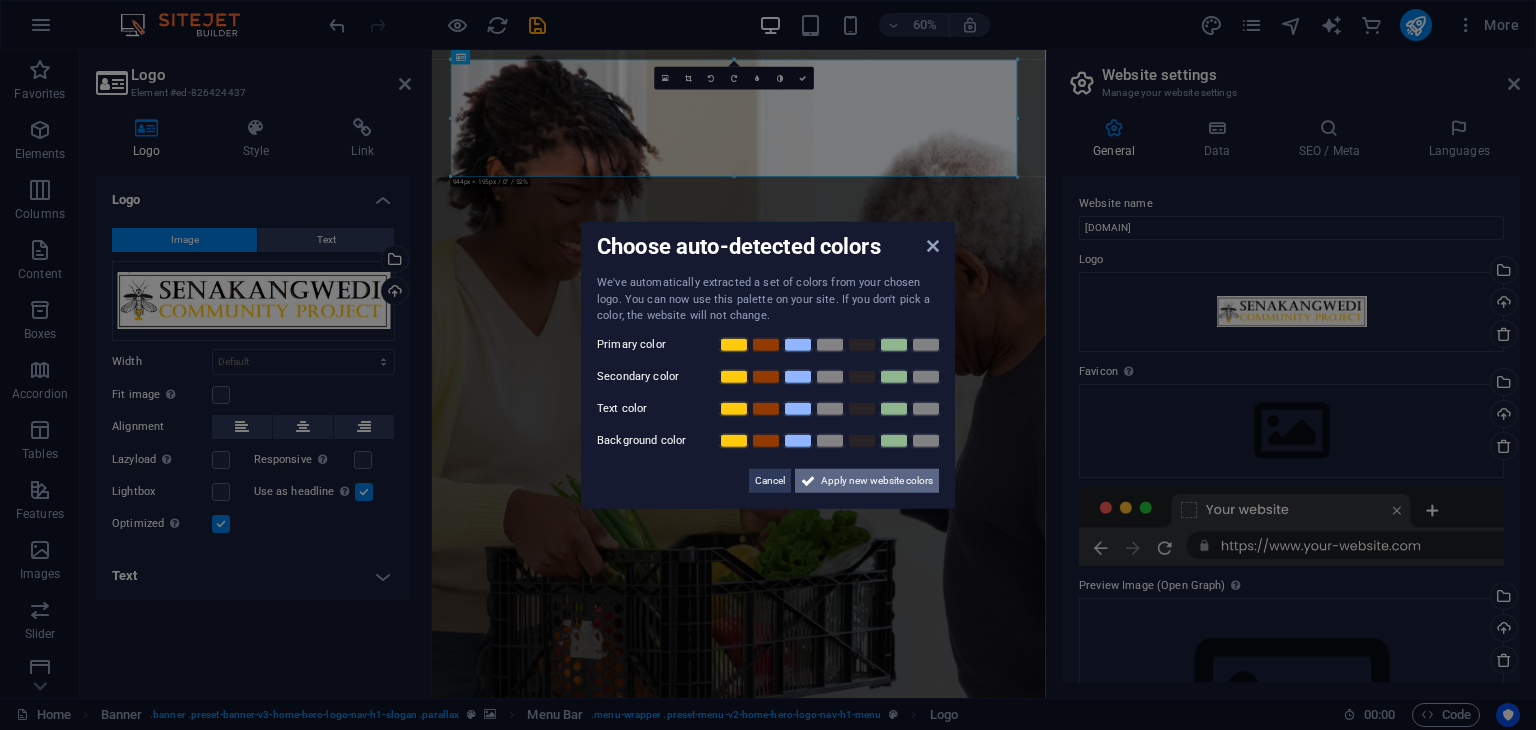 click on "Apply new website colors" at bounding box center [877, 480] 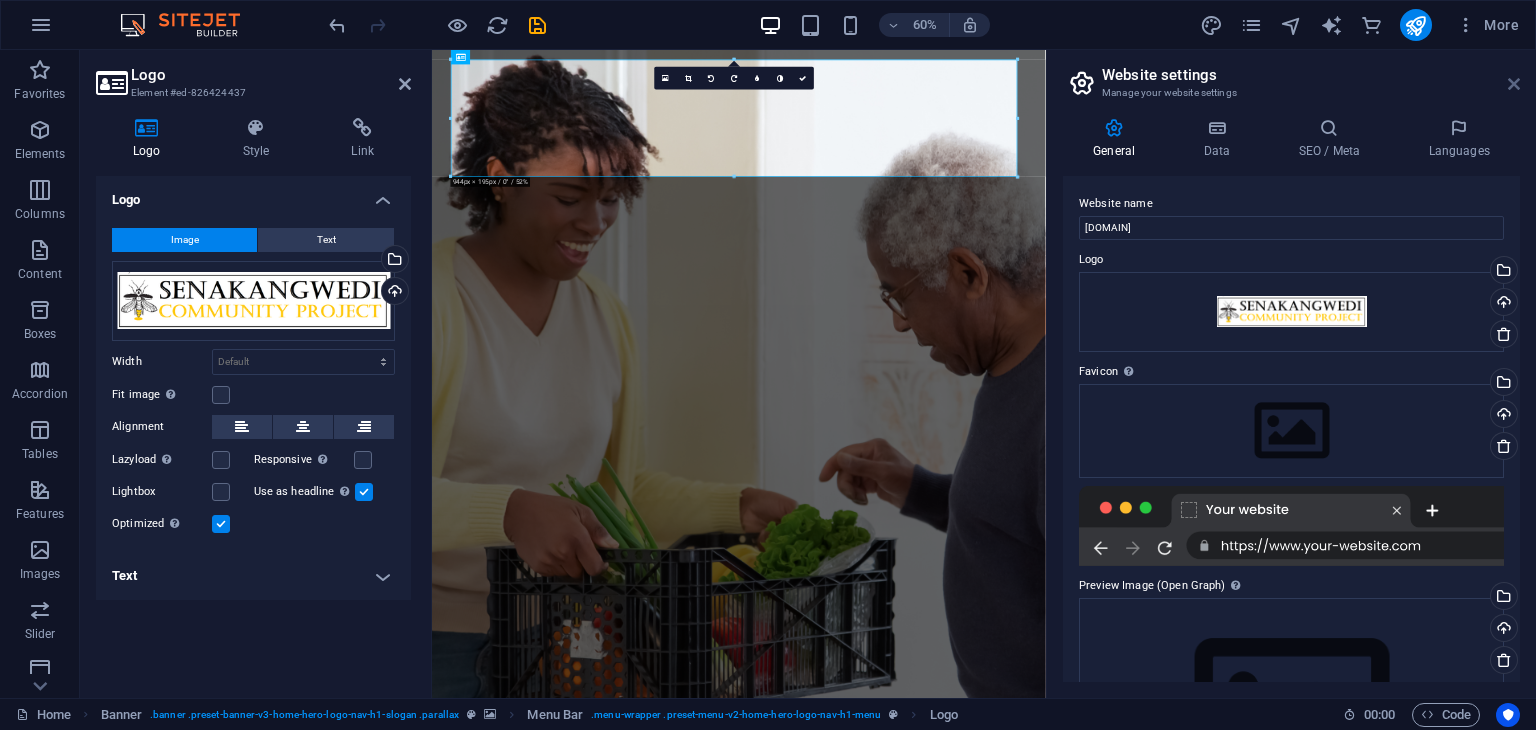 click at bounding box center (1514, 84) 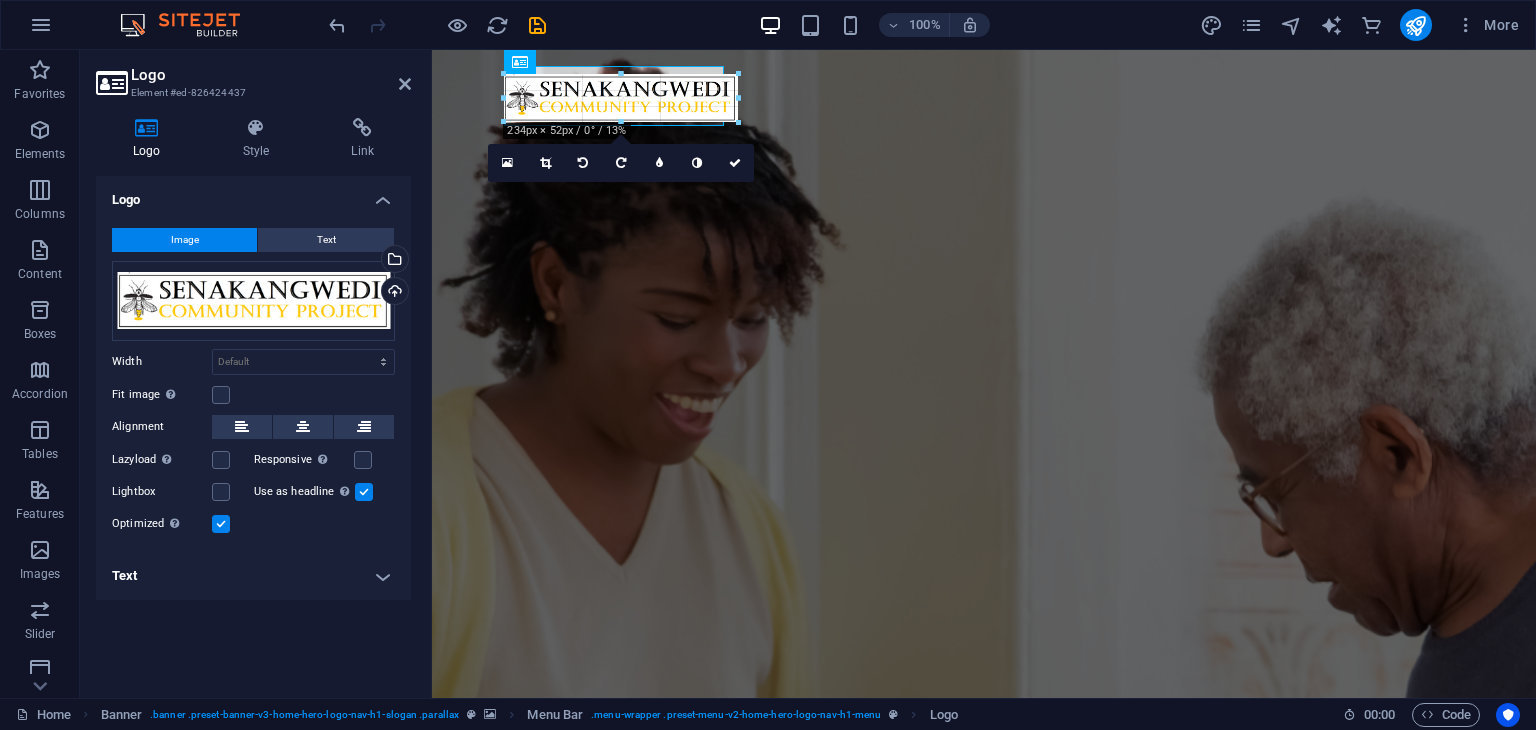 drag, startPoint x: 505, startPoint y: 165, endPoint x: 1229, endPoint y: 121, distance: 725.33575 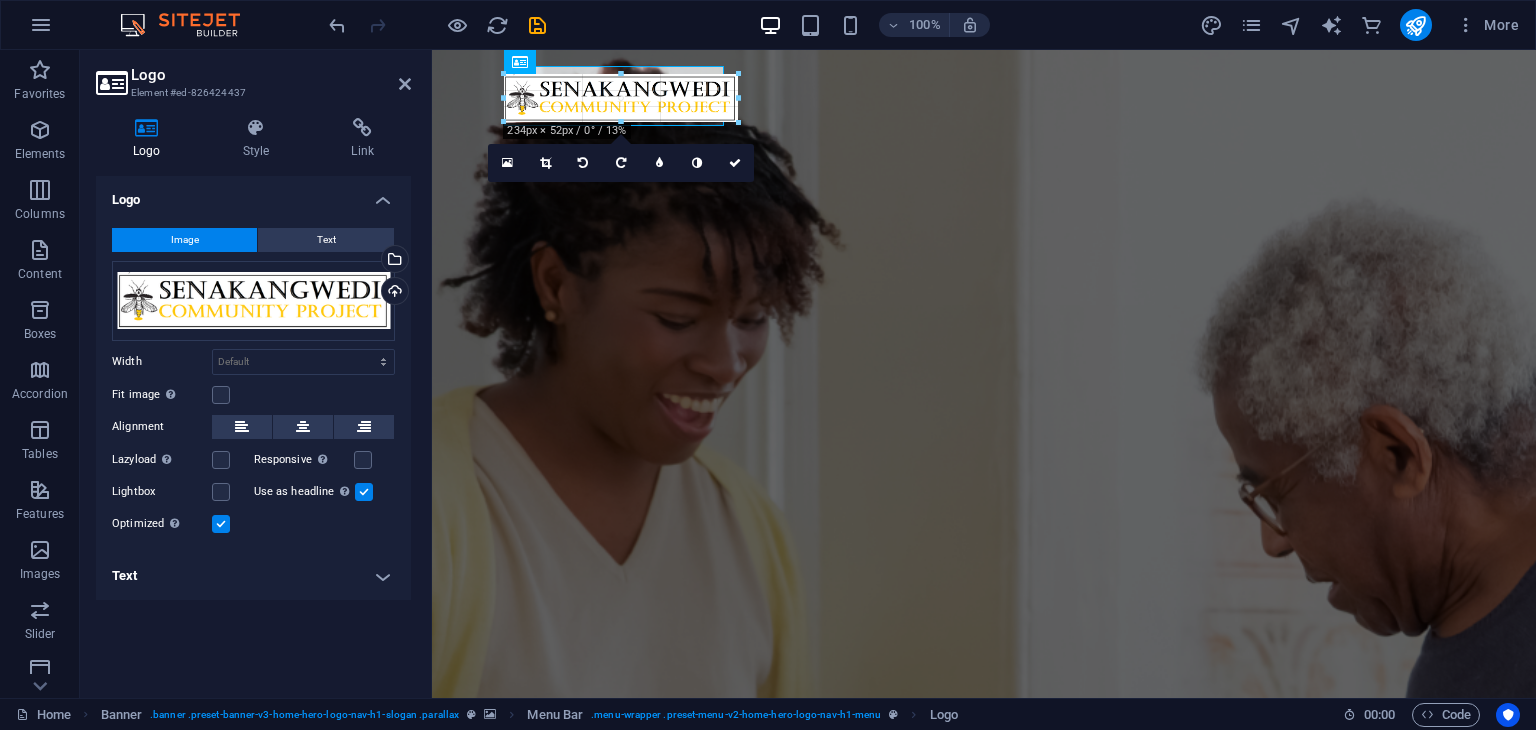 type on "220" 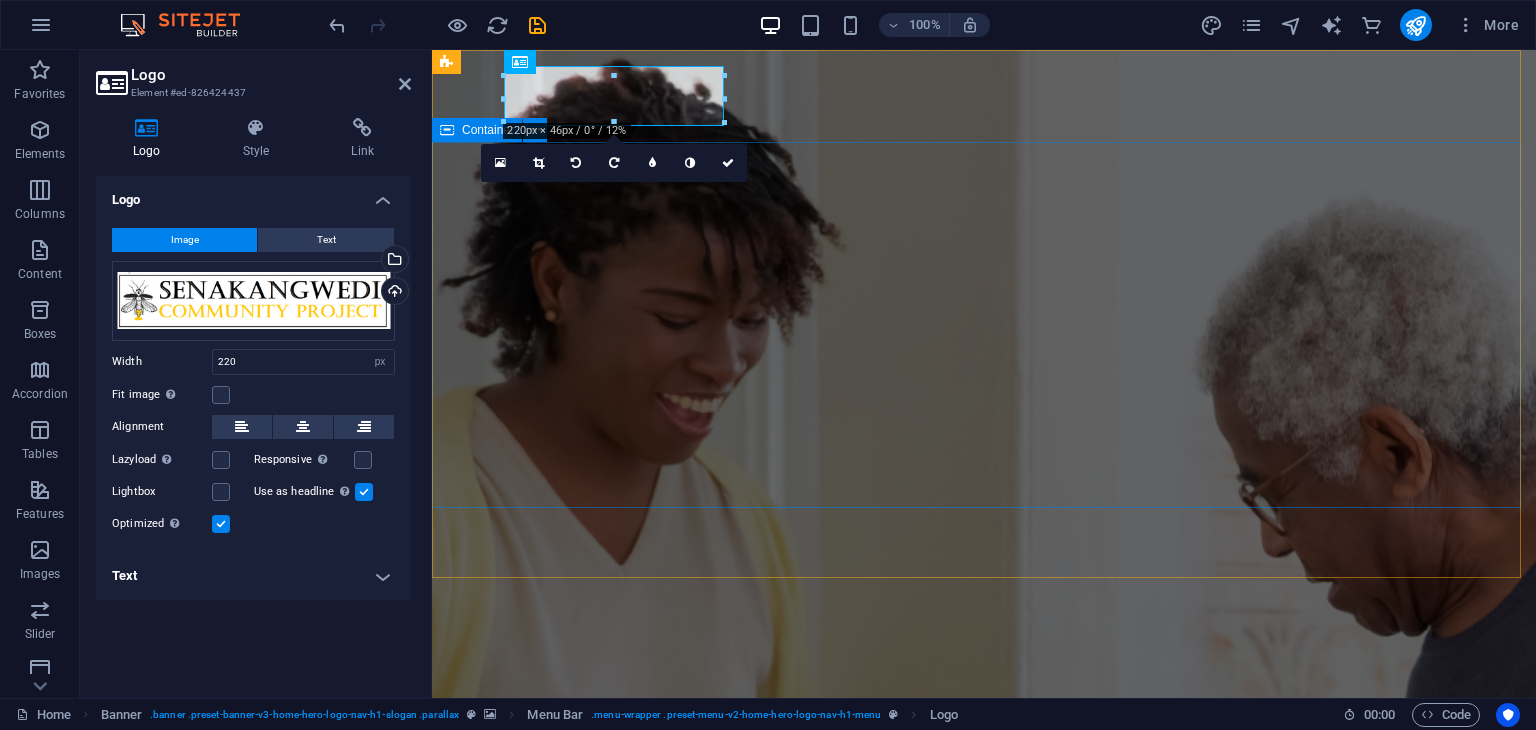 click on "Empowering Our Community Through Education, Research & Sustainable Growth Senakangwedi Community Project – Building a Self-Sufficient Future" at bounding box center [984, 993] 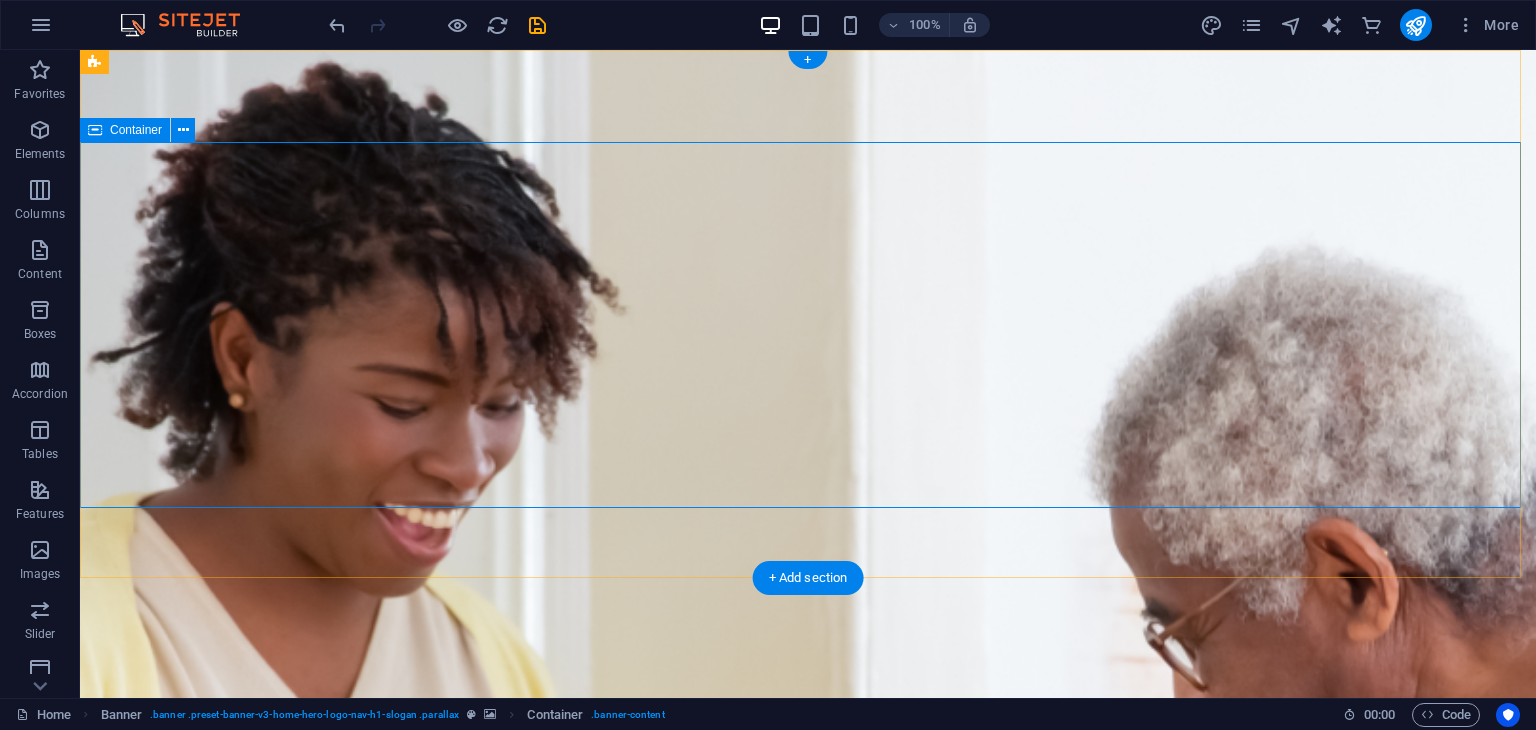click on "Empowering Our Community Through Education, Research & Sustainable Growth Senakangwedi Community Project – Building a Self-Sufficient Future" at bounding box center (808, 993) 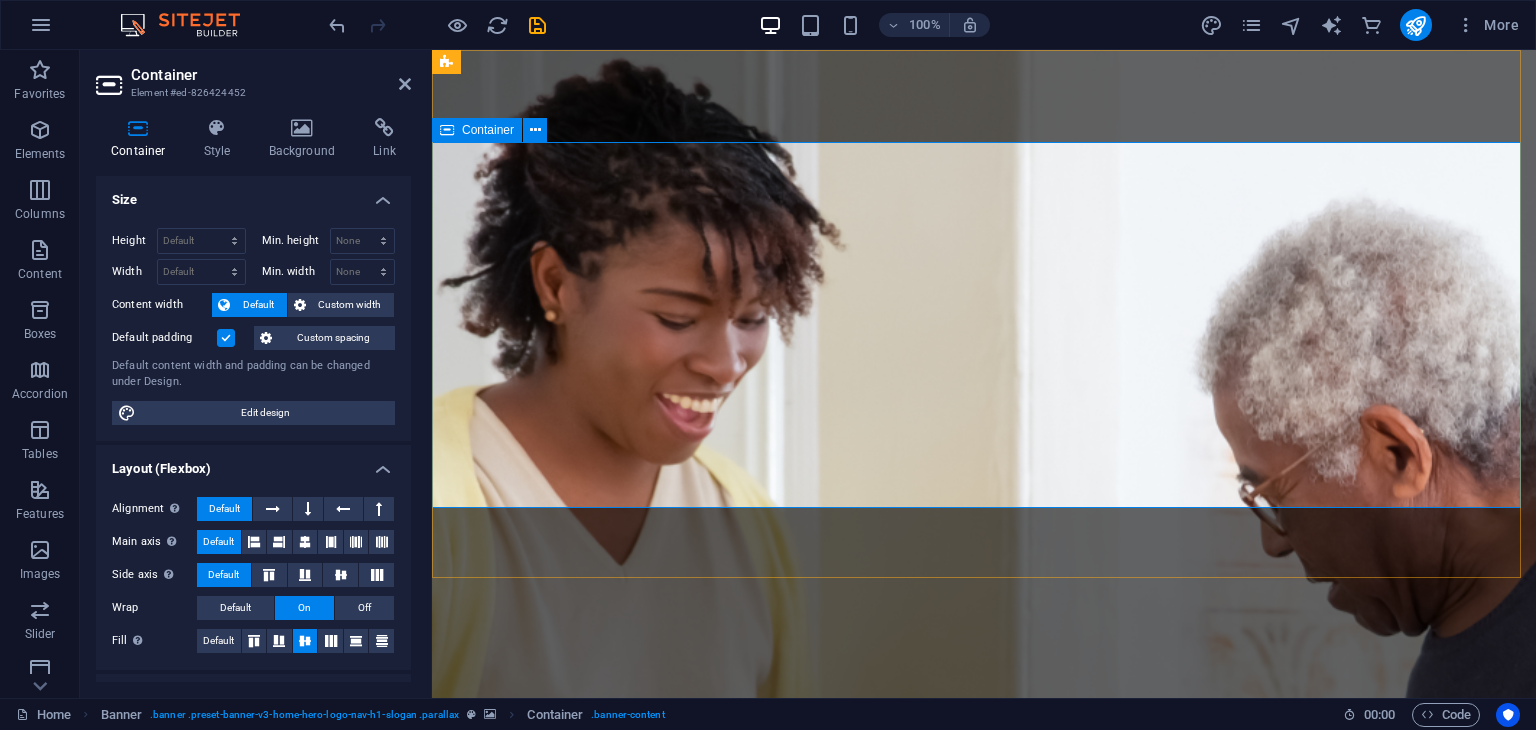 click on "Empowering Our Community Through Education, Research & Sustainable Growth Senakangwedi Community Project – Building a Self-Sufficient Future" at bounding box center [984, 993] 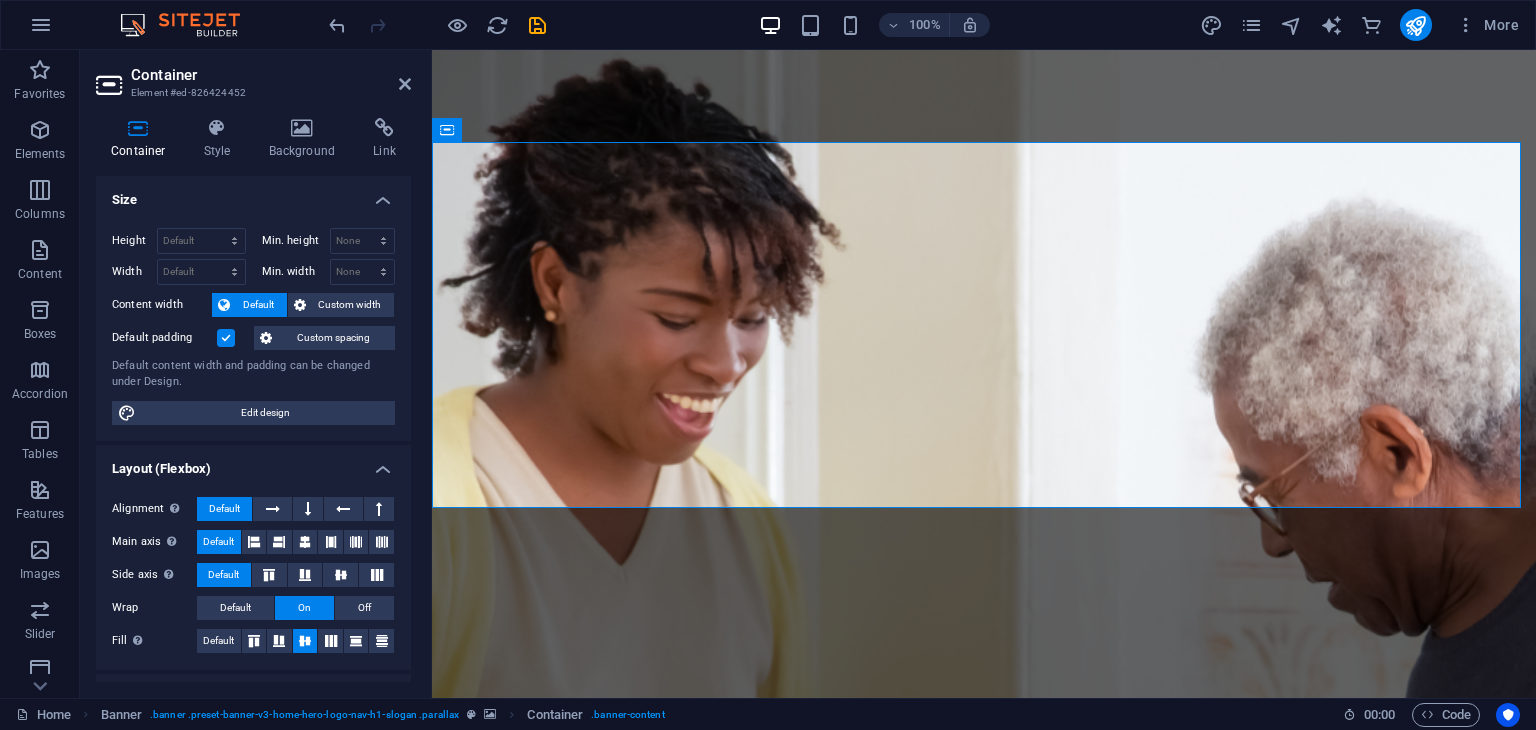 click at bounding box center (984, 374) 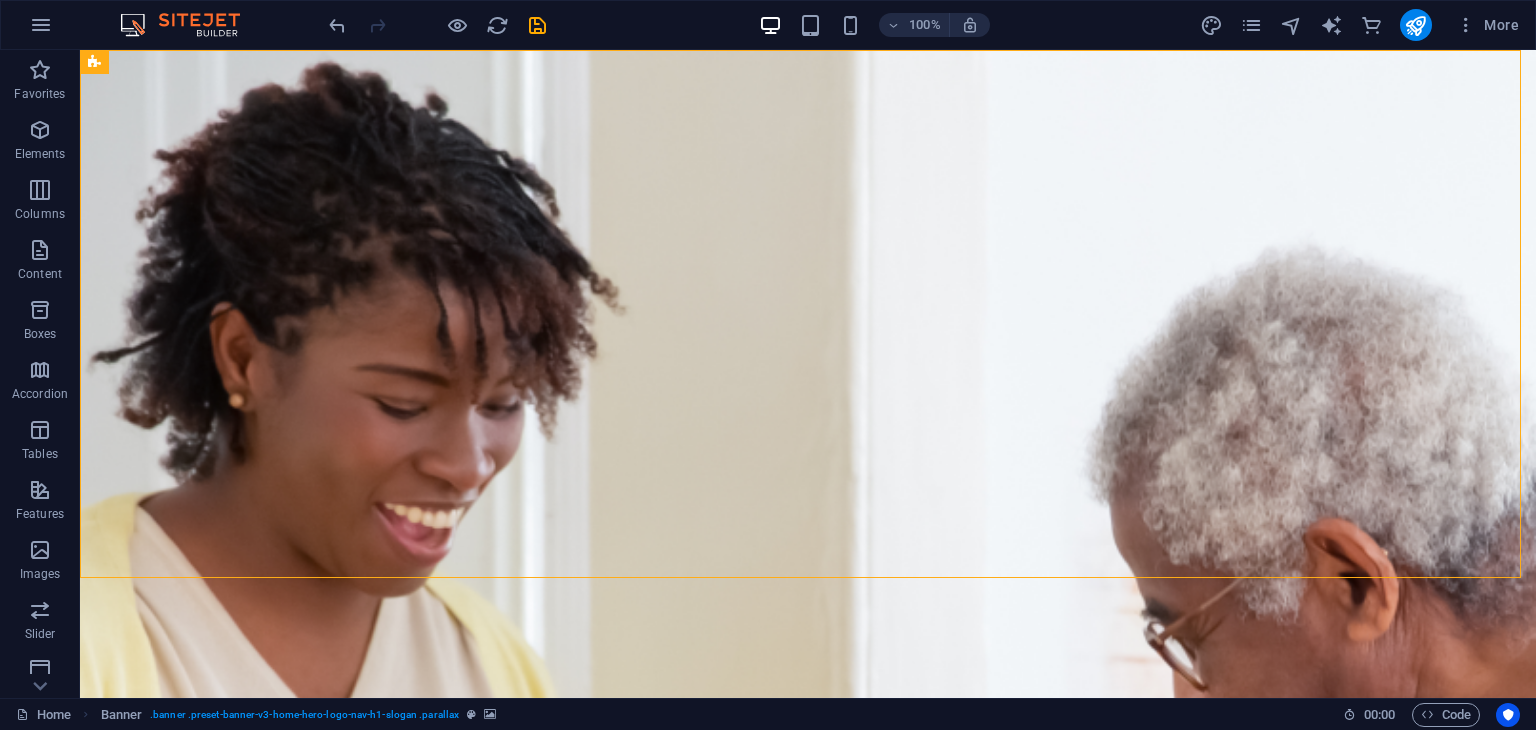 click at bounding box center [808, 374] 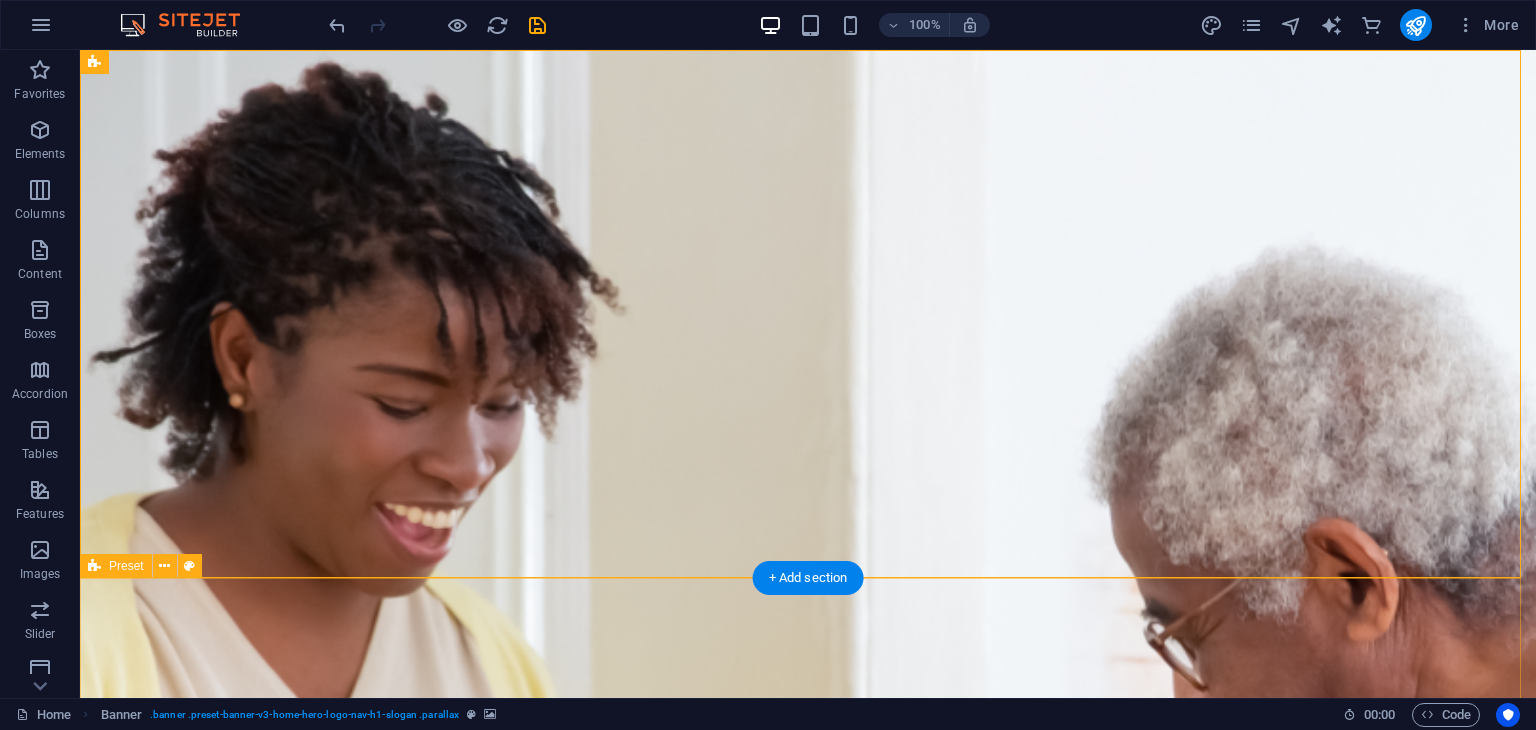 click on "Drop content here or  Add elements  Paste clipboard About Senakangwedi Community Projects At Senakangwedi Community Projects, our mission is to uplift and educate our community by preserving heritage, fostering self-reliance, and documenting African excellence. With years of dedicated service, we empower individuals through various initiatives that promote education, sustainability, and cultural pride. Learn More" at bounding box center (808, 1723) 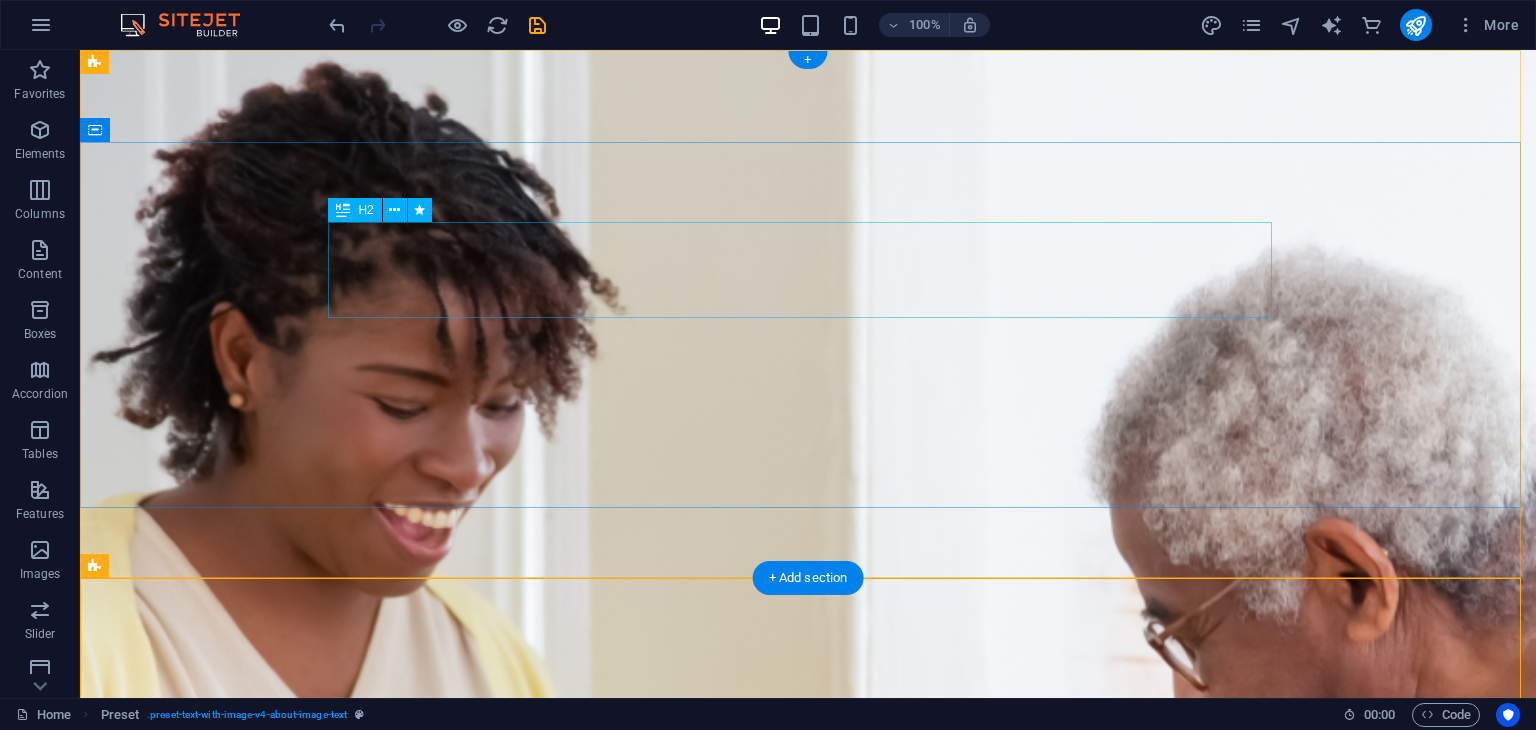 click on "Empowering Our Community Through Education, Research & Sustainable Growth" at bounding box center (808, 938) 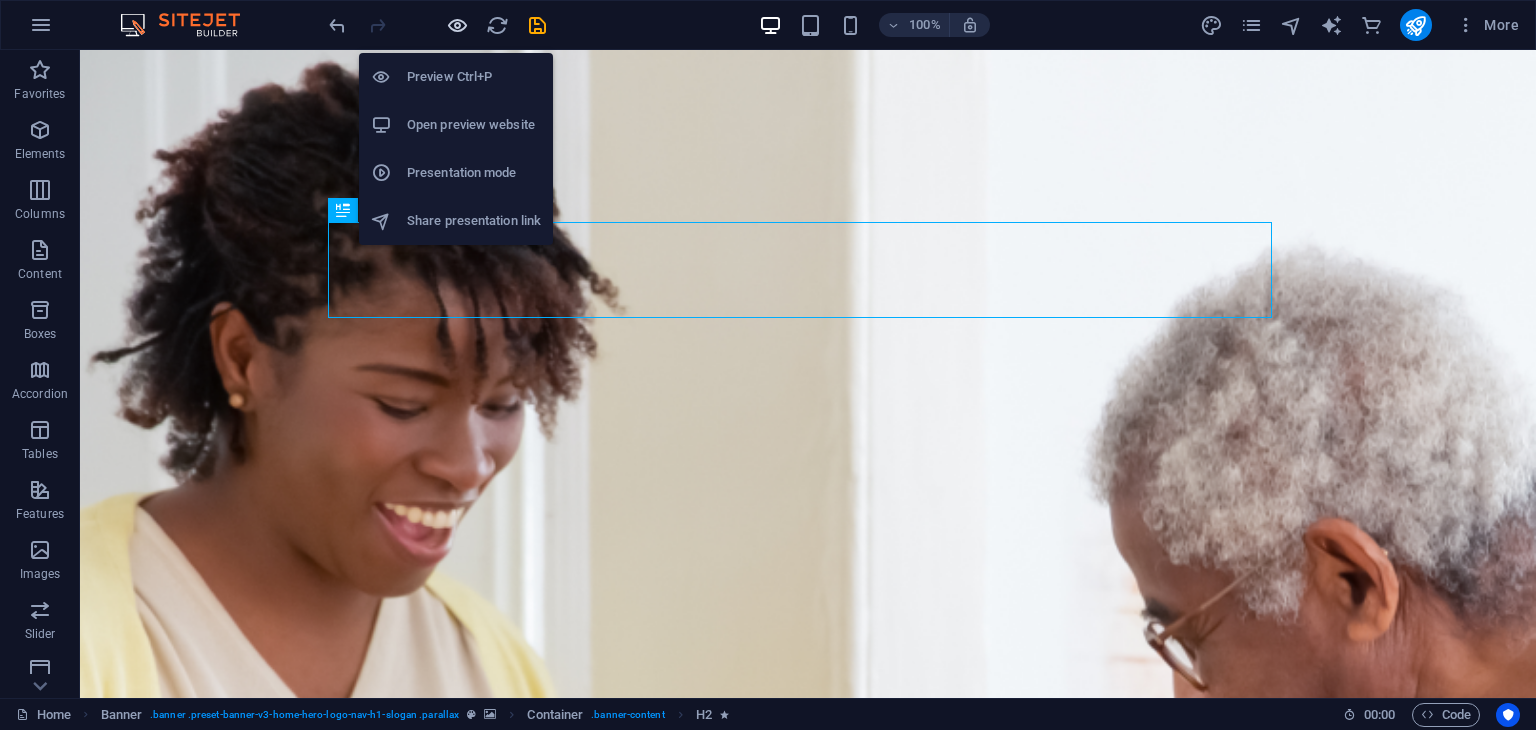 click at bounding box center [457, 25] 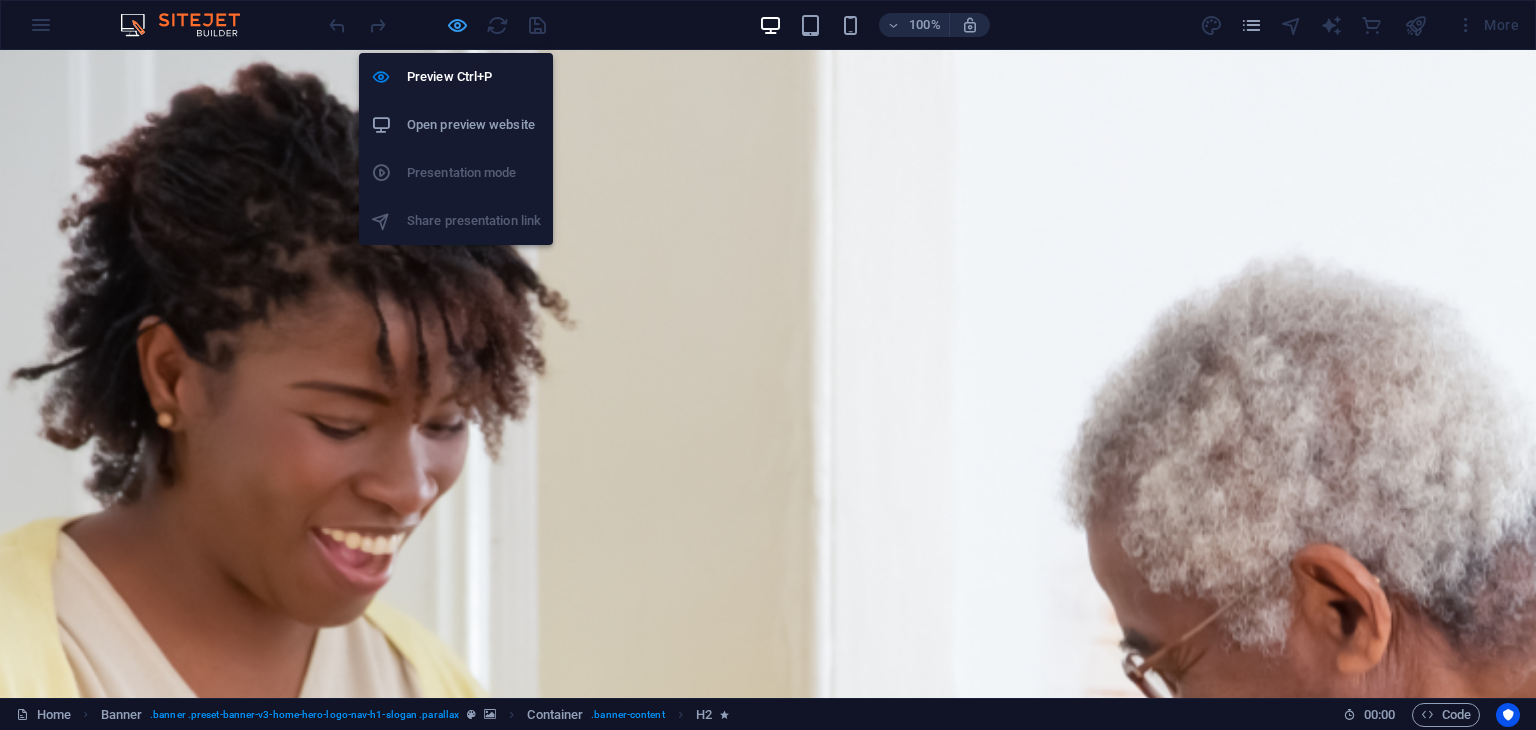 click at bounding box center (457, 25) 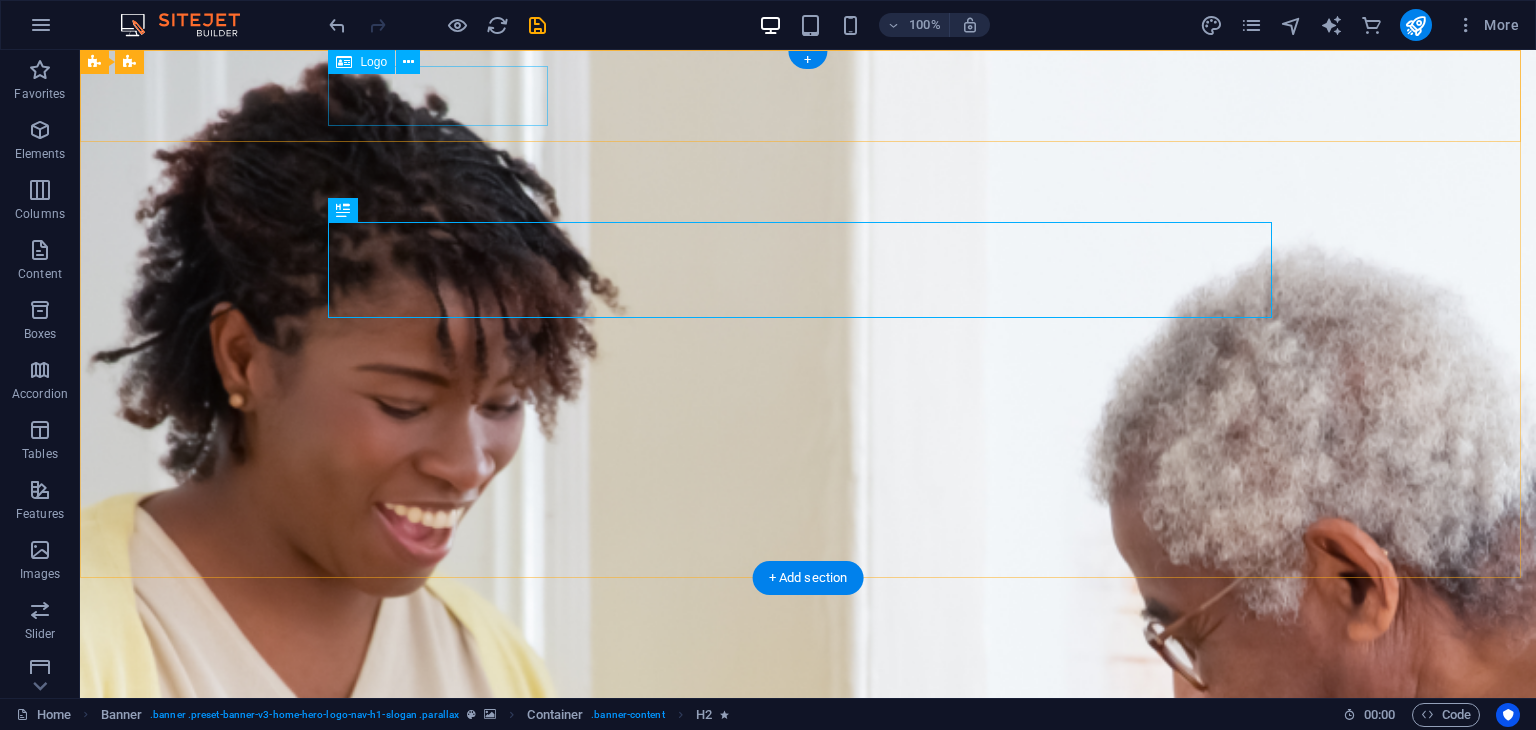 click at bounding box center (808, 714) 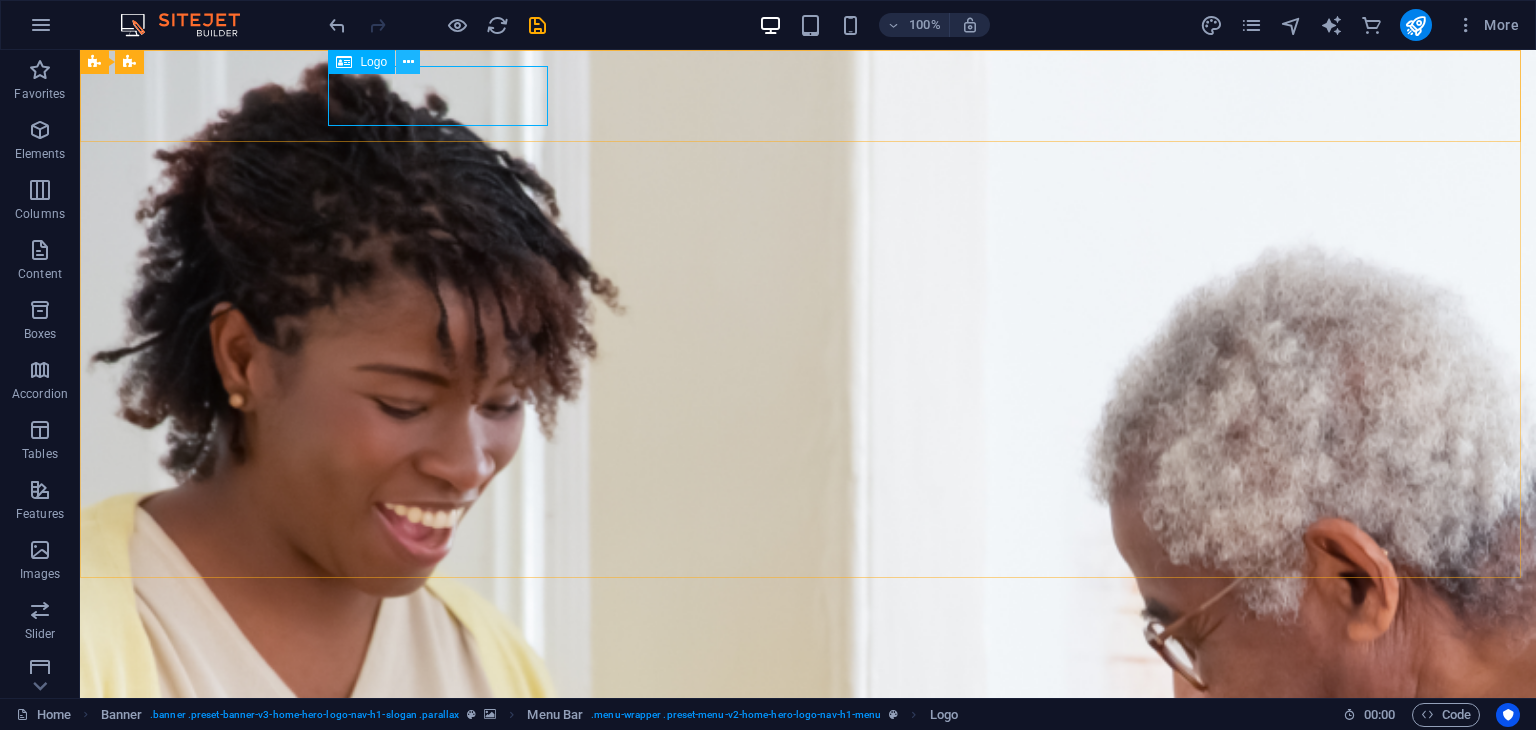 click at bounding box center [408, 62] 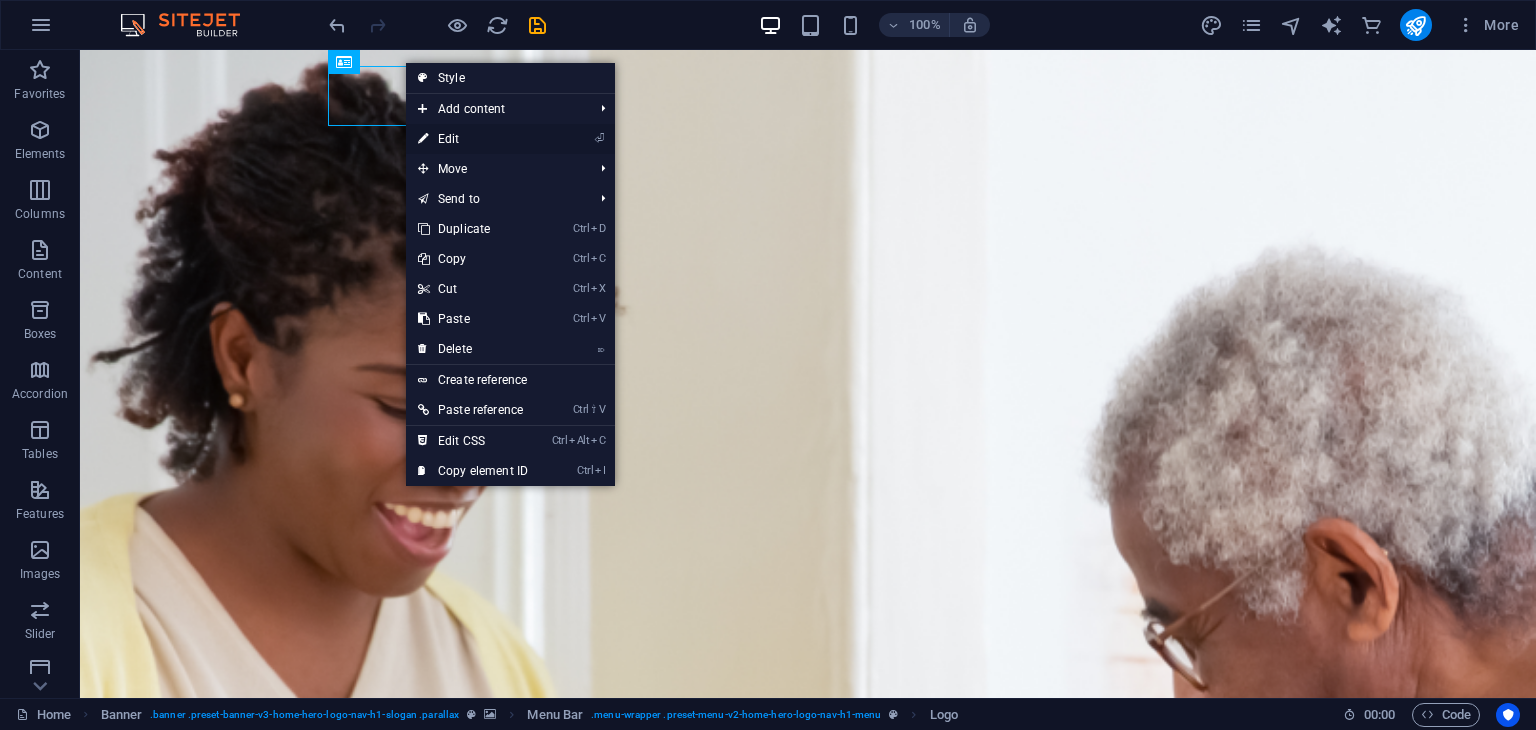 click on "⏎  Edit" at bounding box center (473, 139) 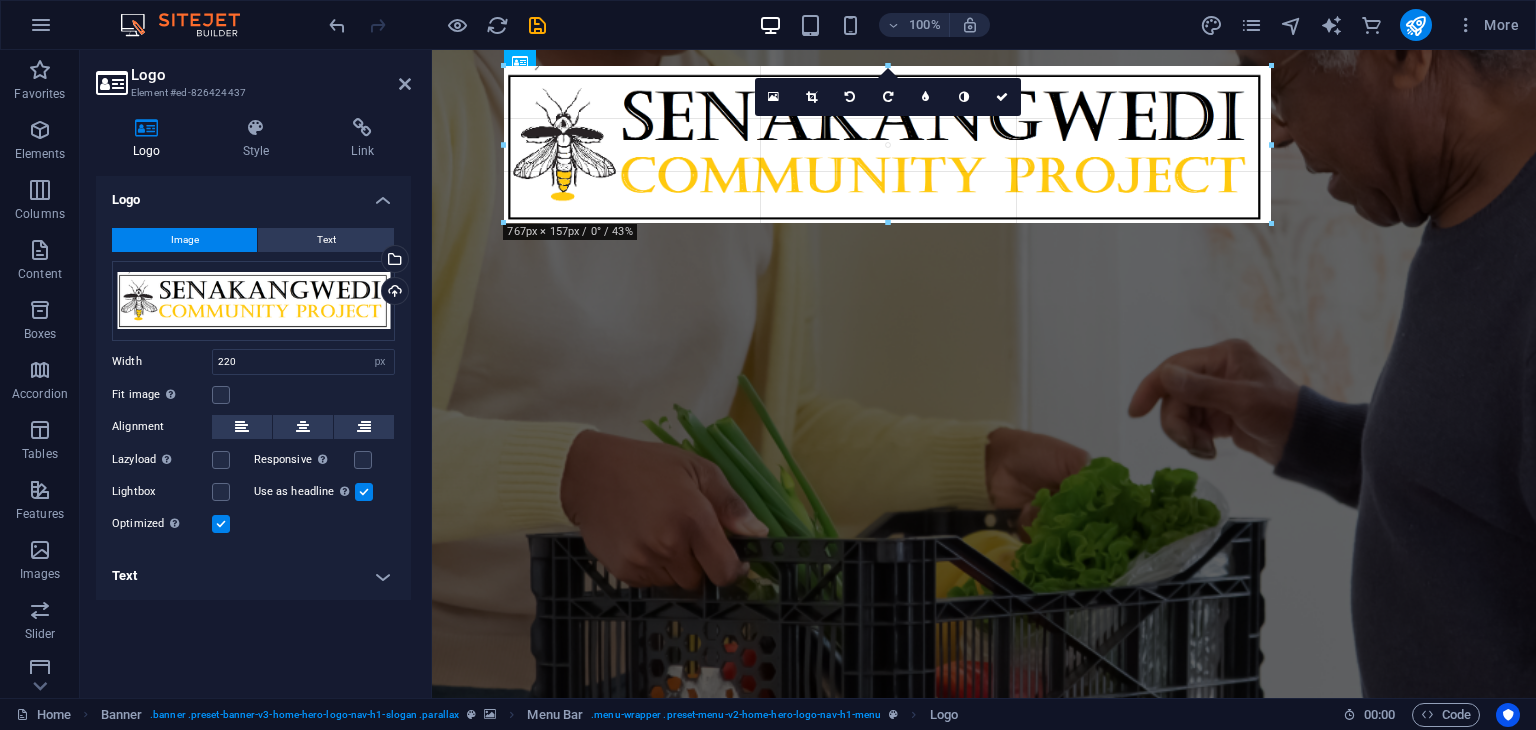 drag, startPoint x: 725, startPoint y: 124, endPoint x: 1273, endPoint y: 85, distance: 549.38605 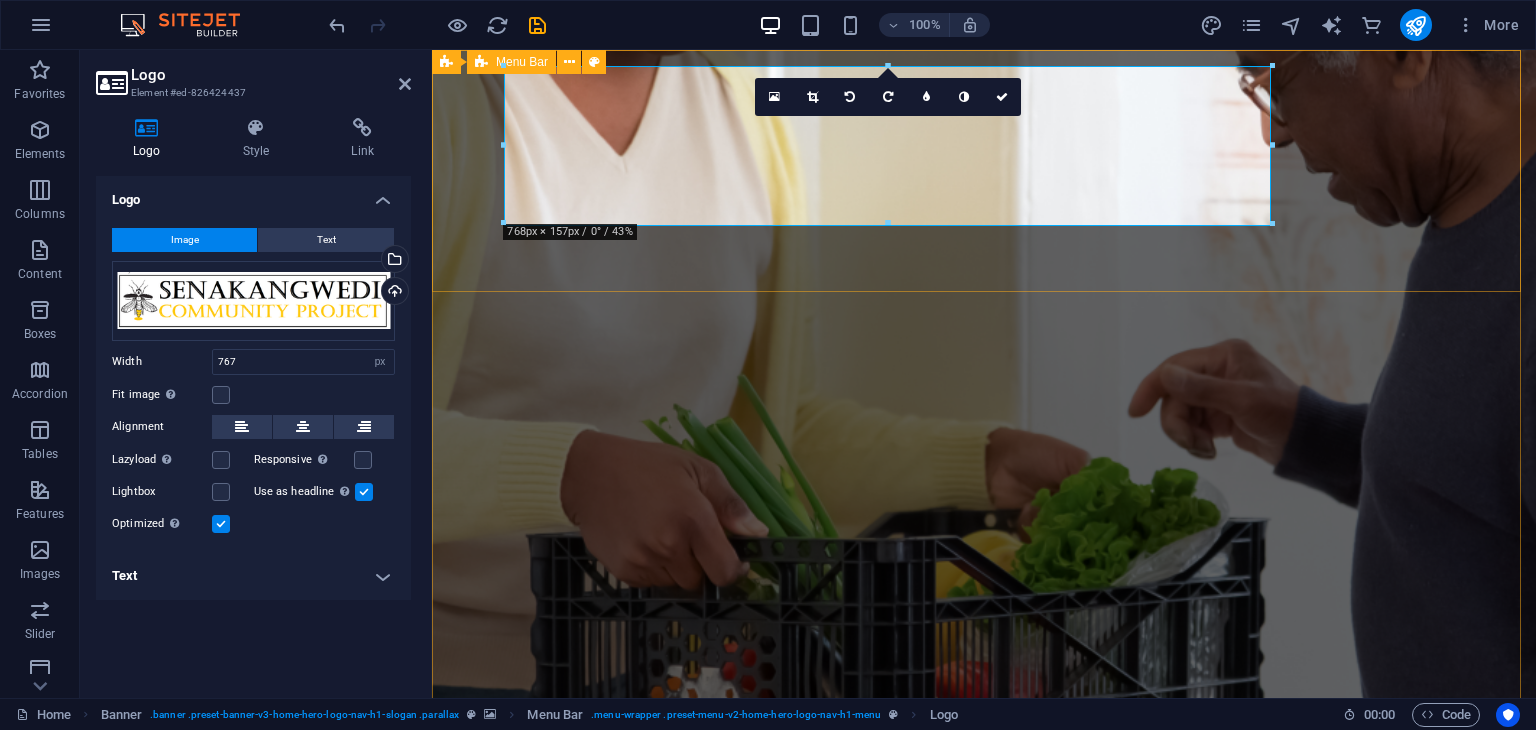 click on "Home About Programs Gallery Contact" at bounding box center [984, 825] 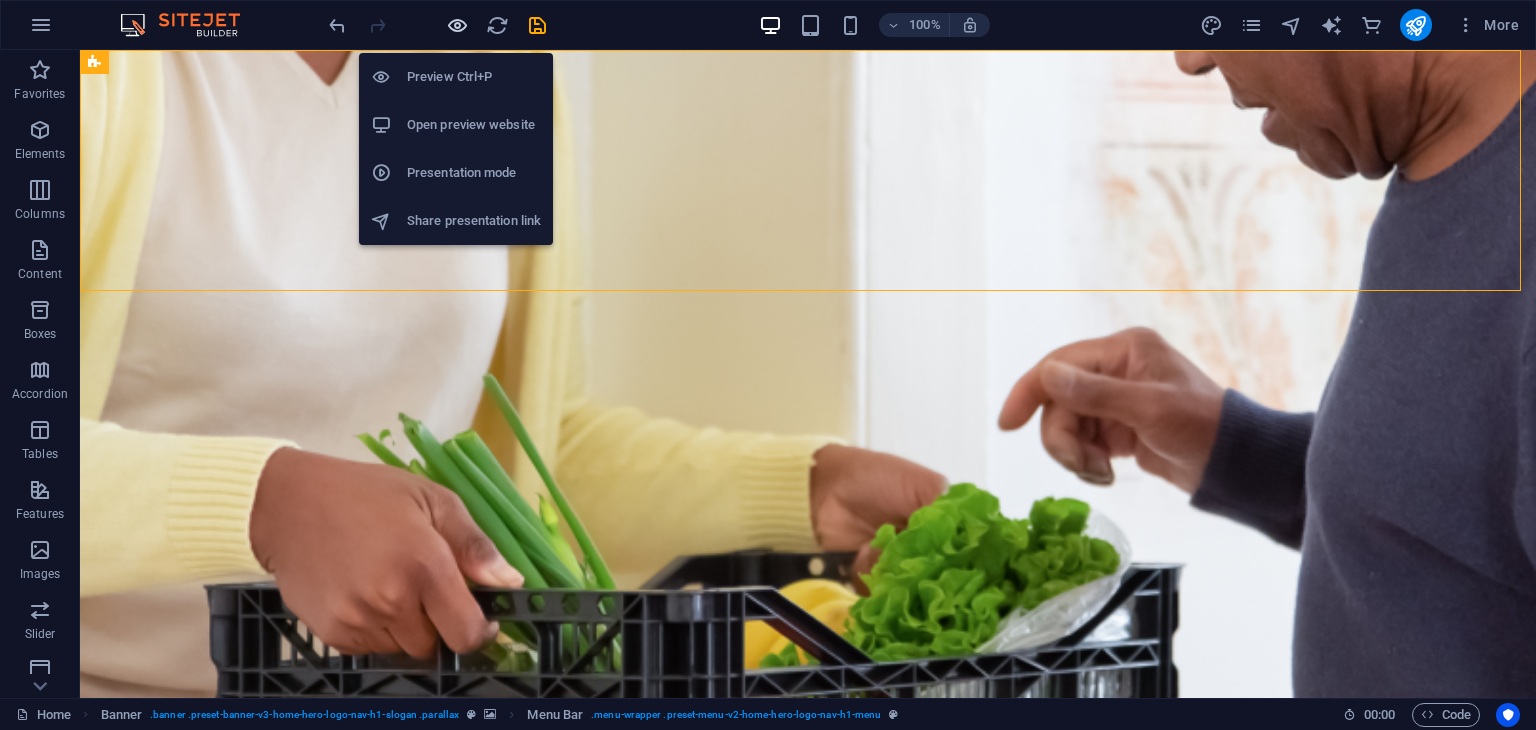 click at bounding box center (457, 25) 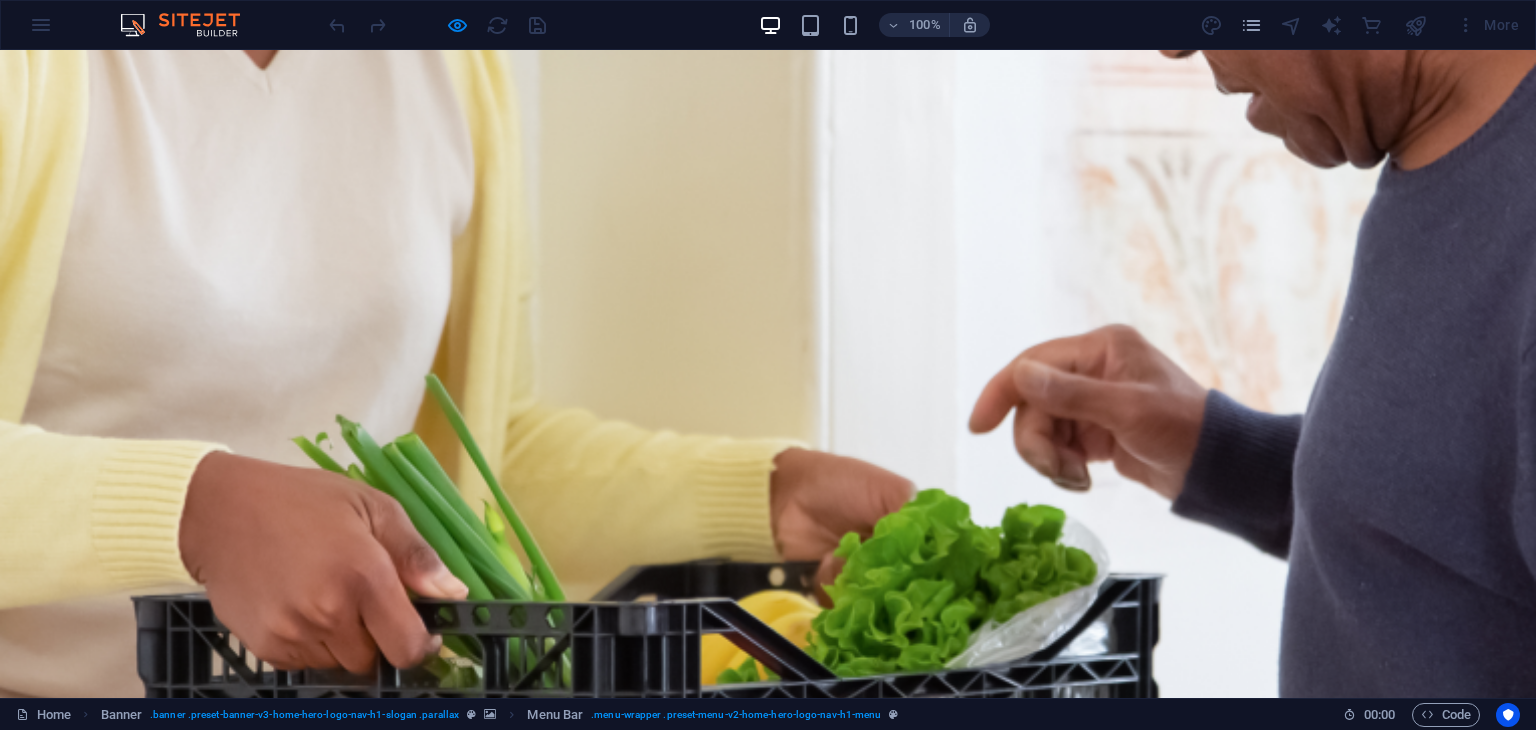 click at bounding box center (679, 801) 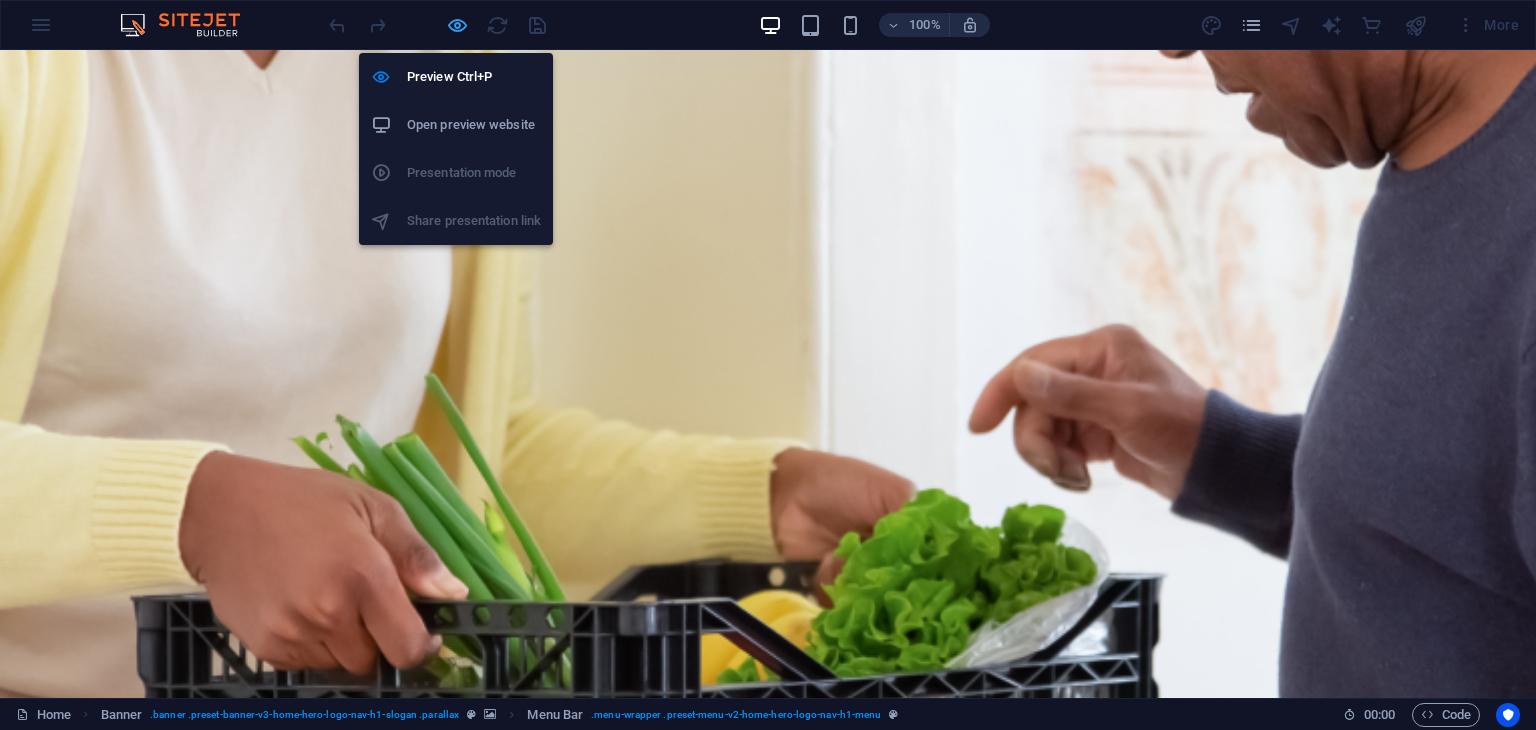 click at bounding box center (457, 25) 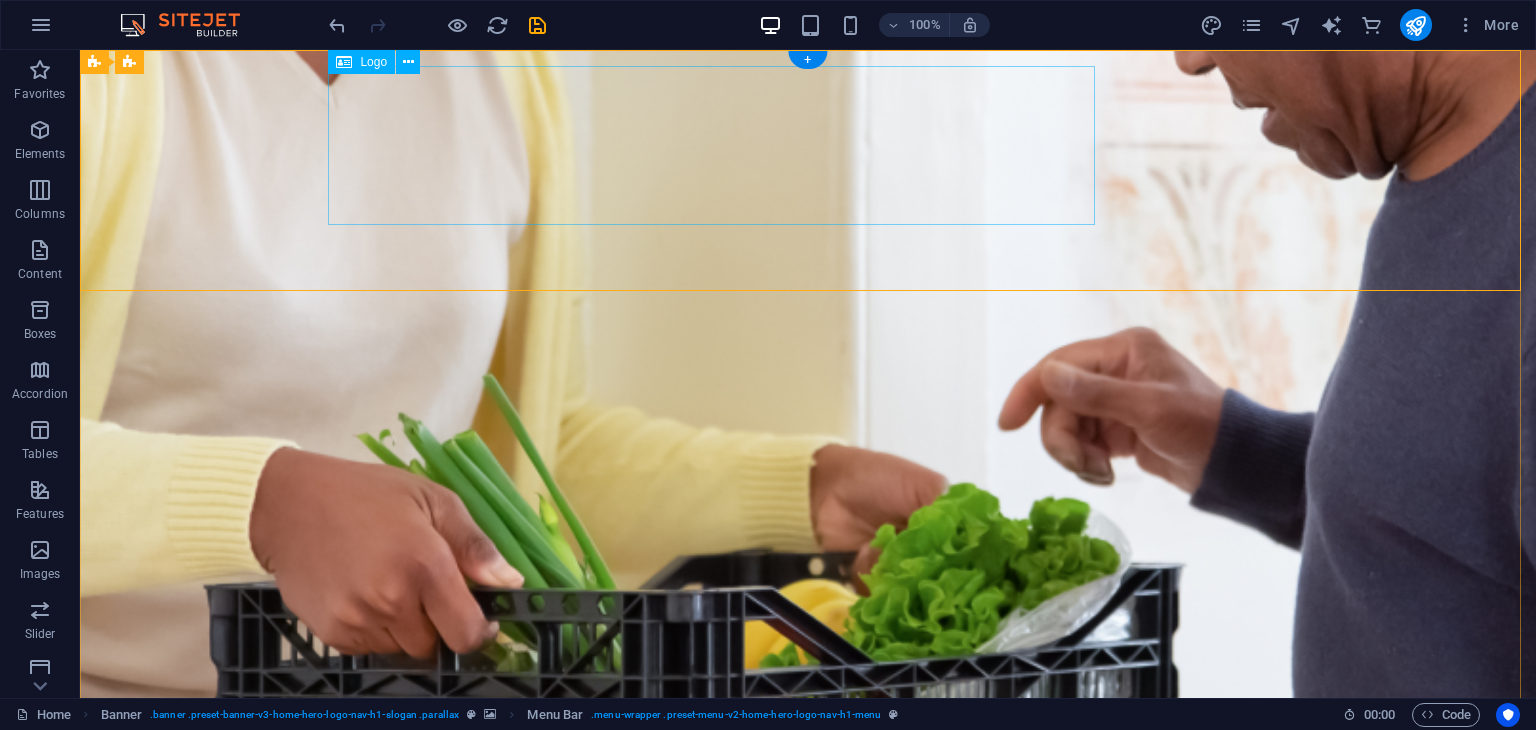 click at bounding box center [808, 801] 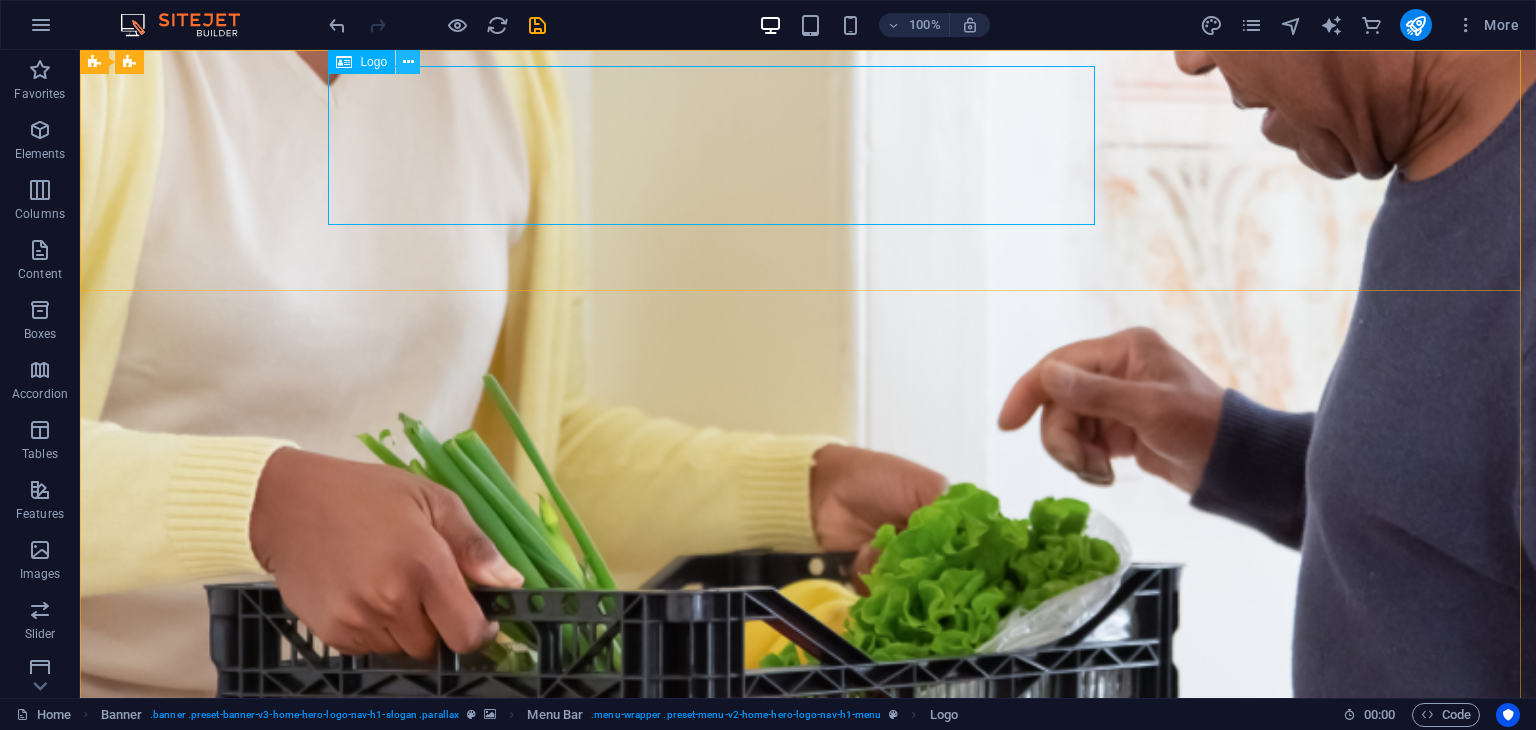 click at bounding box center [408, 62] 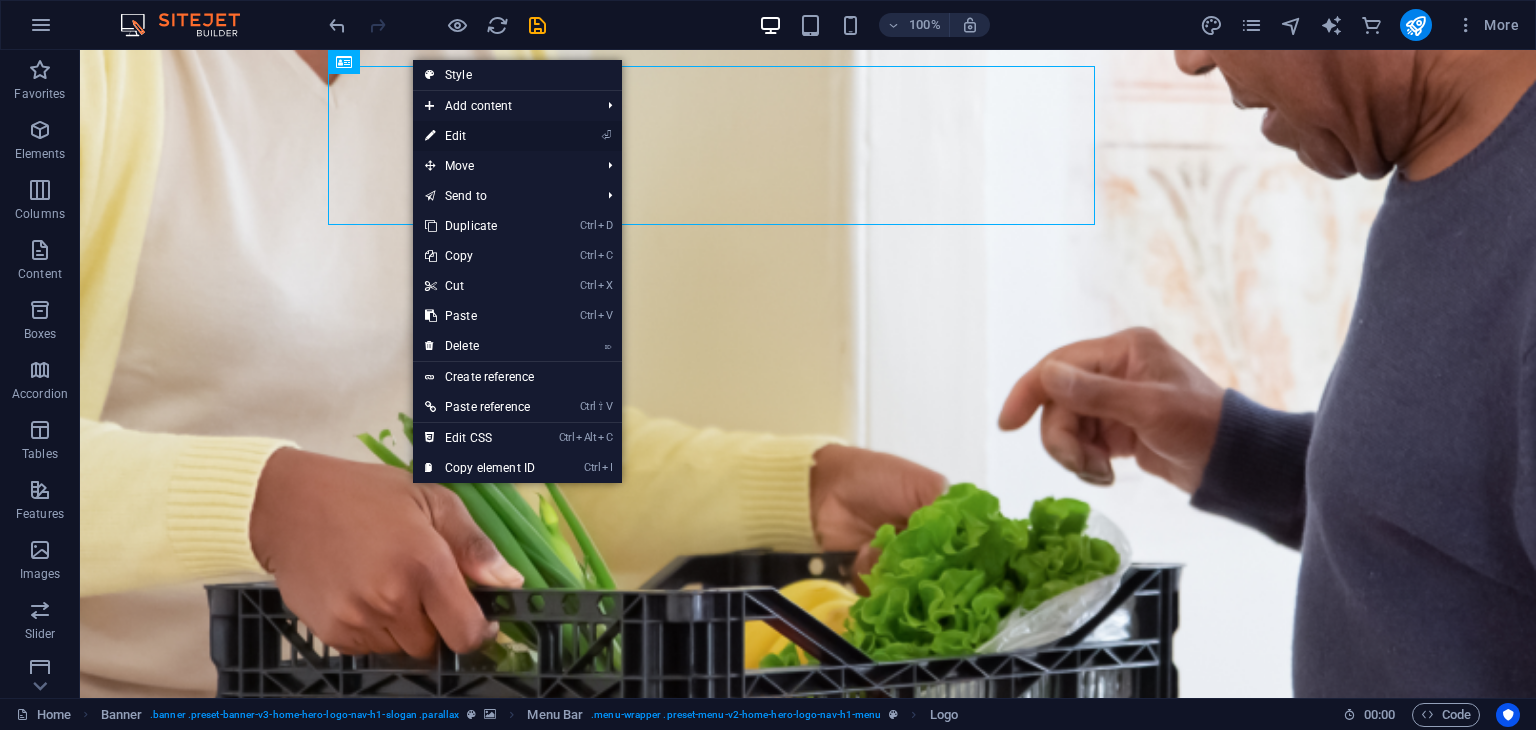 click on "⏎  Edit" at bounding box center (480, 136) 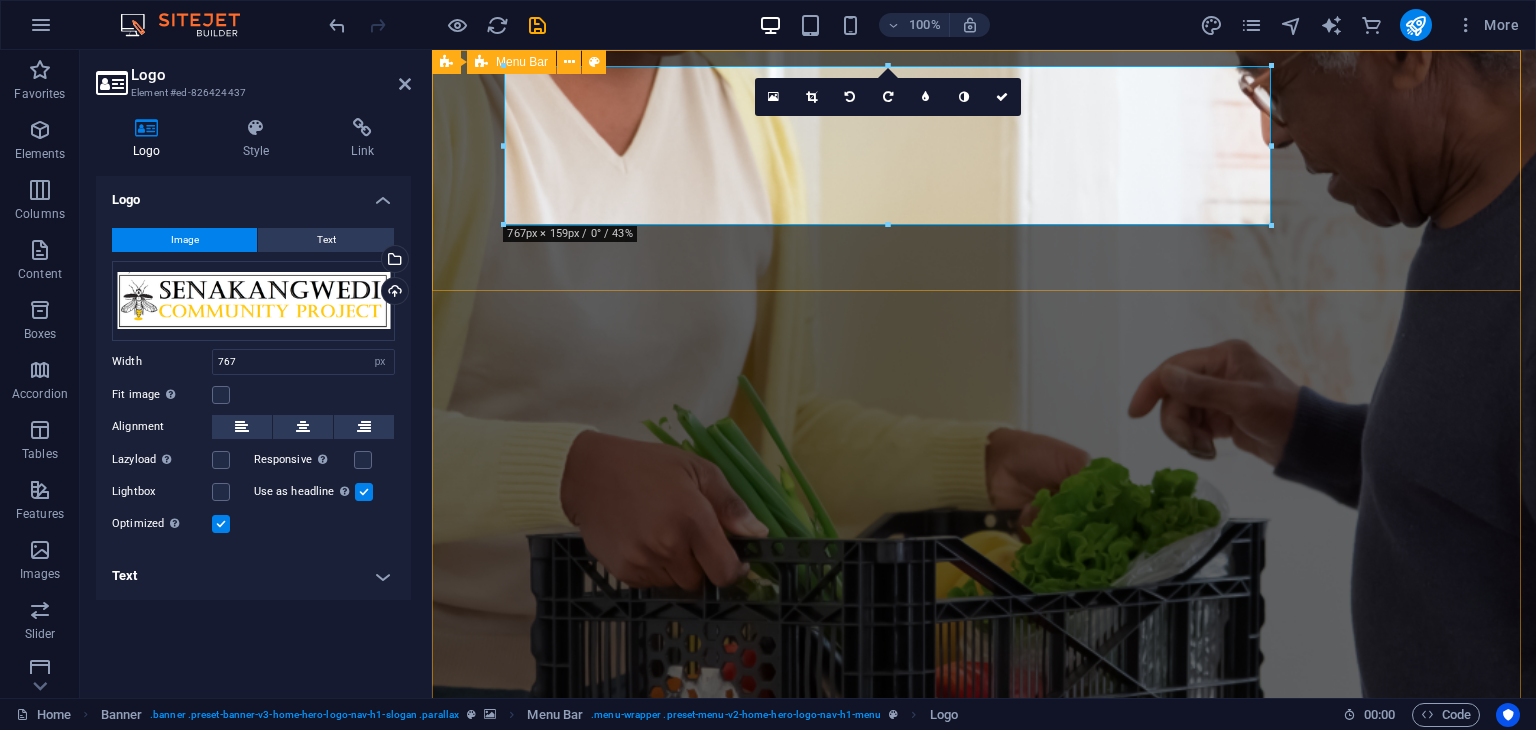 drag, startPoint x: 1707, startPoint y: 195, endPoint x: 1446, endPoint y: 116, distance: 272.69397 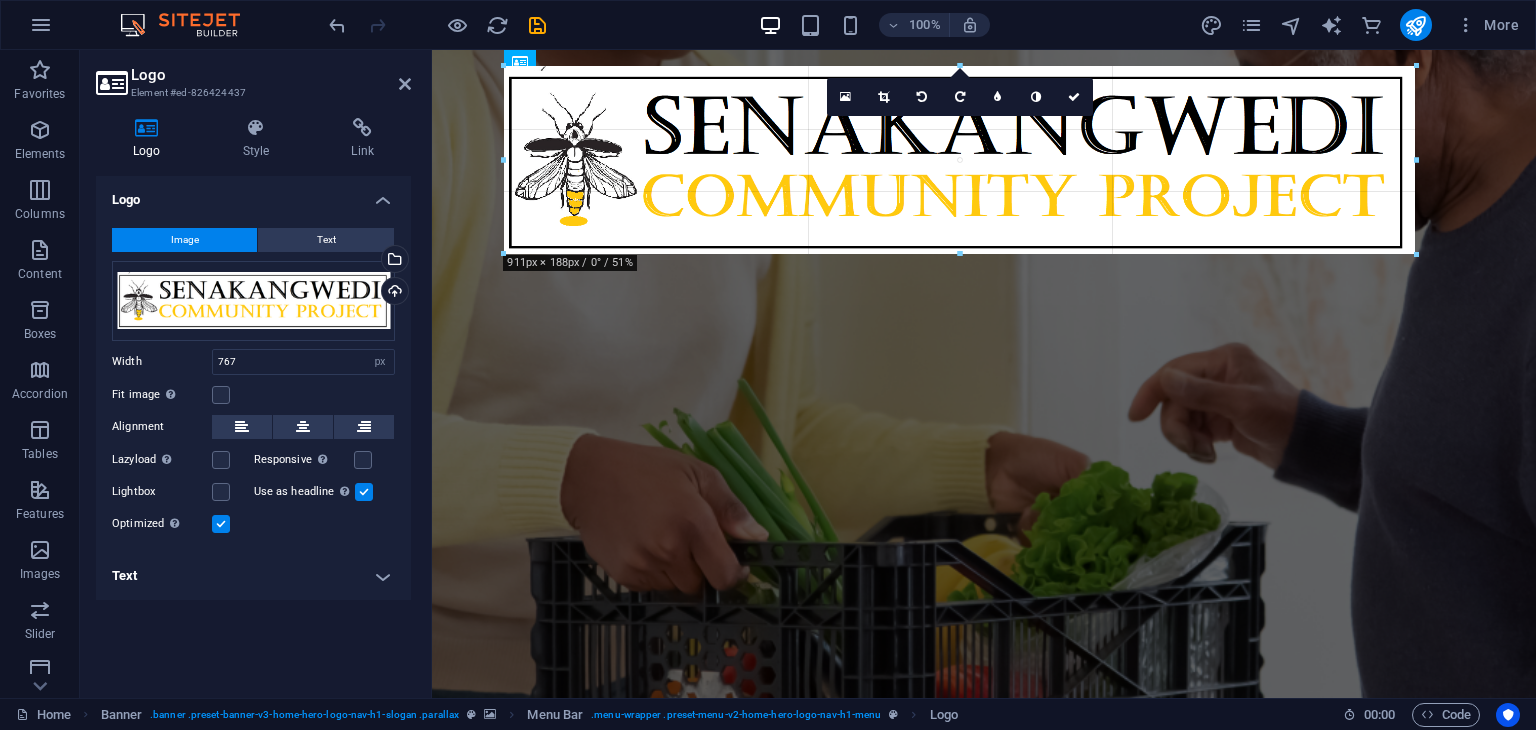 drag, startPoint x: 1272, startPoint y: 144, endPoint x: 1421, endPoint y: 132, distance: 149.48244 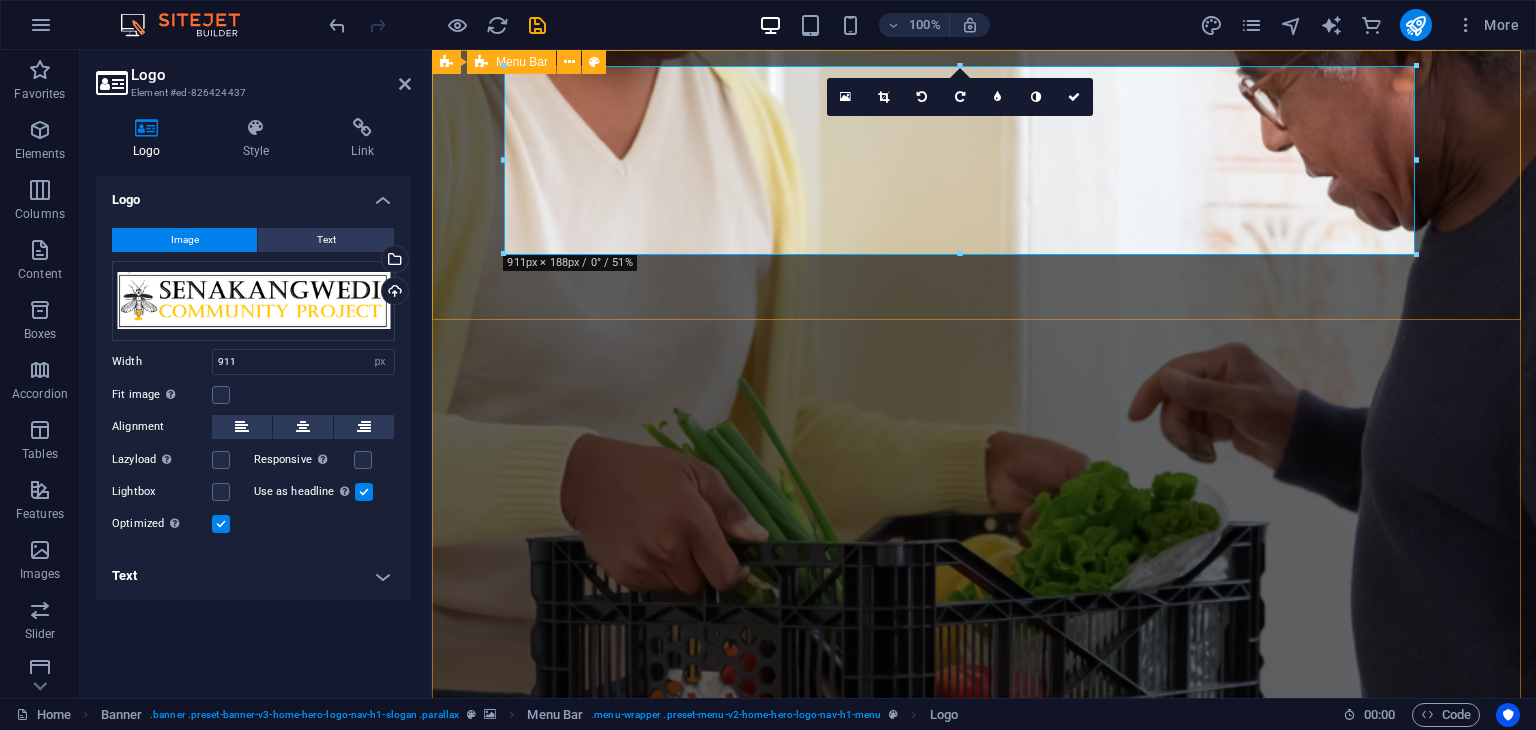 click on "Home About Programs Gallery Contact" at bounding box center (984, 848) 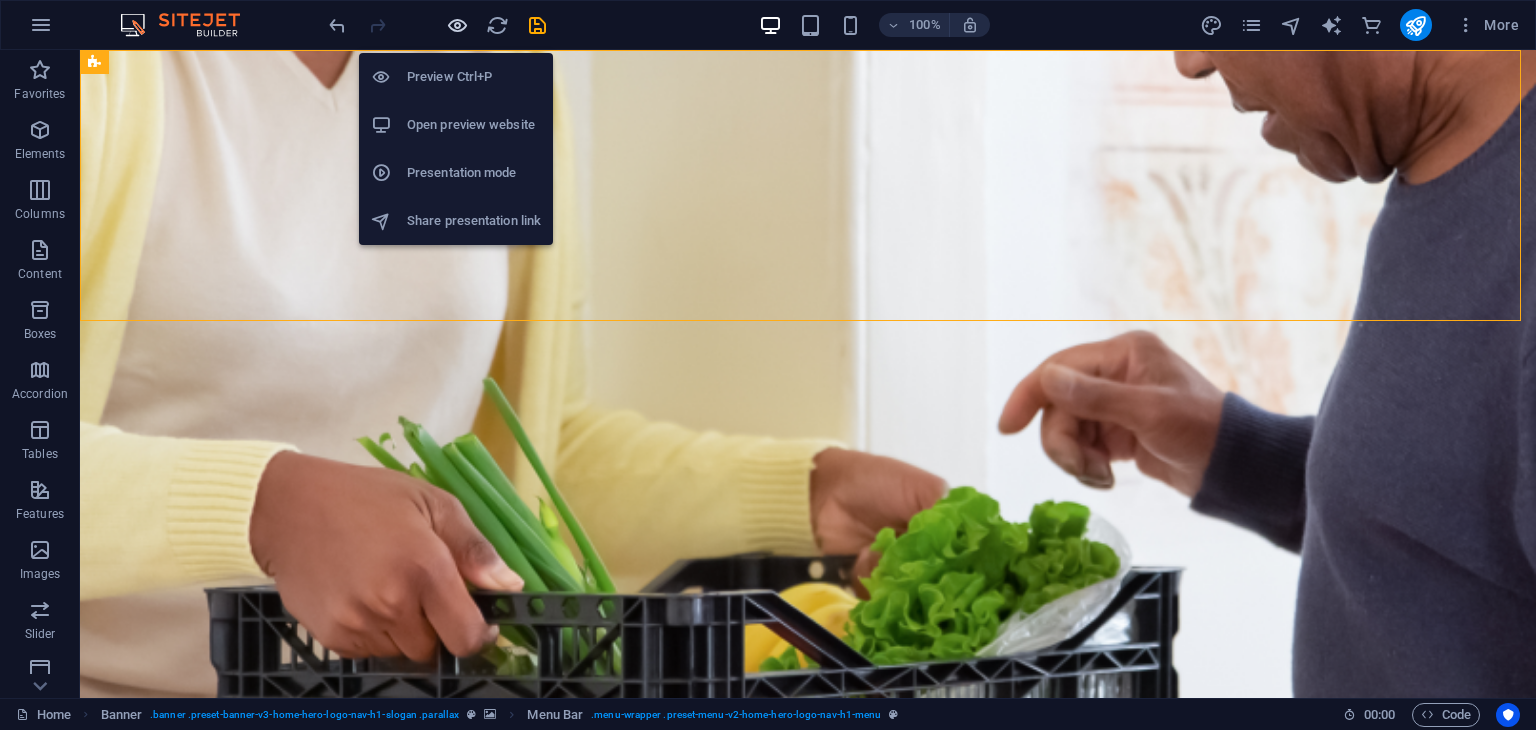 click at bounding box center [457, 25] 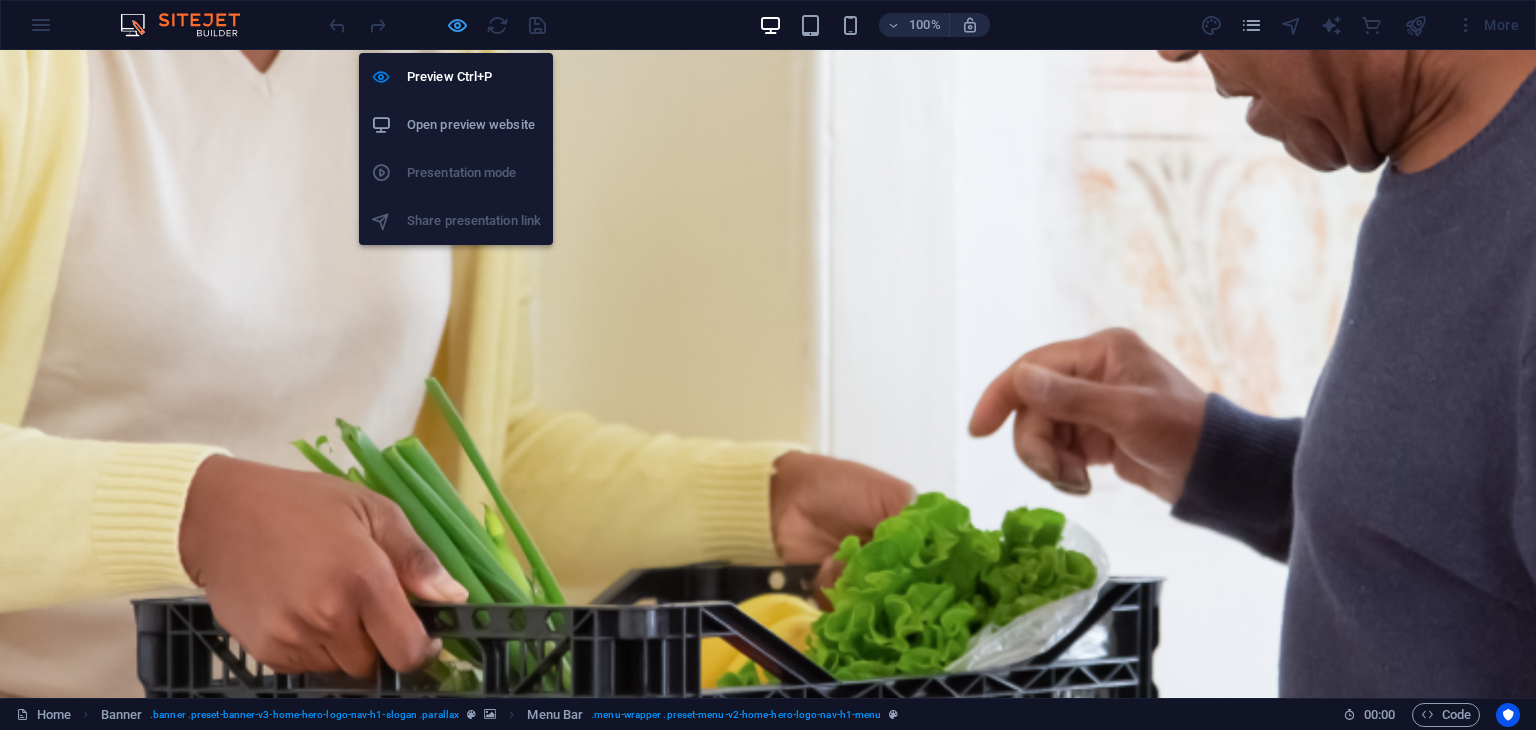 click at bounding box center [457, 25] 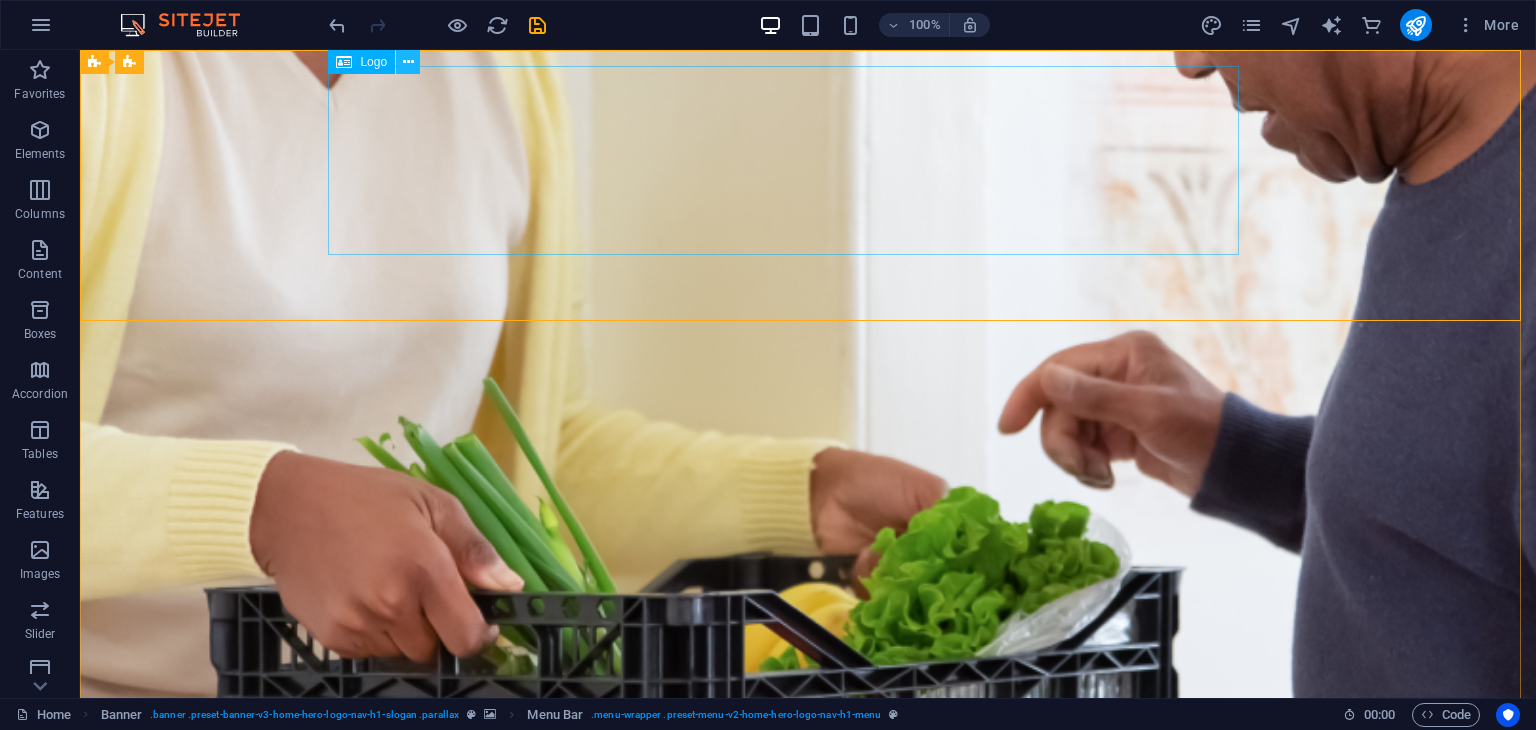 click at bounding box center (408, 62) 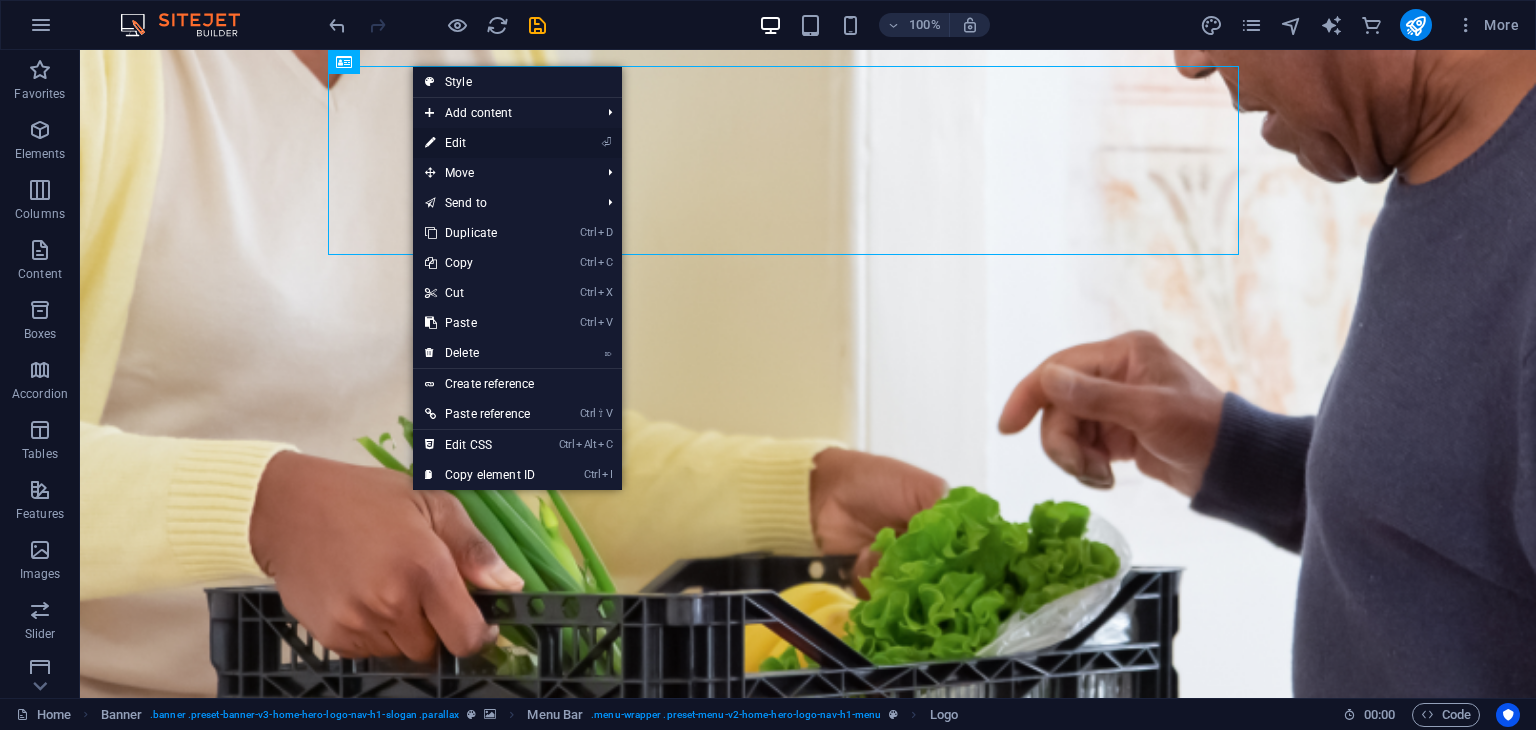 click on "⏎  Edit" at bounding box center (480, 143) 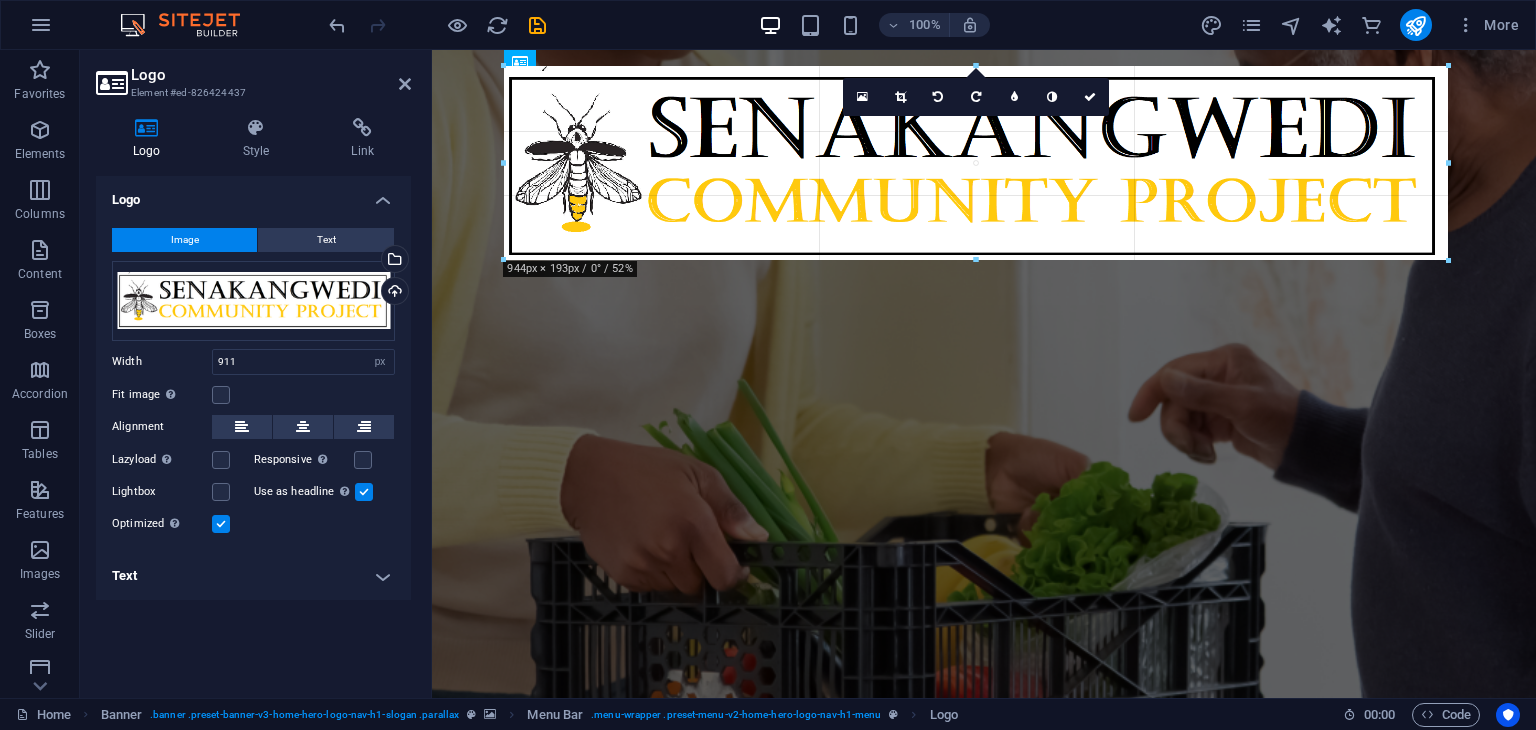 drag, startPoint x: 1418, startPoint y: 162, endPoint x: 1030, endPoint y: 111, distance: 391.33746 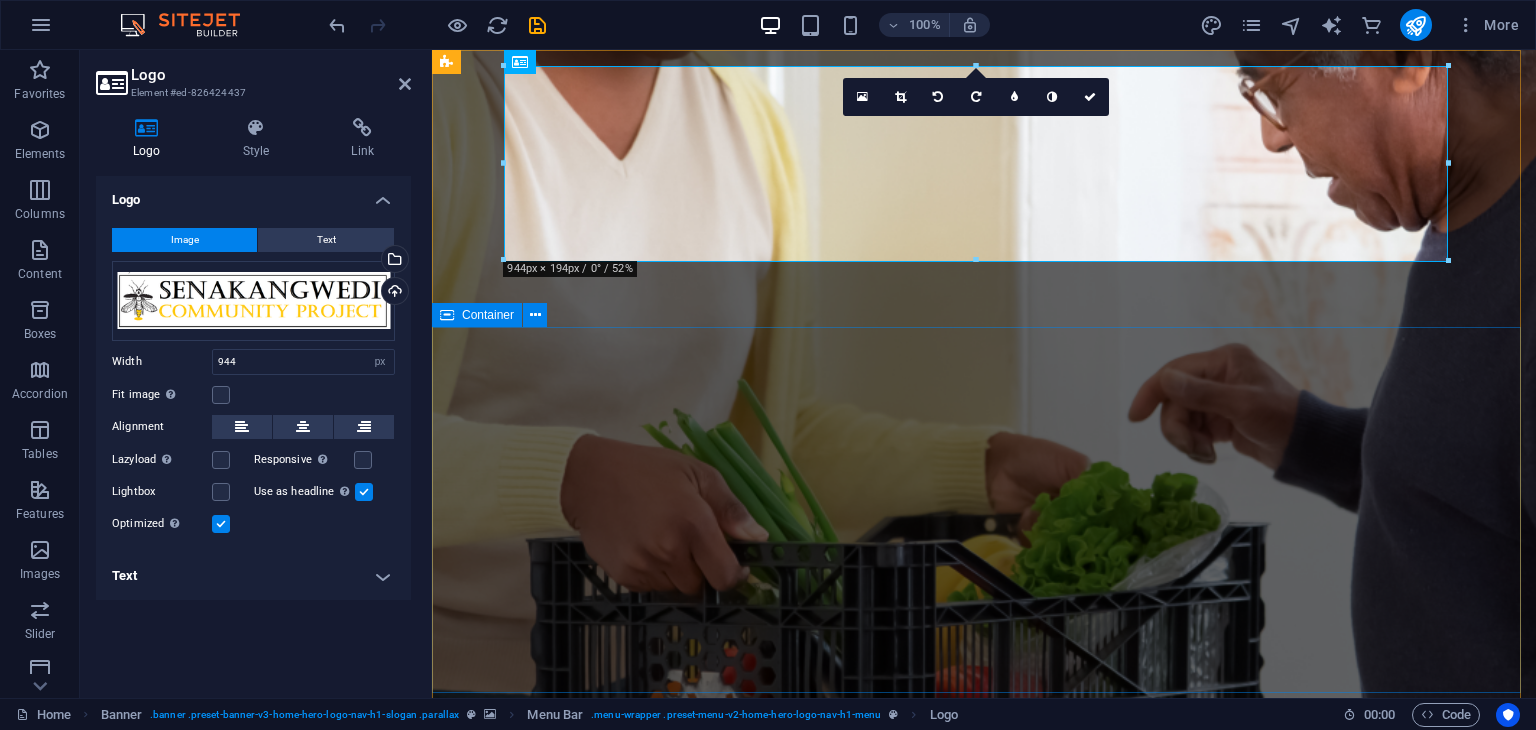 click on "Empowering Our Community Through Education, Research & Sustainable Growth Senakangwedi Community Project – Building a Self-Sufficient Future" at bounding box center (984, 1175) 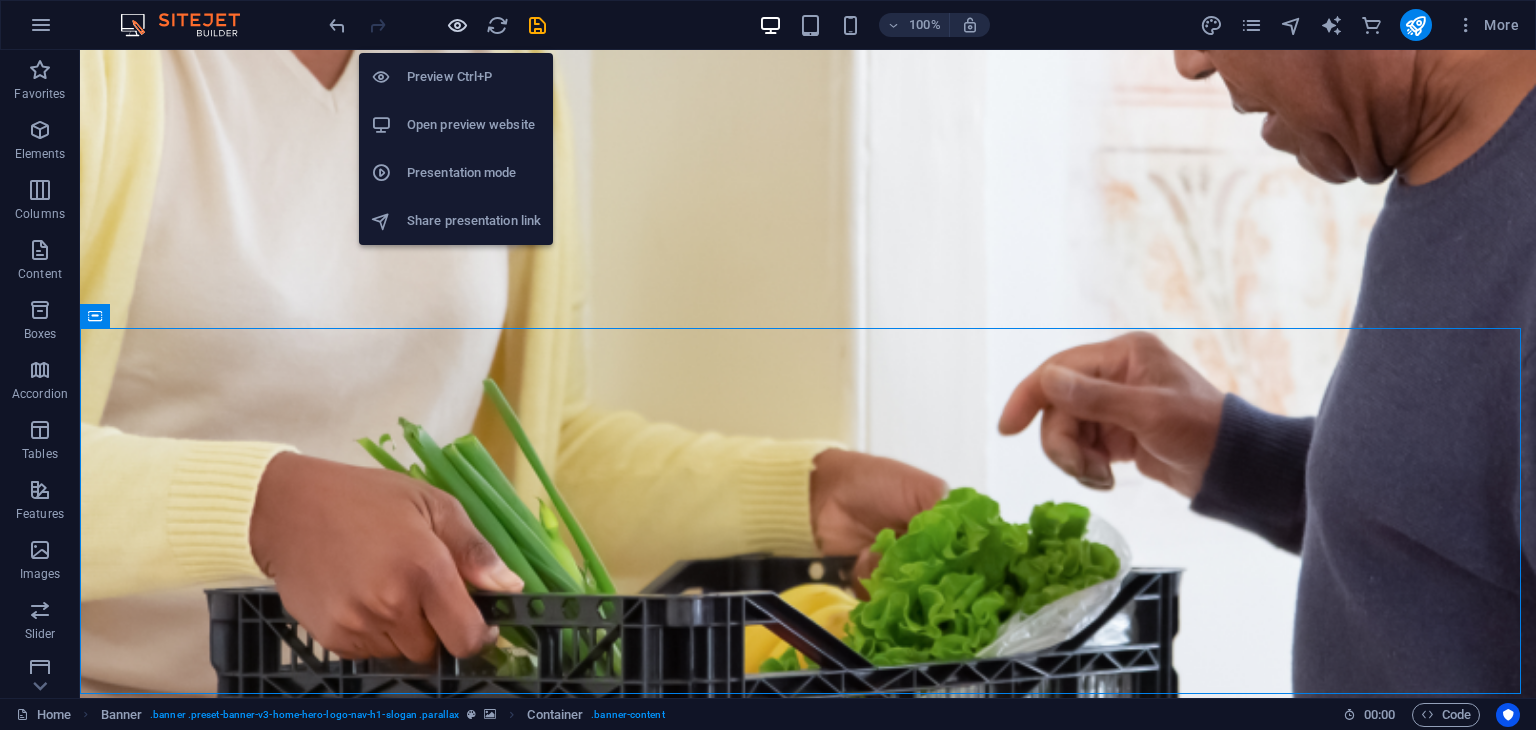 click at bounding box center (457, 25) 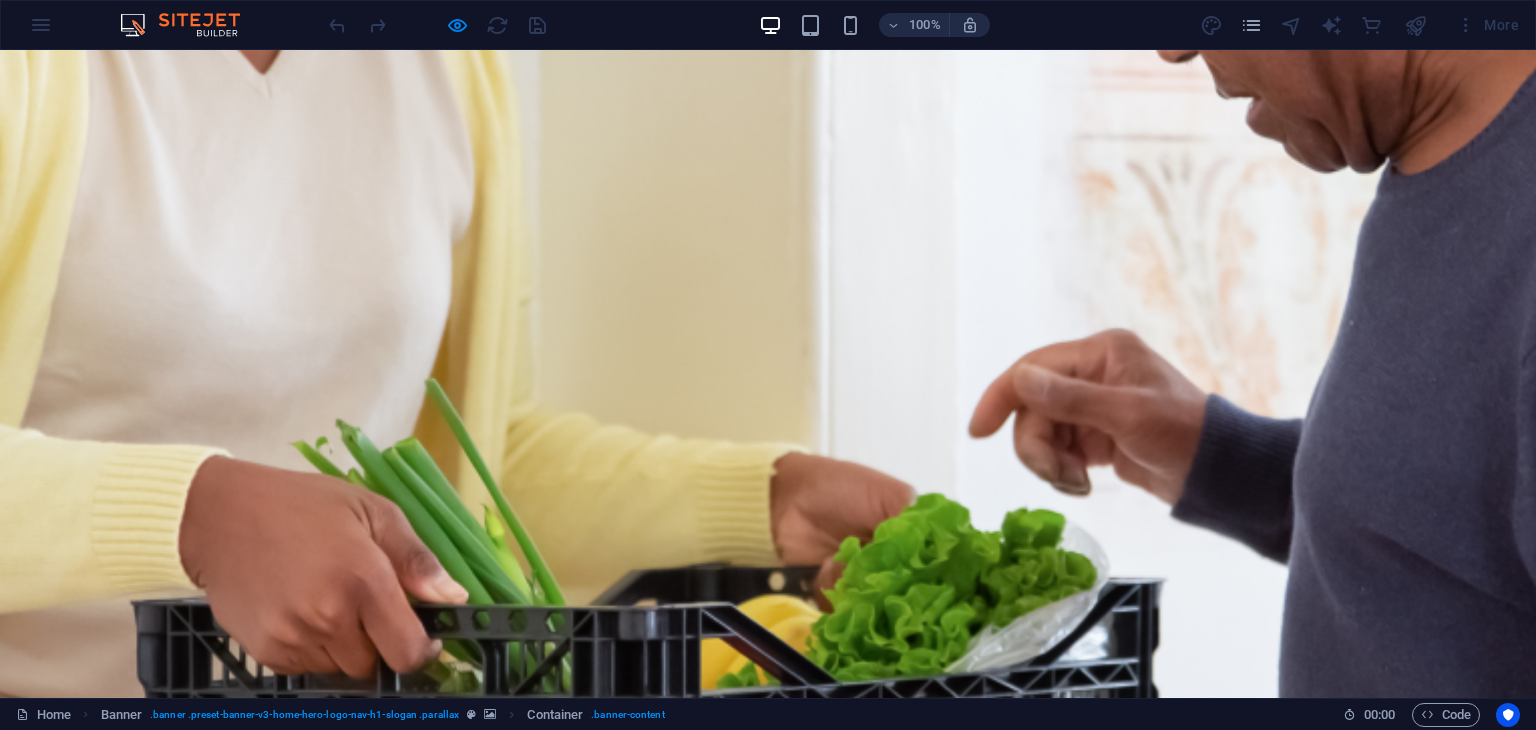 type 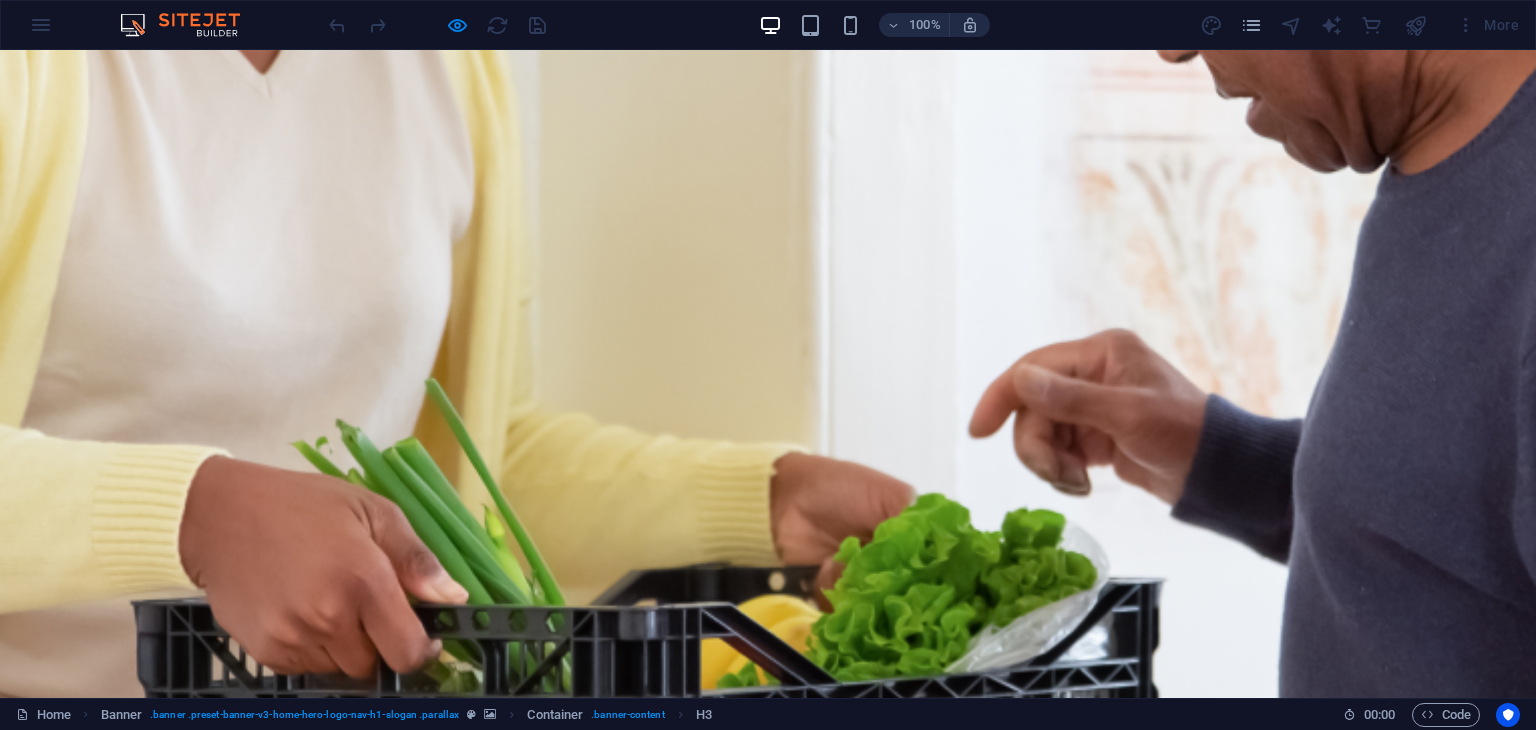 click on "Empowering Our Community Through Education, Research & Sustainable Growth" at bounding box center (768, 1121) 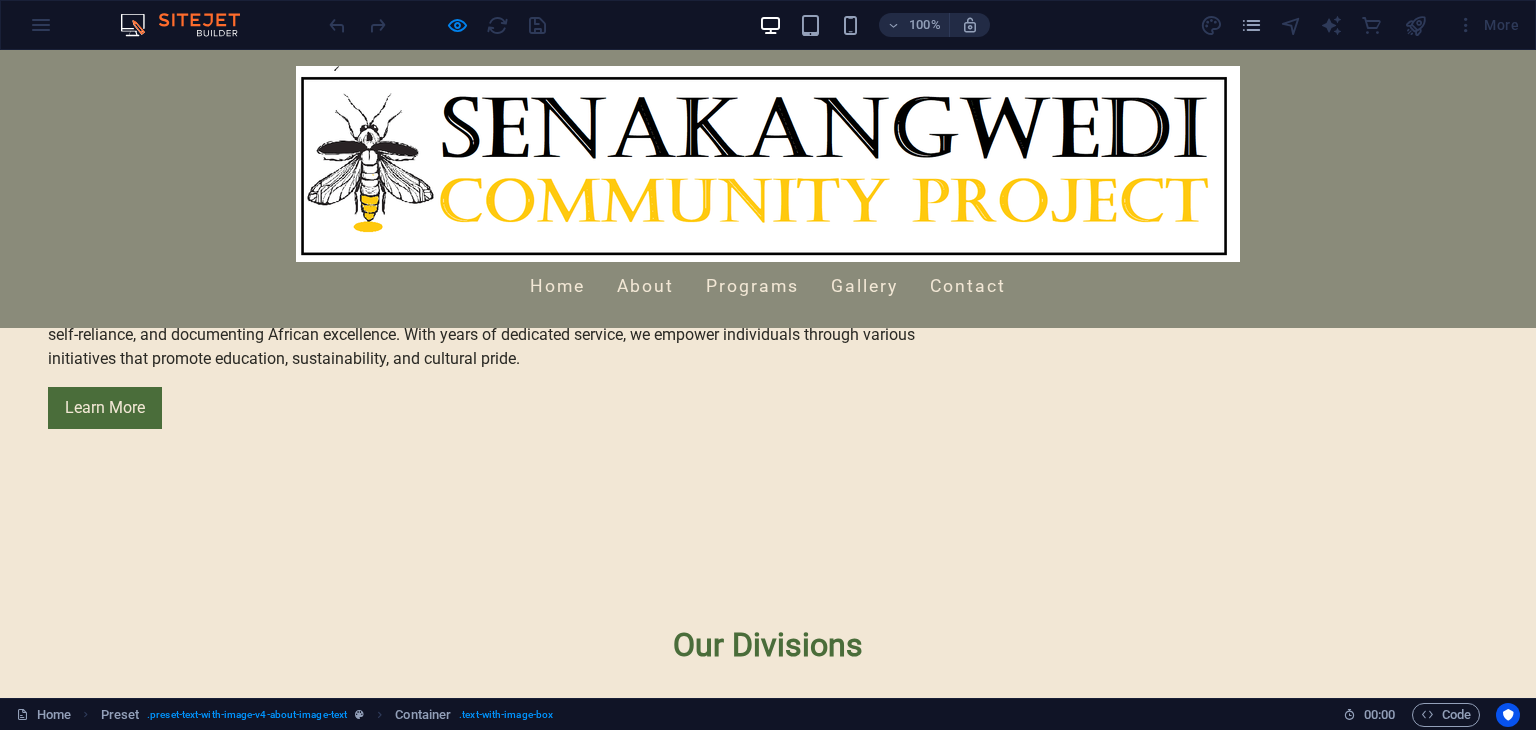 scroll, scrollTop: 1720, scrollLeft: 0, axis: vertical 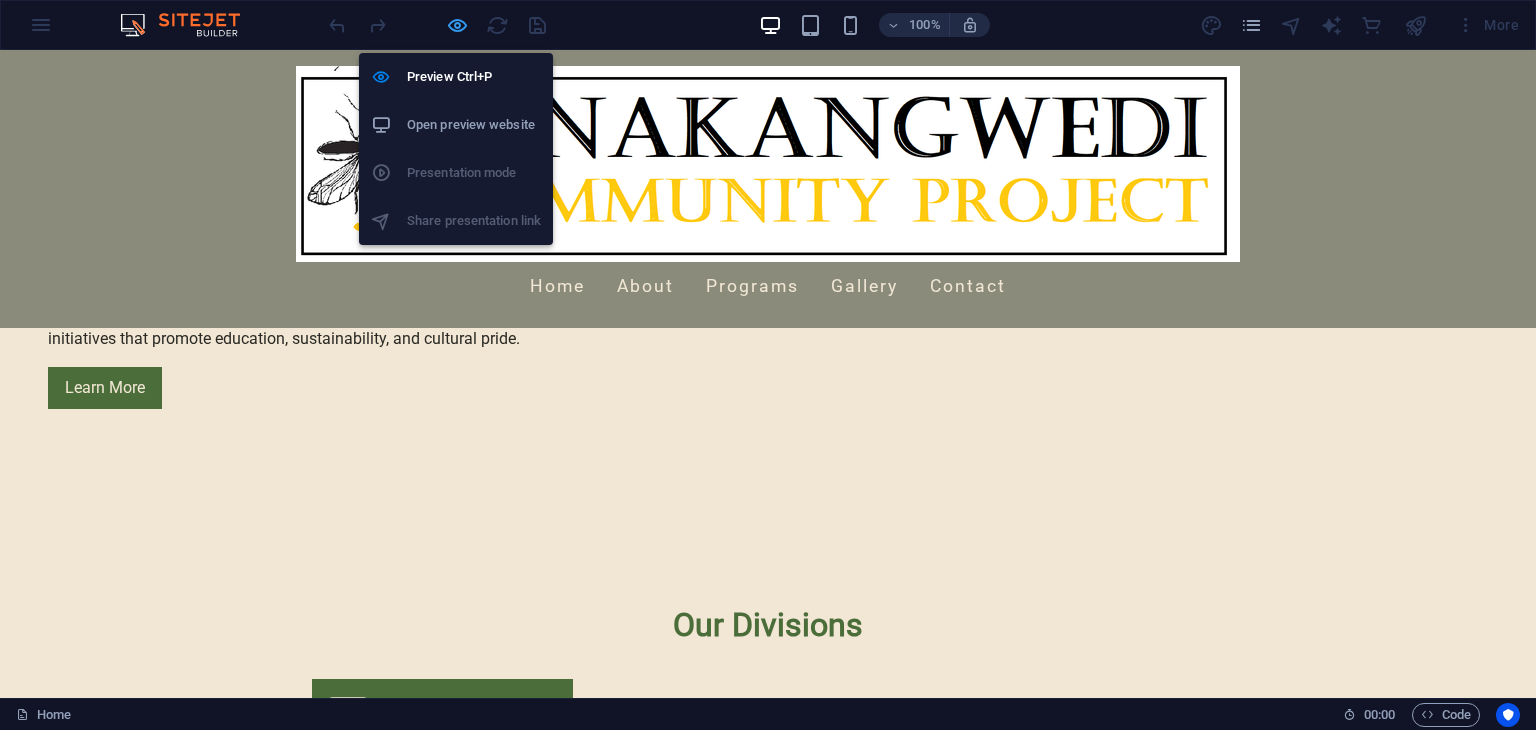 click at bounding box center (457, 25) 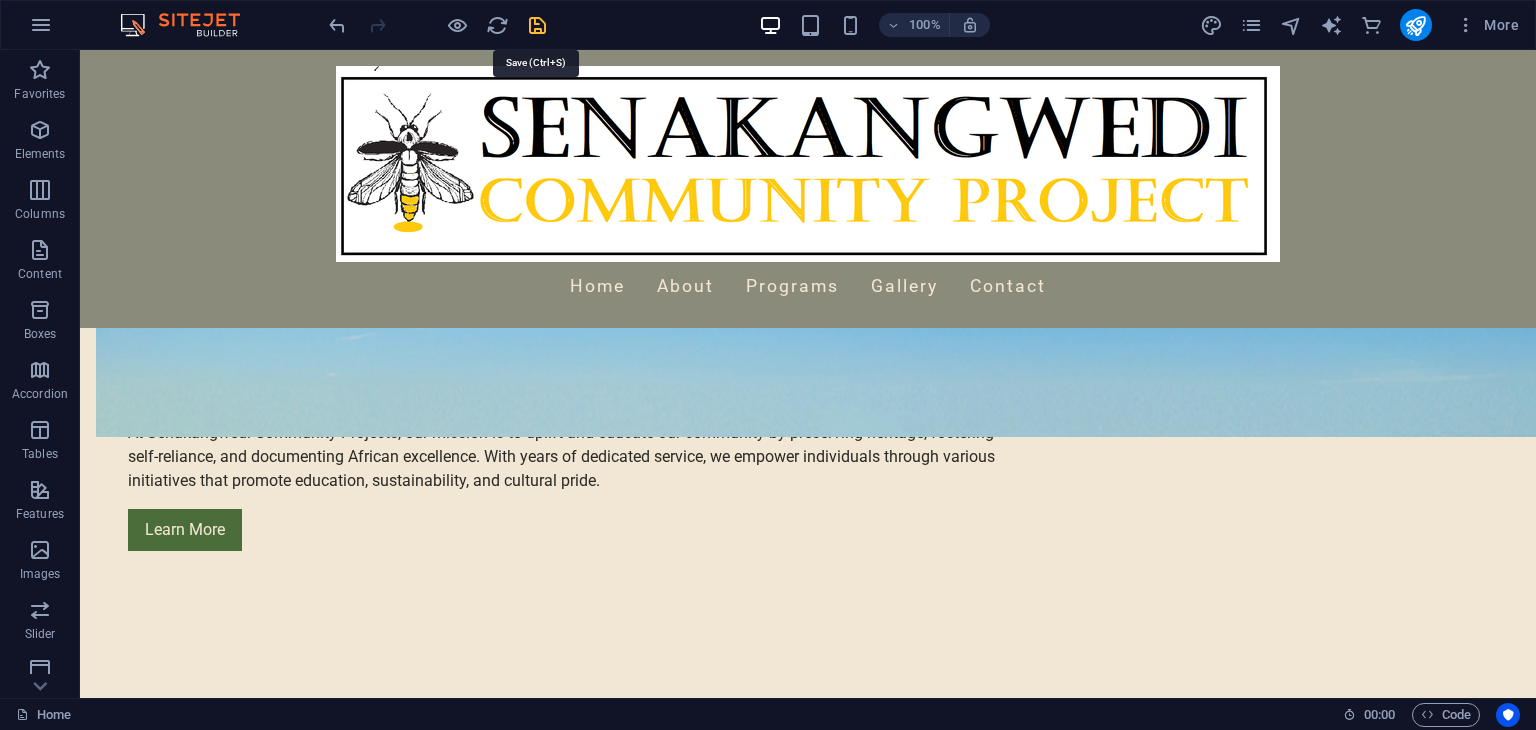 click at bounding box center [537, 25] 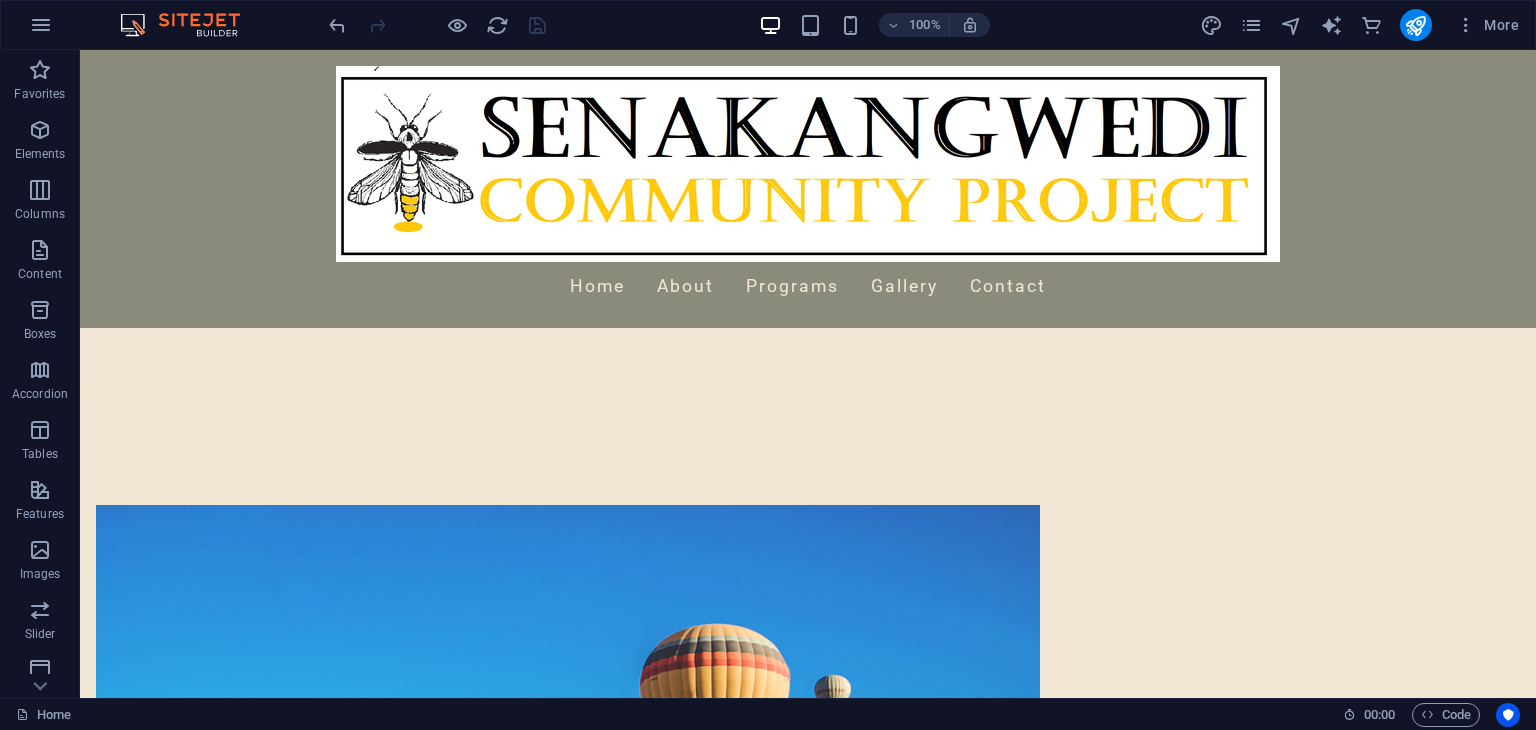 scroll, scrollTop: 1010, scrollLeft: 0, axis: vertical 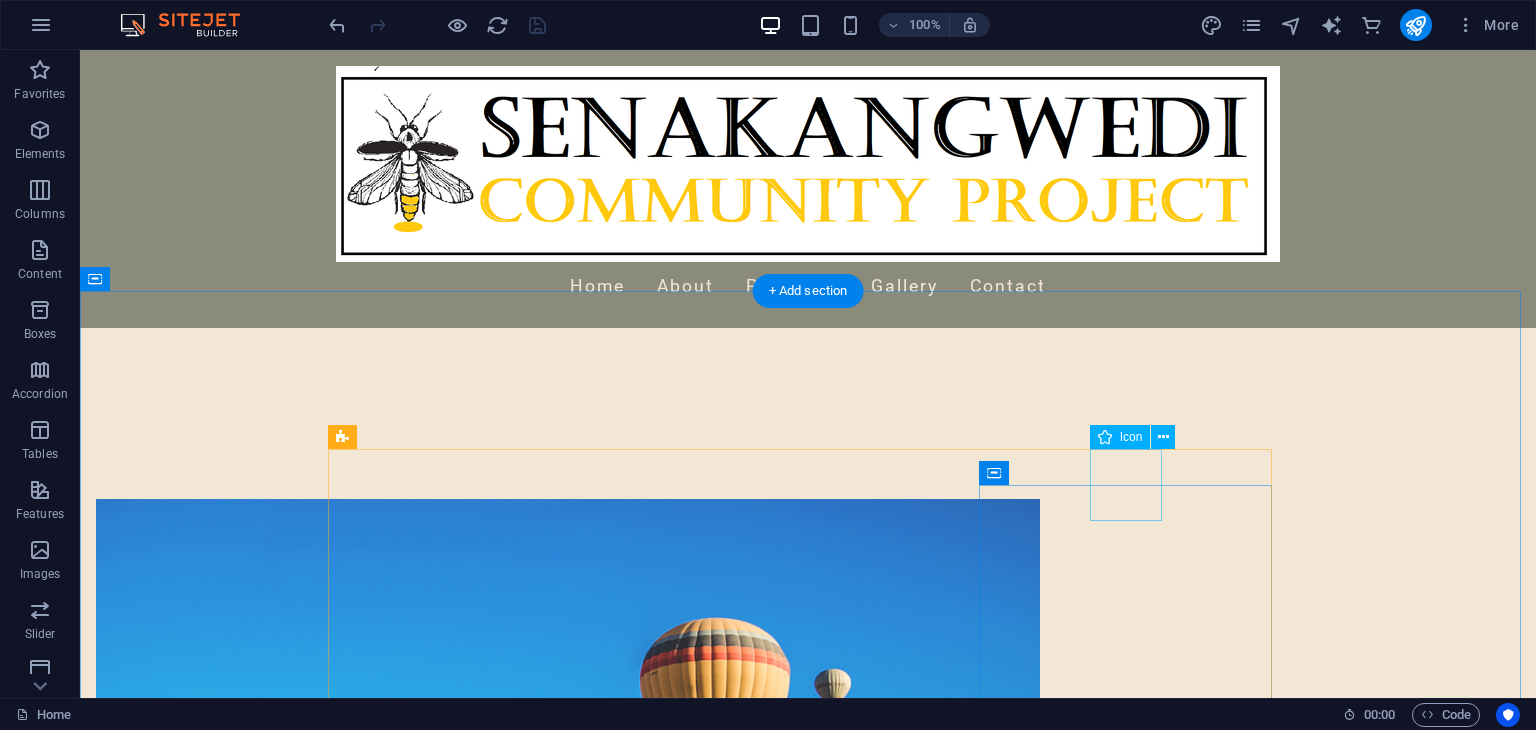 click at bounding box center [482, 2121] 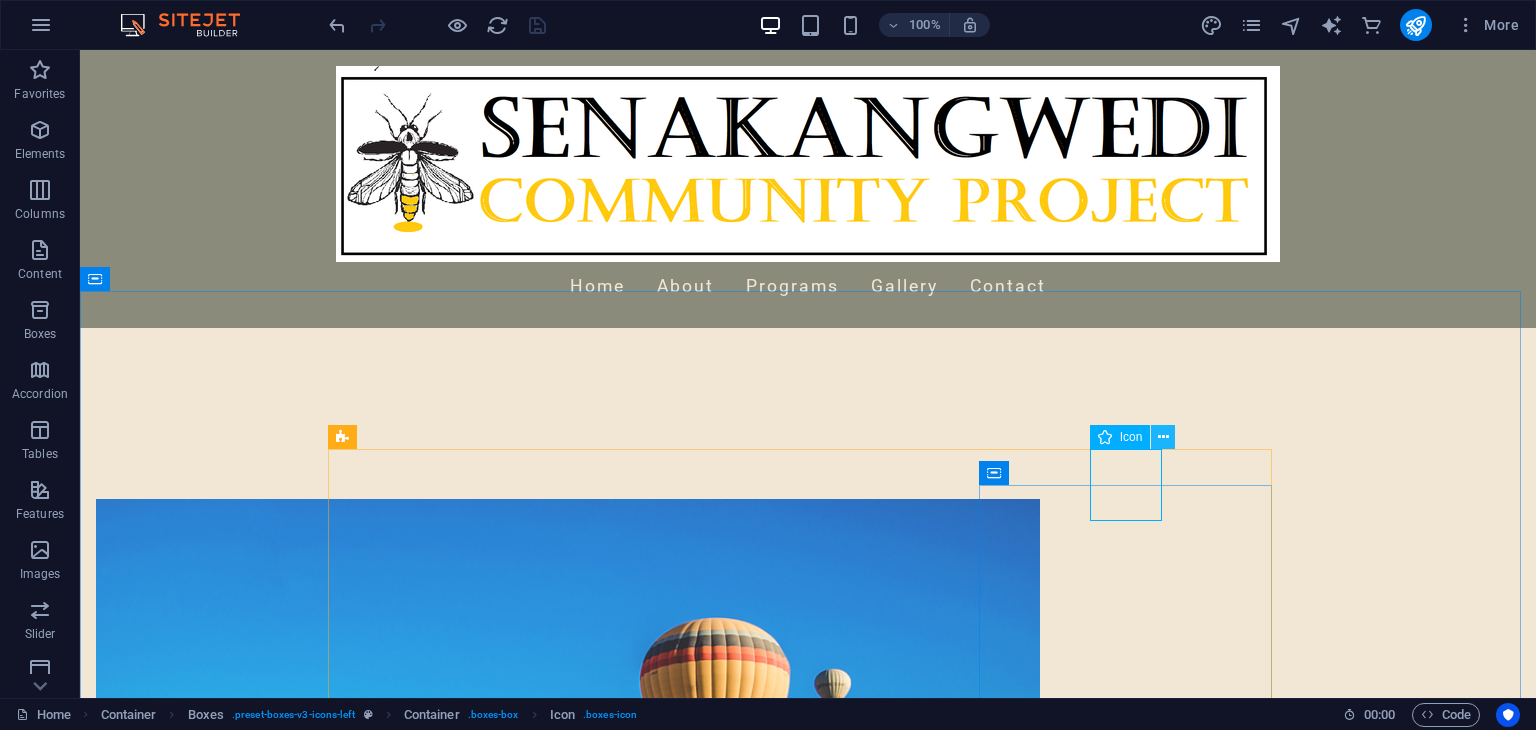 click at bounding box center (1163, 437) 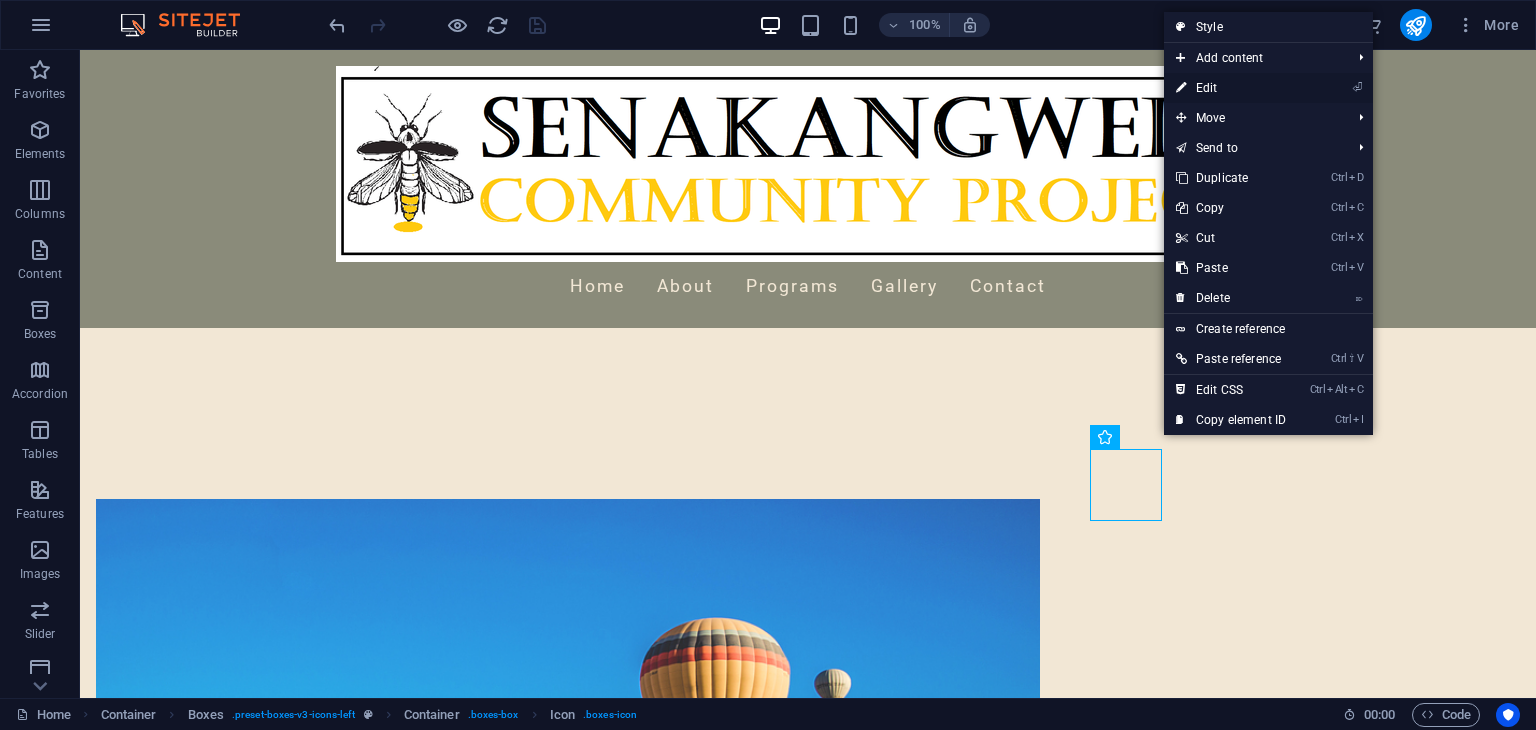 click on "⏎  Edit" at bounding box center [1231, 88] 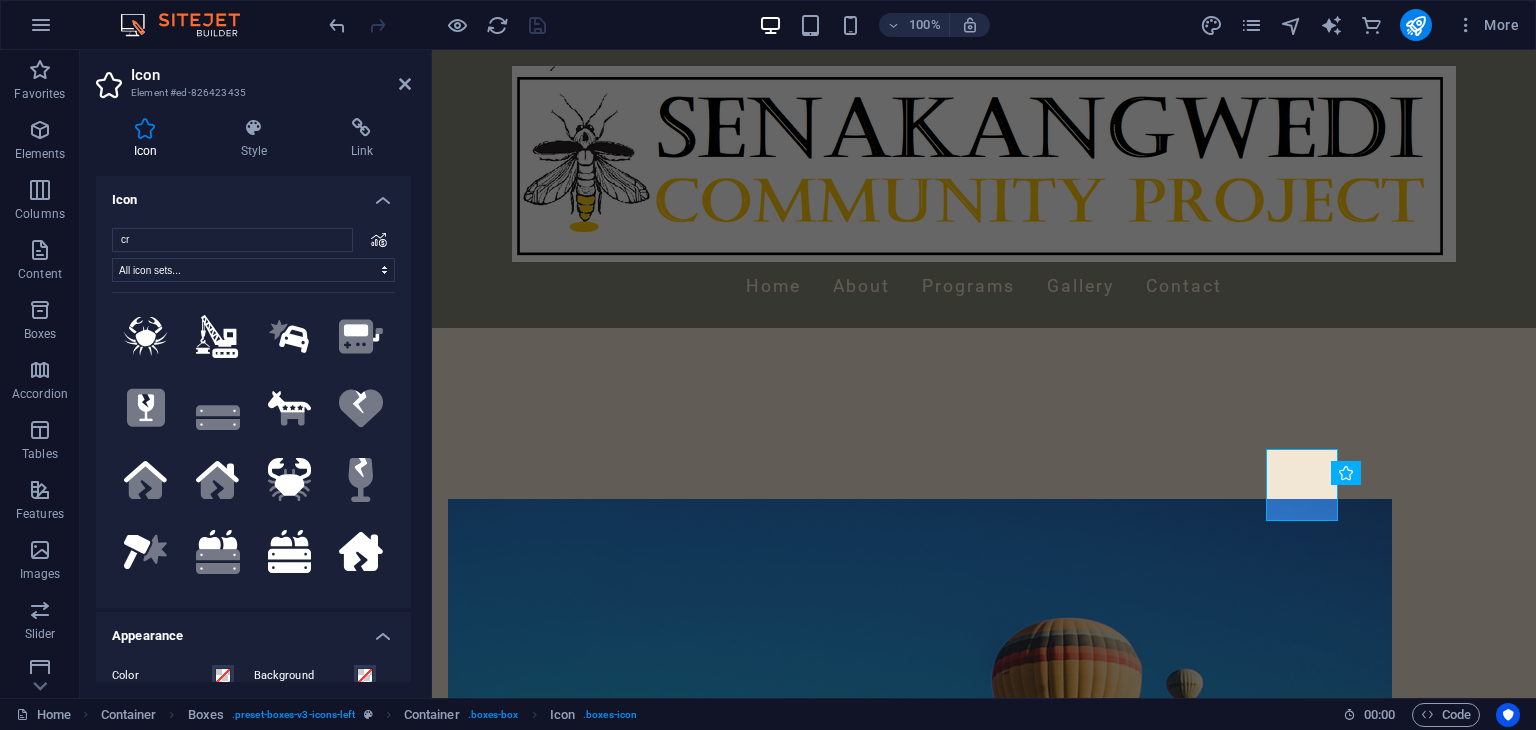 type on "c" 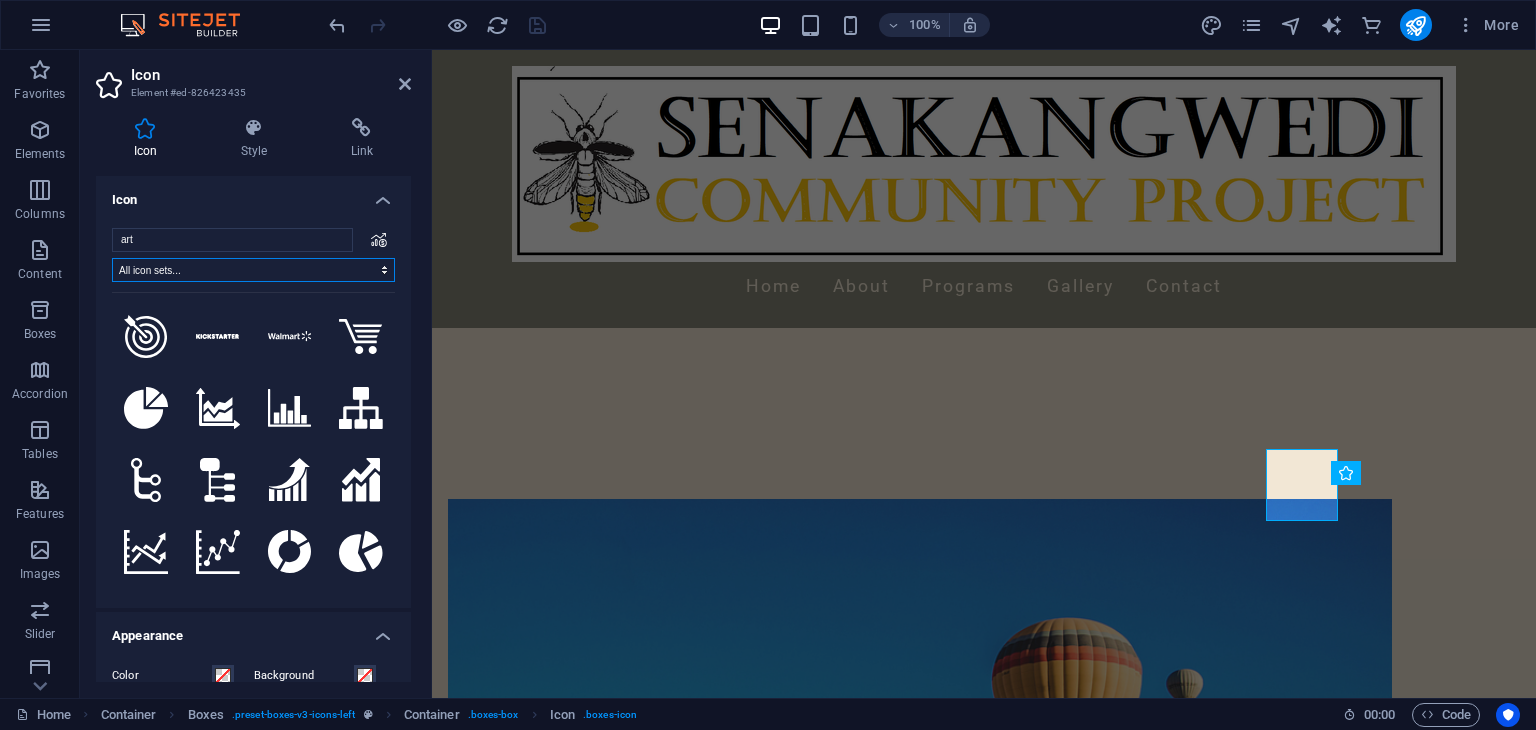 click on "All icon sets... IcoFont Ionicons FontAwesome Brands FontAwesome Duotone FontAwesome Solid FontAwesome Regular FontAwesome Light FontAwesome Thin FontAwesome Sharp Solid FontAwesome Sharp Regular FontAwesome Sharp Light FontAwesome Sharp Thin" at bounding box center [253, 270] 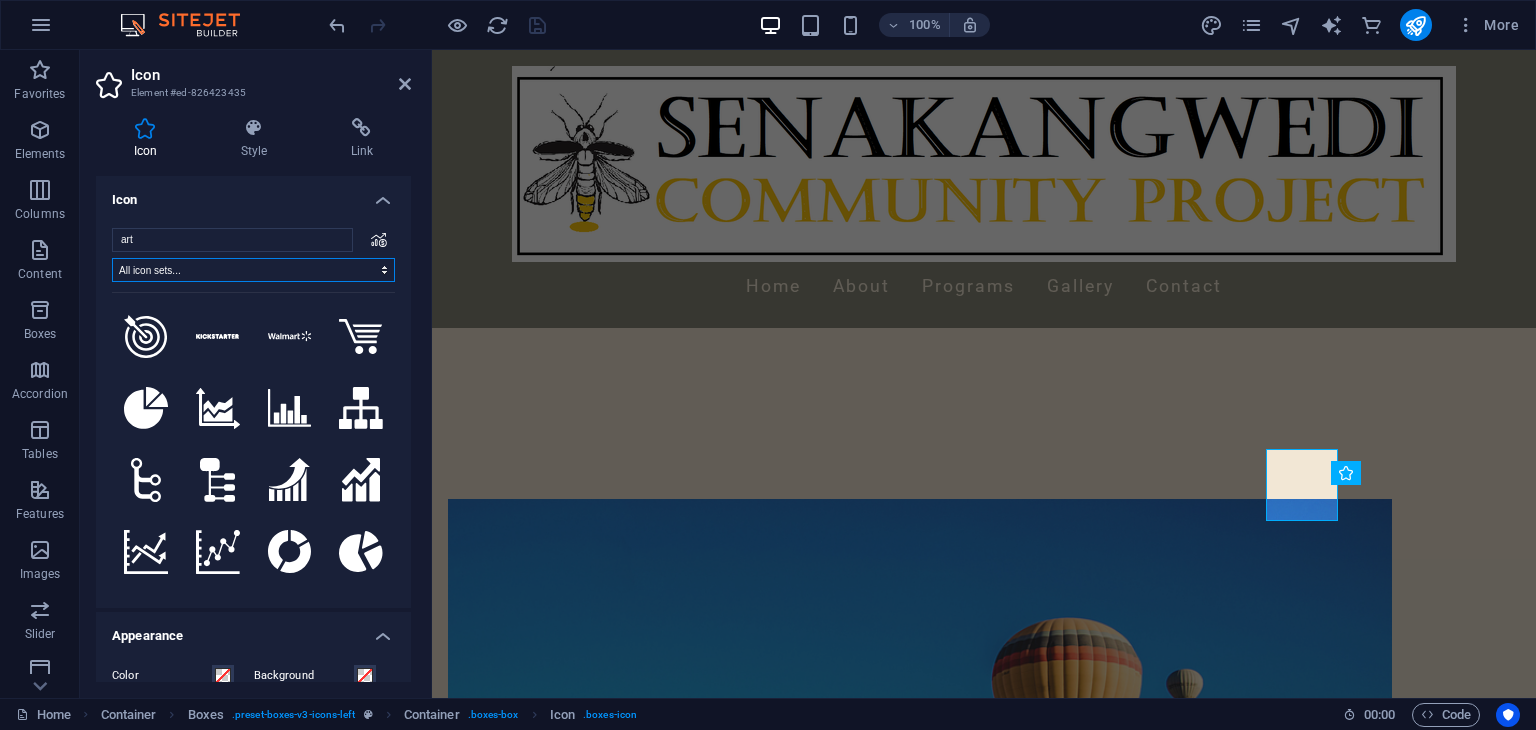 click on "All icon sets... IcoFont Ionicons FontAwesome Brands FontAwesome Duotone FontAwesome Solid FontAwesome Regular FontAwesome Light FontAwesome Thin FontAwesome Sharp Solid FontAwesome Sharp Regular FontAwesome Sharp Light FontAwesome Sharp Thin" at bounding box center [253, 270] 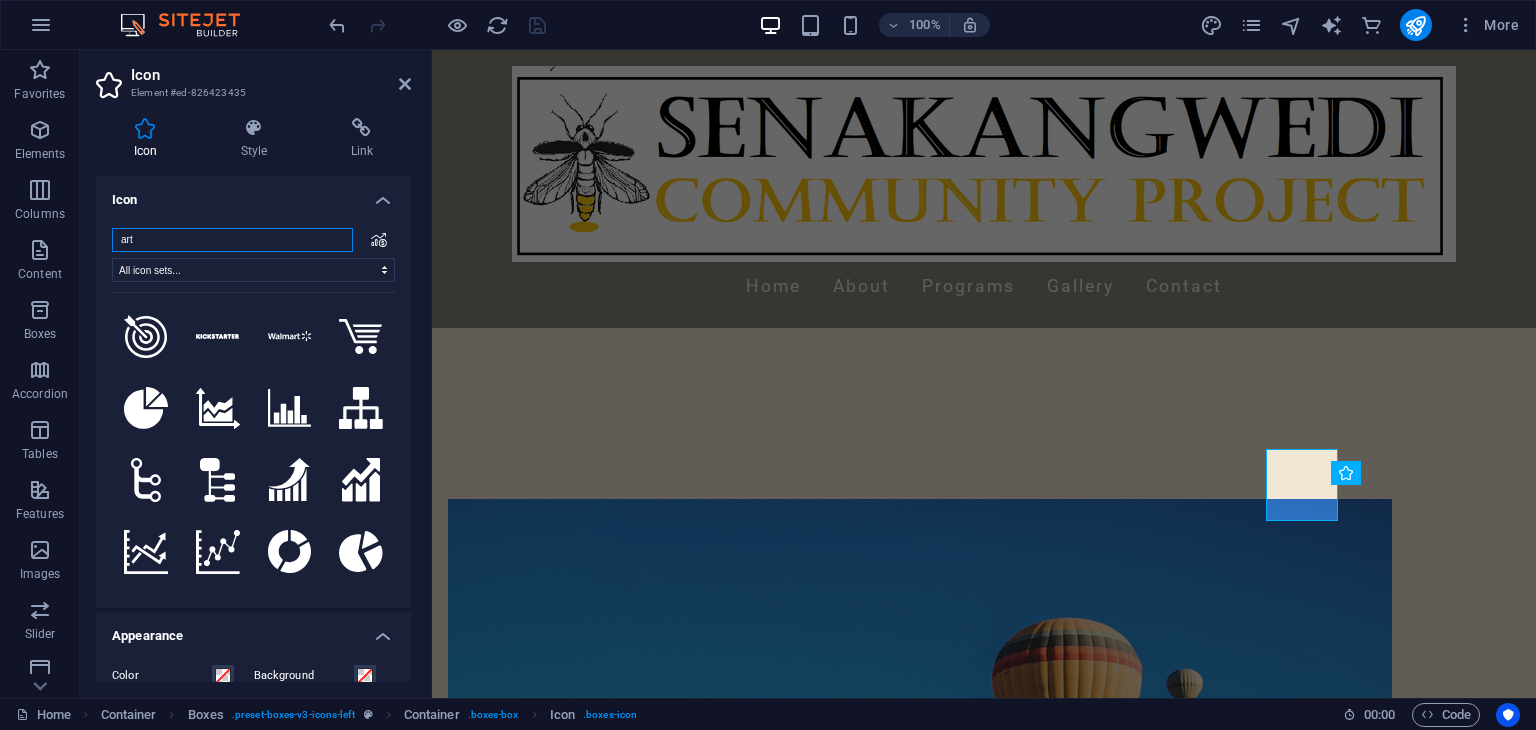 click on "art" at bounding box center (232, 240) 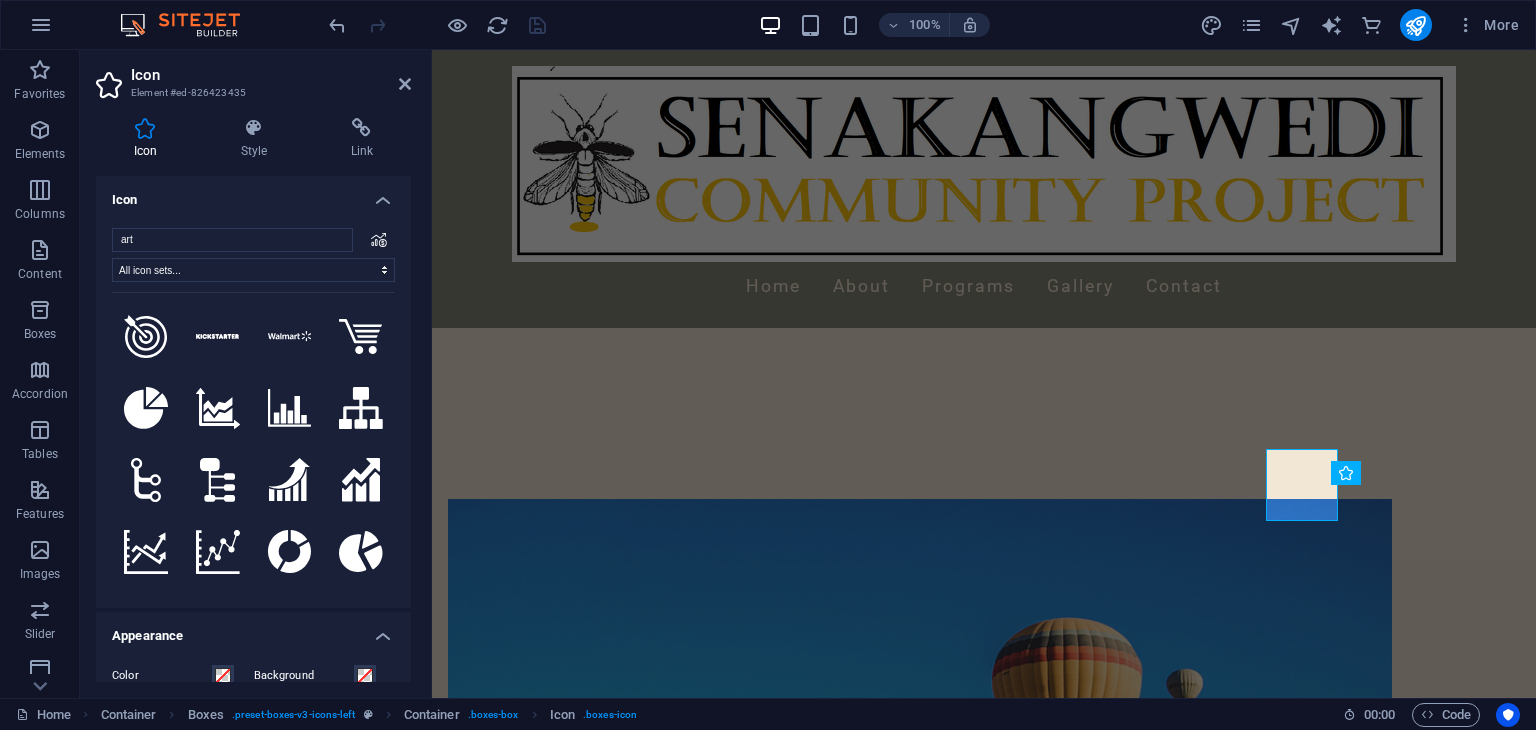 drag, startPoint x: 392, startPoint y: 304, endPoint x: 391, endPoint y: 333, distance: 29.017237 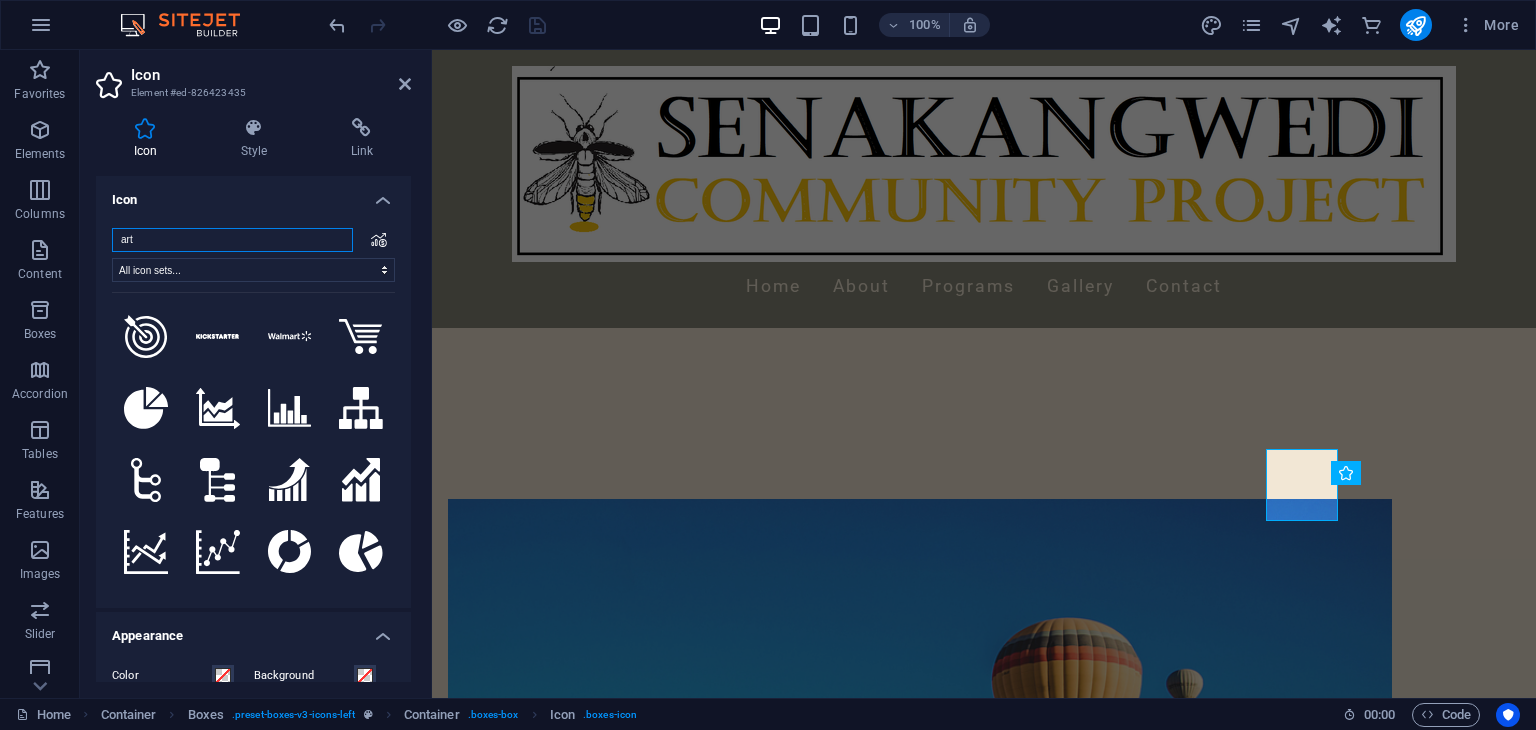 click on "art" at bounding box center [232, 240] 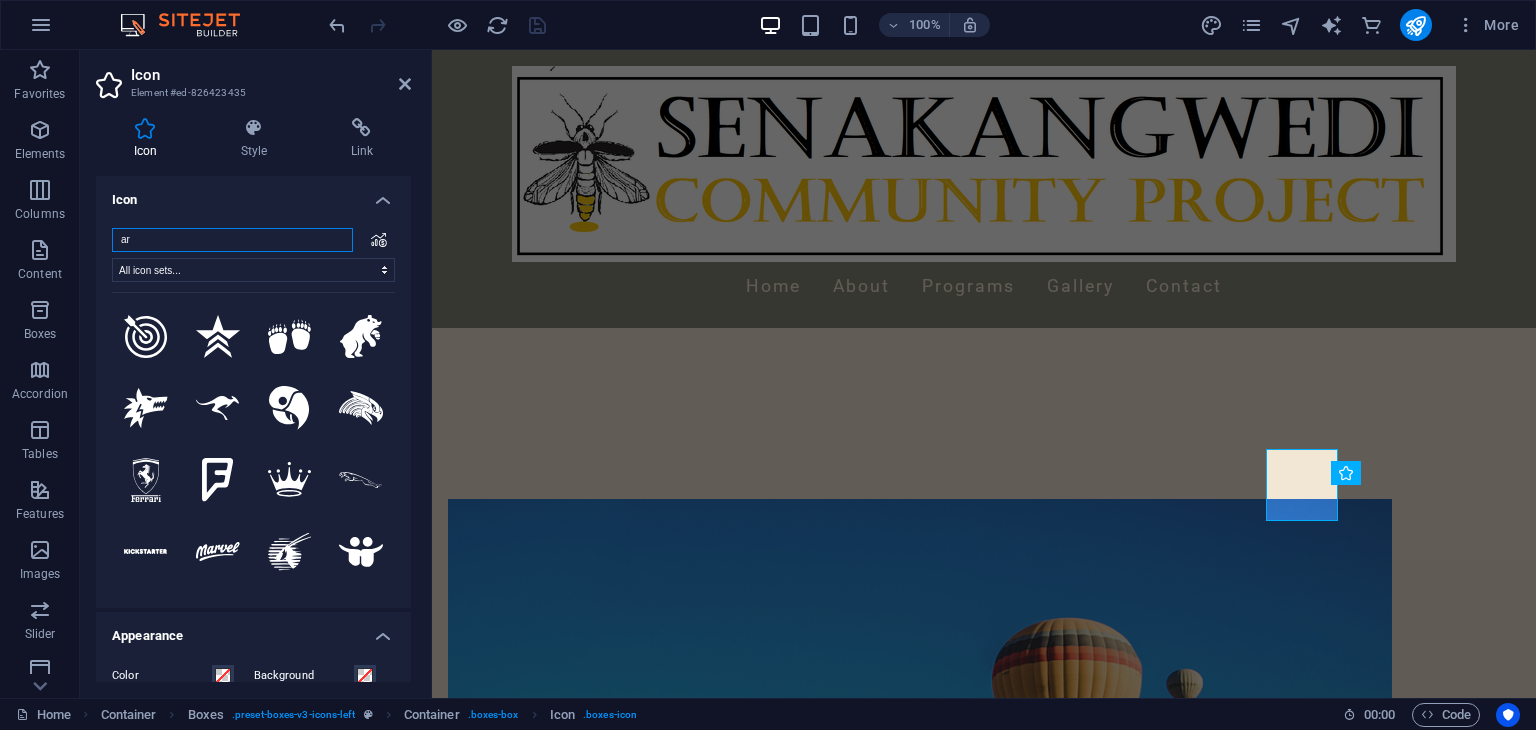 type on "a" 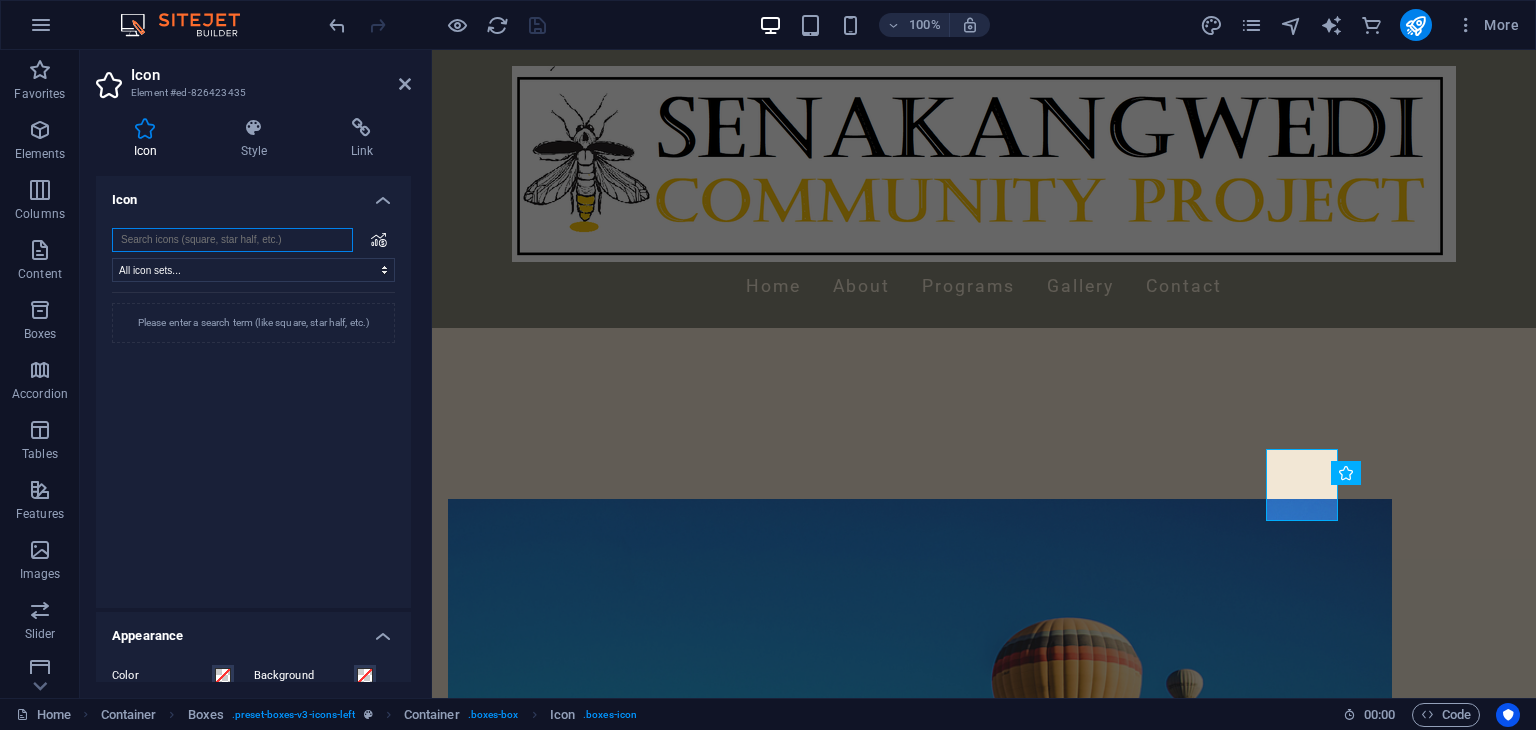 click at bounding box center (232, 240) 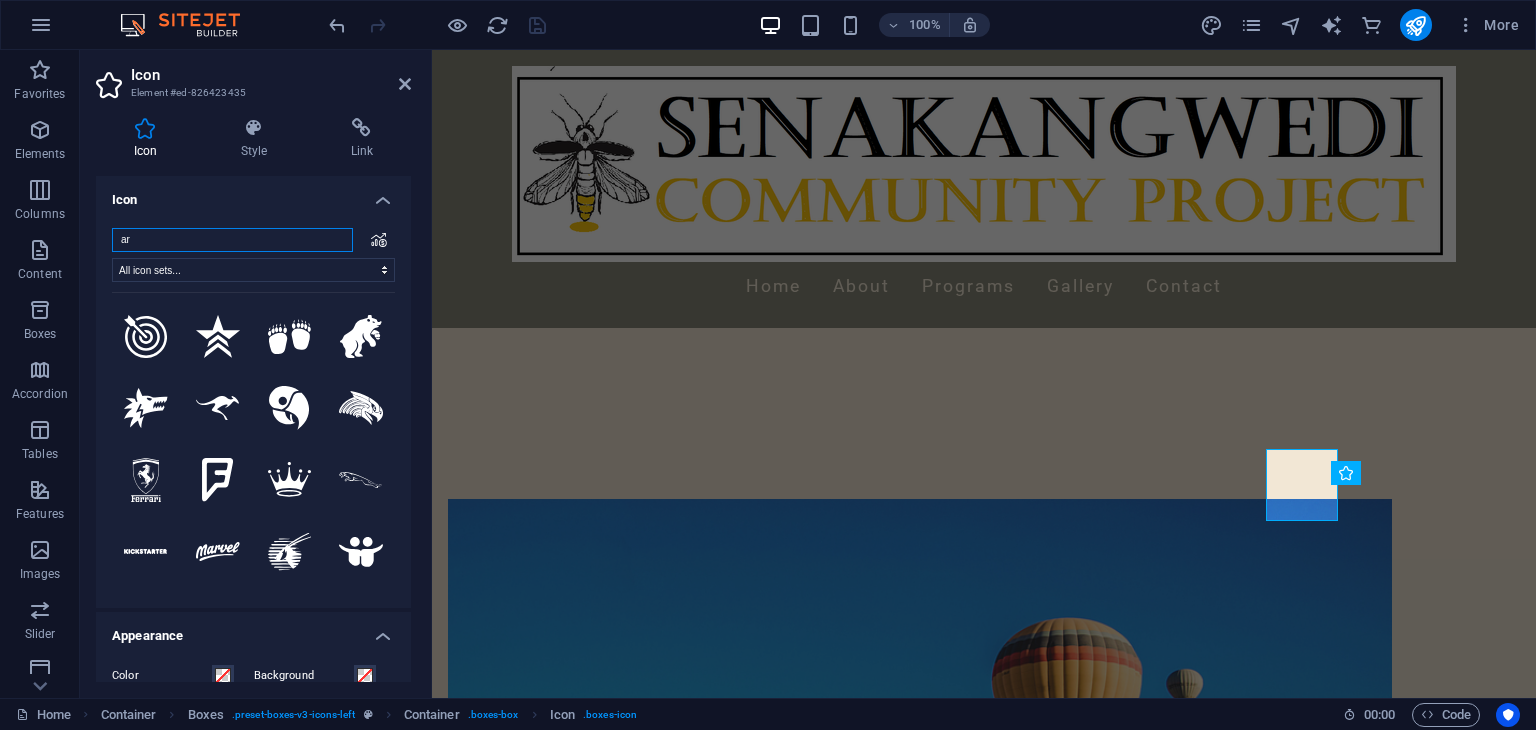 type on "art" 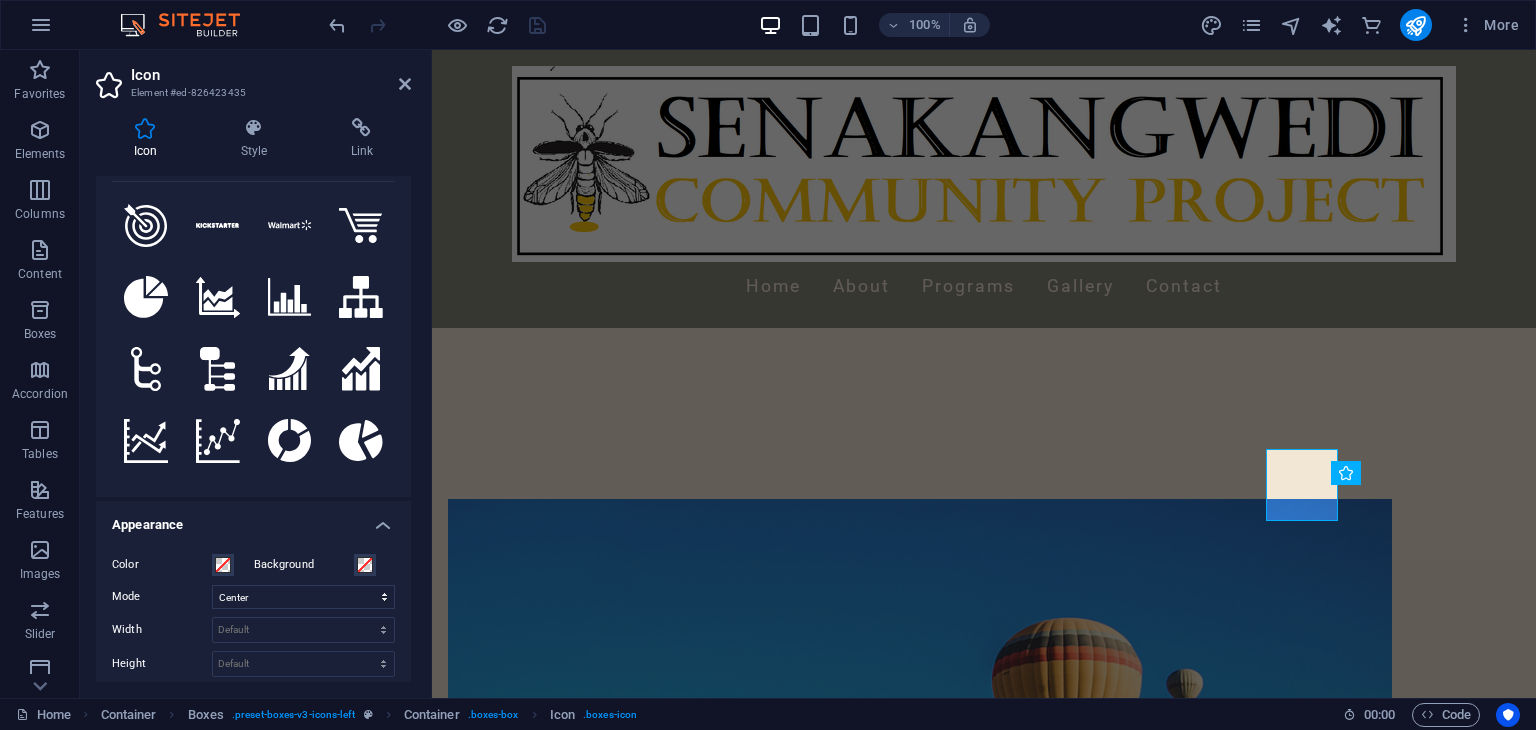 scroll, scrollTop: 109, scrollLeft: 0, axis: vertical 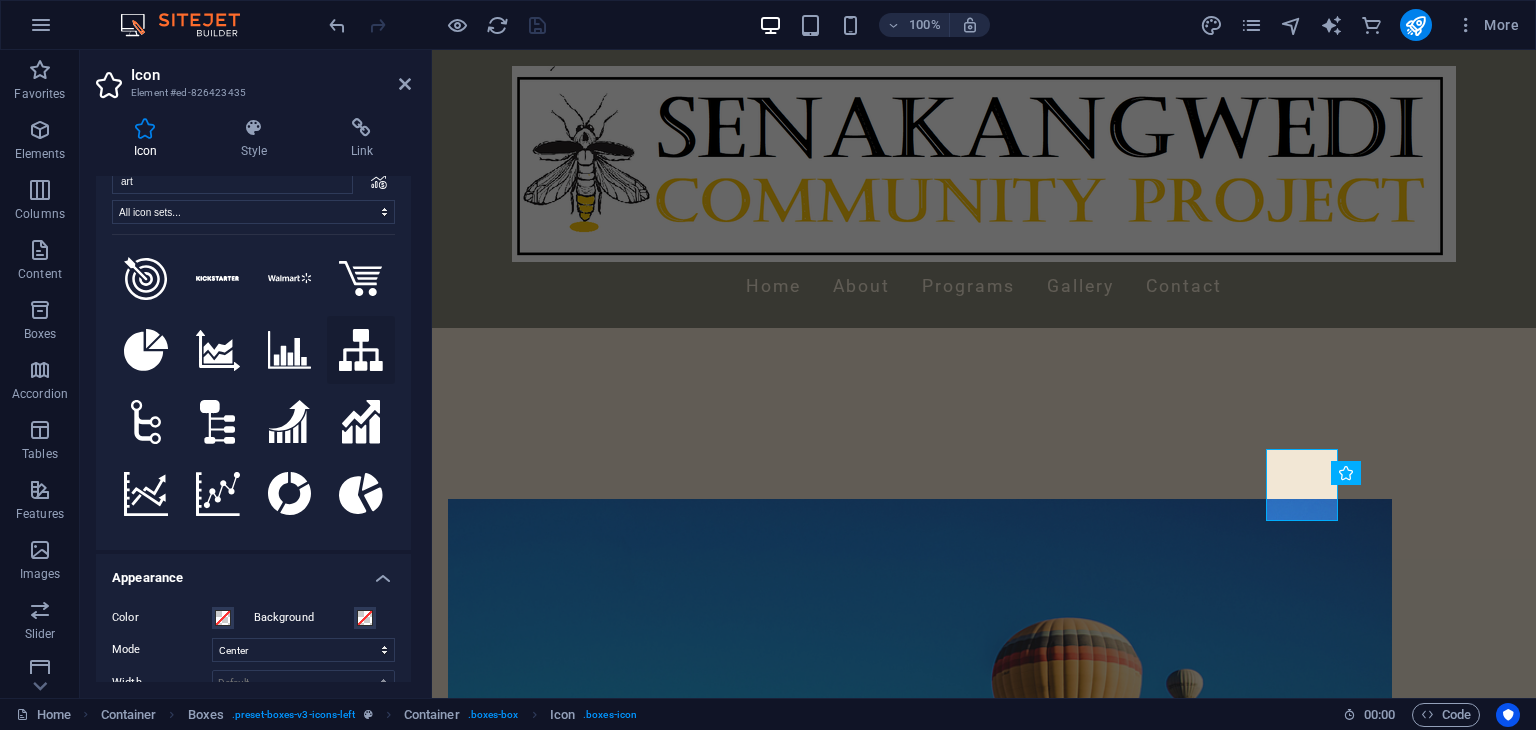 click at bounding box center (361, 350) 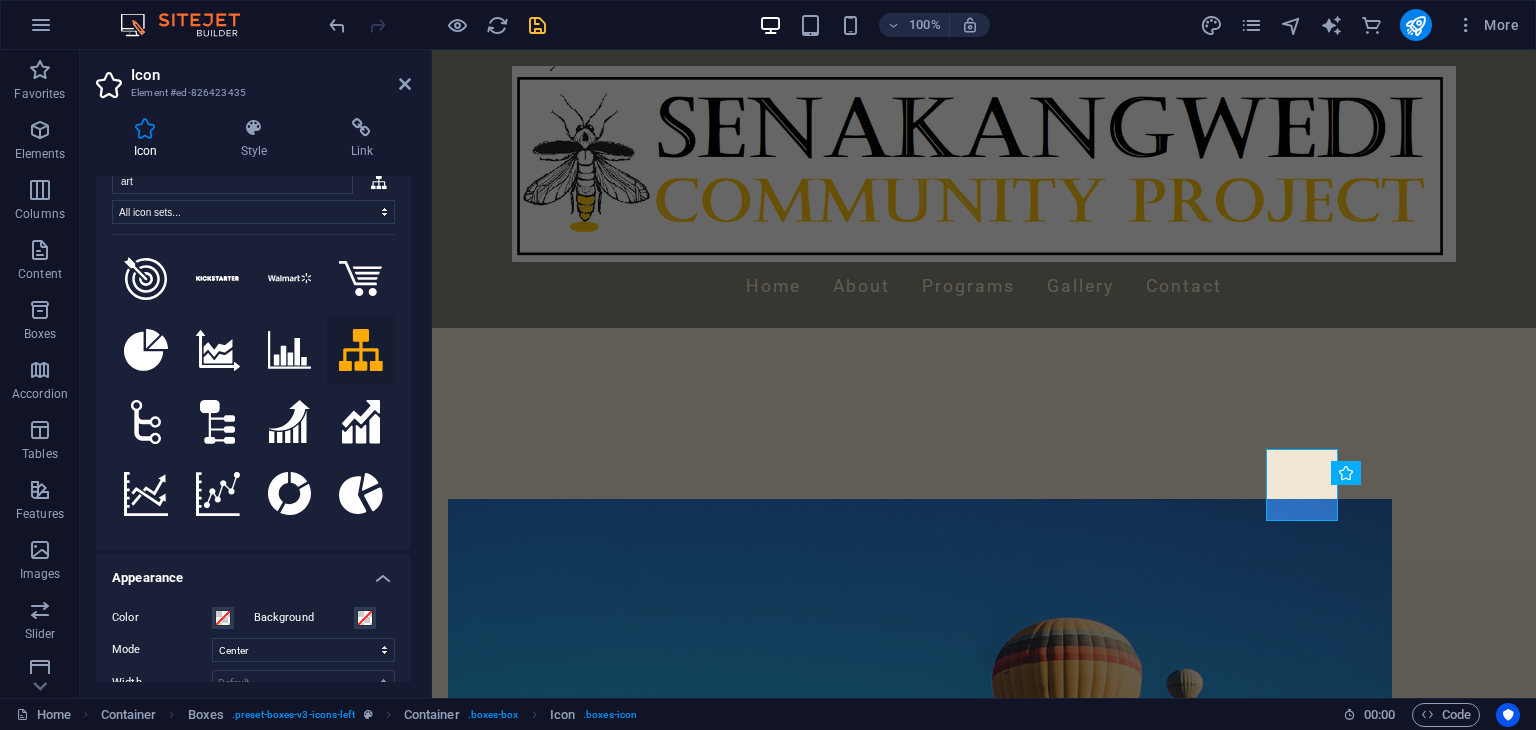 type 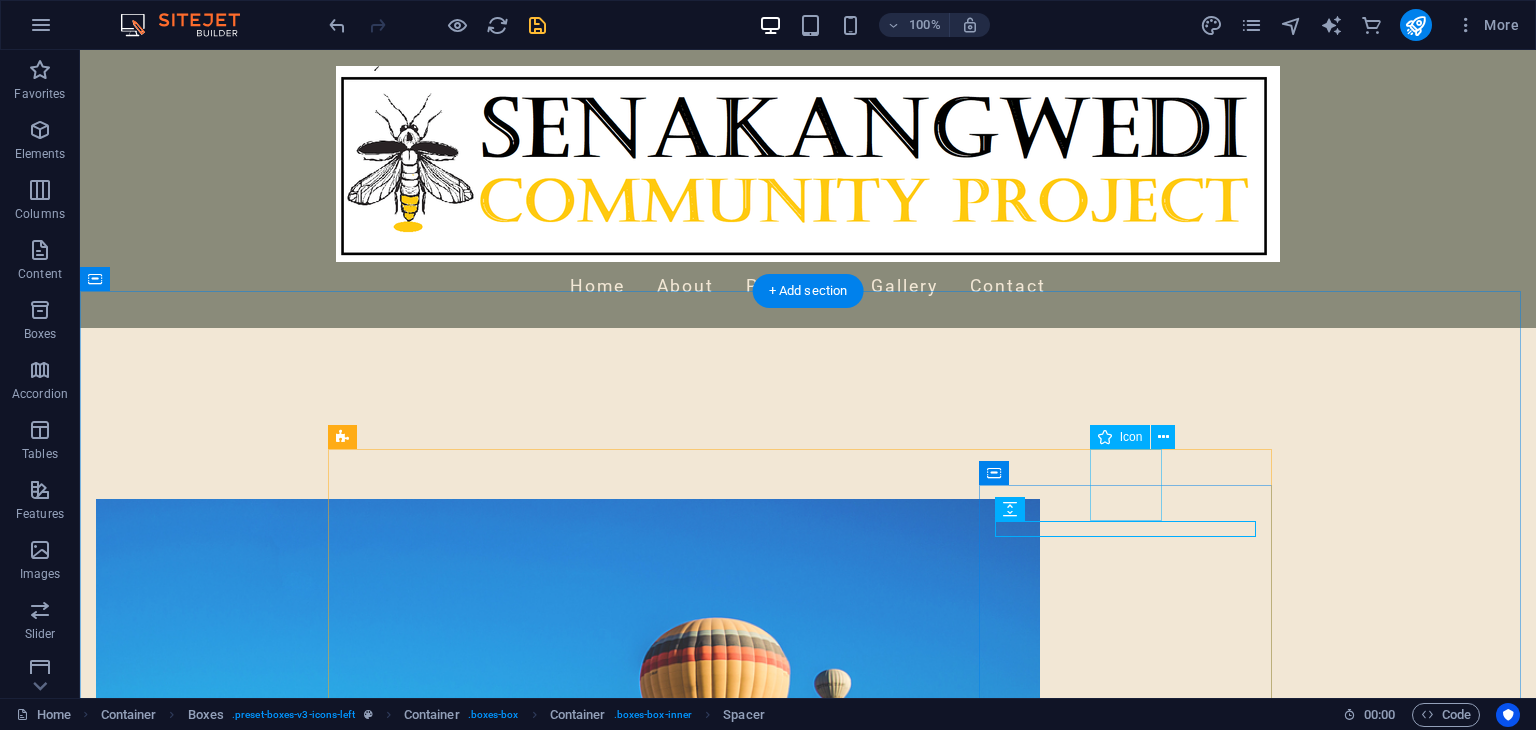 click at bounding box center [482, 2121] 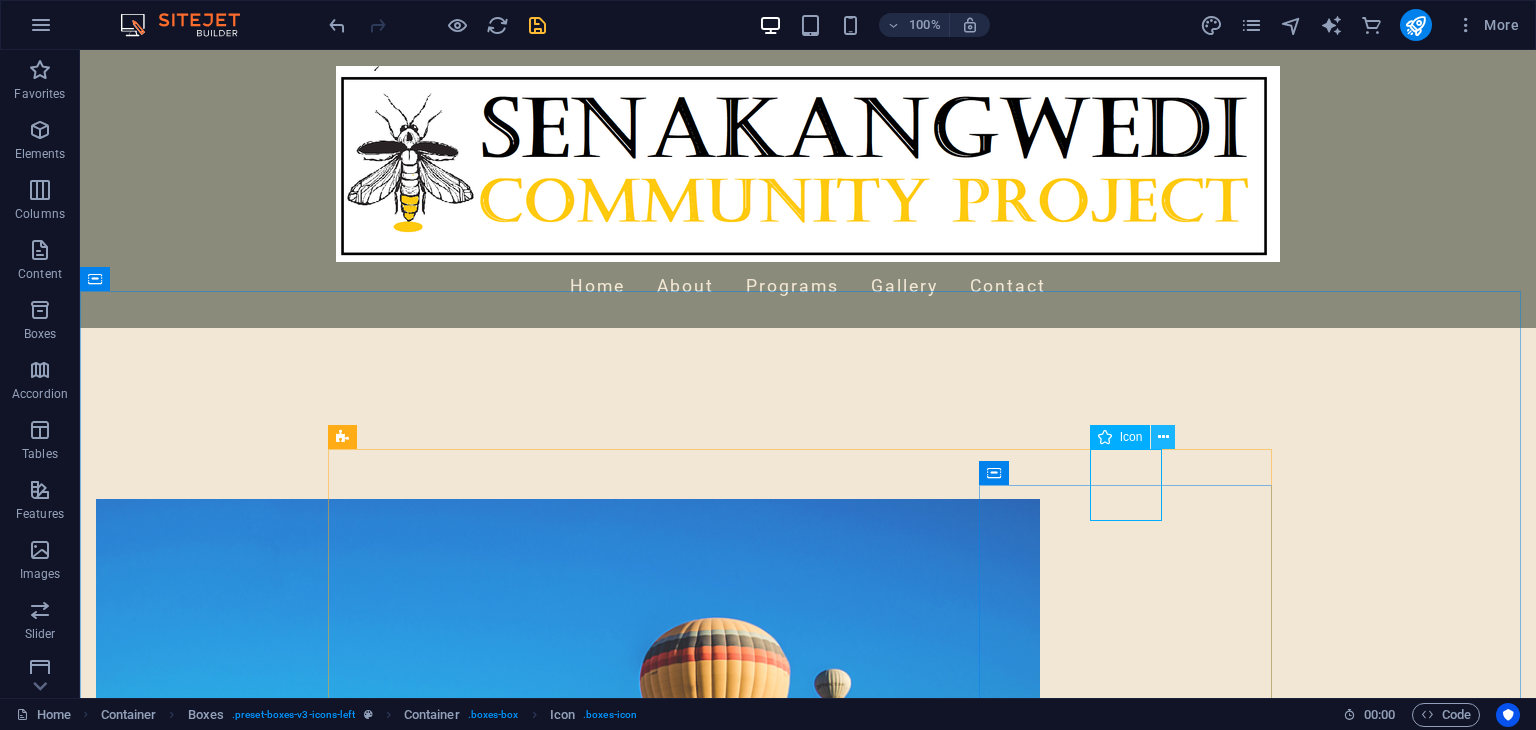 click at bounding box center [1163, 437] 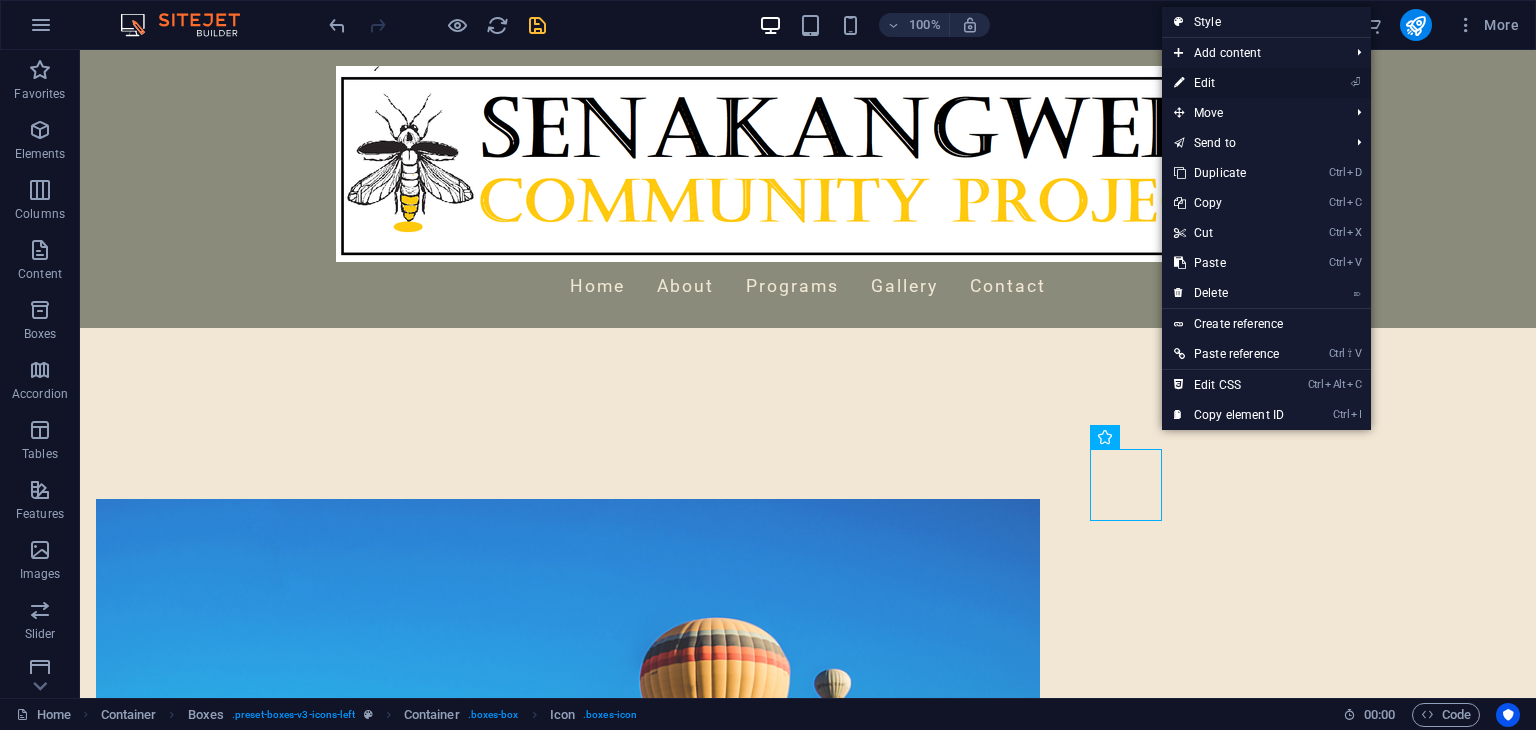 click on "⏎  Edit" at bounding box center [1229, 83] 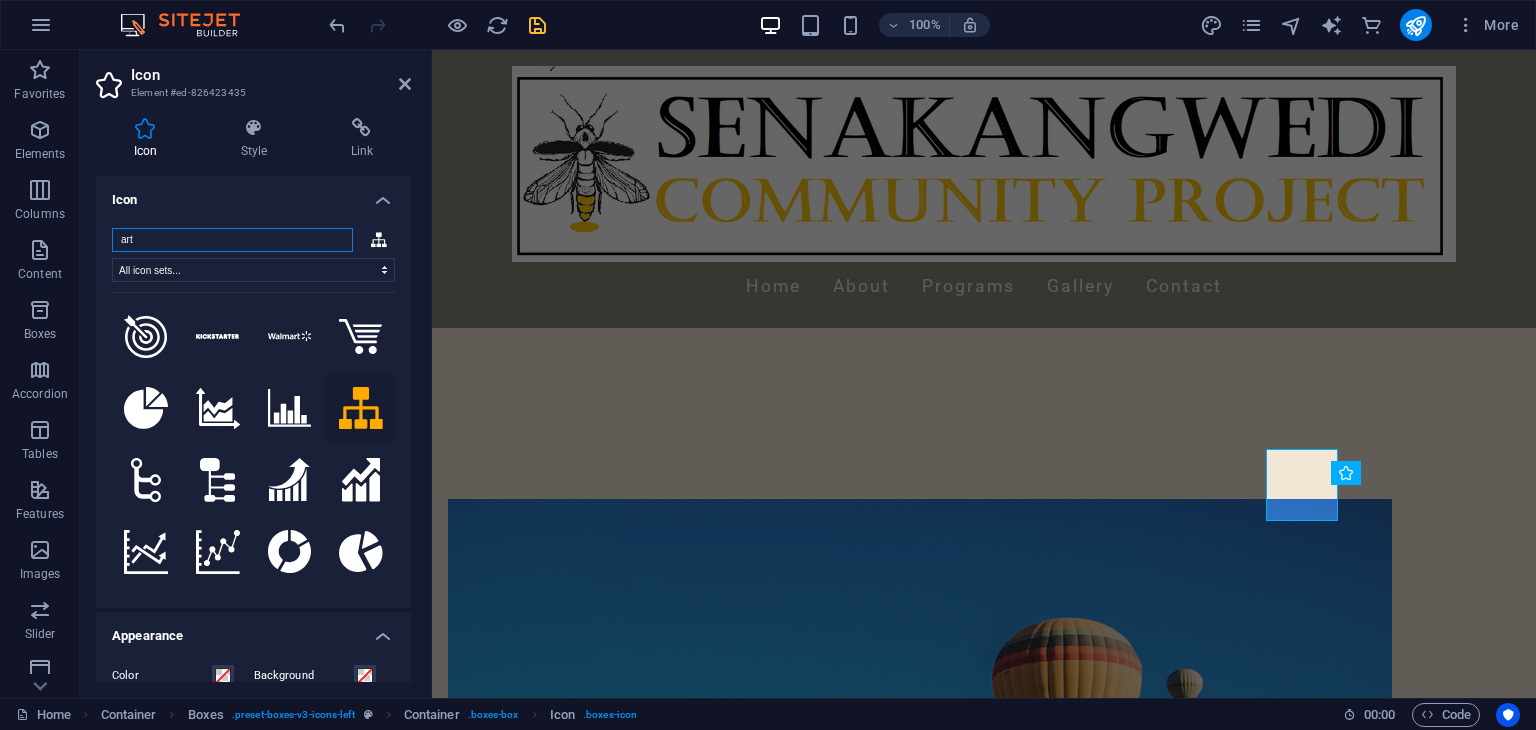 click on "art" at bounding box center (232, 240) 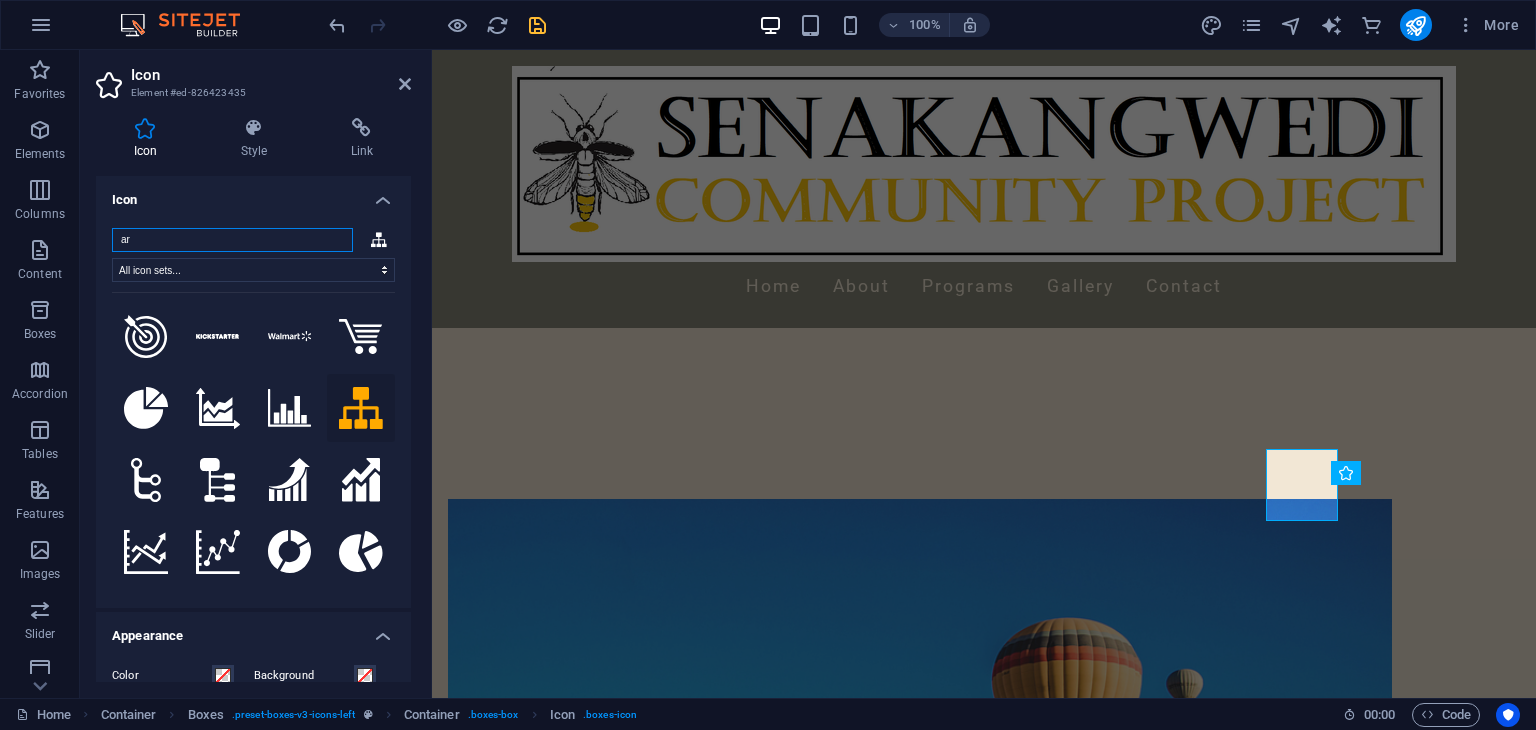 type on "a" 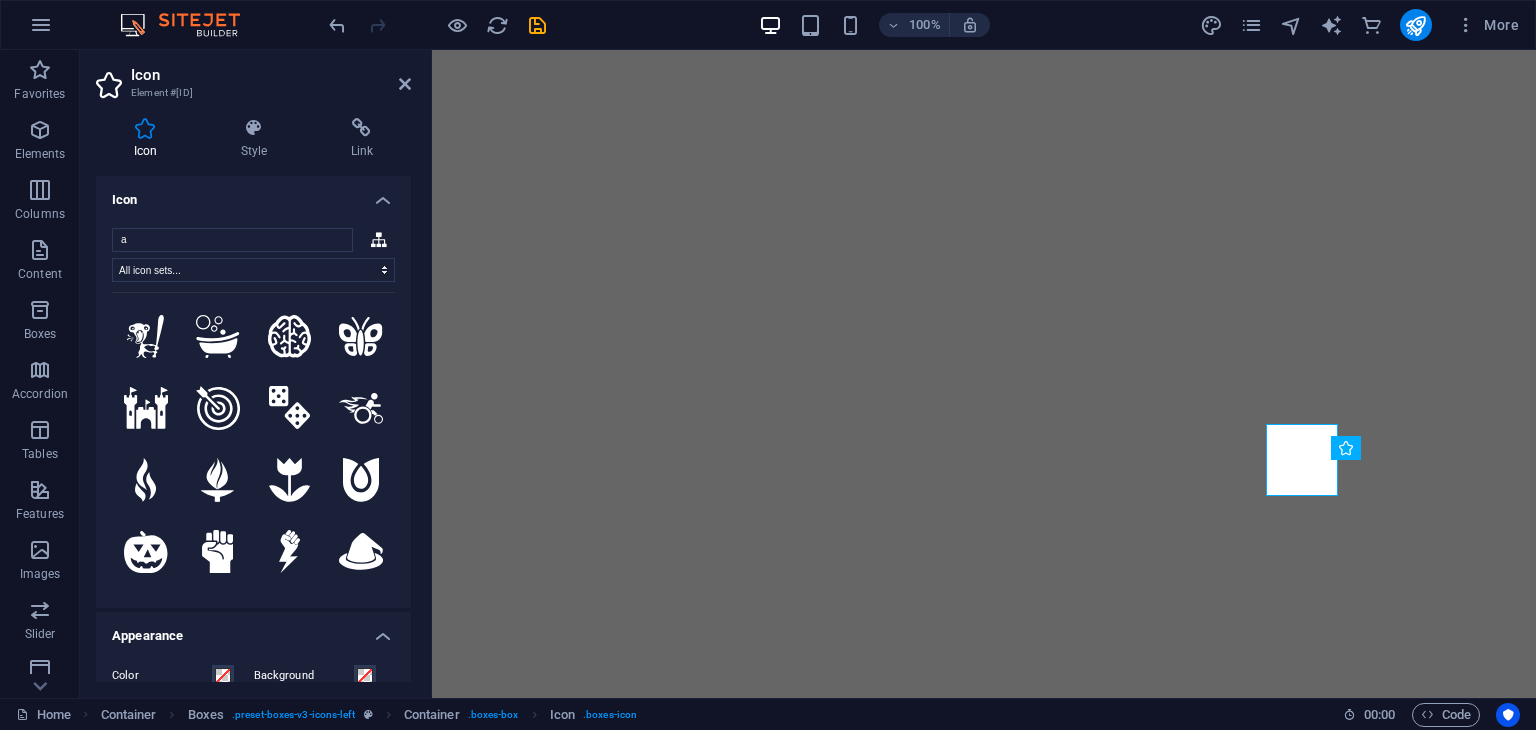 select on "xMidYMid" 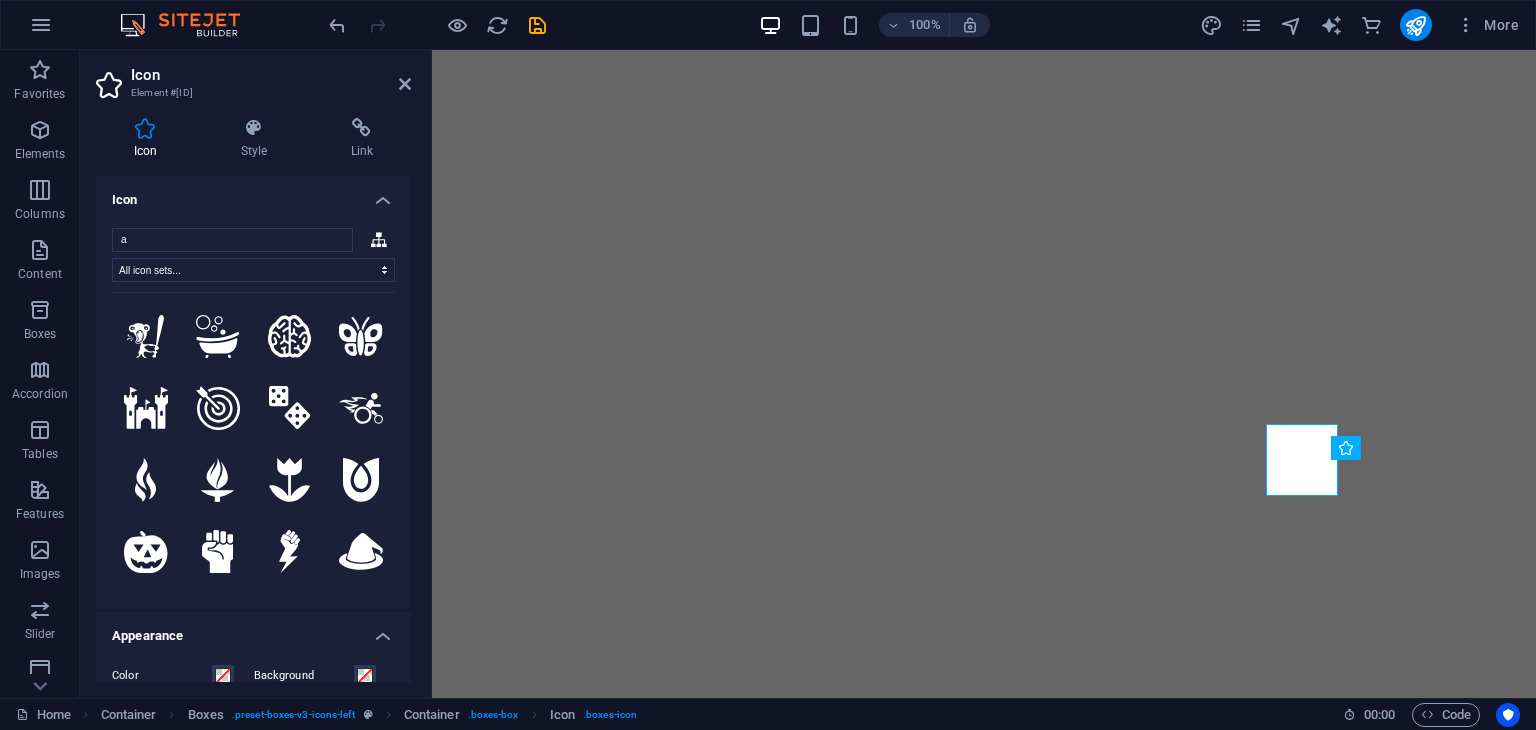 scroll, scrollTop: 0, scrollLeft: 0, axis: both 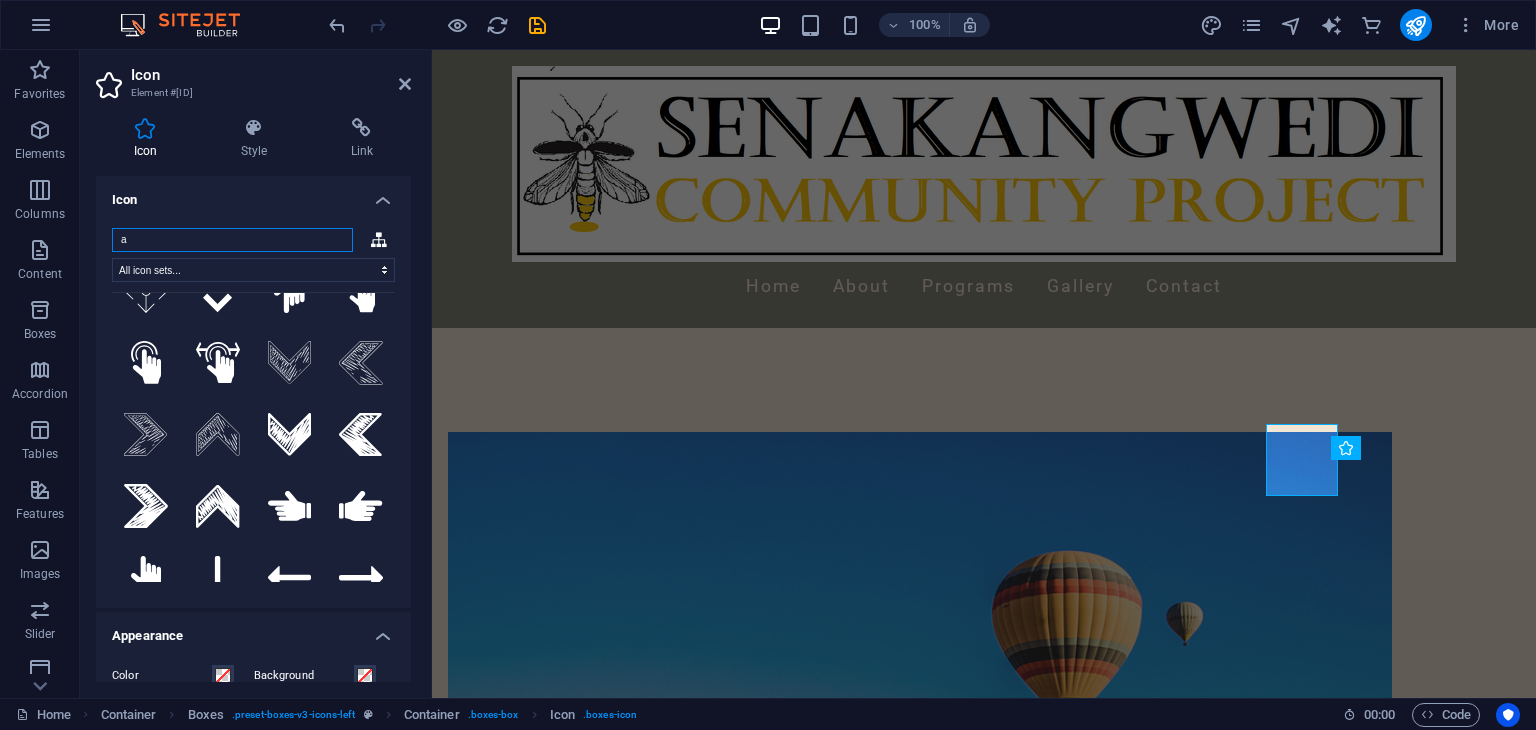 click on "a" at bounding box center (232, 240) 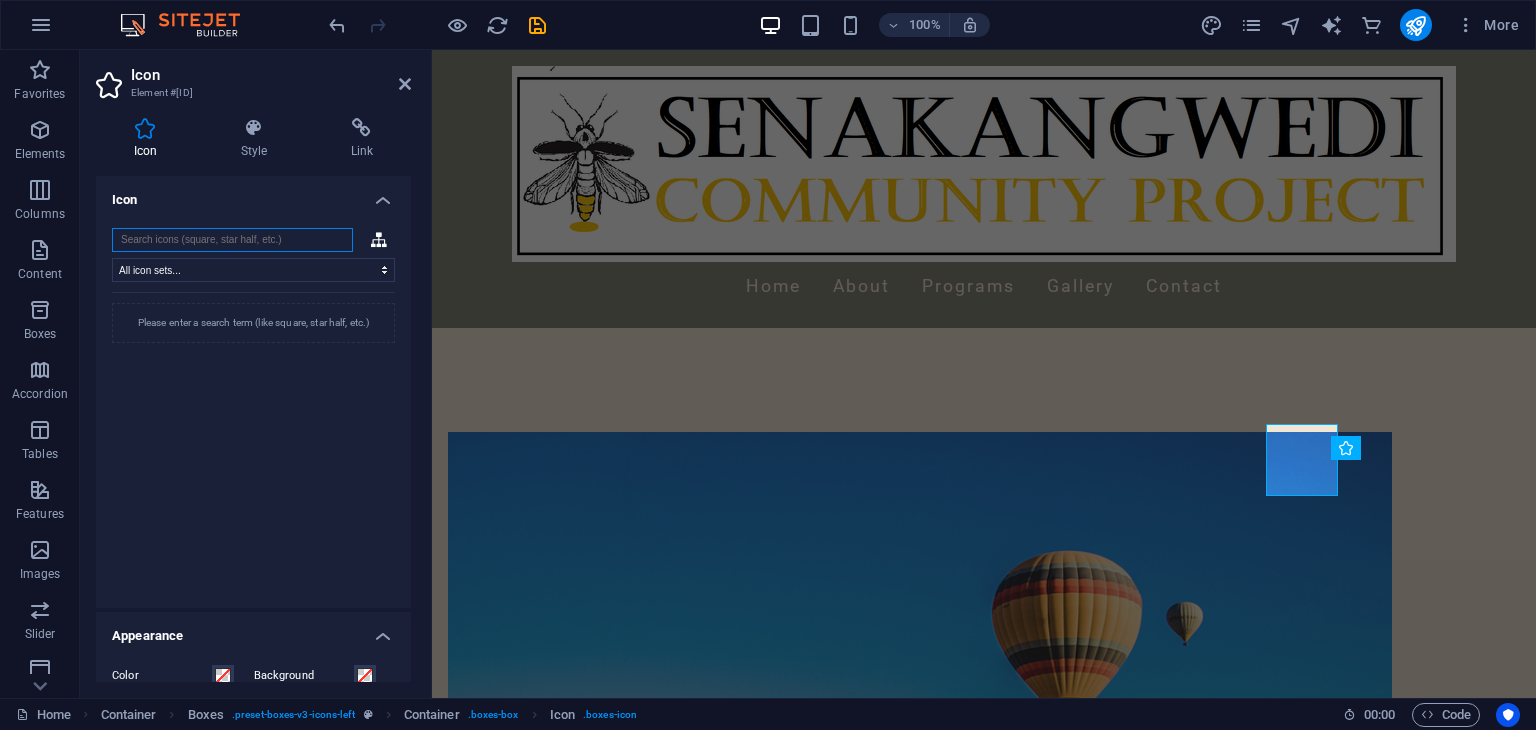 scroll, scrollTop: 0, scrollLeft: 0, axis: both 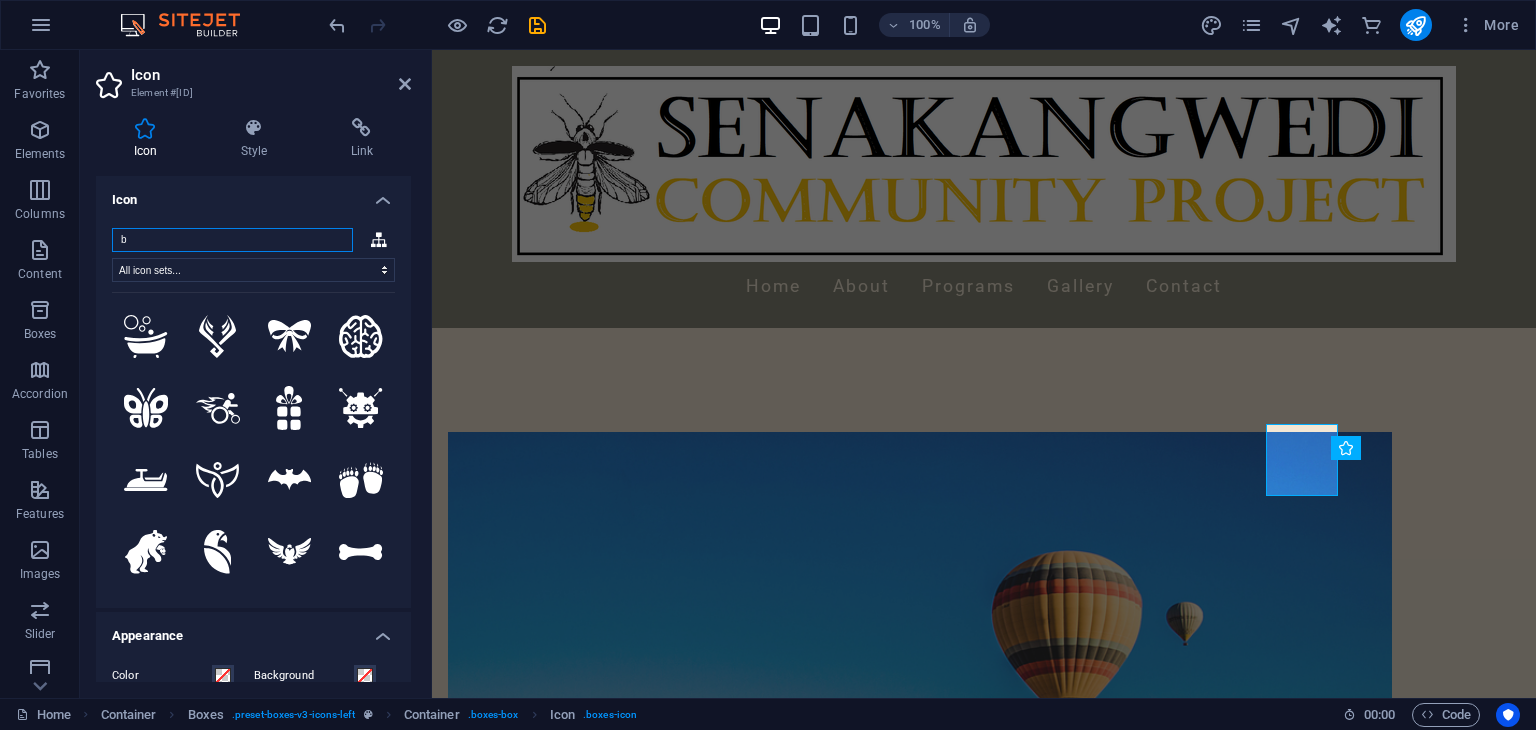 type on "b" 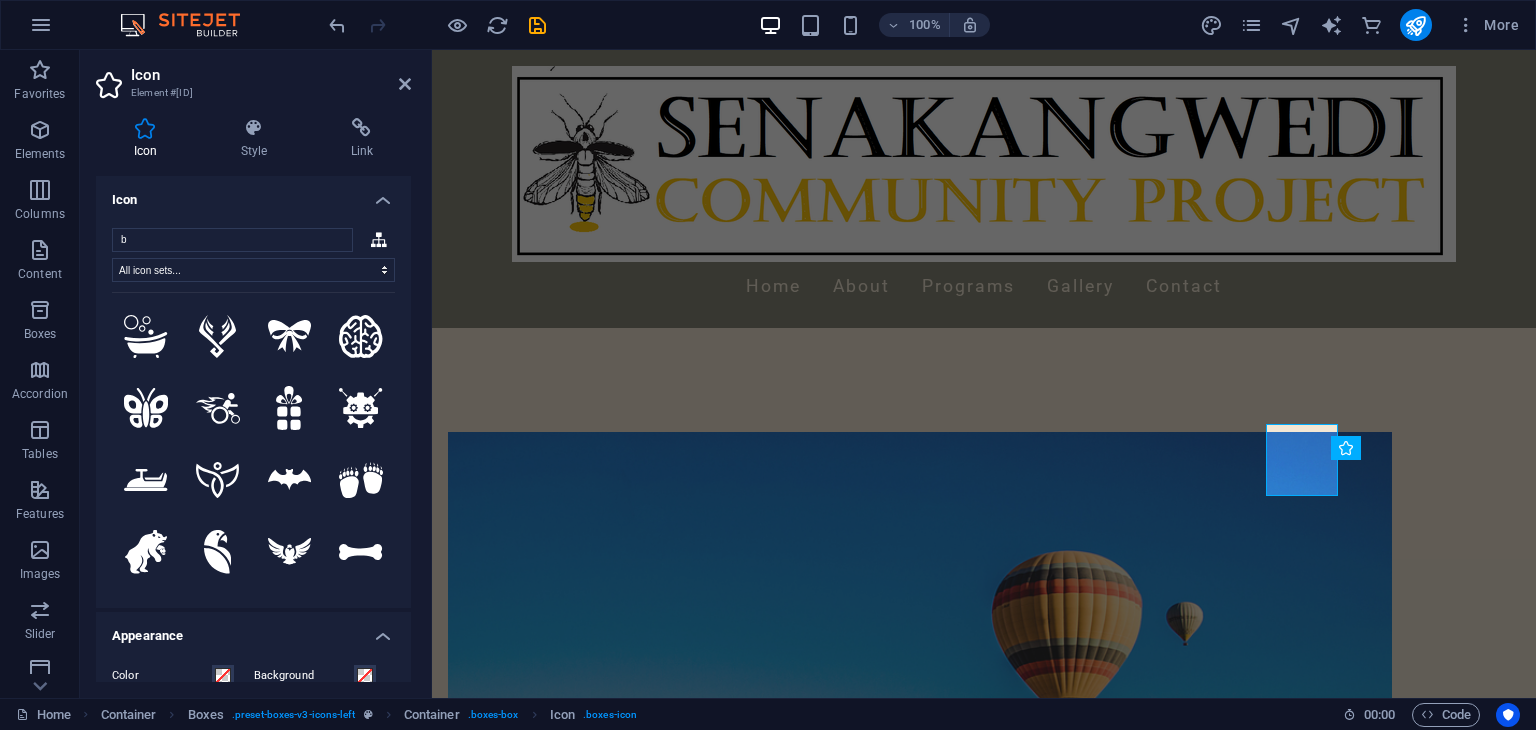drag, startPoint x: 395, startPoint y: 301, endPoint x: 394, endPoint y: 321, distance: 20.024984 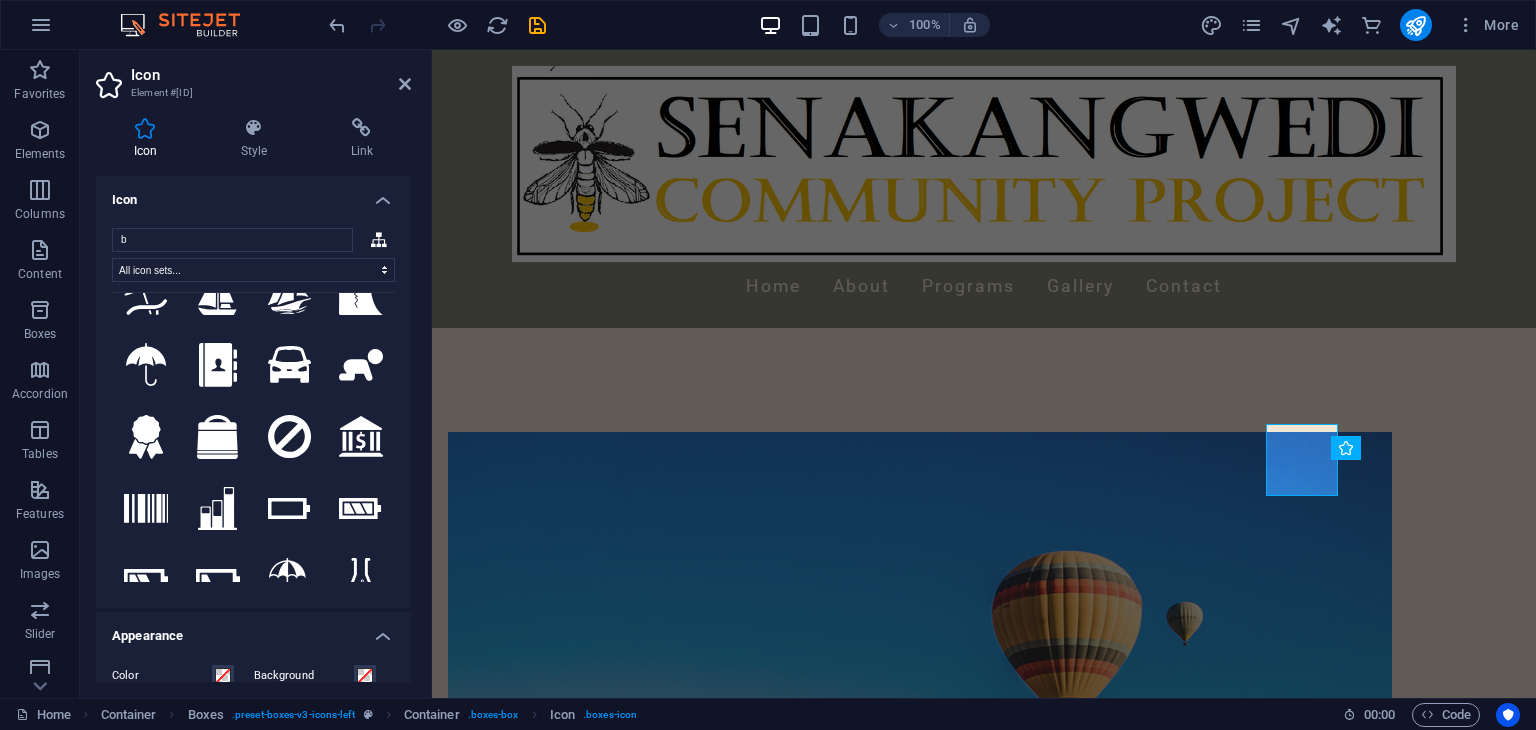 scroll, scrollTop: 8512, scrollLeft: 0, axis: vertical 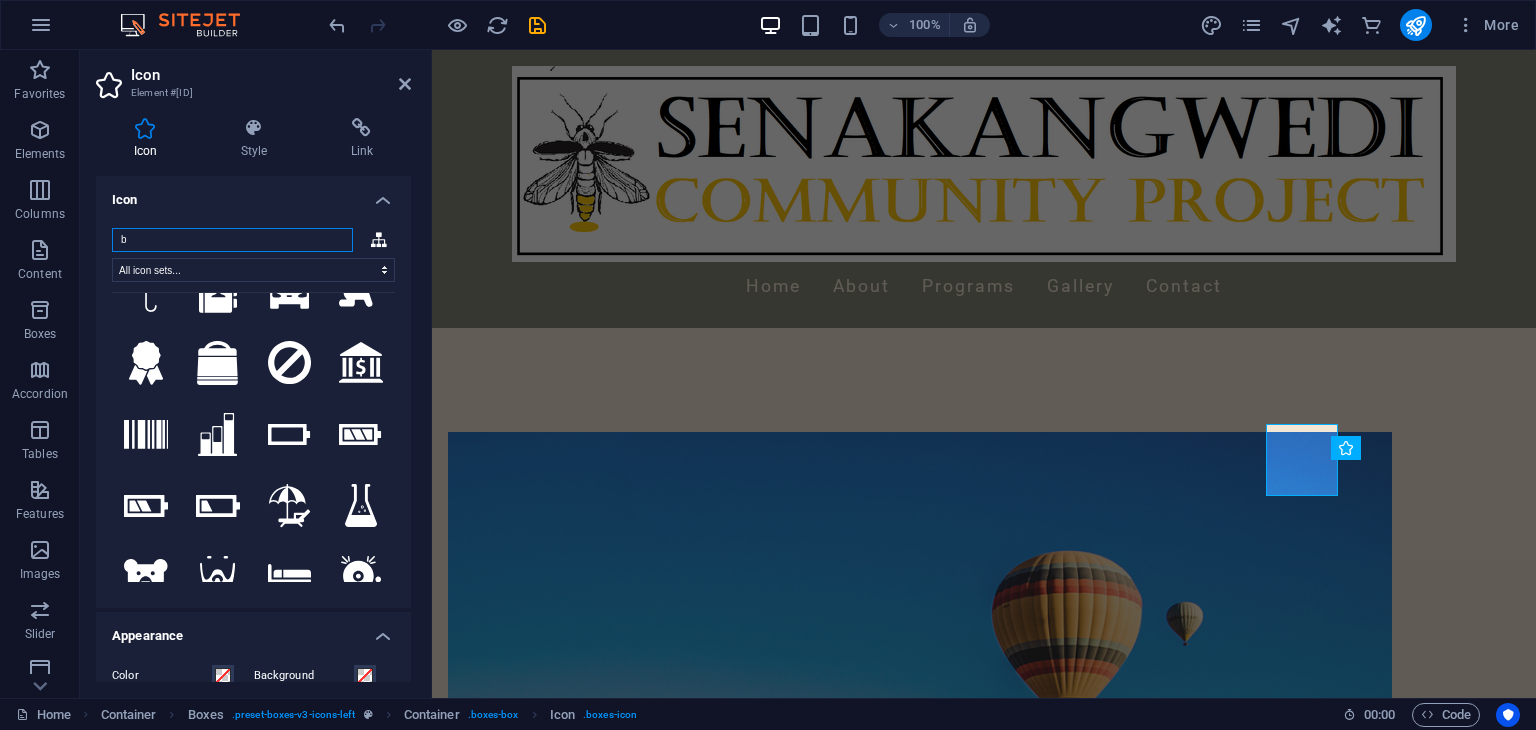 click on "b" at bounding box center (232, 240) 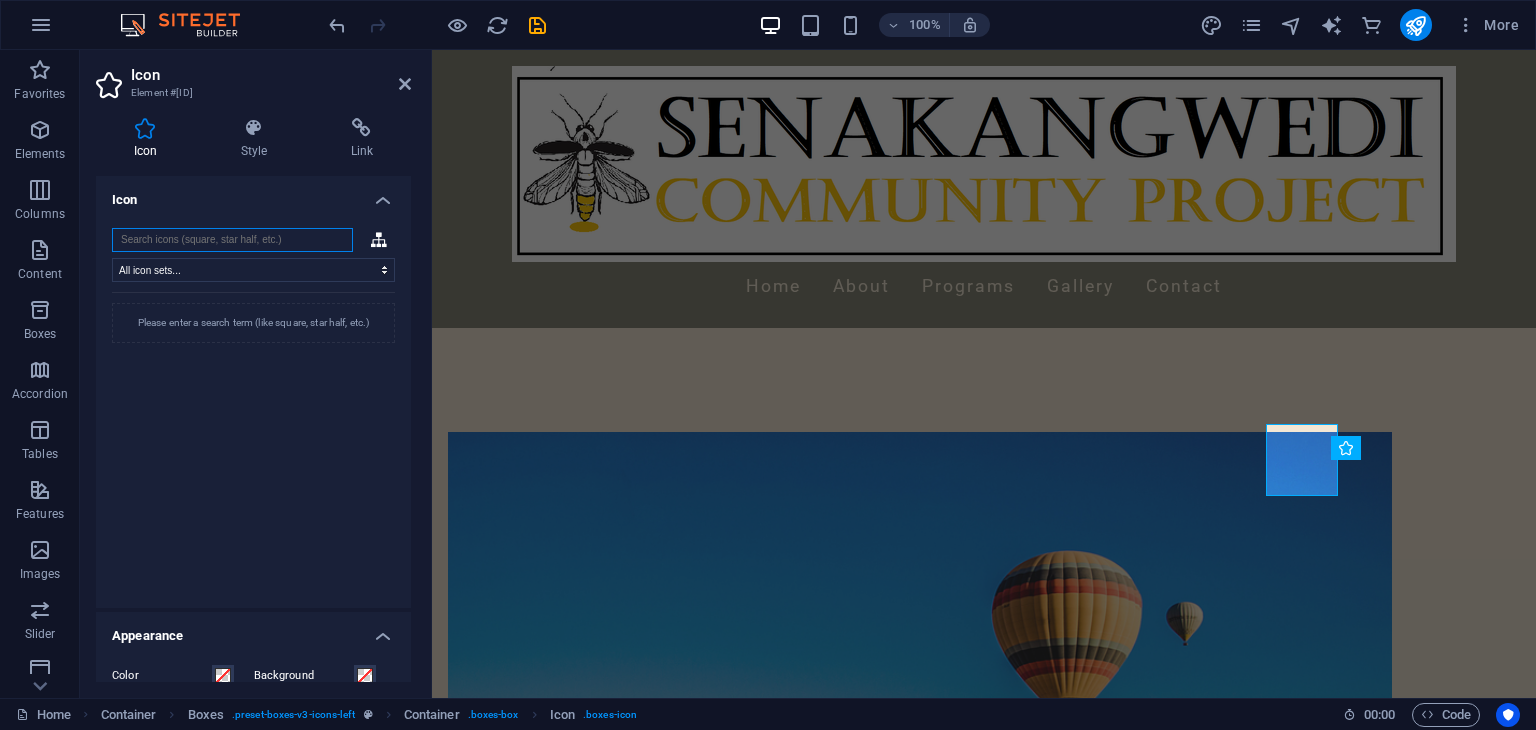 scroll, scrollTop: 0, scrollLeft: 0, axis: both 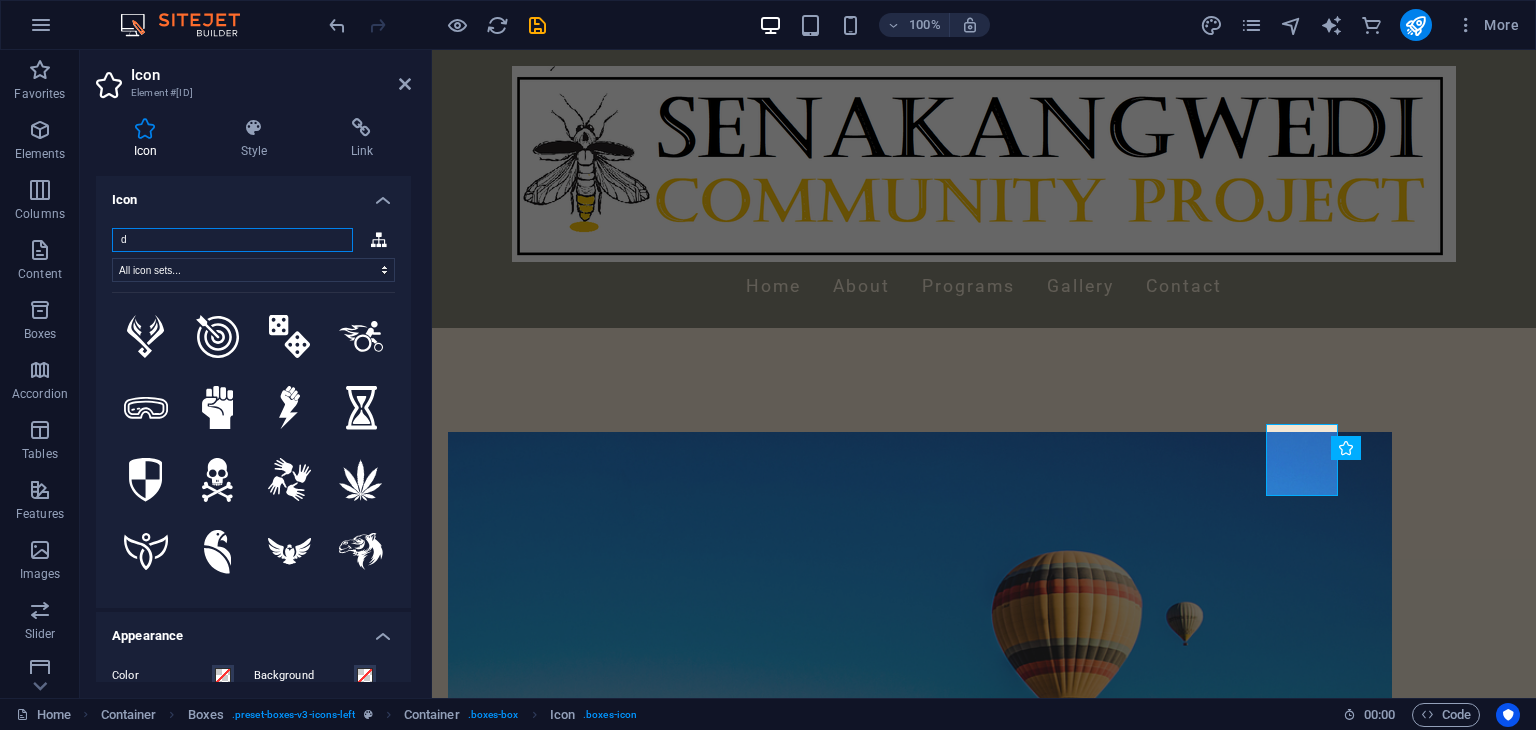 type on "d" 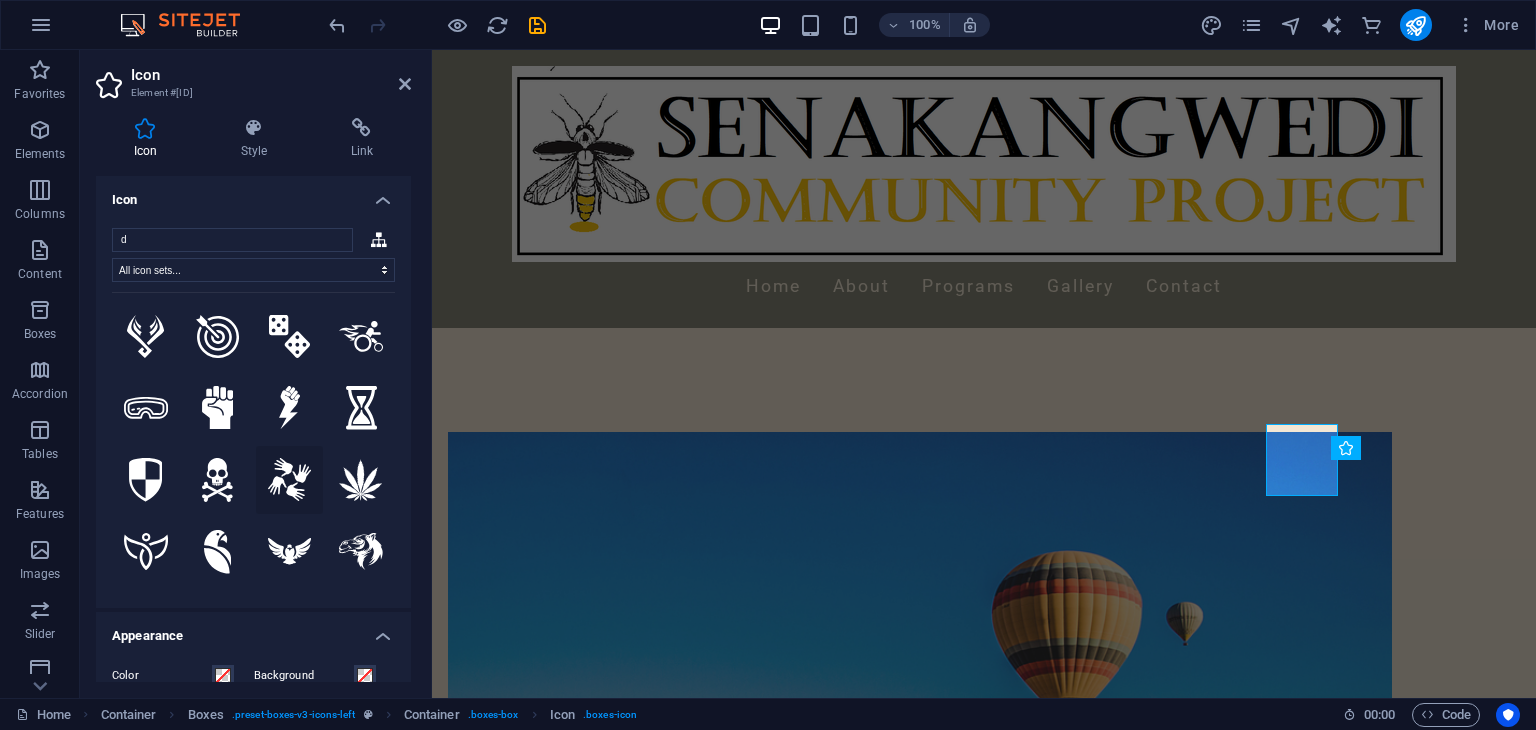click 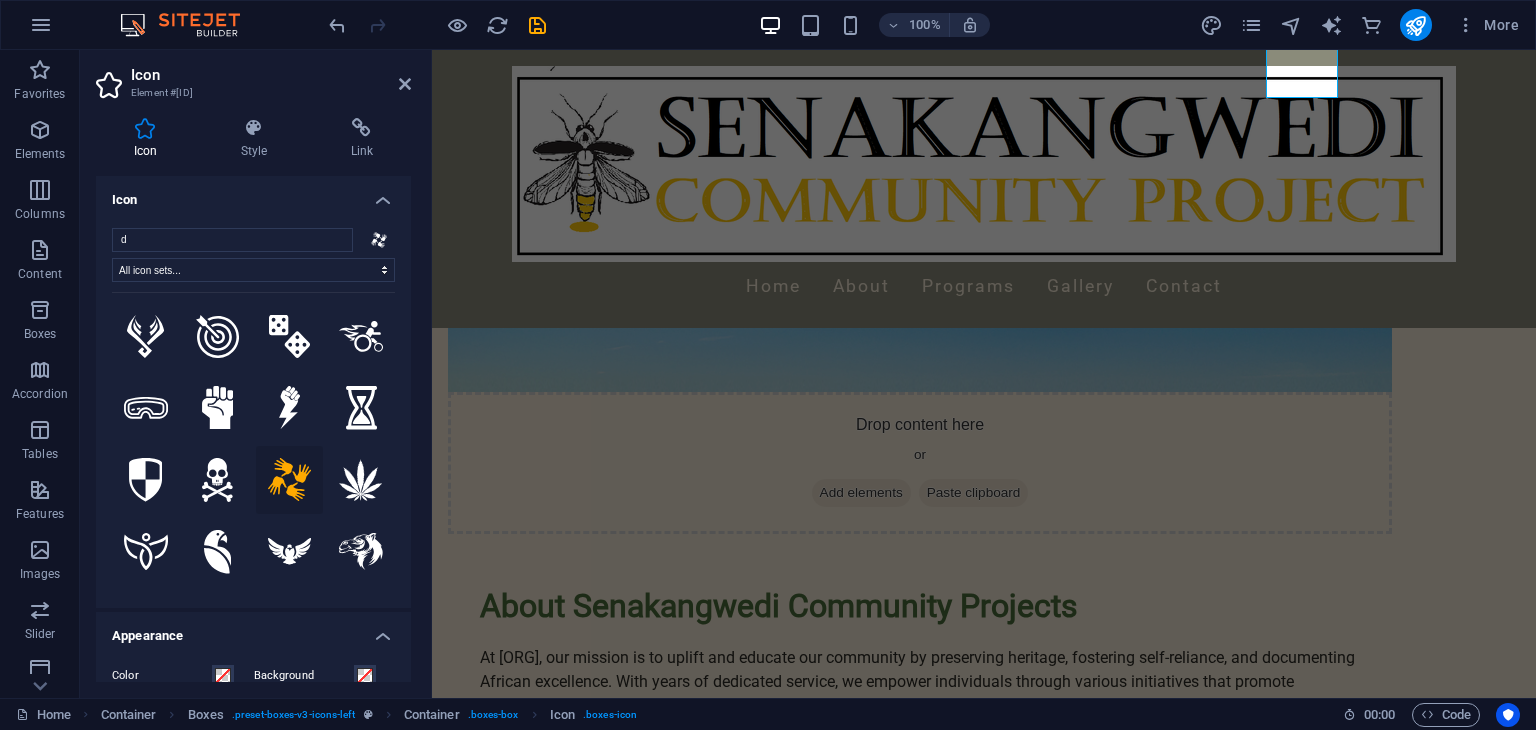 scroll, scrollTop: 1433, scrollLeft: 0, axis: vertical 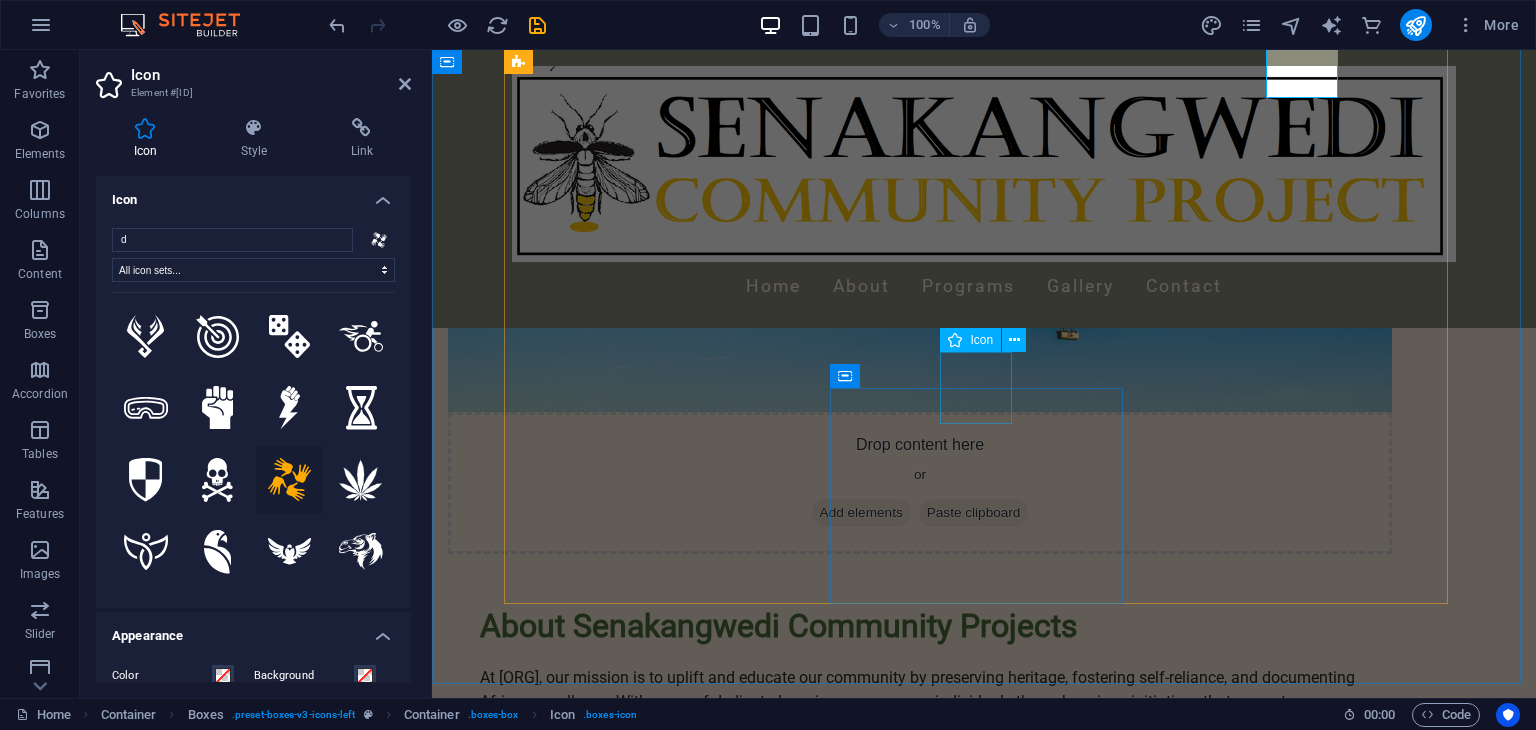 click at bounding box center [658, 2192] 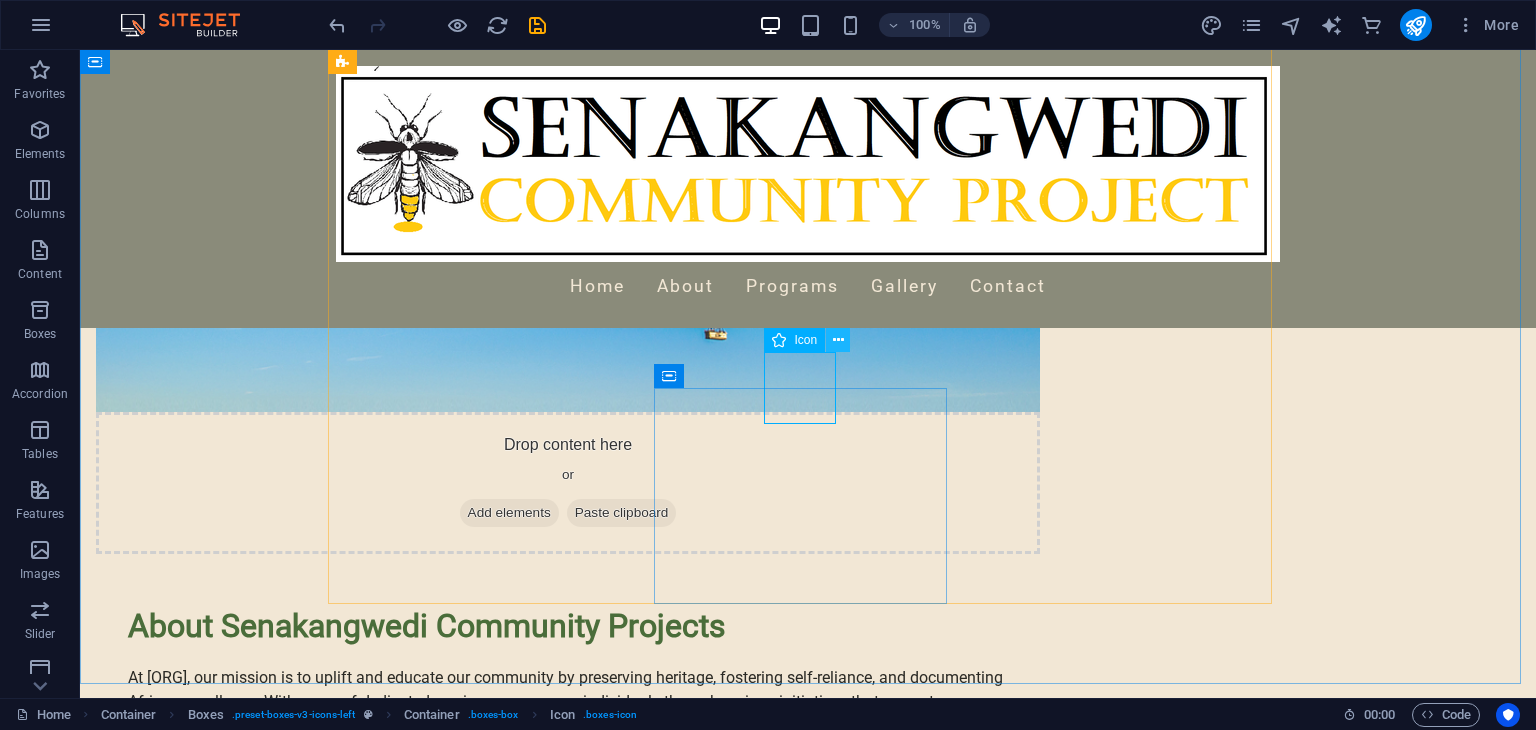 click at bounding box center (838, 340) 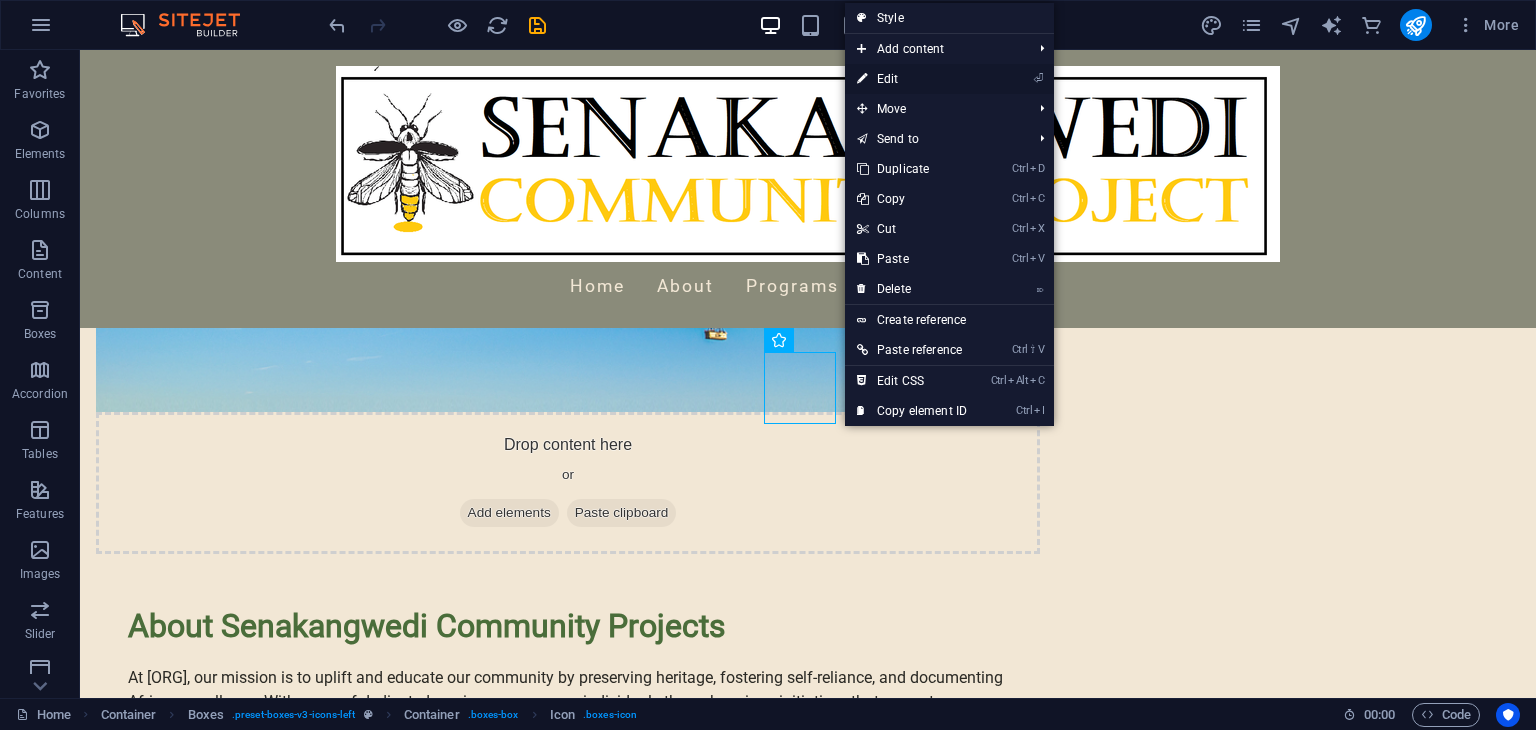 click on "⏎  Edit" at bounding box center (912, 79) 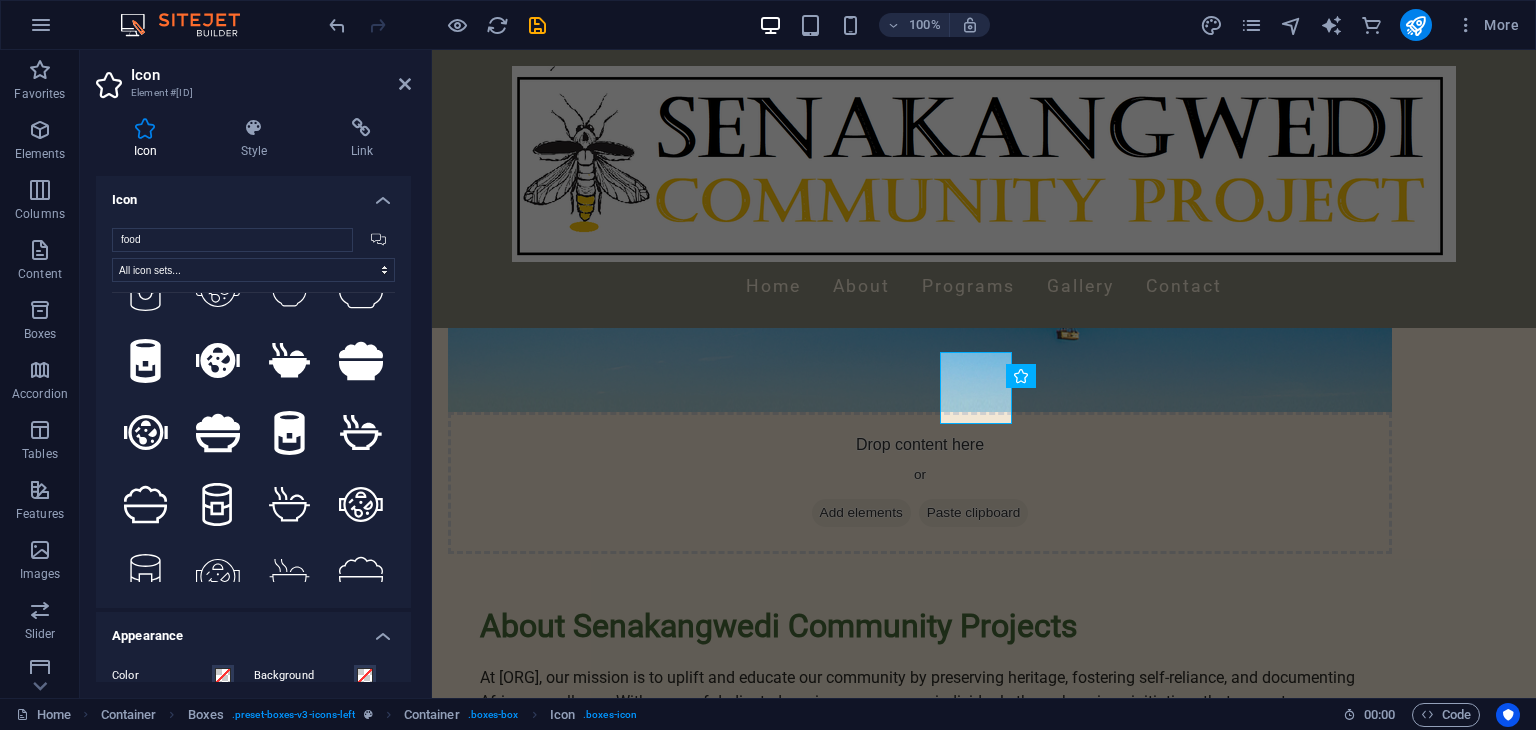 scroll, scrollTop: 414, scrollLeft: 0, axis: vertical 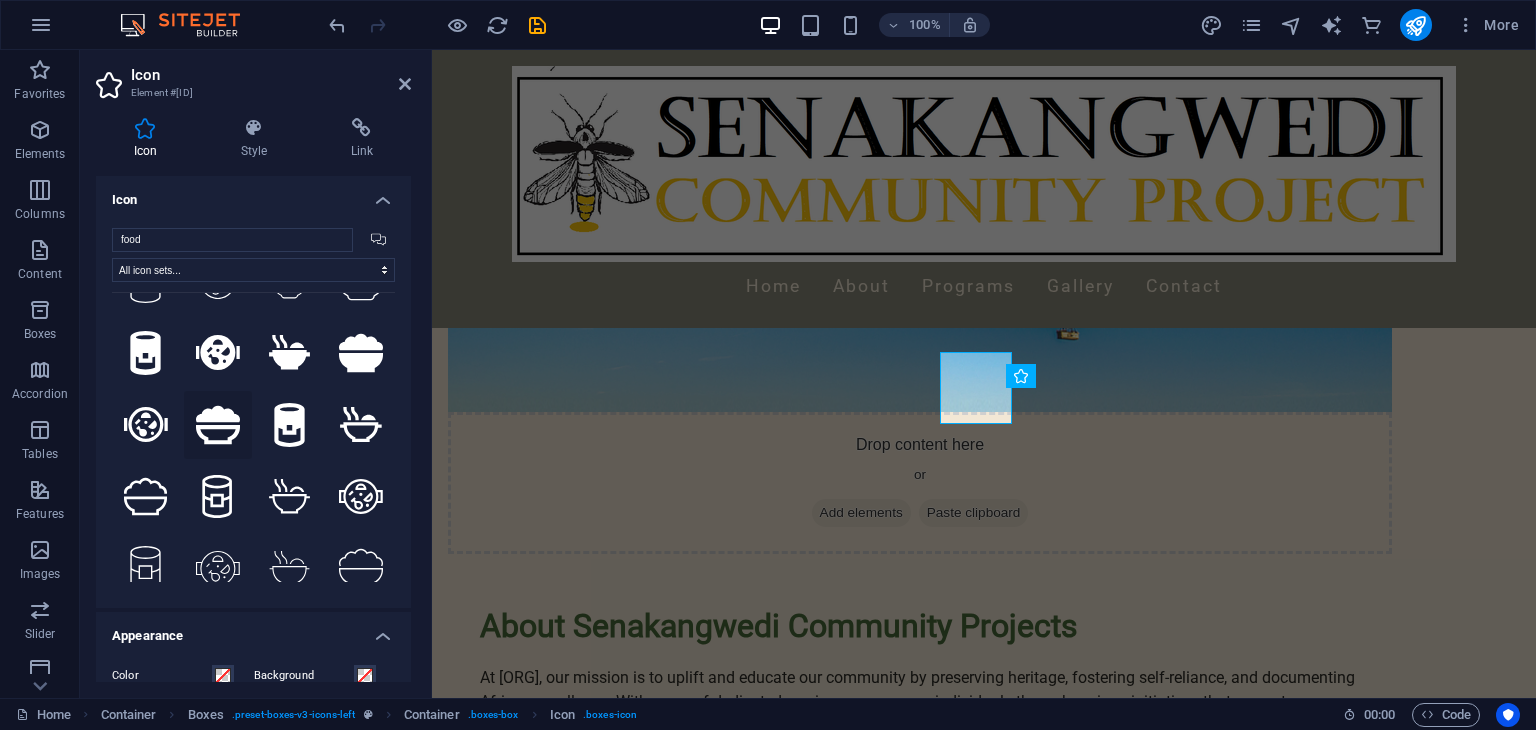 type on "food" 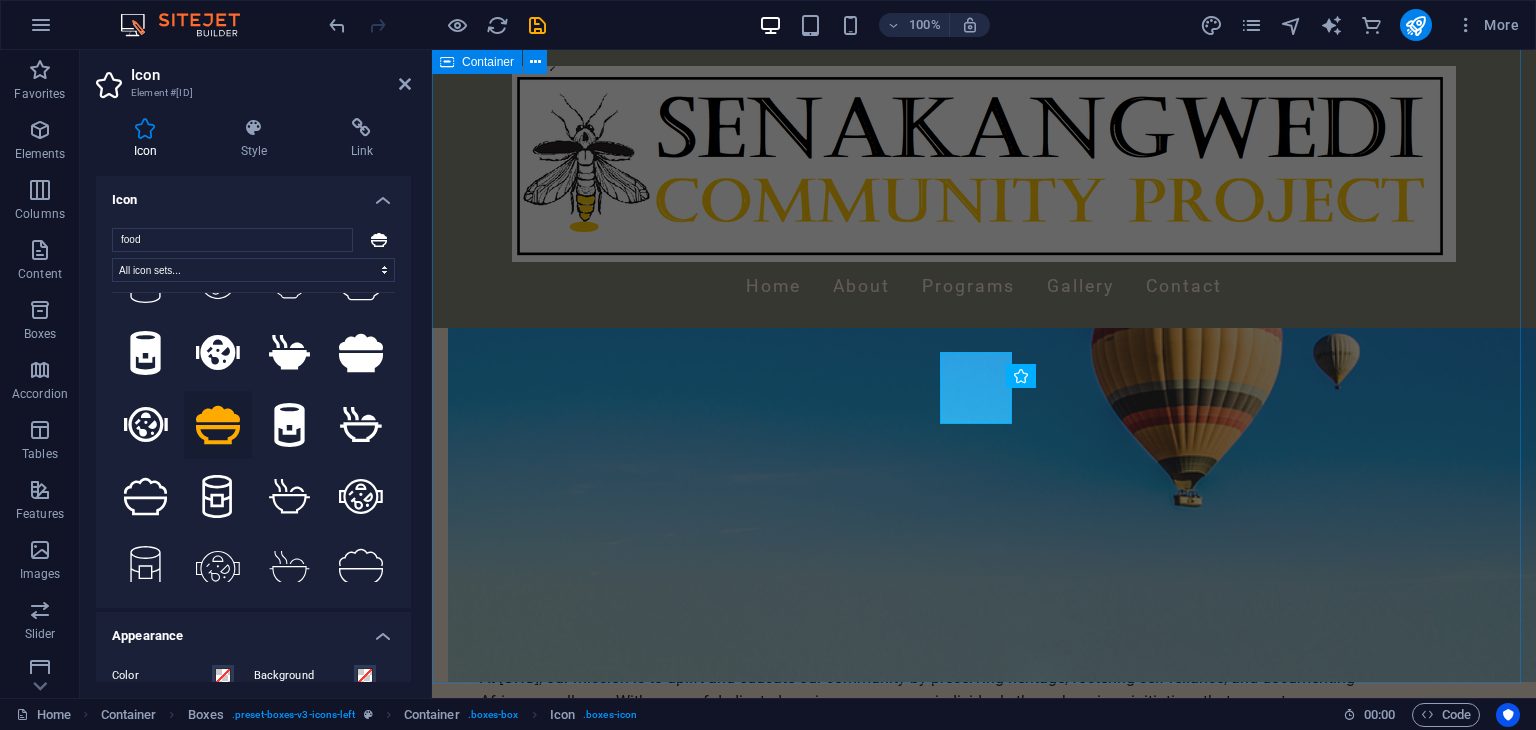 click on "Our Divisions African Glory (Black Glory) An Education & Recreation Center focused on youth empowerment, offering programs that build skills and confidence. Research Division Dedicated to improving lives through funded research and impactful community initiatives. Crafts Division Reviving traditional crafts, our projects include creating essential home goods like reed mats, promoting local artisans. Film Division Documenting the inspiring successes of township heroes, our films showcase local achievements and cultural stories. Food Security Teaching sustainable farming practices using heirloom seeds, we aim to enhance food security within our communities. Get Involved Join our efforts in making a difference; your support is vital for our growth and impact." at bounding box center (984, 1820) 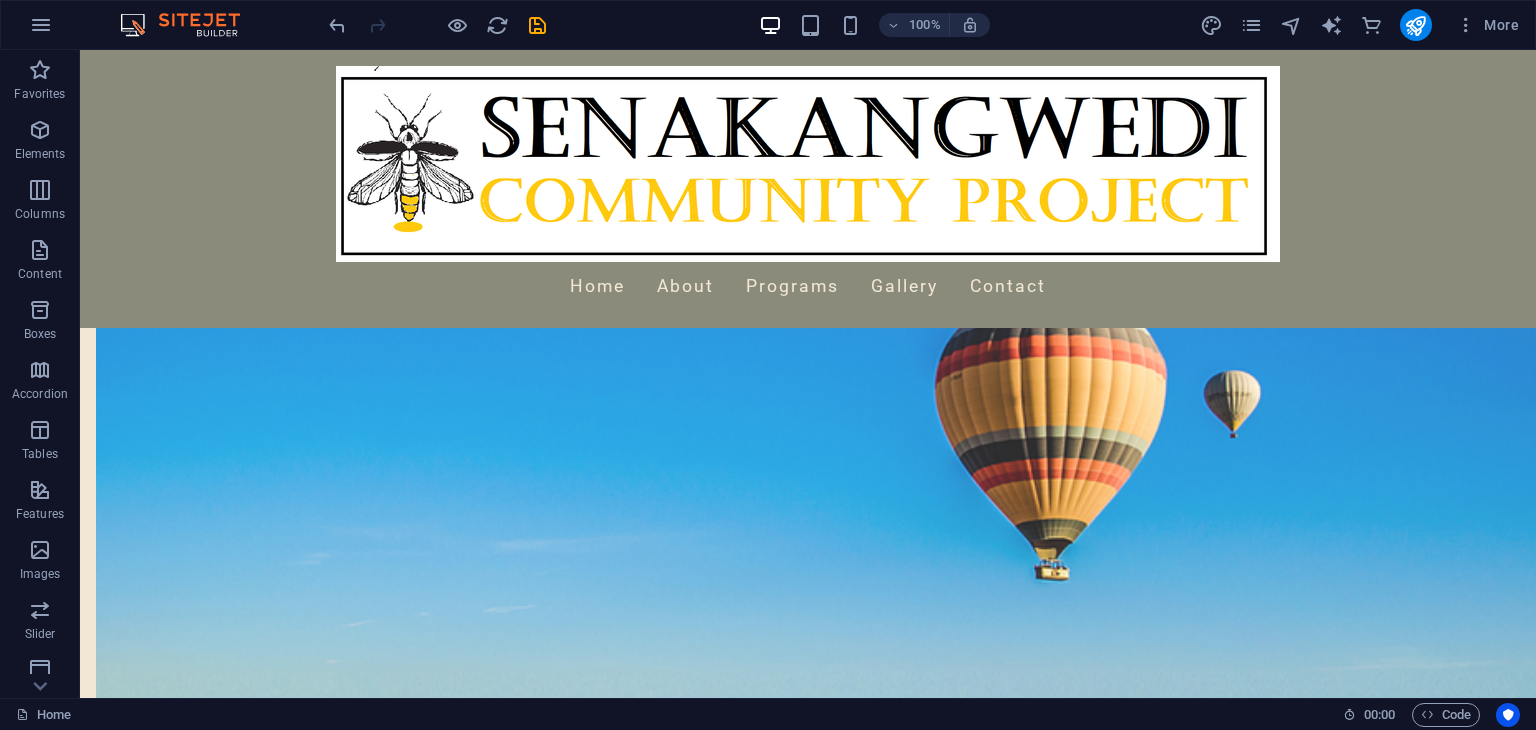 scroll, scrollTop: 1404, scrollLeft: 0, axis: vertical 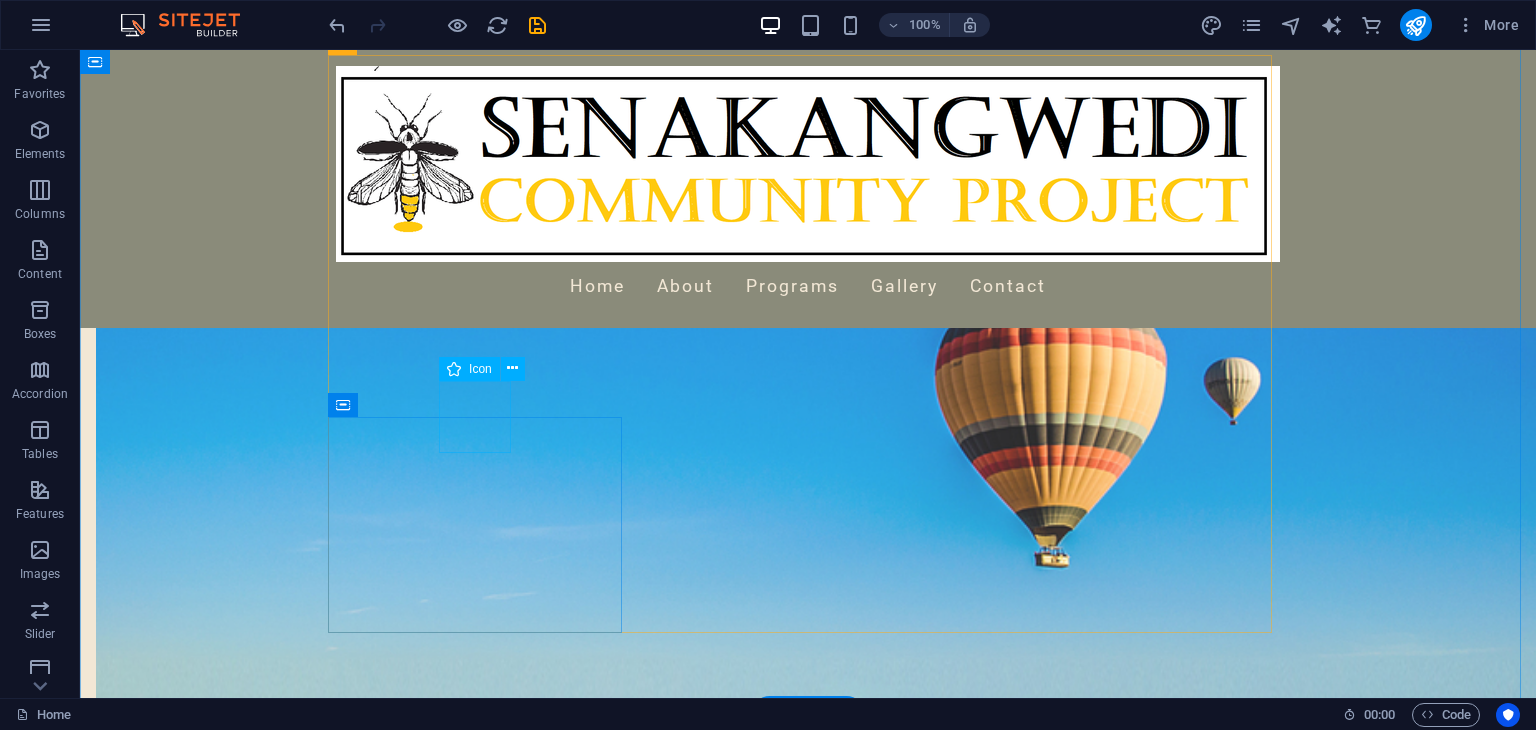 click at bounding box center [482, 1953] 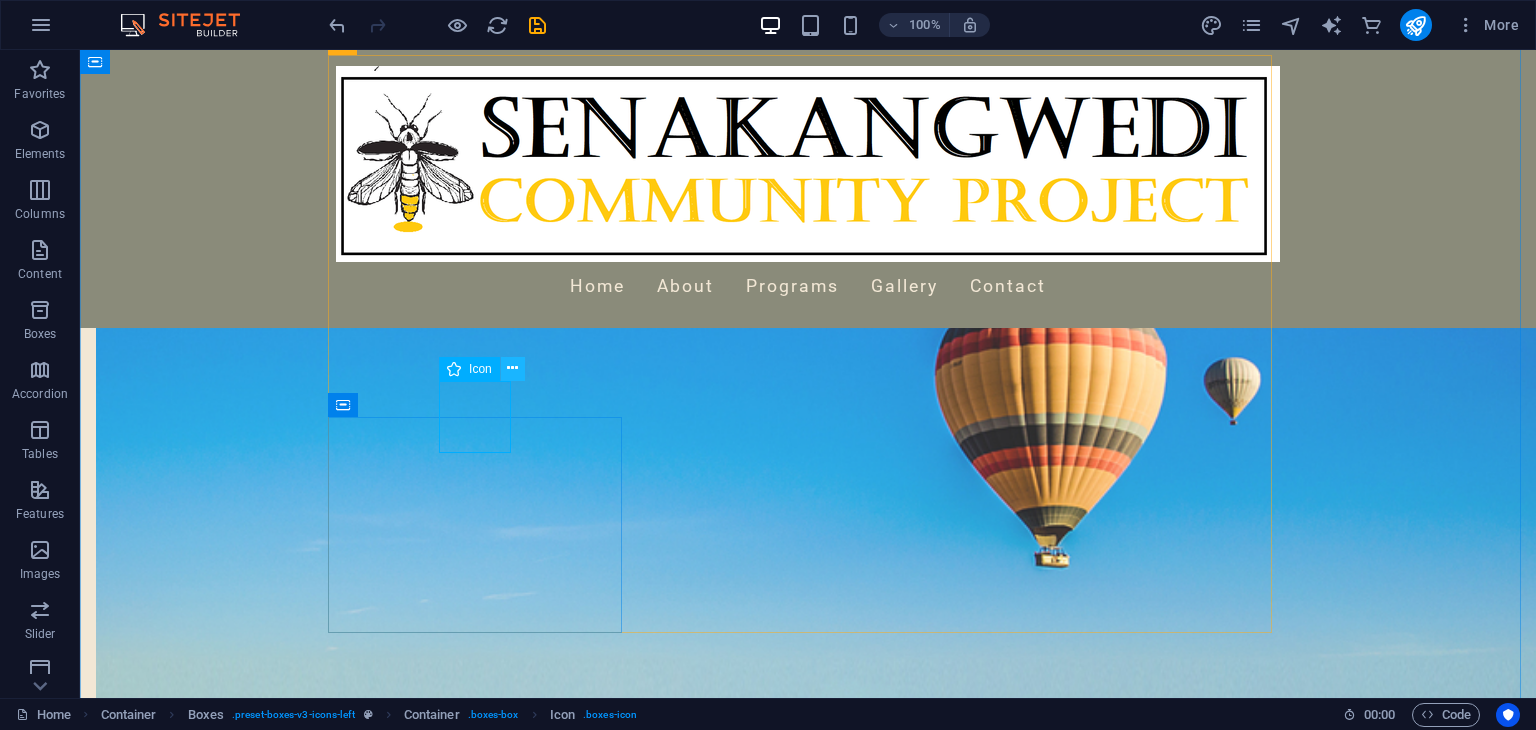 click at bounding box center (512, 368) 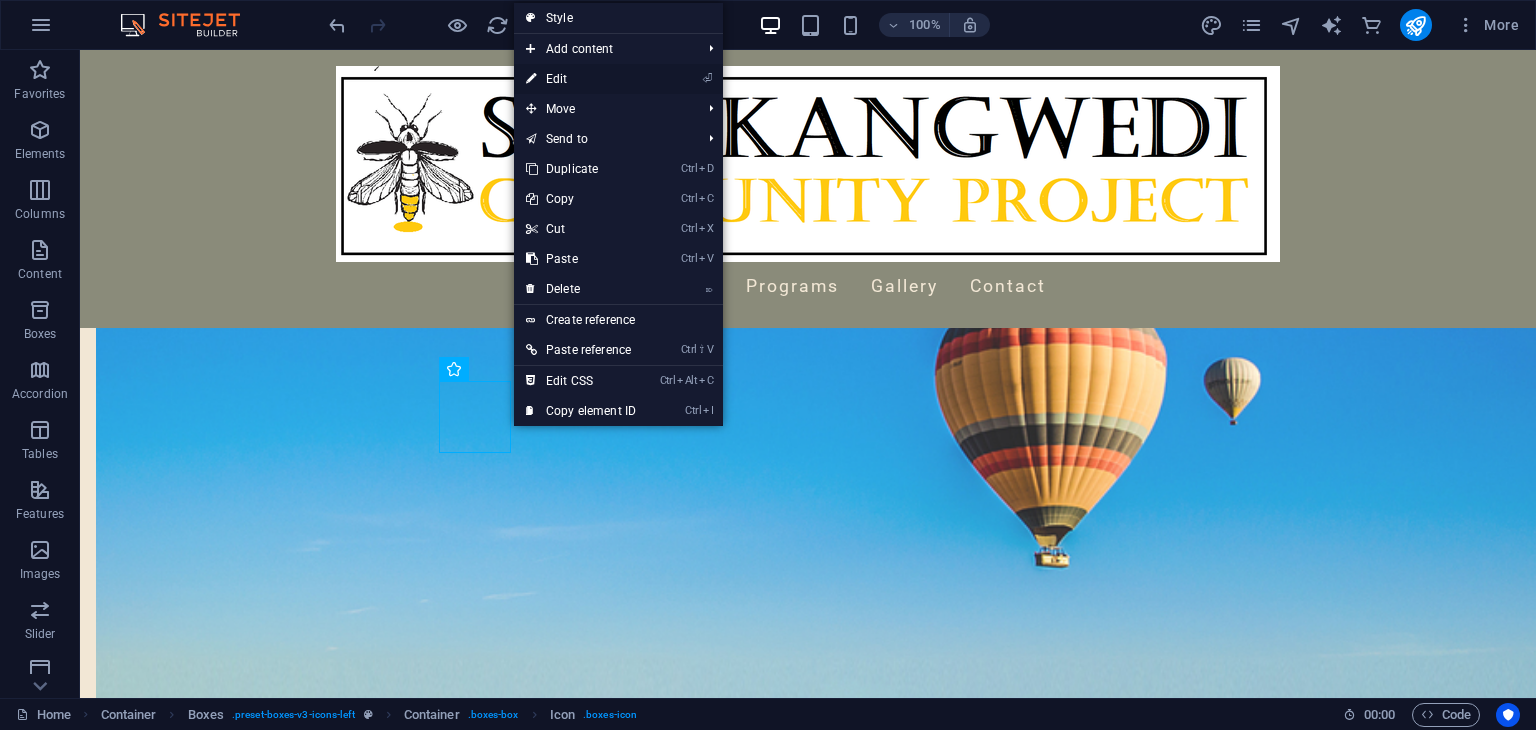 click on "⏎  Edit" at bounding box center (581, 79) 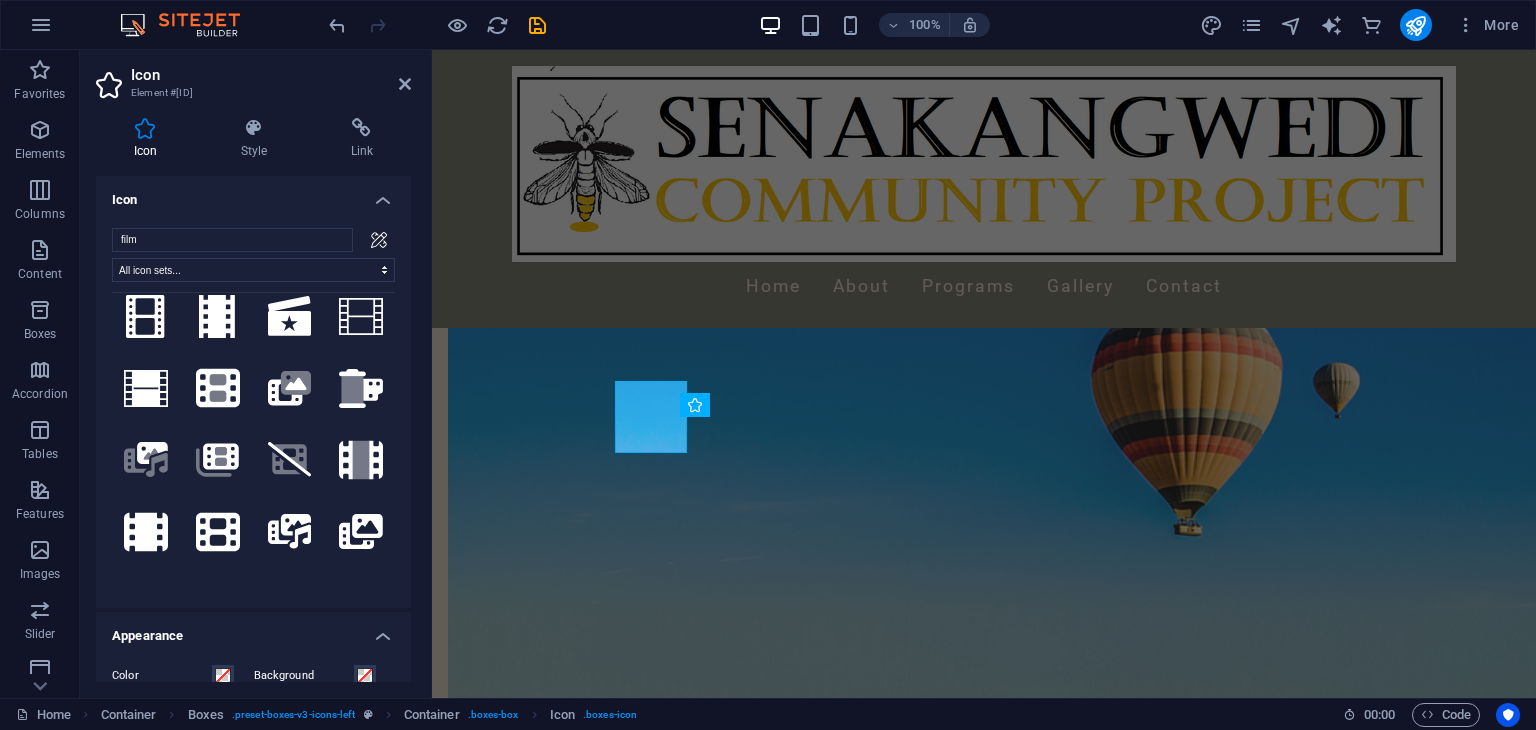 scroll, scrollTop: 13, scrollLeft: 0, axis: vertical 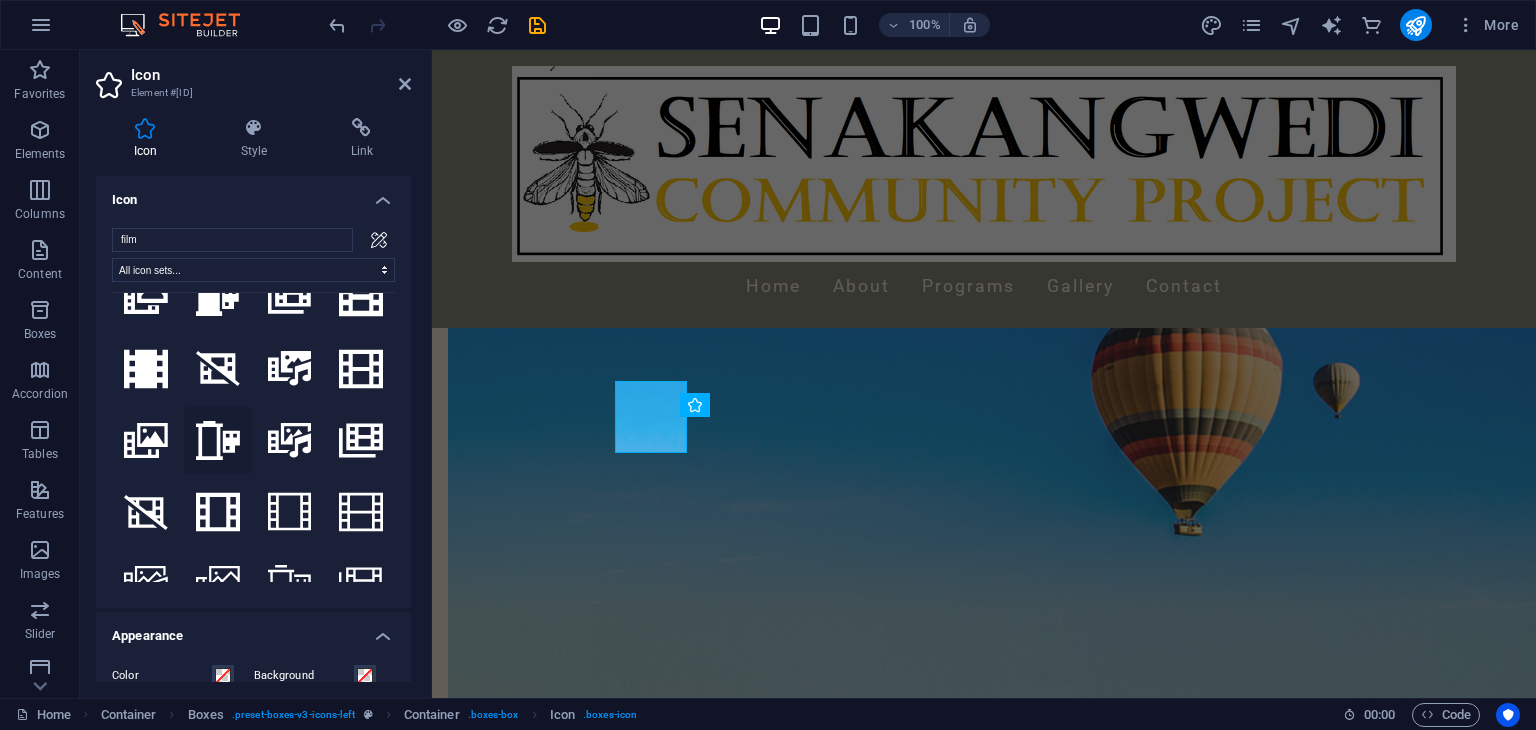 type on "film" 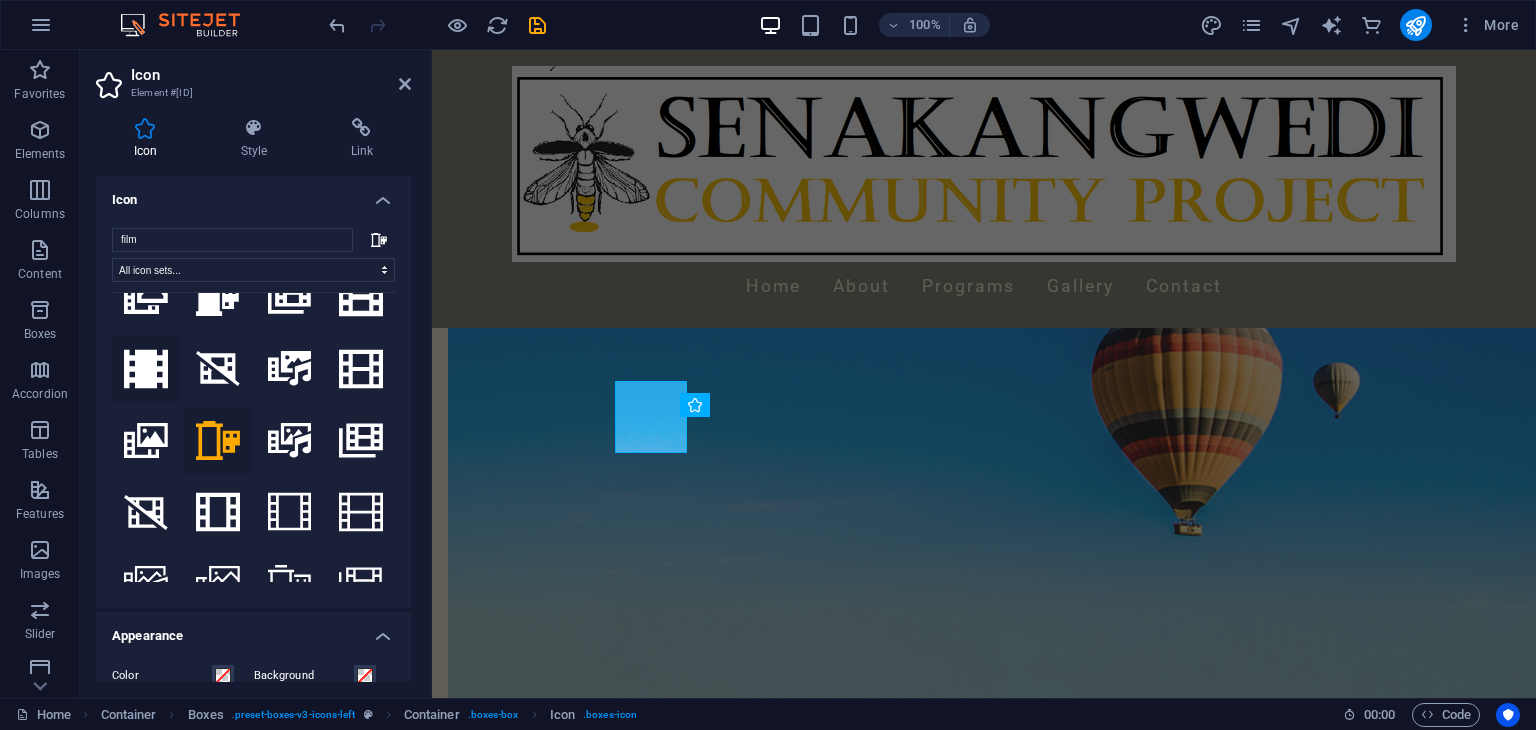 click 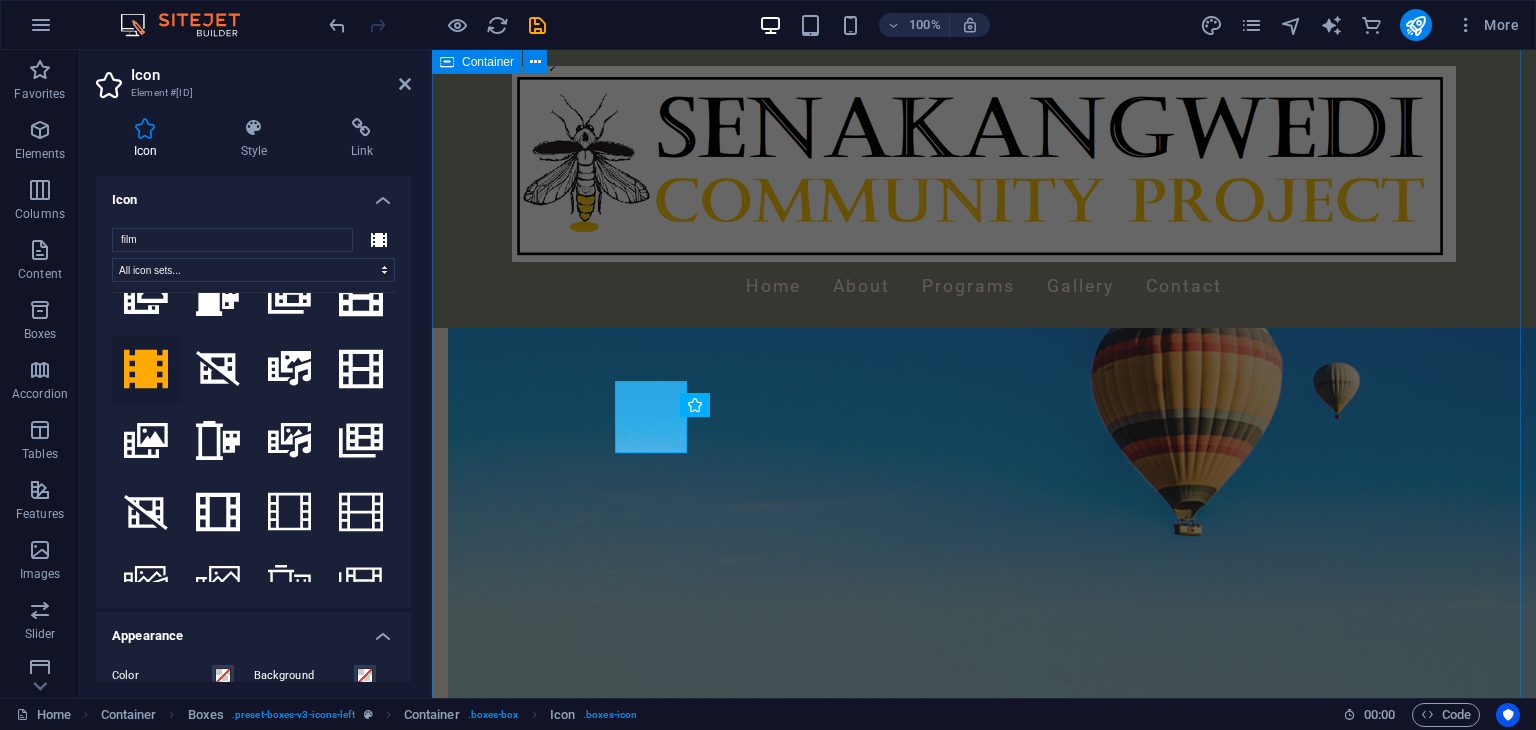 click on "Our Divisions African Glory (Black Glory) An Education & Recreation Center focused on youth empowerment, offering programs that build skills and confidence. Research Division Dedicated to improving lives through funded research and impactful community initiatives. Crafts Division Reviving traditional crafts, our projects include creating essential home goods like reed mats, promoting local artisans. Film Division Documenting the inspiring successes of township heroes, our films showcase local achievements and cultural stories. Food Security Teaching sustainable farming practices using heirloom seeds, we aim to enhance food security within our communities. Get Involved Join our efforts in making a difference; your support is vital for our growth and impact." at bounding box center (984, 1849) 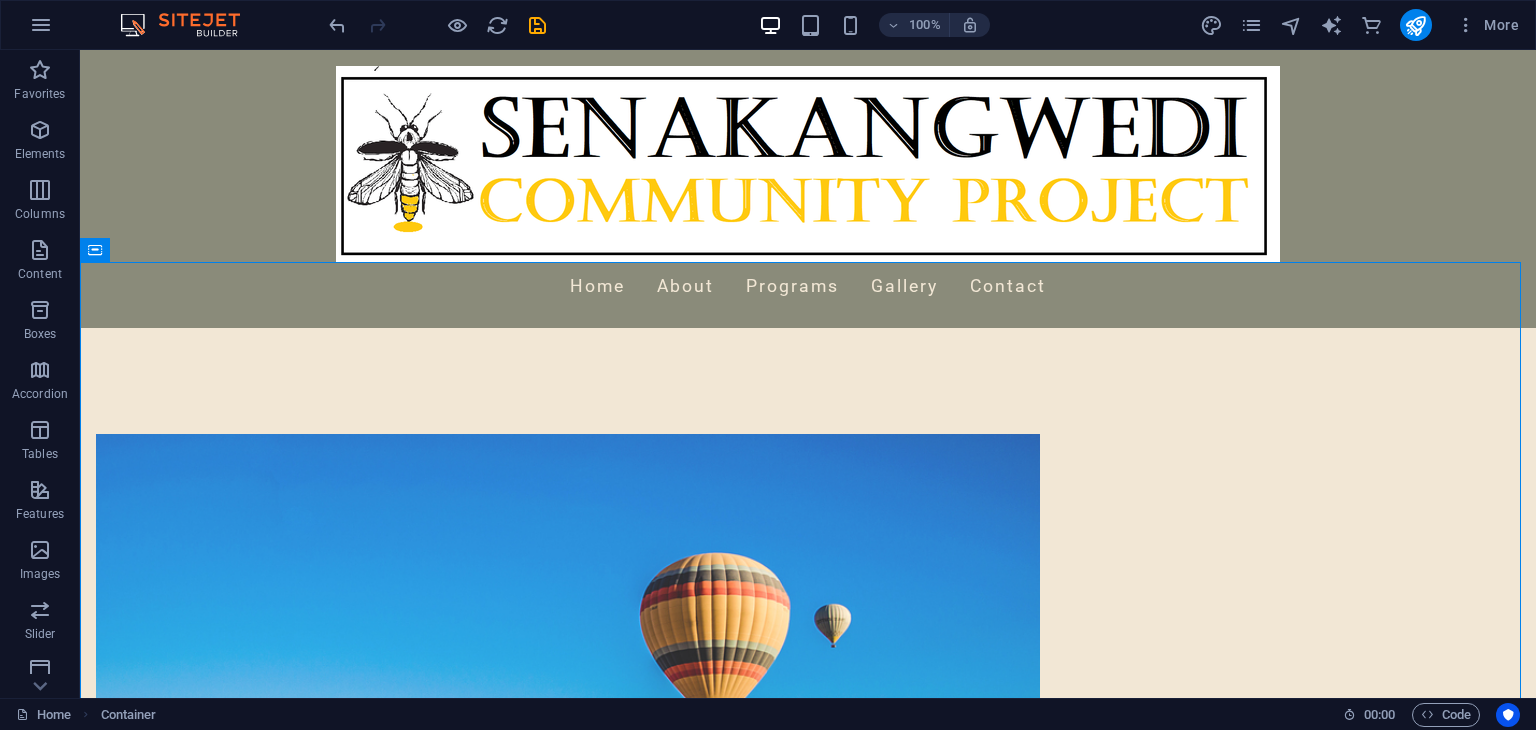 scroll, scrollTop: 1040, scrollLeft: 0, axis: vertical 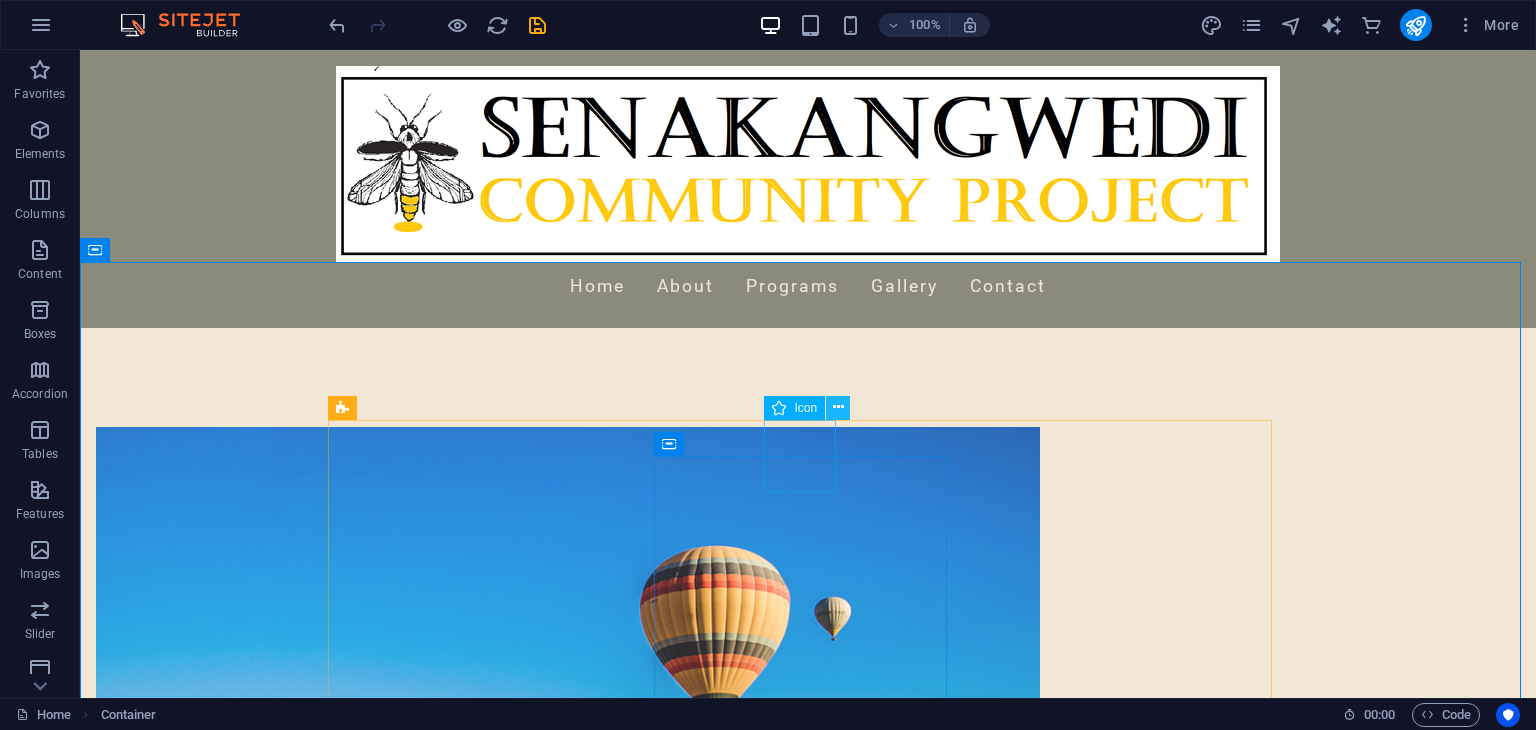click at bounding box center [838, 407] 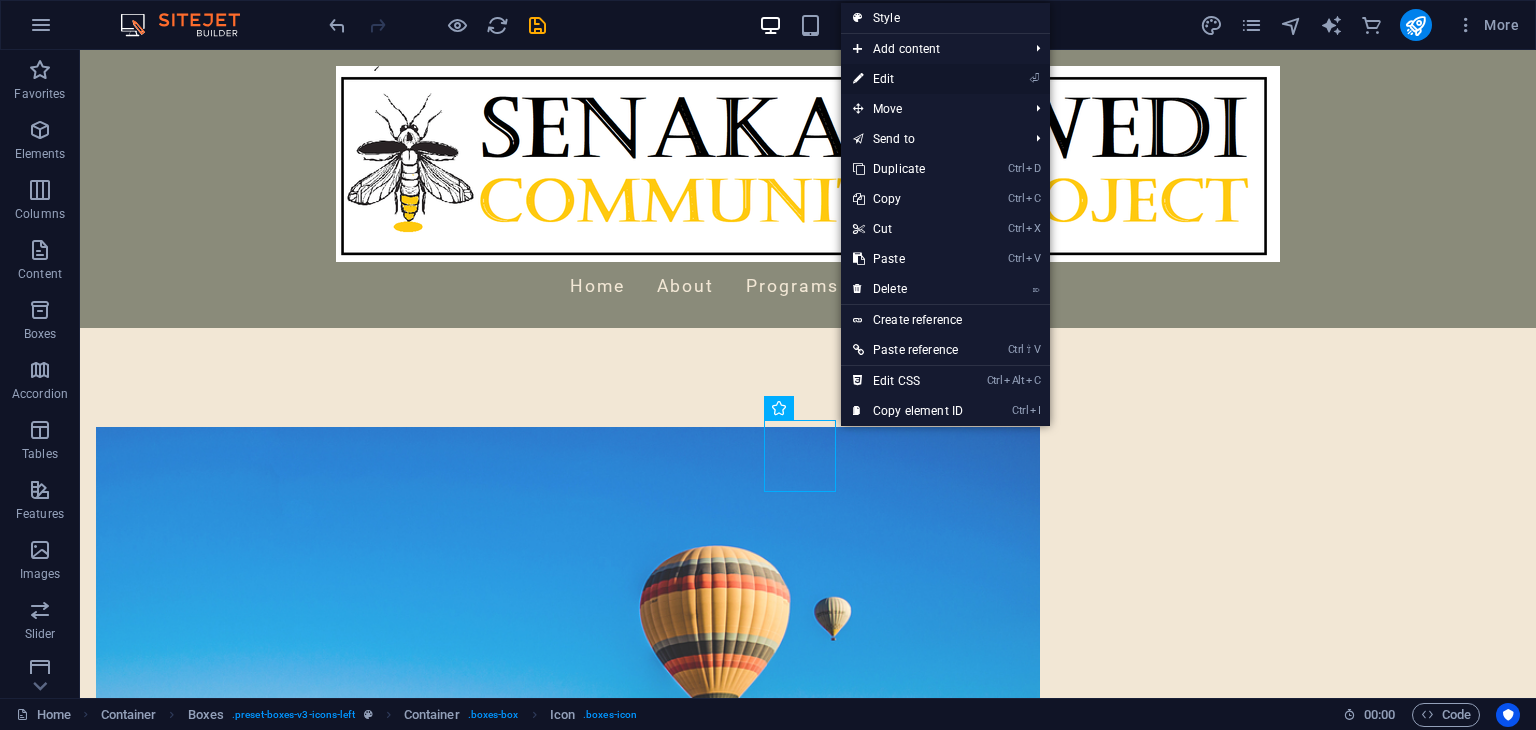click on "⏎  Edit" at bounding box center (908, 79) 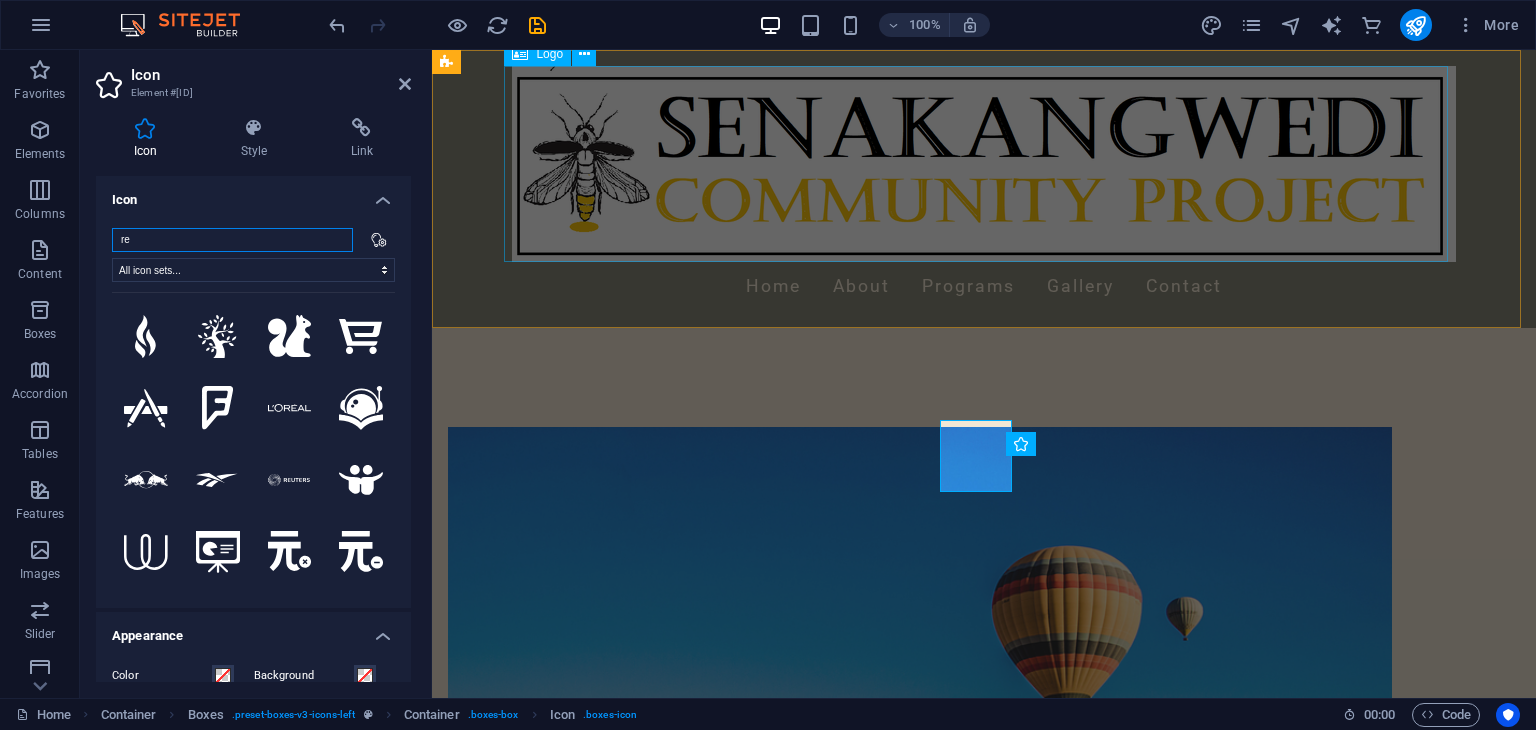 type on "r" 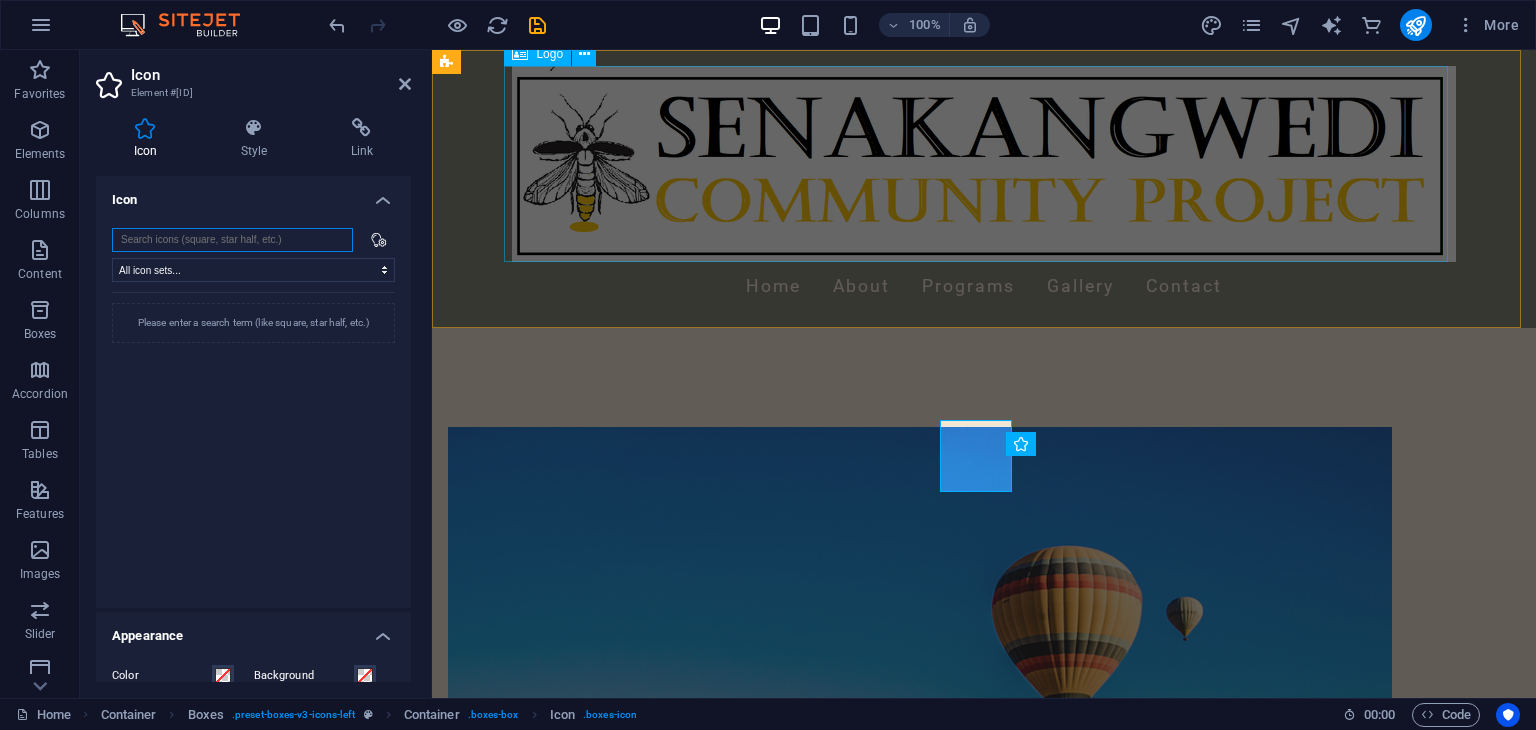 type on "r" 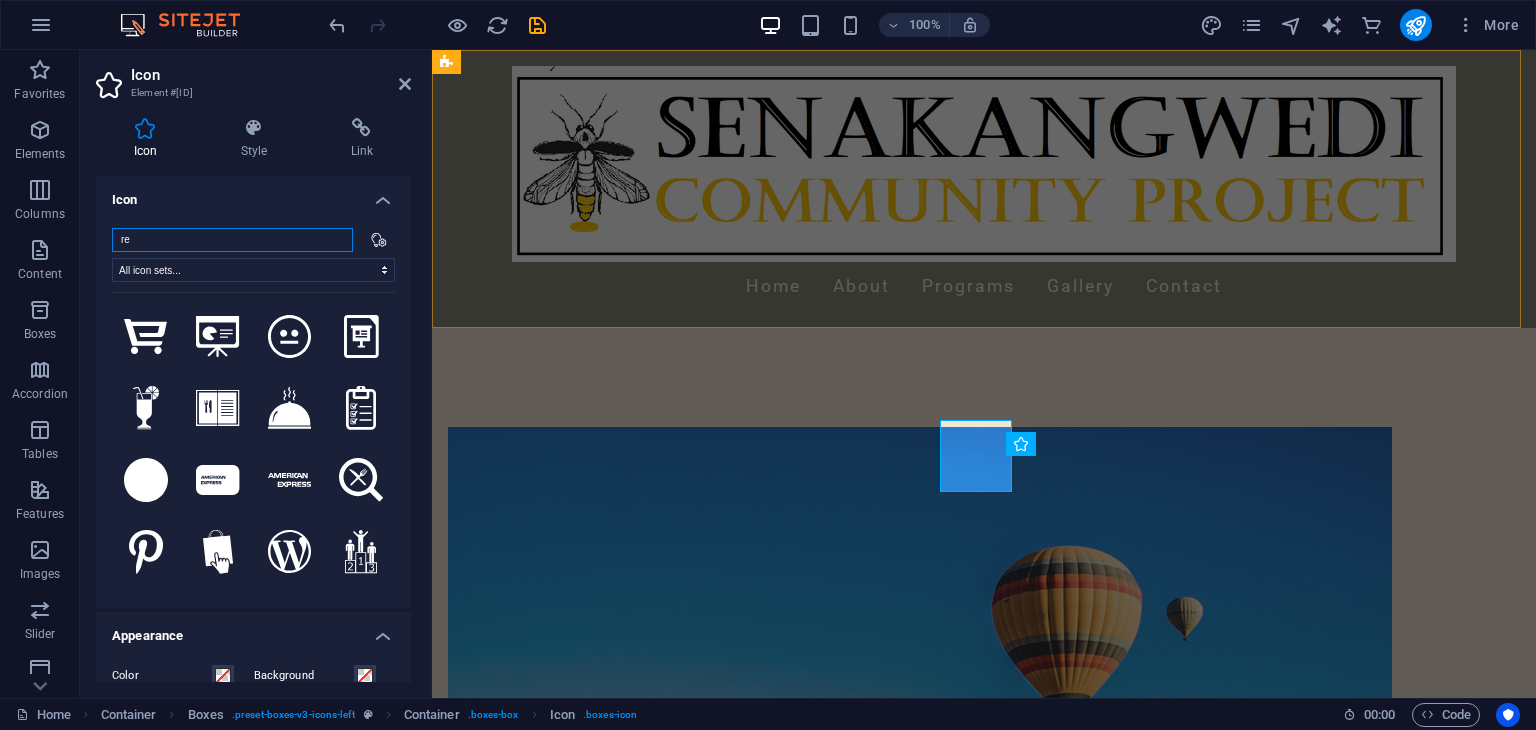 type on "r" 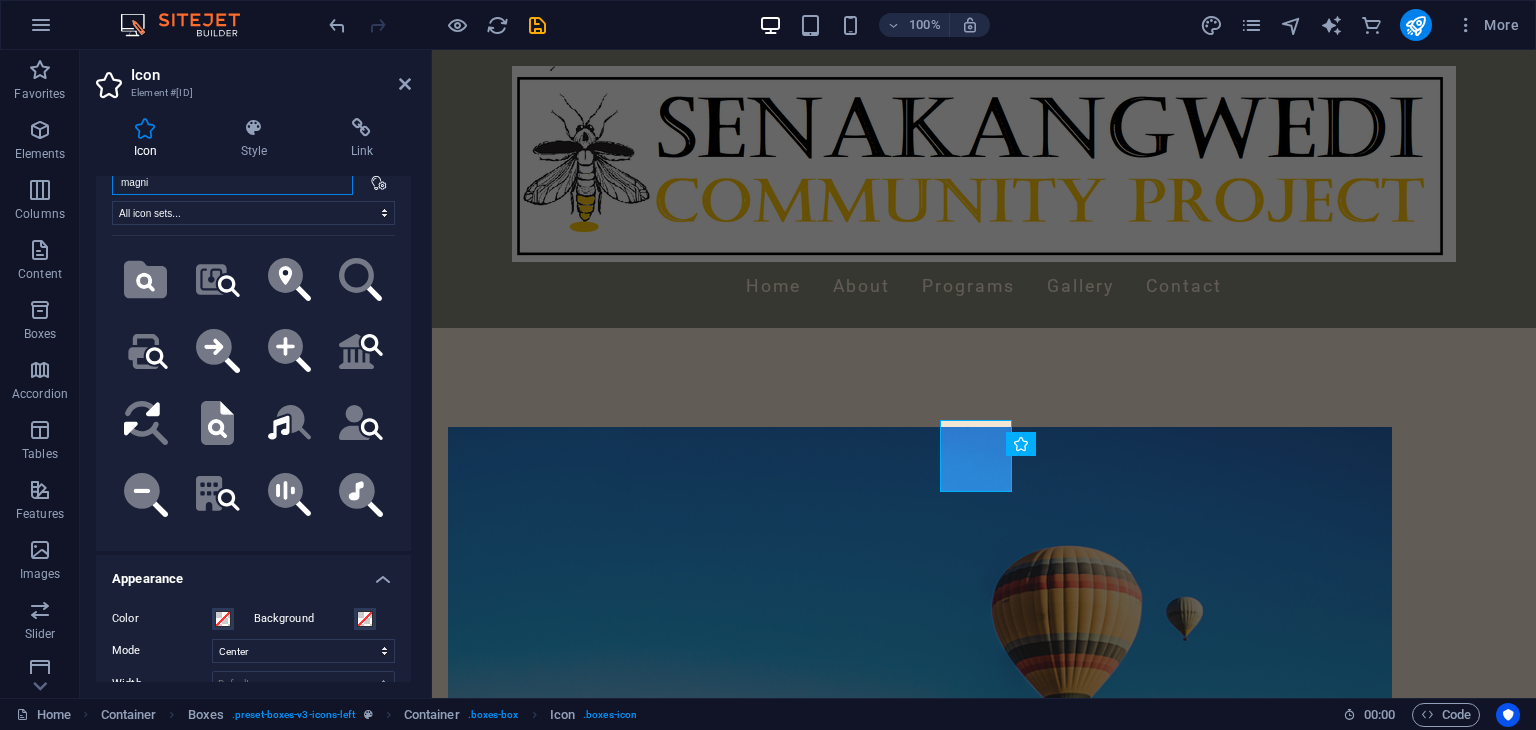 scroll, scrollTop: 52, scrollLeft: 0, axis: vertical 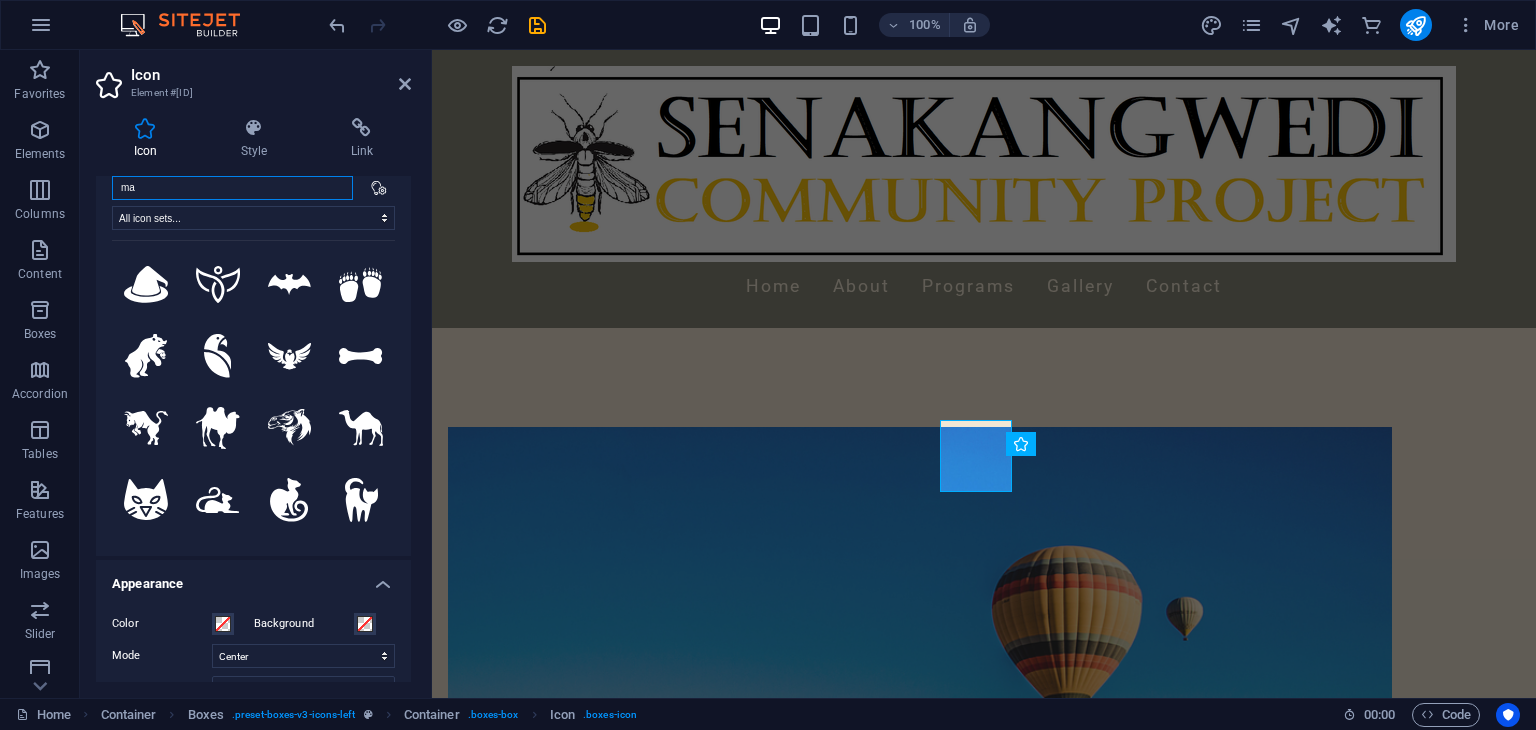 type on "m" 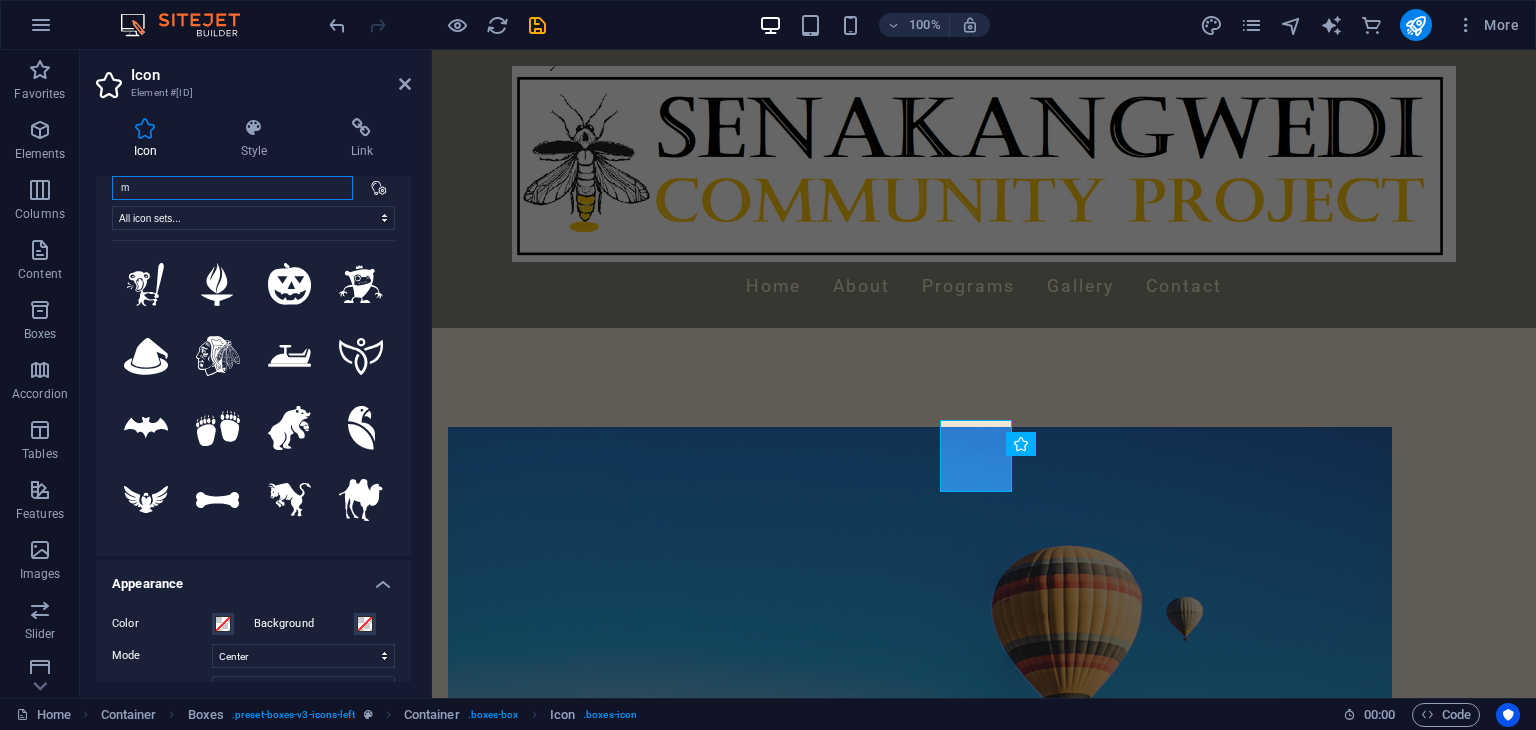 type 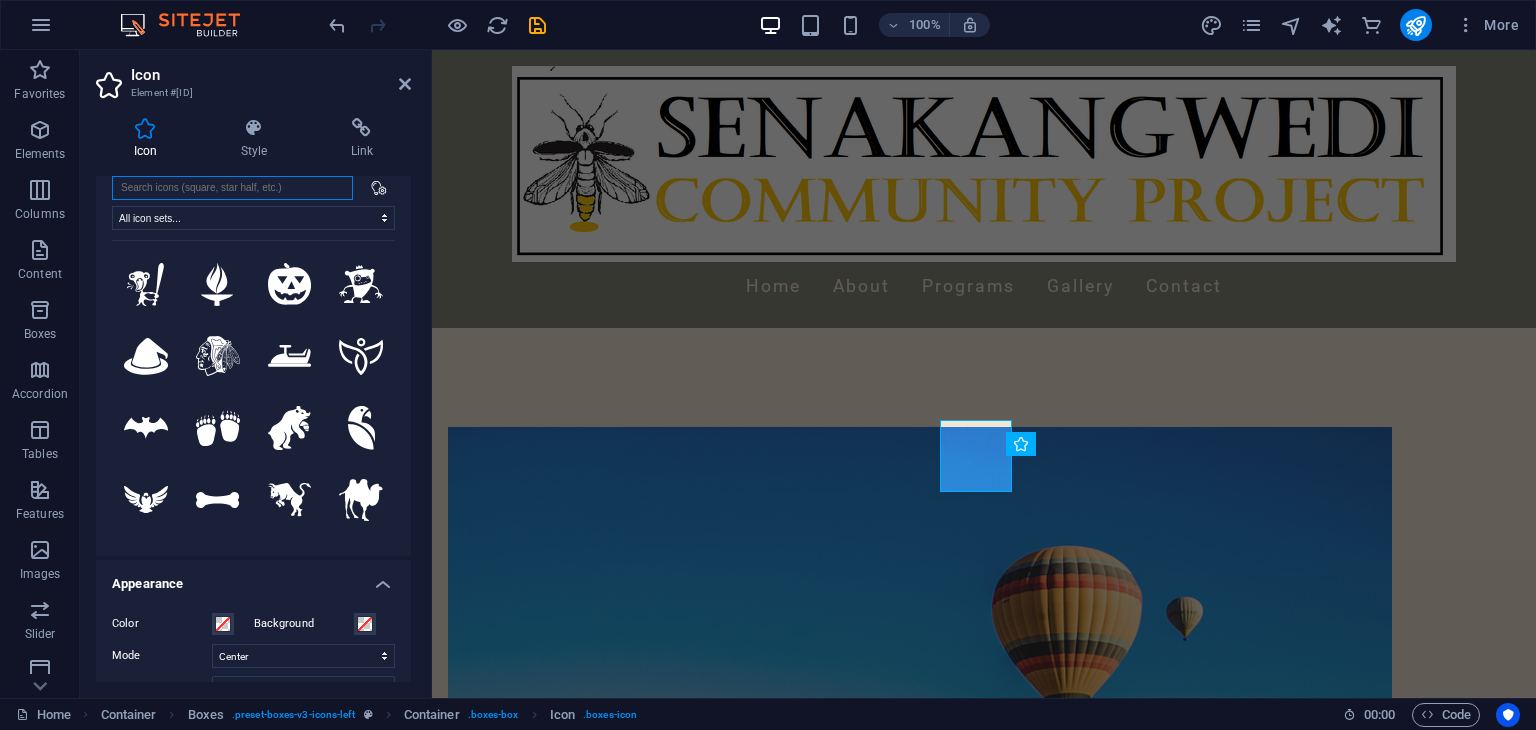 scroll, scrollTop: 46, scrollLeft: 0, axis: vertical 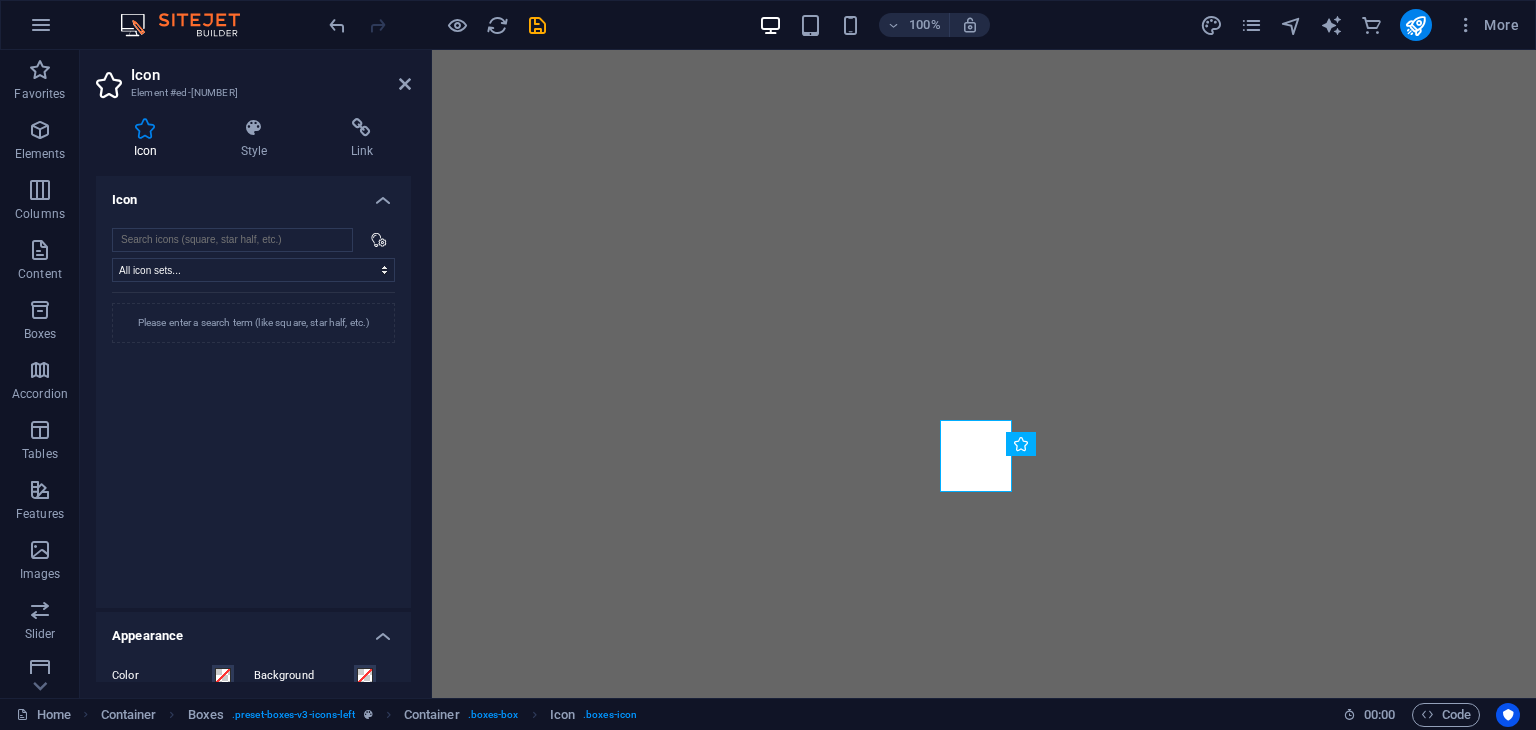 select on "xMidYMid" 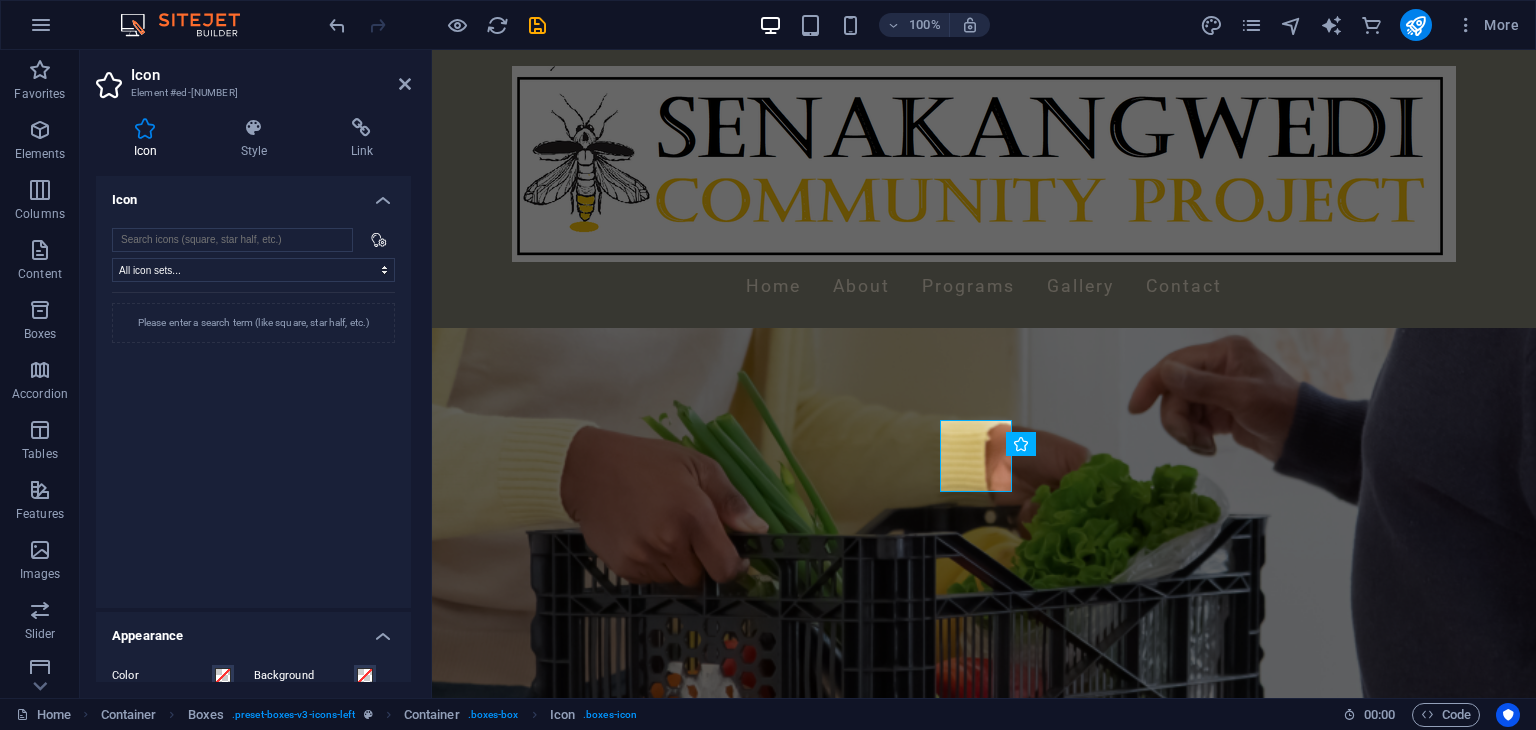 scroll, scrollTop: 0, scrollLeft: 0, axis: both 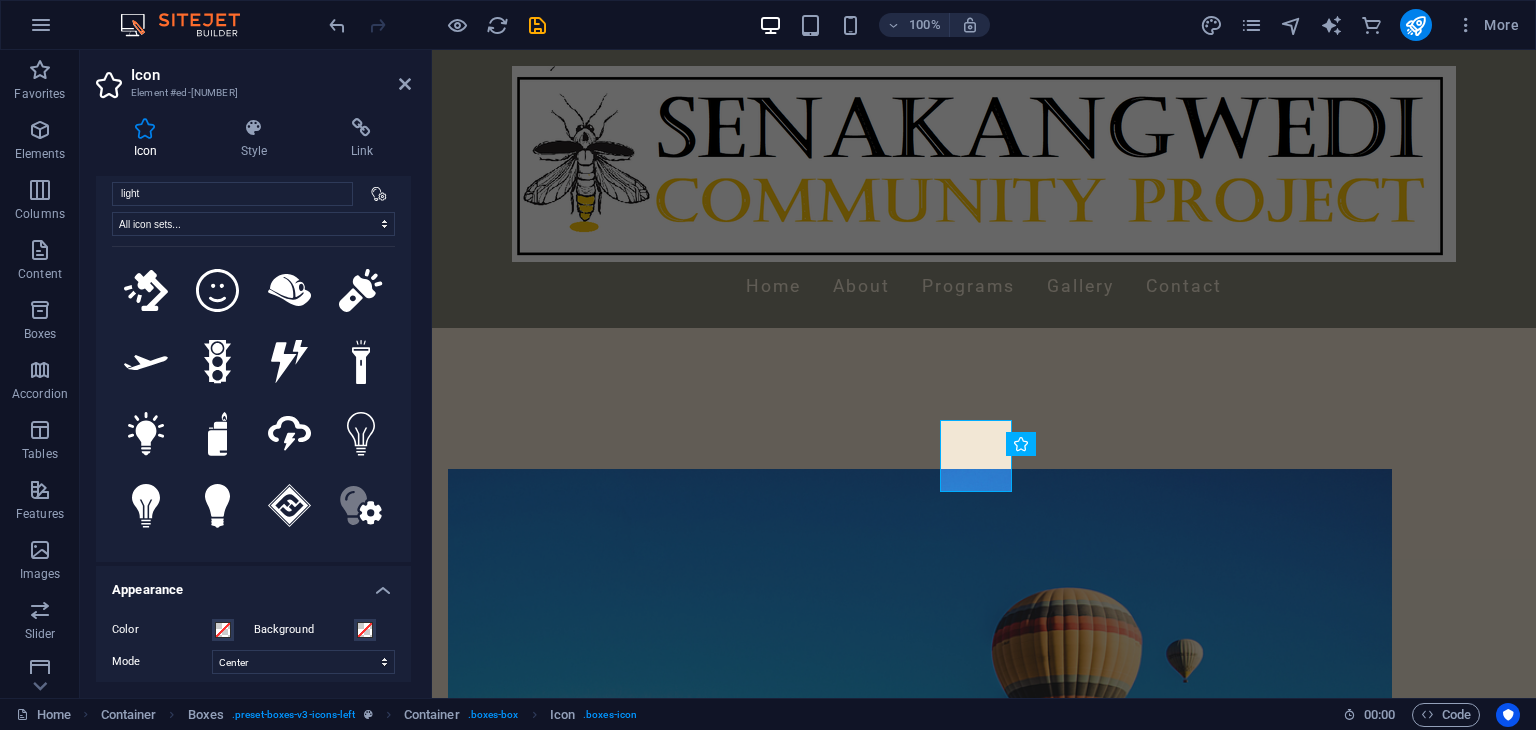 drag, startPoint x: 391, startPoint y: 250, endPoint x: 388, endPoint y: 280, distance: 30.149628 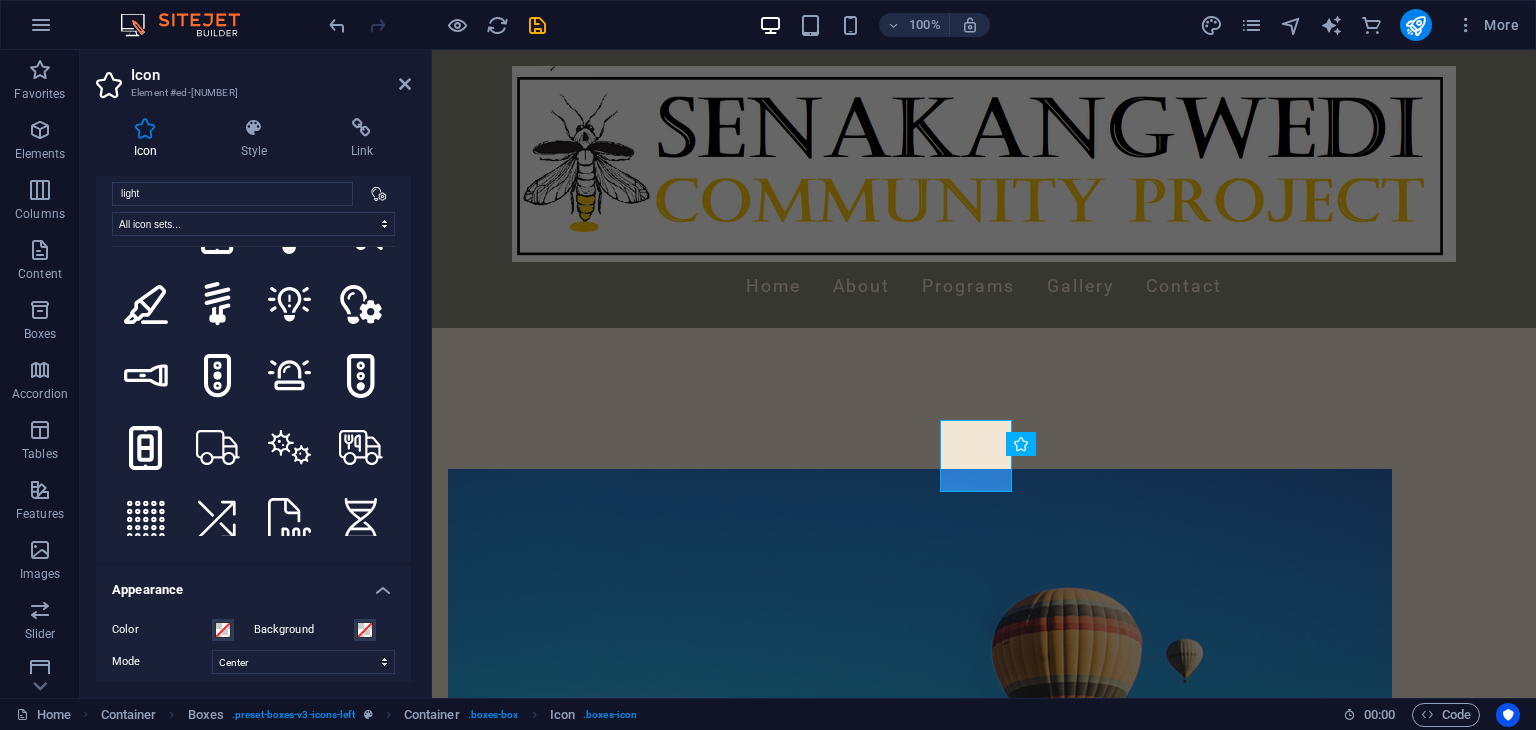 scroll, scrollTop: 1643, scrollLeft: 0, axis: vertical 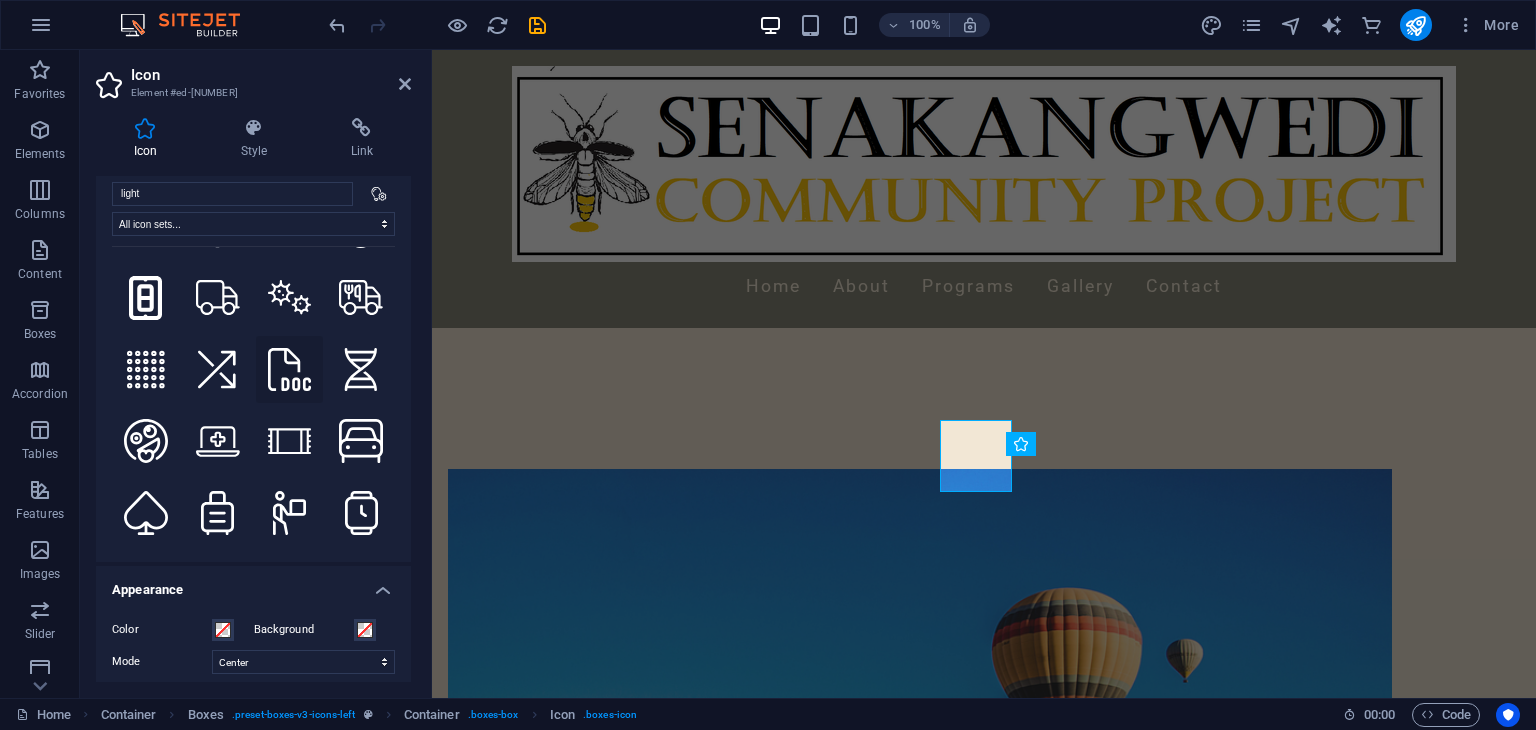 click 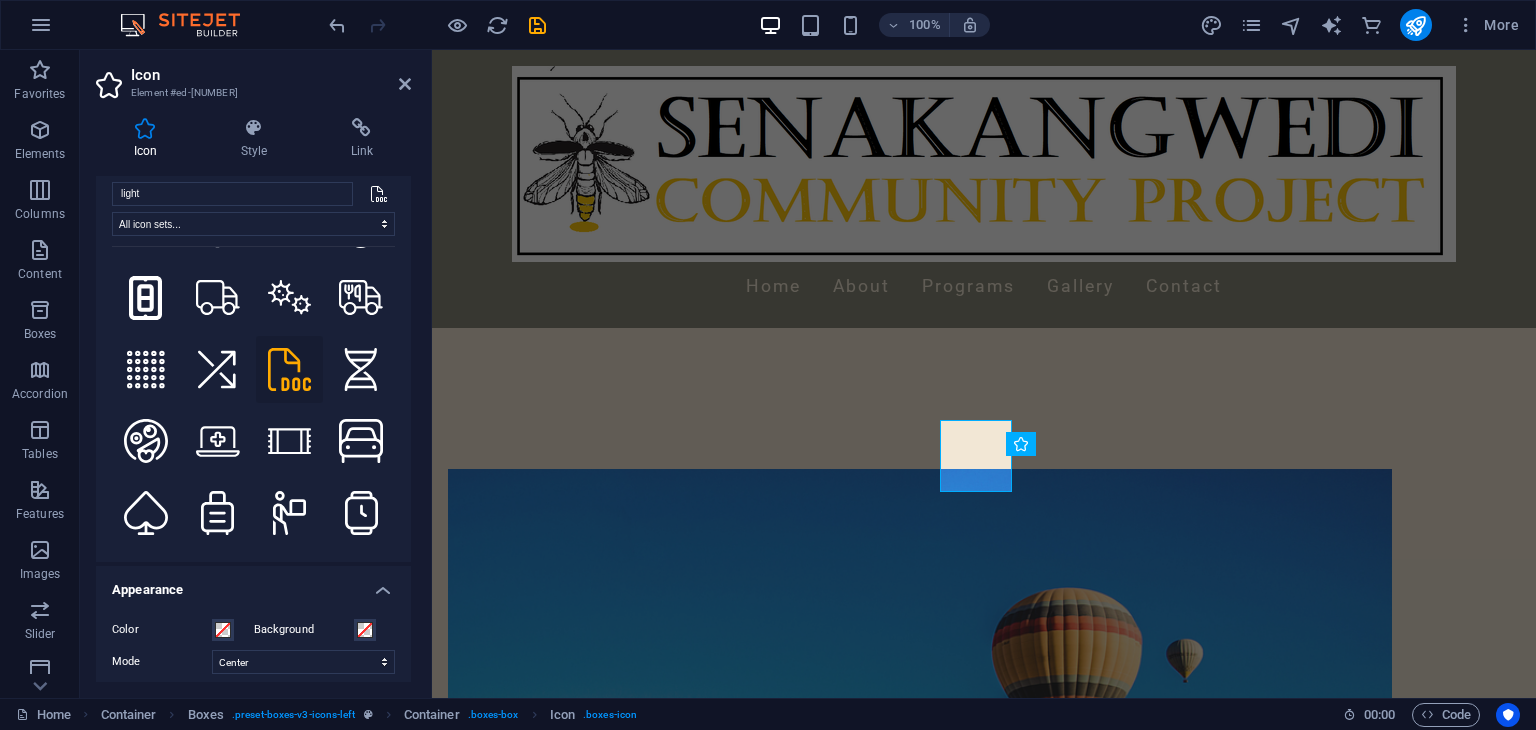 click on "light All icon sets... IcoFont Ionicons FontAwesome Brands FontAwesome Duotone FontAwesome Solid FontAwesome Regular FontAwesome Light FontAwesome Thin FontAwesome Sharp Solid FontAwesome Sharp Regular FontAwesome Sharp Light FontAwesome Sharp Thin .fa-secondary{opacity:.4} .fa-secondary{opacity:.4} .fa-secondary{opacity:.4} .fa-secondary{opacity:.4} .fa-secondary{opacity:.4} .fa-secondary{opacity:.4} .fa-secondary{opacity:.4} .fa-secondary{opacity:.4} .fa-secondary{opacity:.4} .fa-secondary{opacity:.4} .fa-secondary{opacity:.4} .fa-secondary{opacity:.4} .fa-secondary{opacity:.4} .fa-secondary{opacity:.4} .fa-secondary{opacity:.4} .fa-secondary{opacity:.4} .fa-secondary{opacity:.4} .fa-secondary{opacity:.4} .fa-secondary{opacity:.4} .fa-secondary{opacity:.4} .fa-secondary{opacity:.4} .fa-secondary{opacity:.4} .fa-secondary{opacity:.4} .fa-secondary{opacity:.4} .fa-secondary{opacity:.4} .fa-secondary{opacity:.4} Your search returned more icons than we are able to display. Please narrow your search." at bounding box center [253, 364] 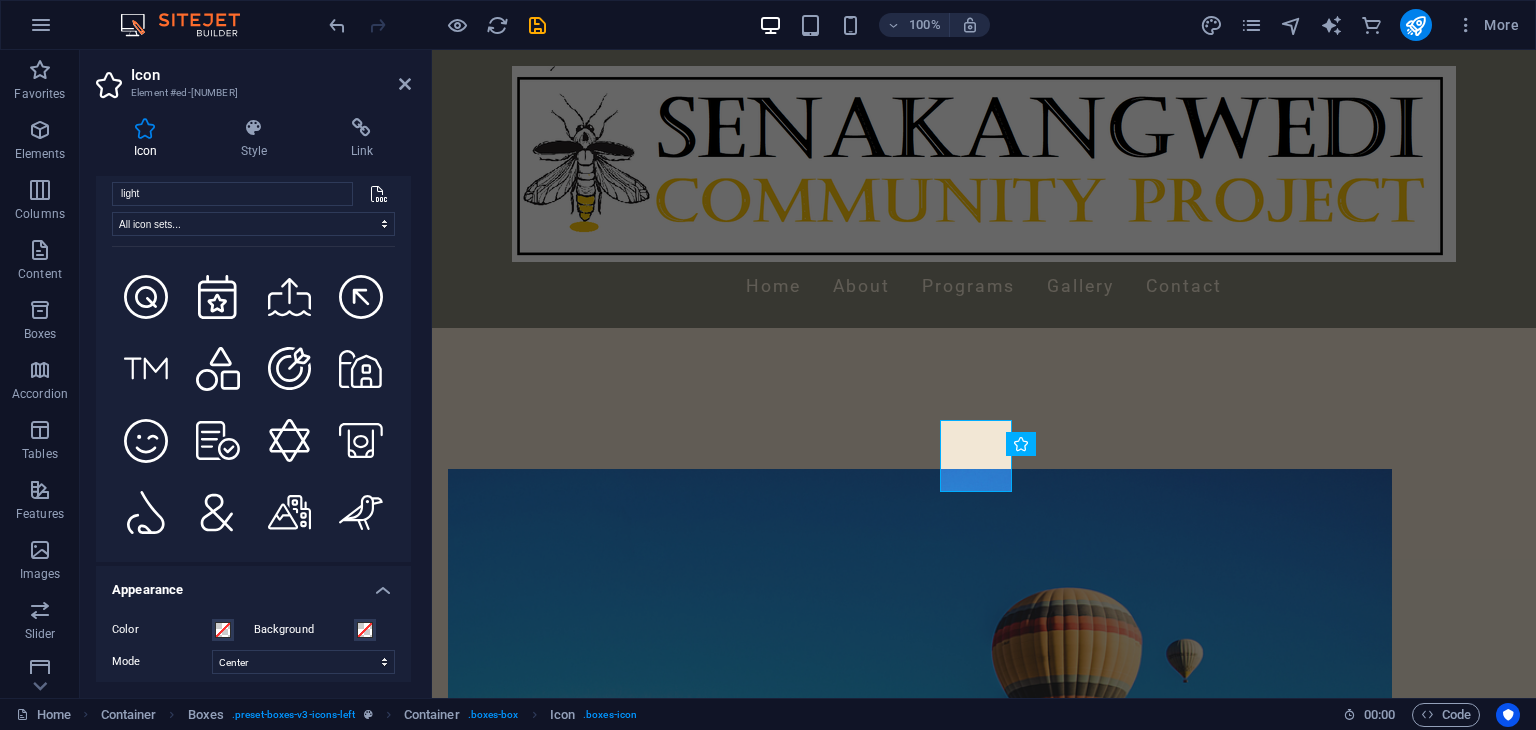 scroll, scrollTop: 0, scrollLeft: 0, axis: both 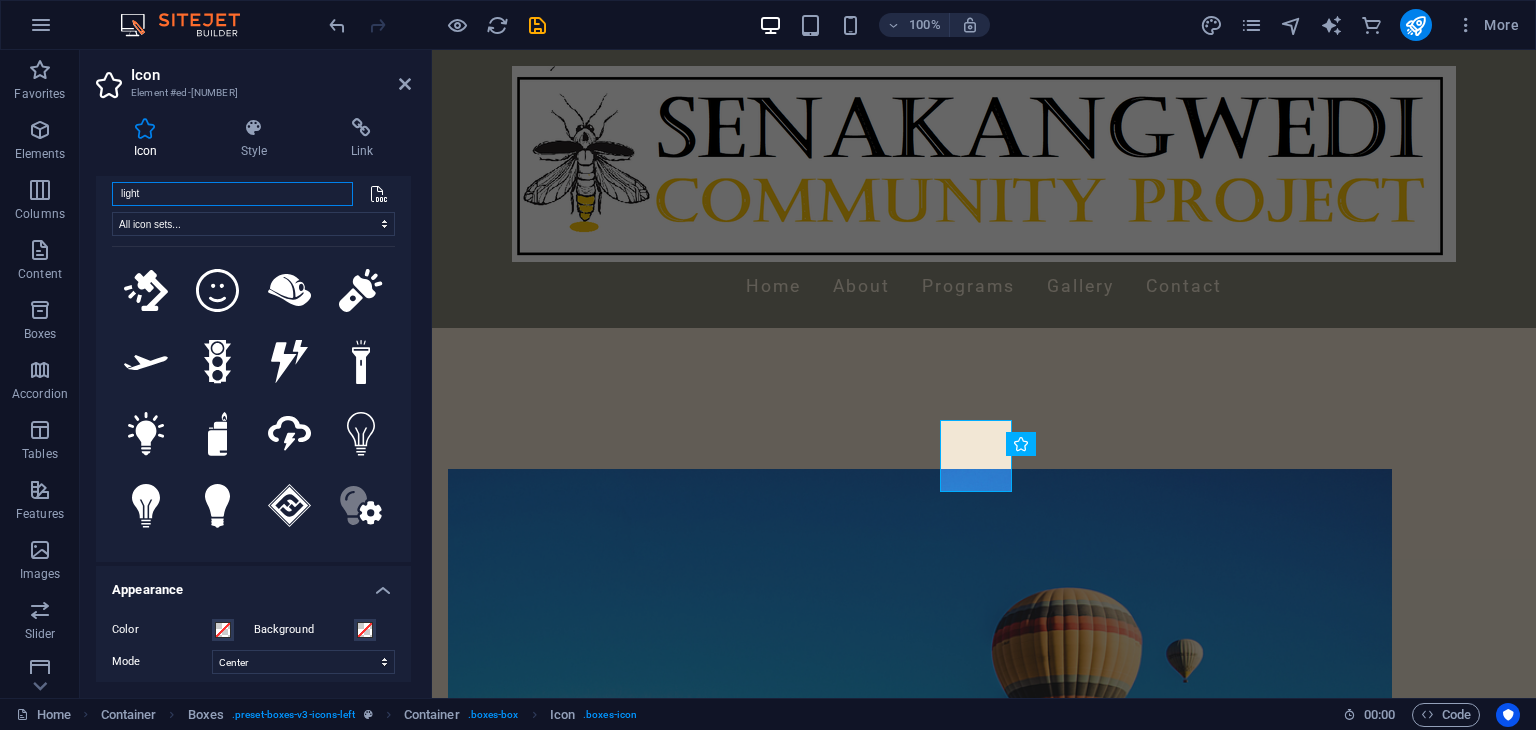 click on "light" at bounding box center (232, 194) 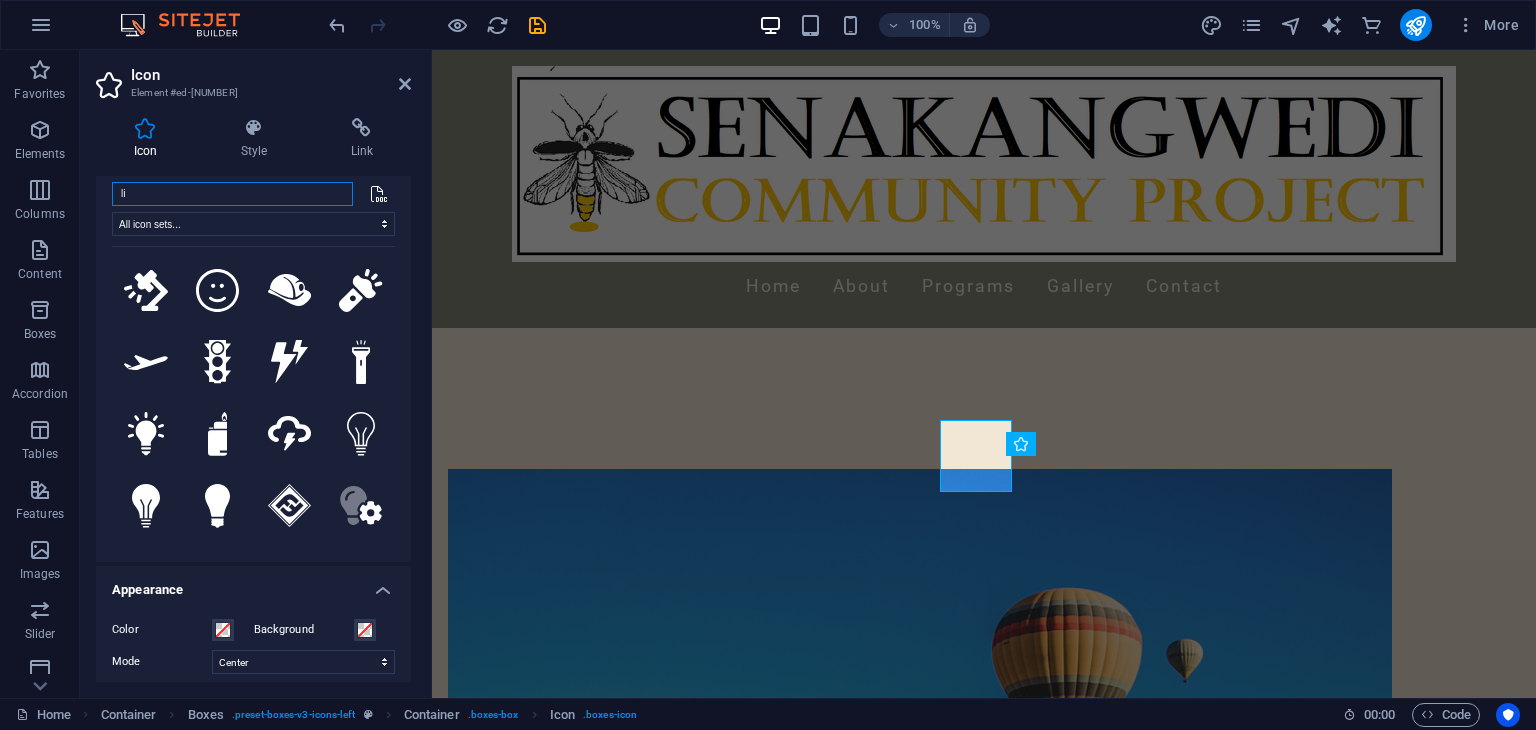 type on "l" 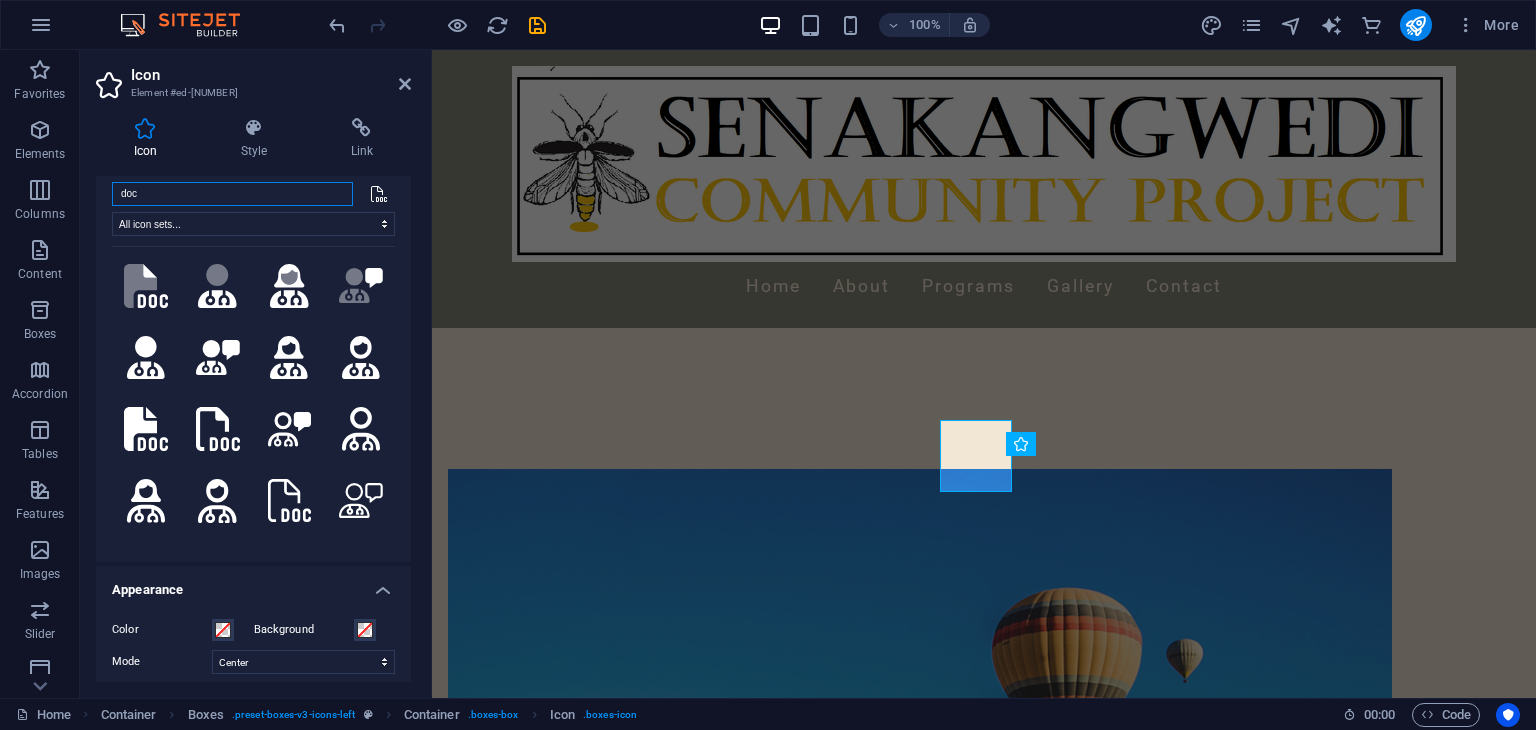 scroll, scrollTop: 228, scrollLeft: 0, axis: vertical 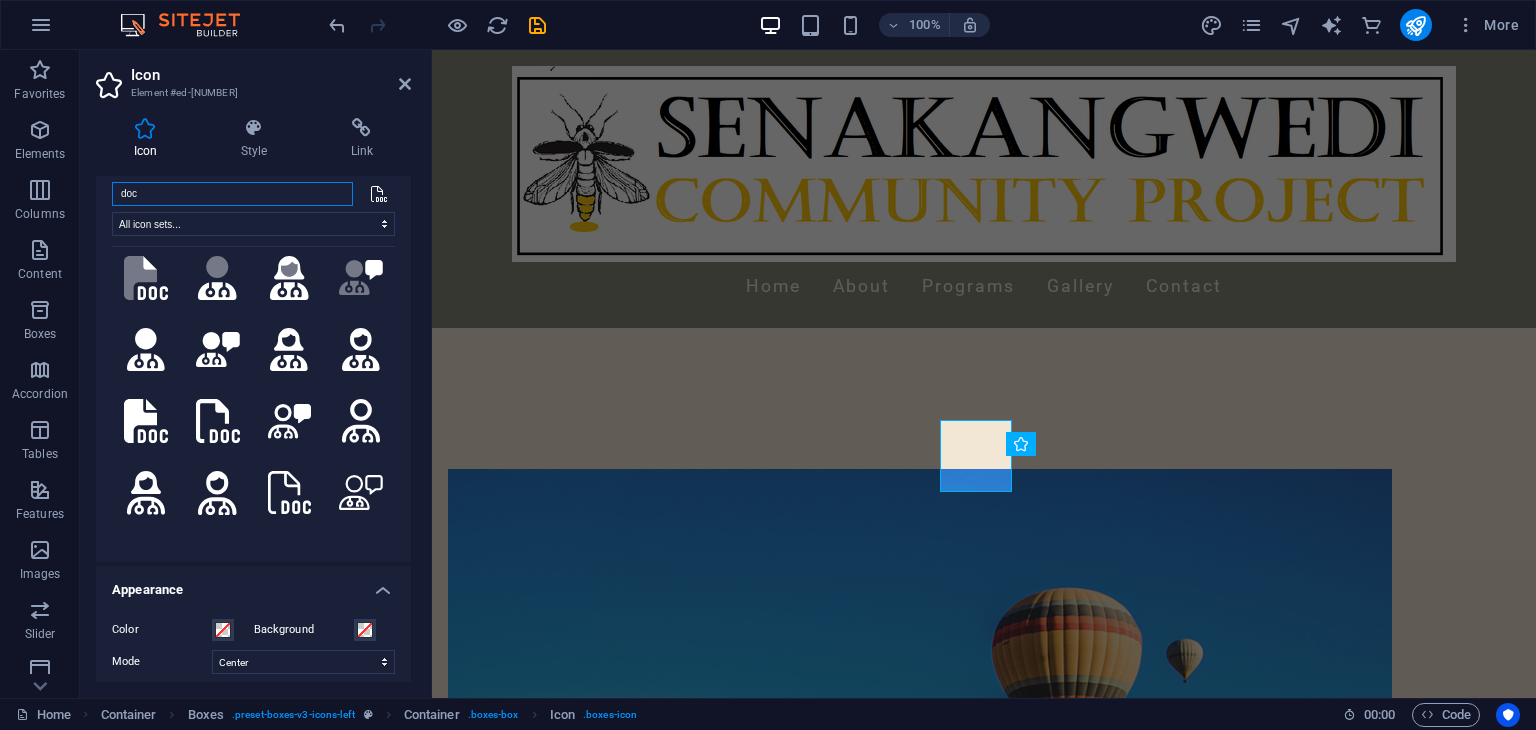 type on "doc" 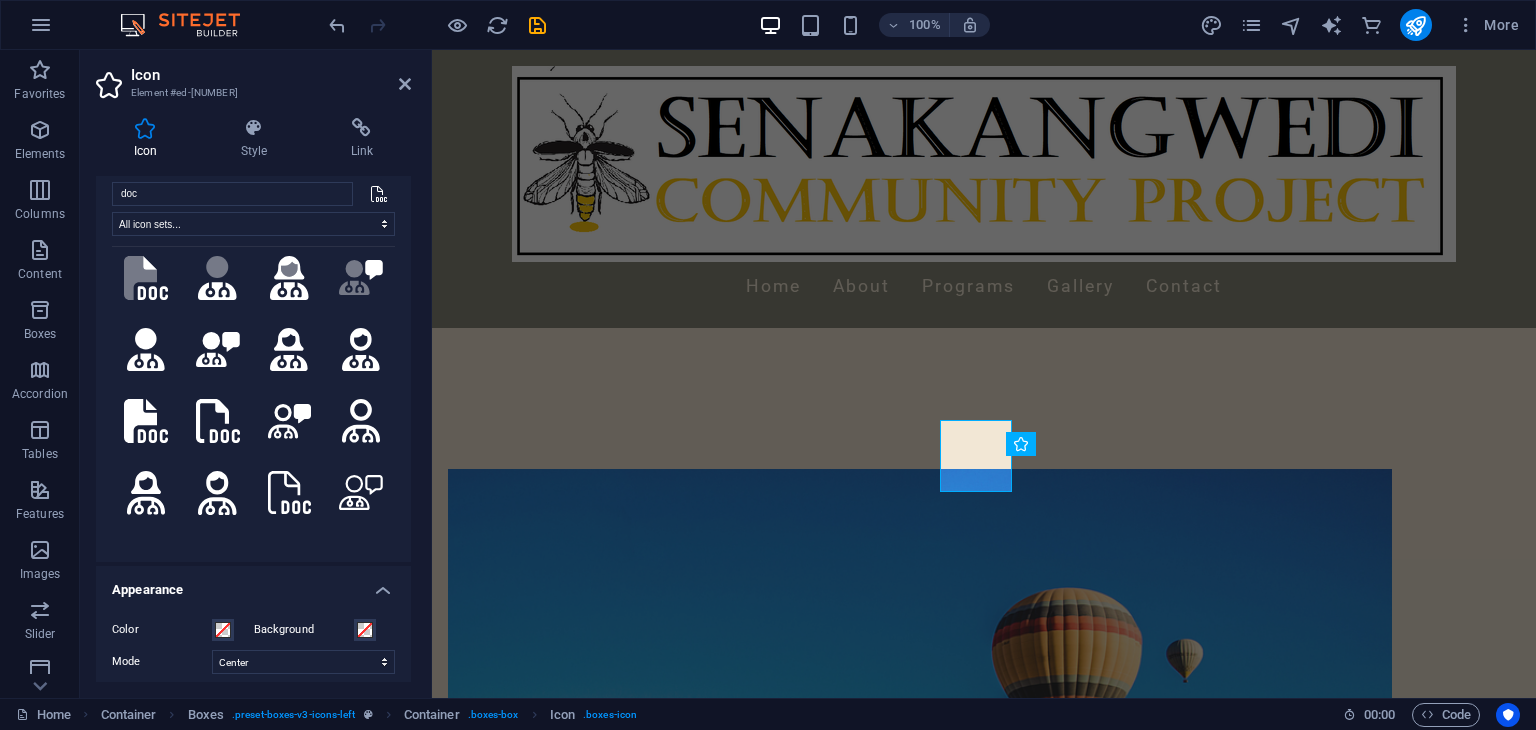 drag, startPoint x: 397, startPoint y: 340, endPoint x: 396, endPoint y: 399, distance: 59.008472 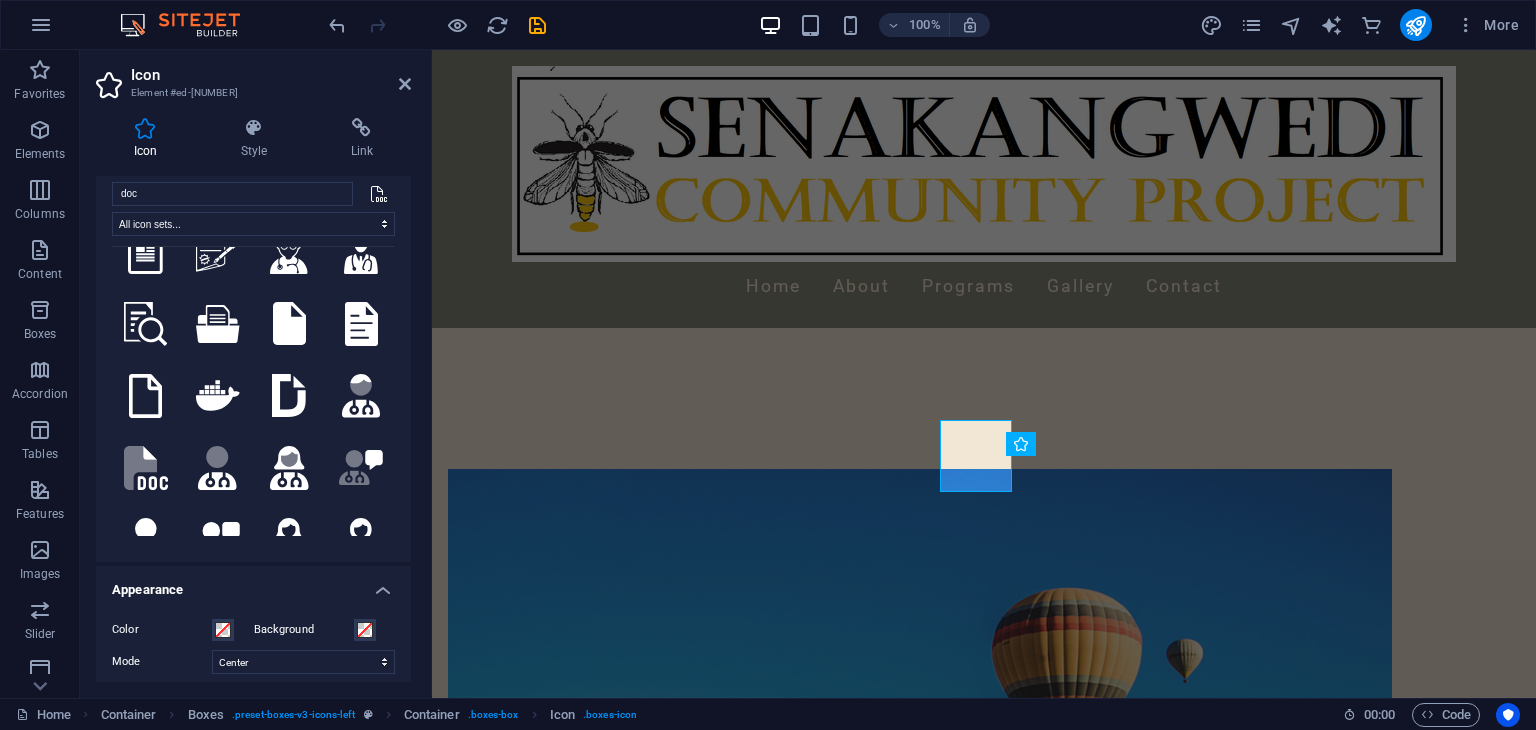 scroll, scrollTop: 0, scrollLeft: 0, axis: both 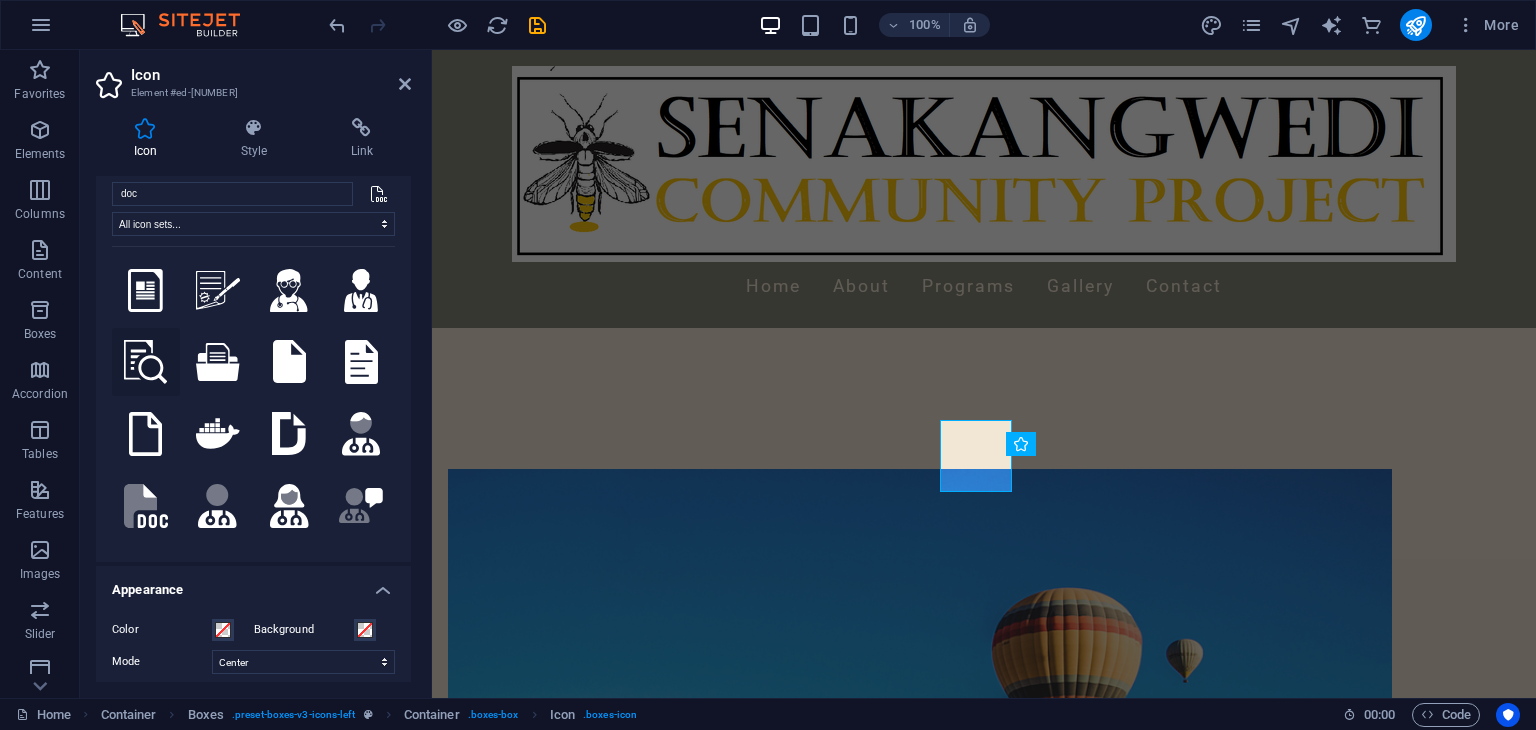 click 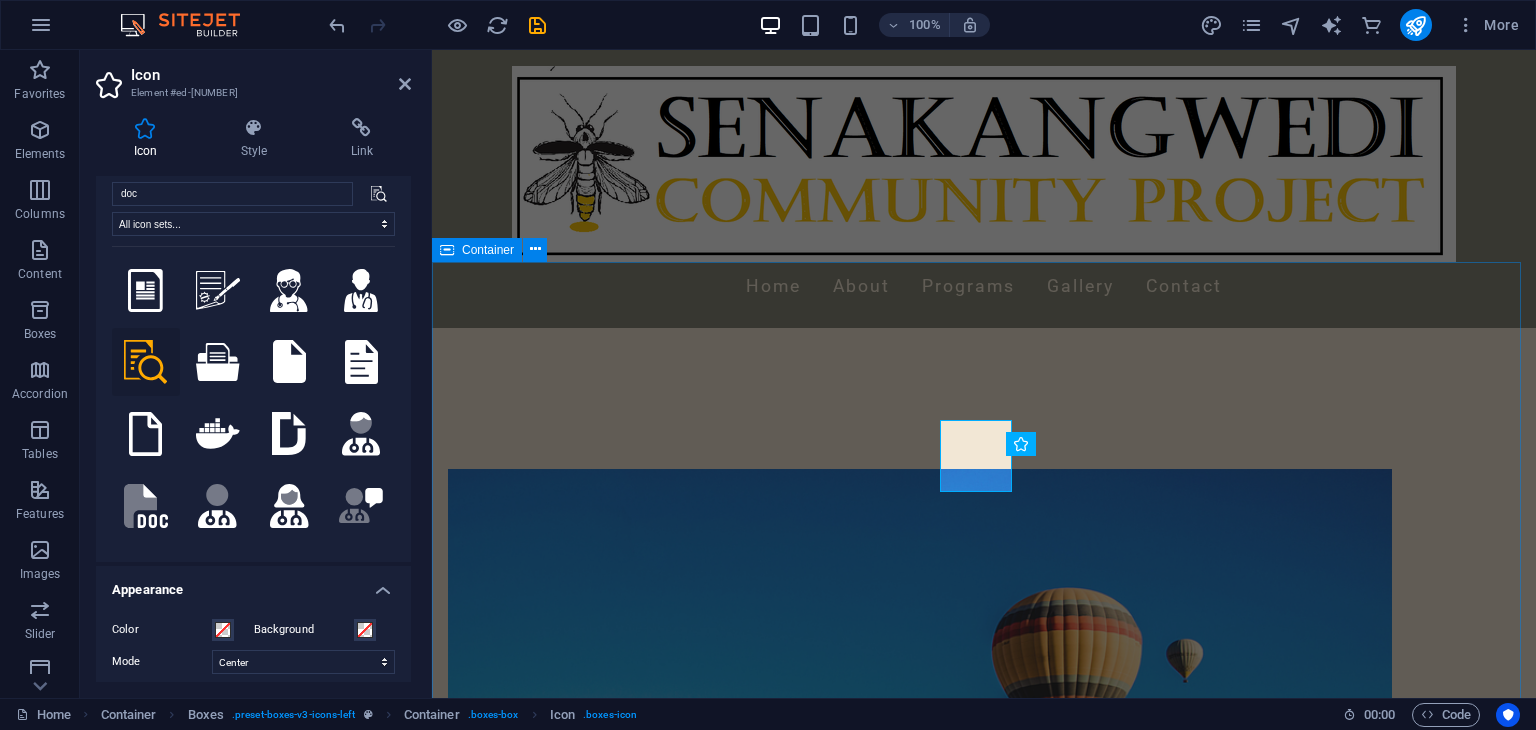 click on "Our Divisions African Glory (Black Glory) An Education & Recreation Center focused on youth empowerment, offering programs that build skills and confidence. Research Division Dedicated to improving lives through funded research and impactful community initiatives. Crafts Division Reviving traditional crafts, our projects include creating essential home goods like reed mats, promoting local artisans. Film Division Documenting the inspiring successes of township heroes, our films showcase local achievements and cultural stories. Food Security Teaching sustainable farming practices using heirloom seeds, we aim to enhance food security within our communities. Get Involved Join our efforts in making a difference; your support is vital for our growth and impact." at bounding box center [984, 2255] 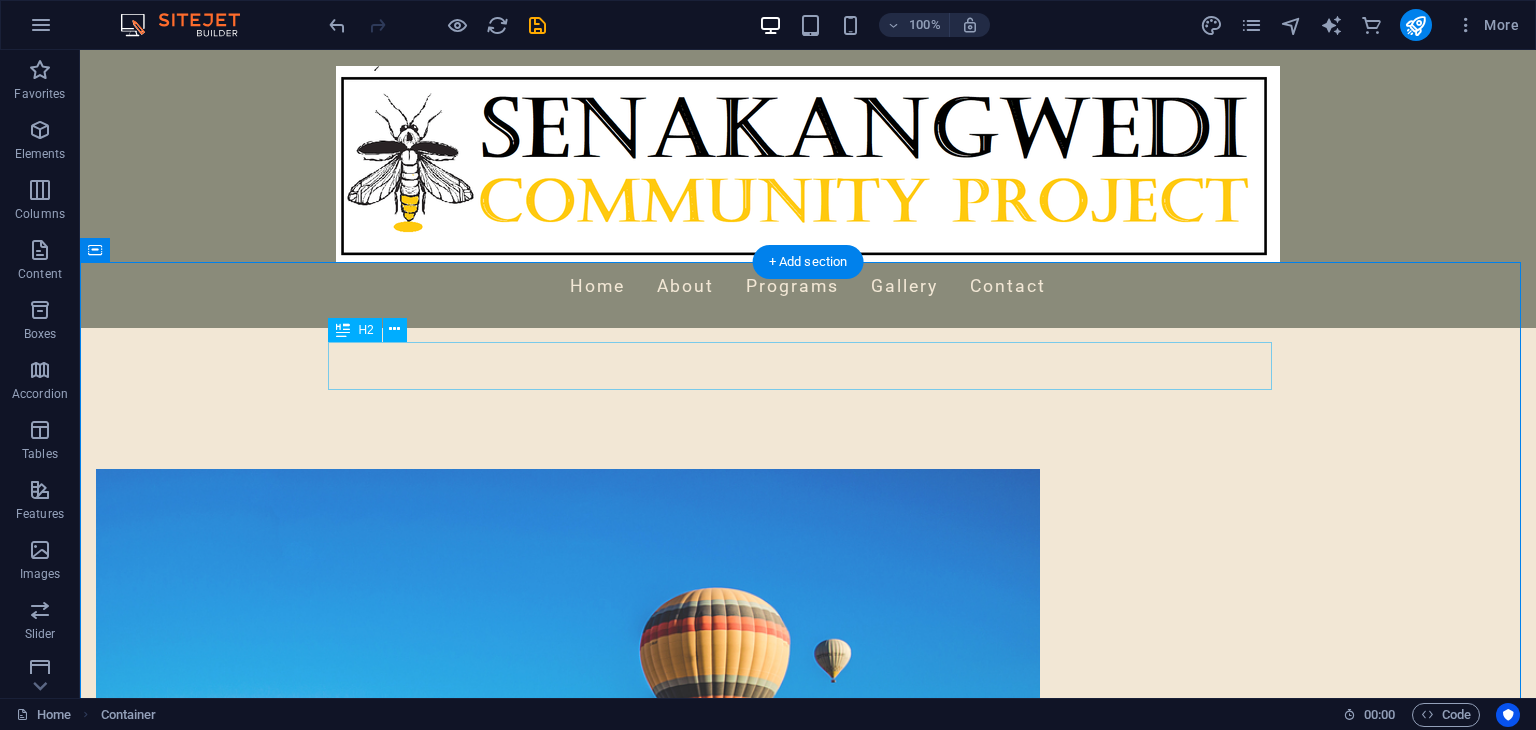 click on "Our Divisions" at bounding box center [808, 1447] 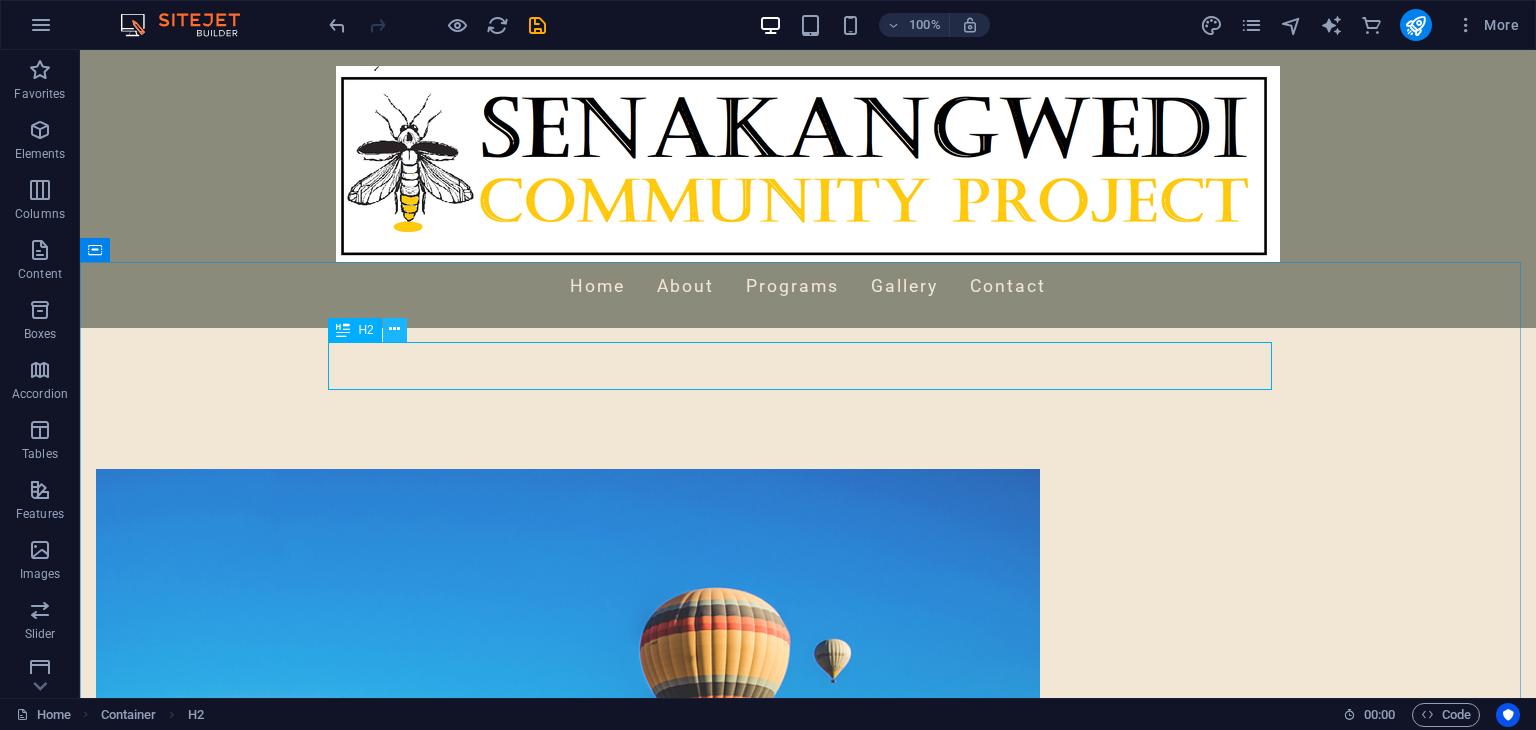 click at bounding box center [394, 329] 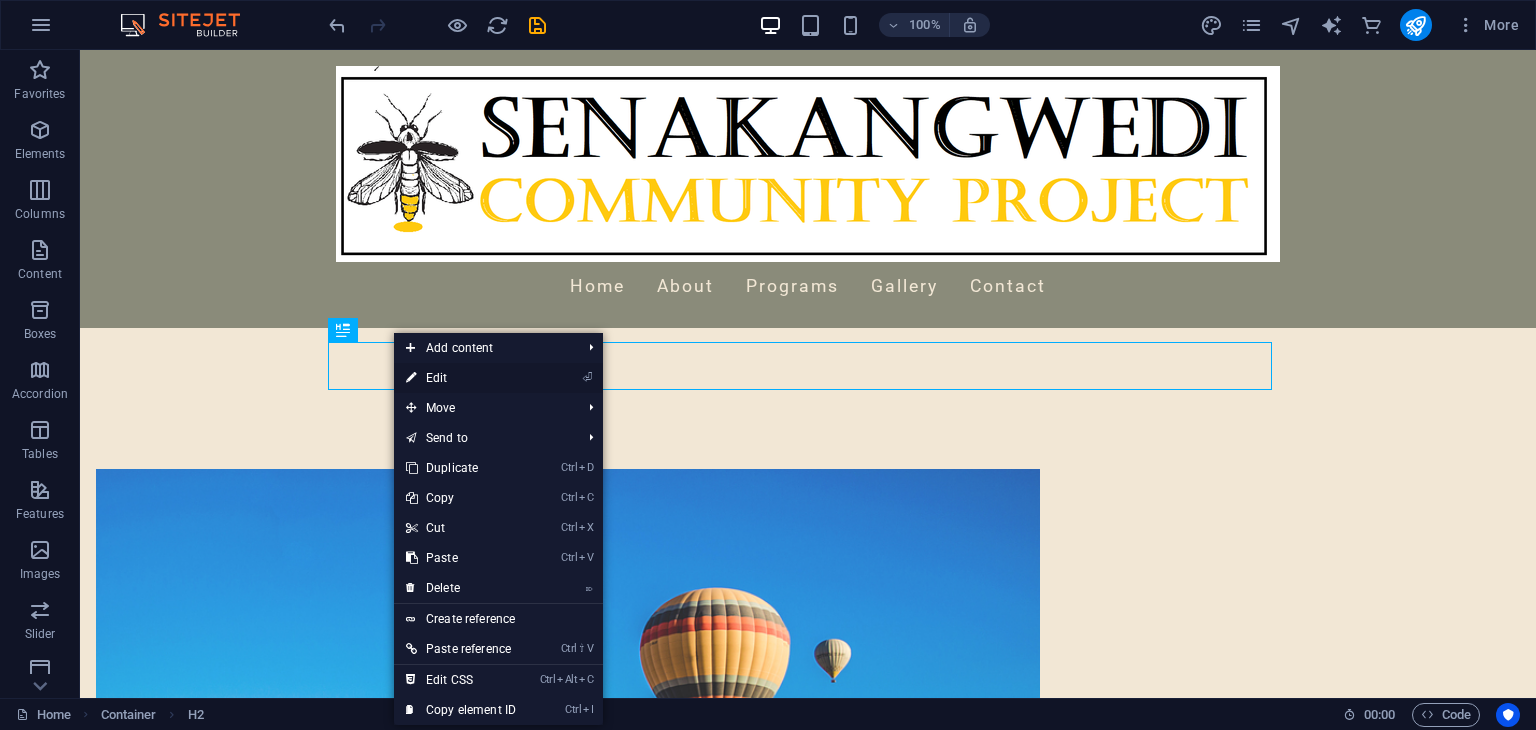 click on "⏎  Edit" at bounding box center [461, 378] 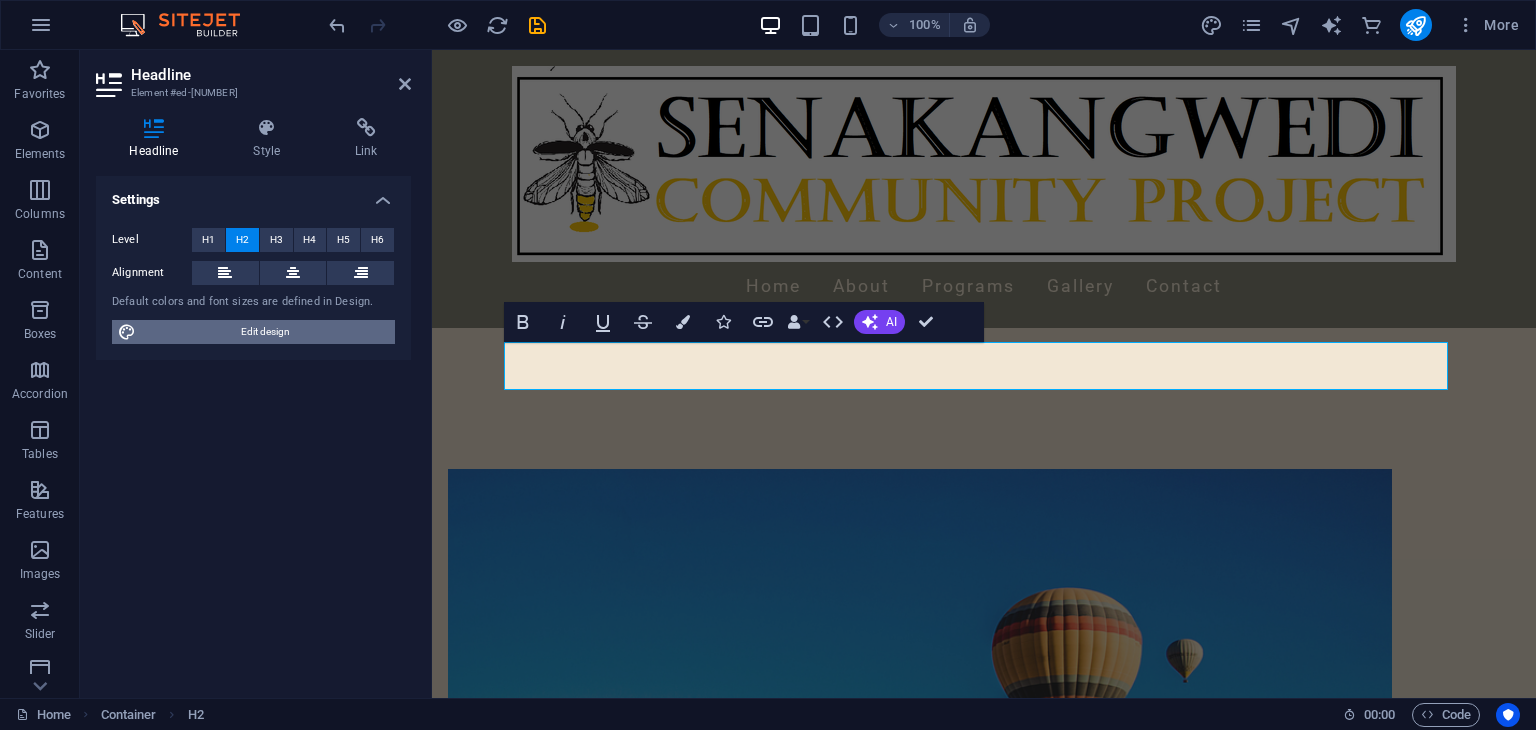 click on "Edit design" at bounding box center [265, 332] 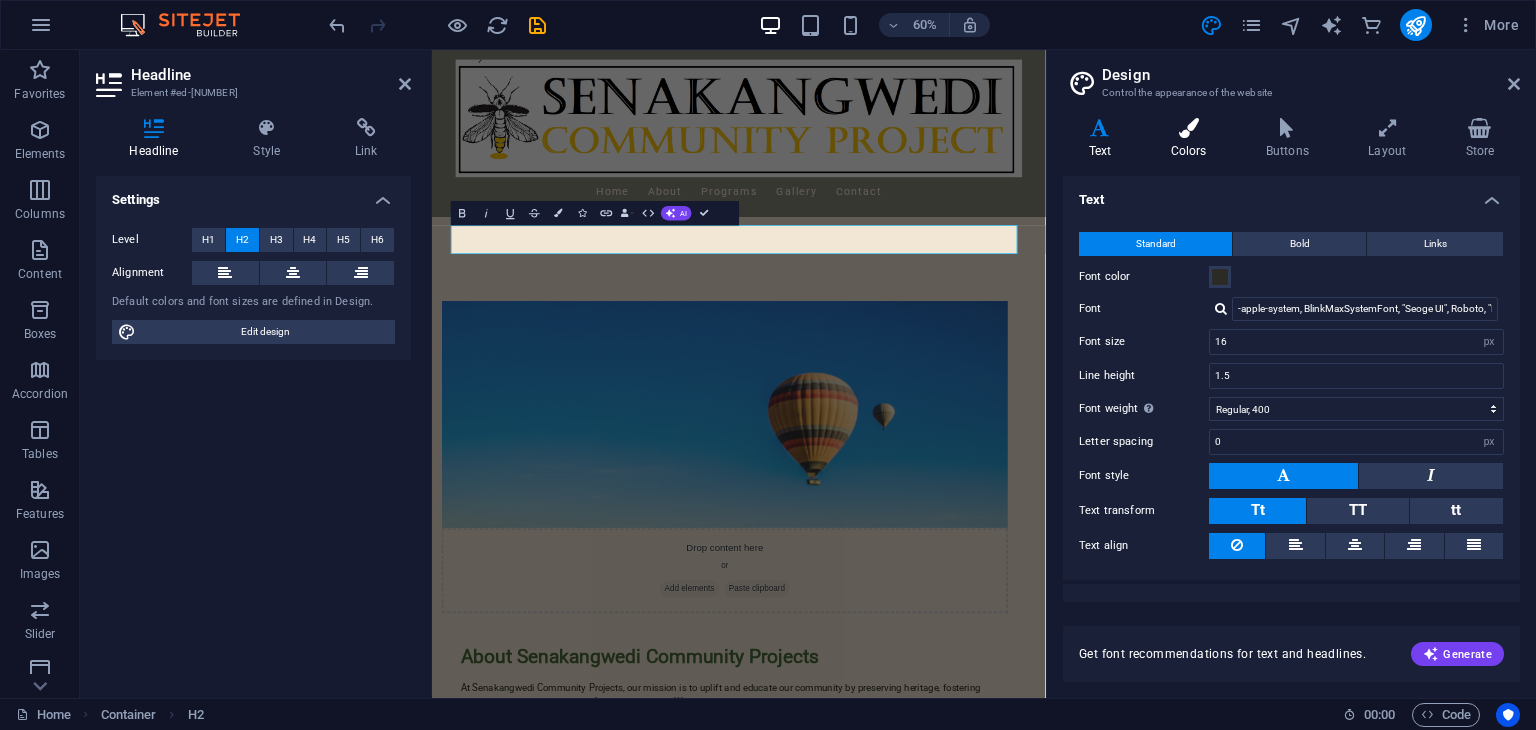 click at bounding box center (1188, 128) 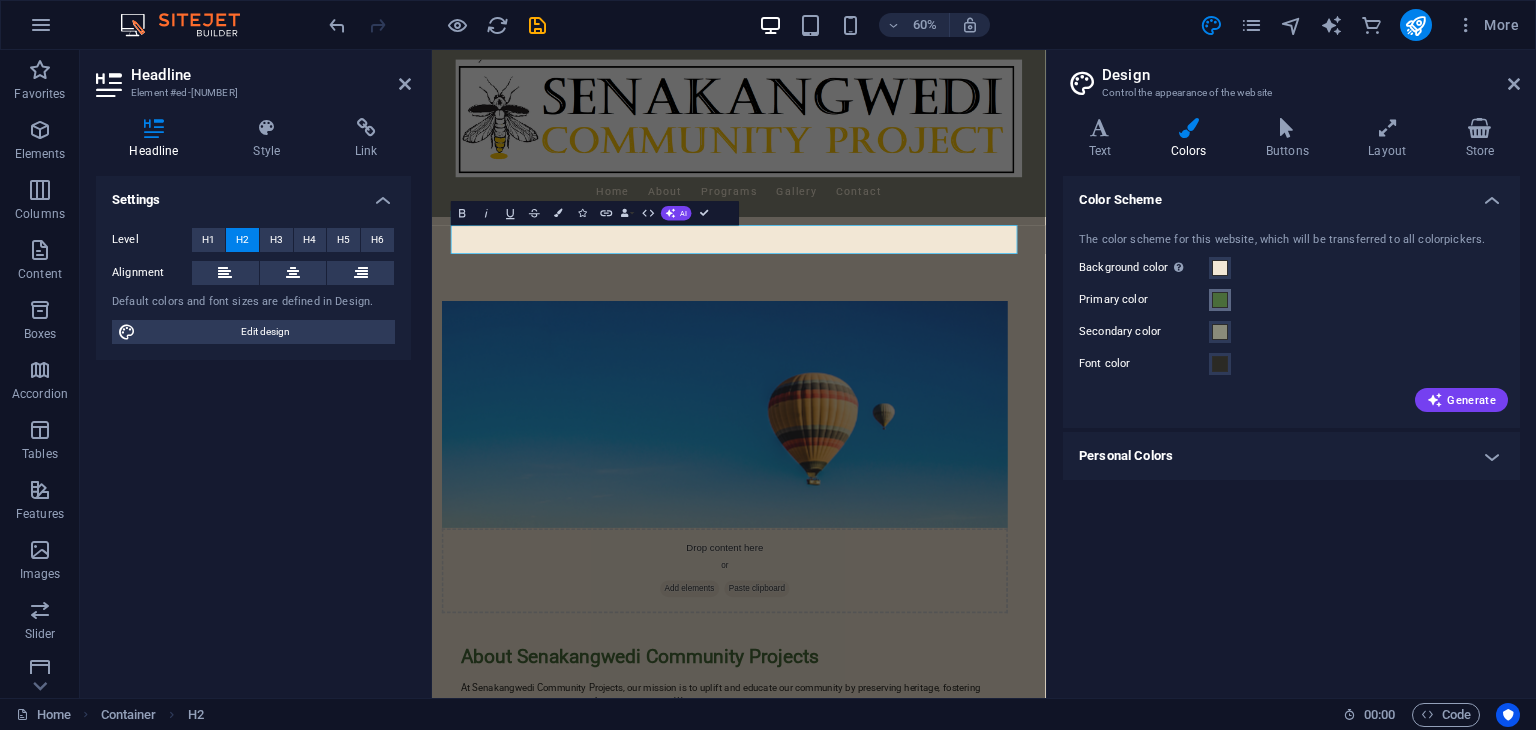 click at bounding box center [1220, 300] 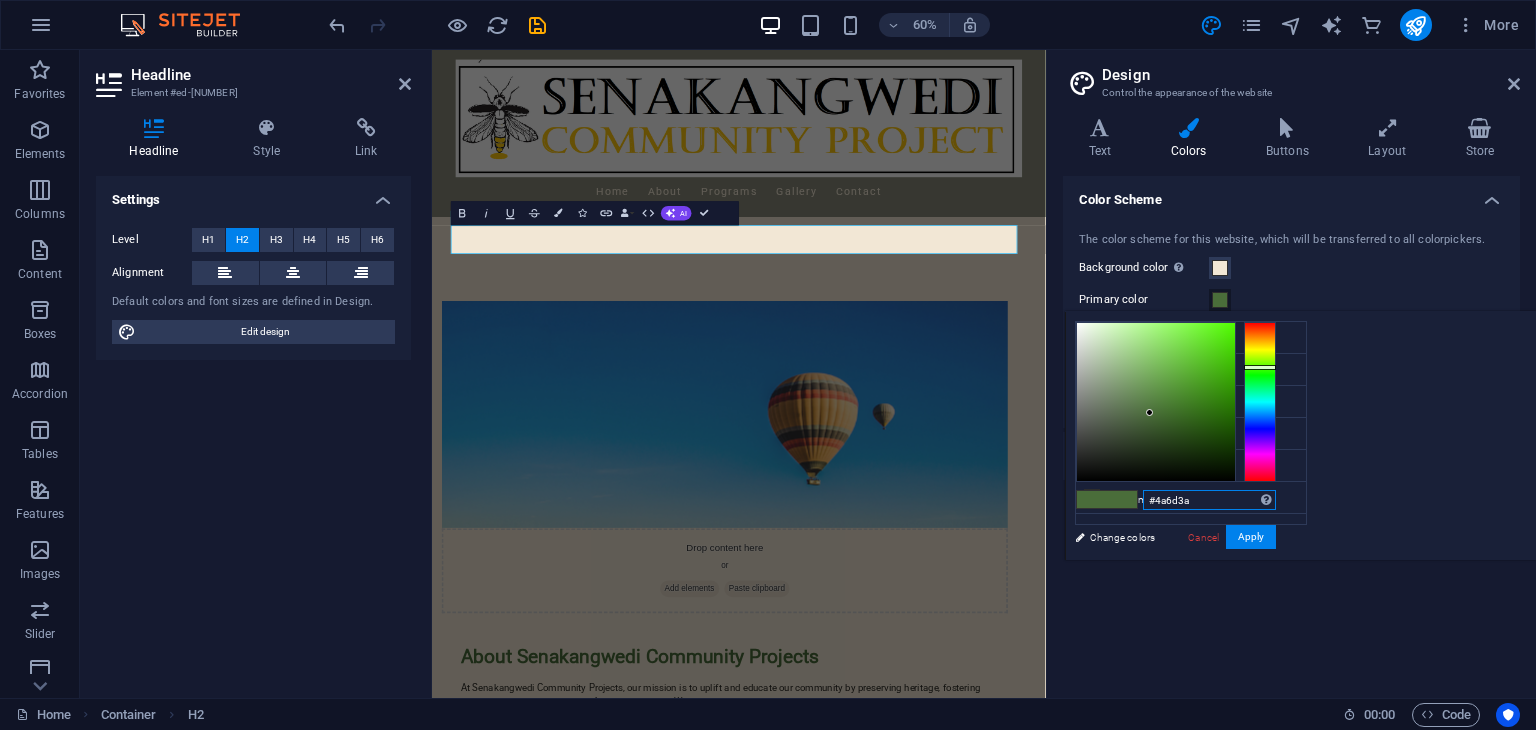 click on "#[COLOR]" at bounding box center [1209, 500] 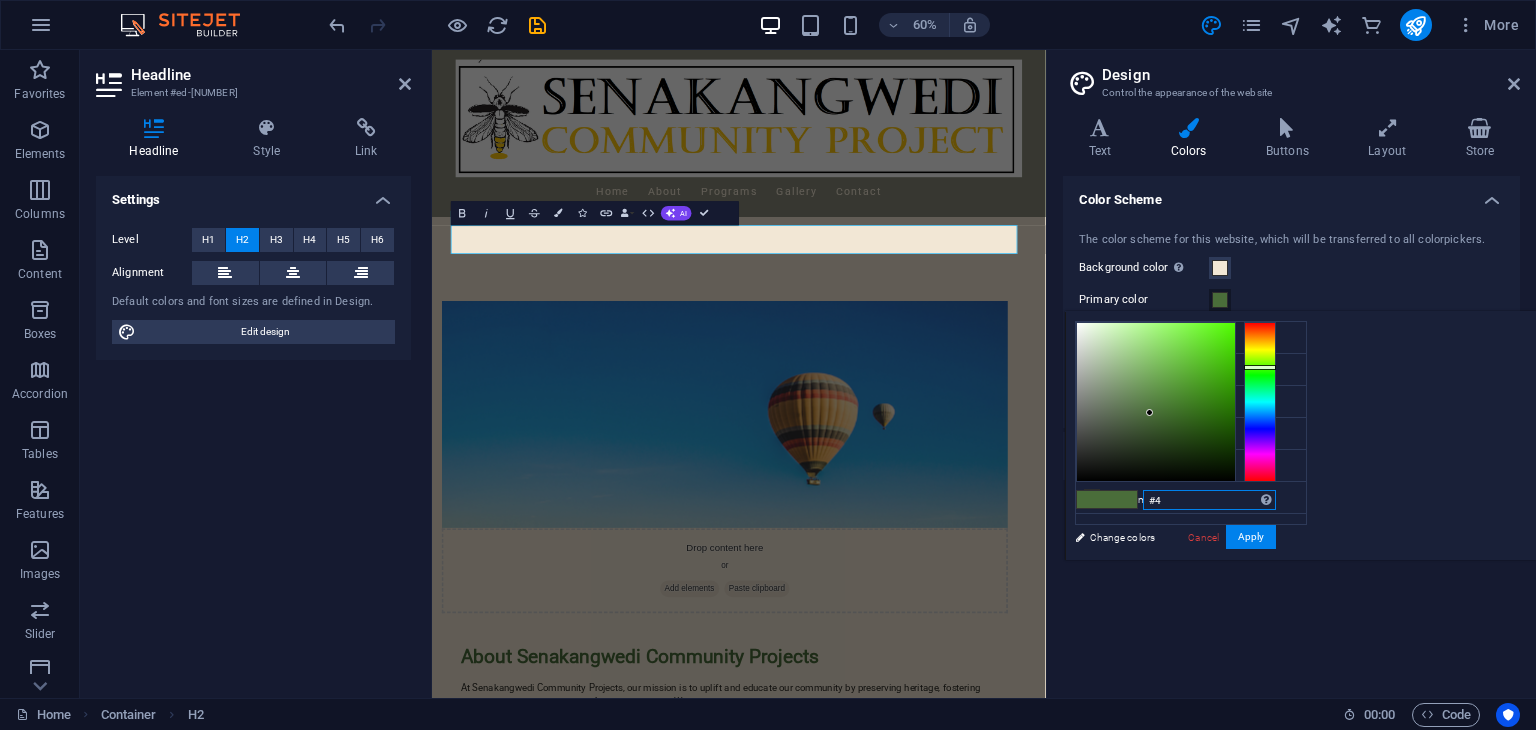 type on "#" 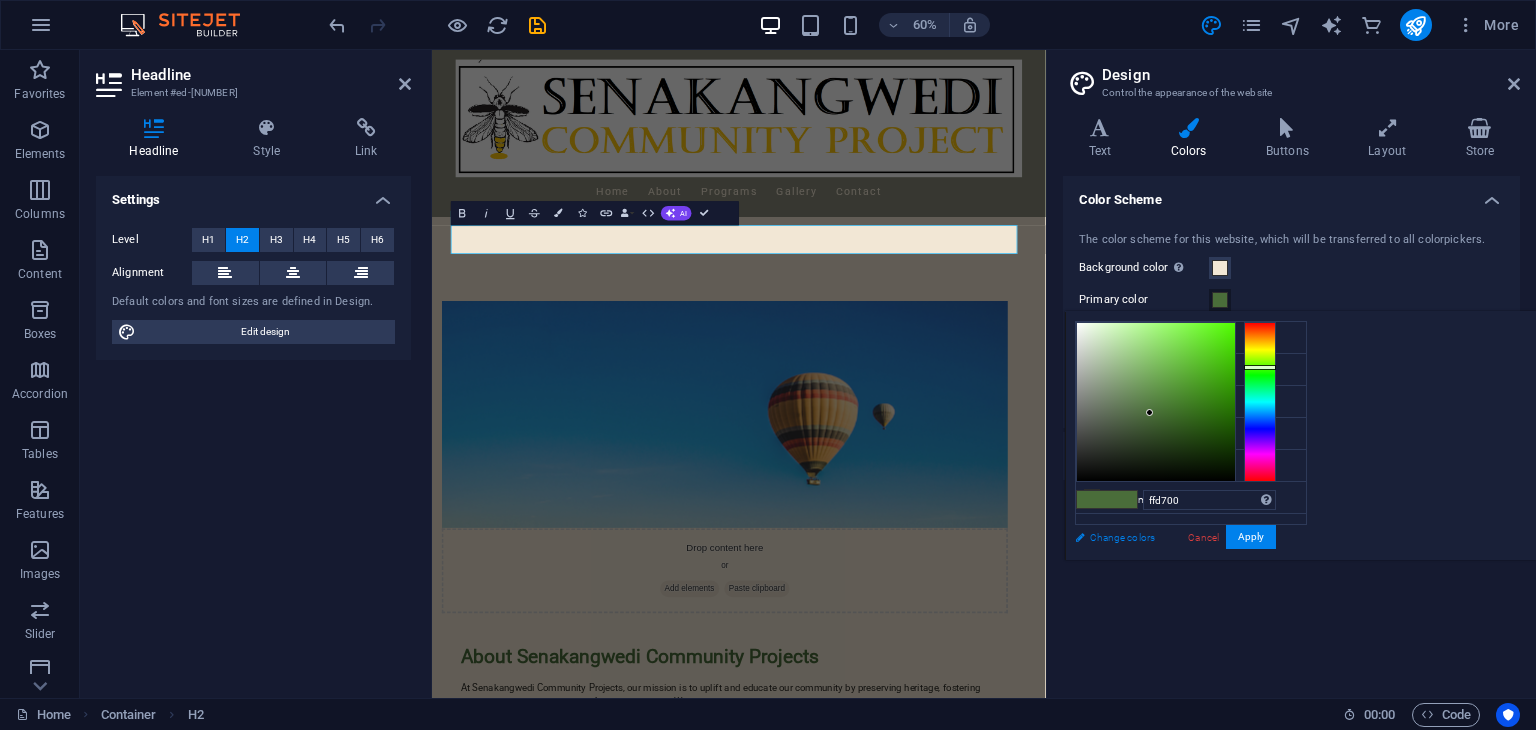 type on "#ffd700" 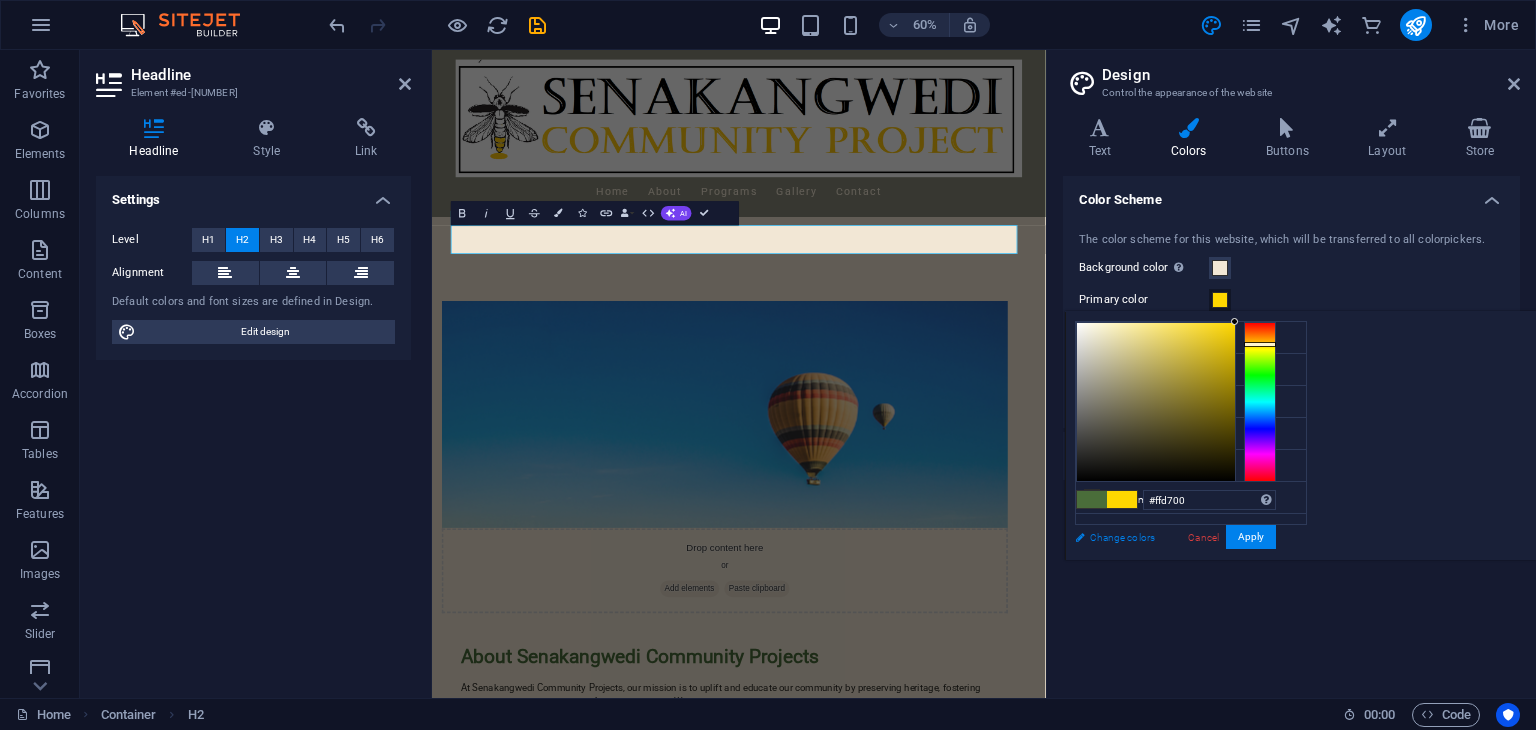 click on "Change colors" at bounding box center (1181, 537) 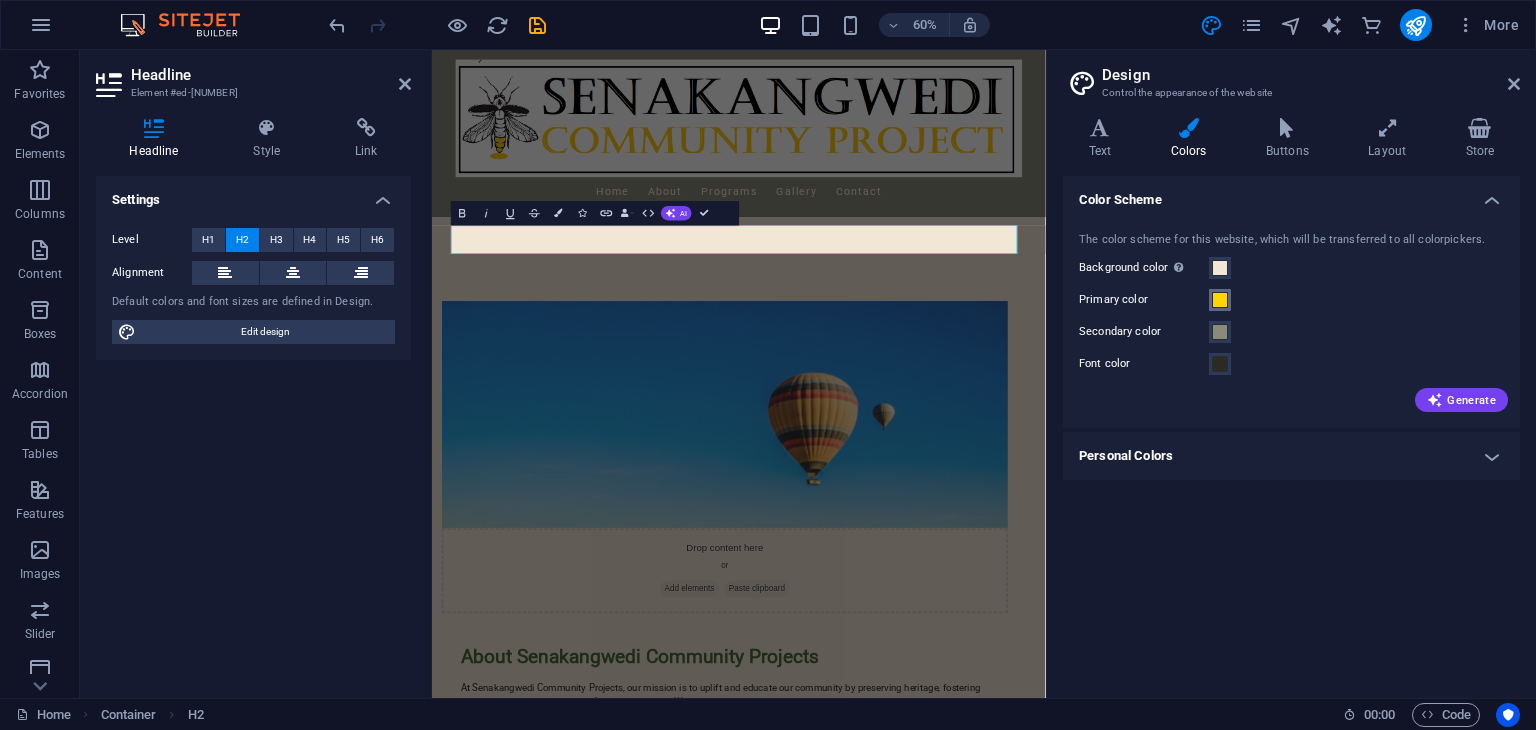 click at bounding box center (1220, 300) 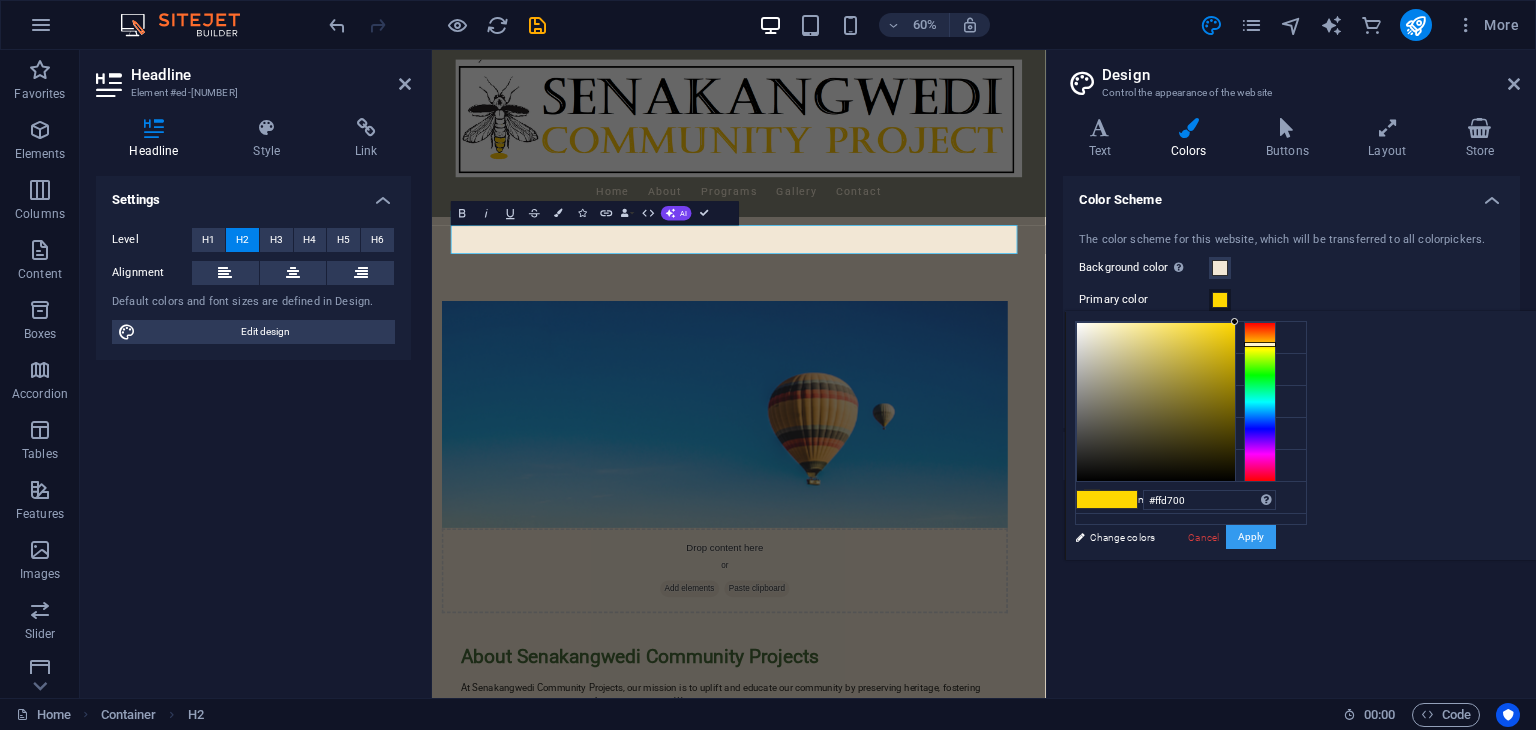 click on "Apply" at bounding box center [1251, 537] 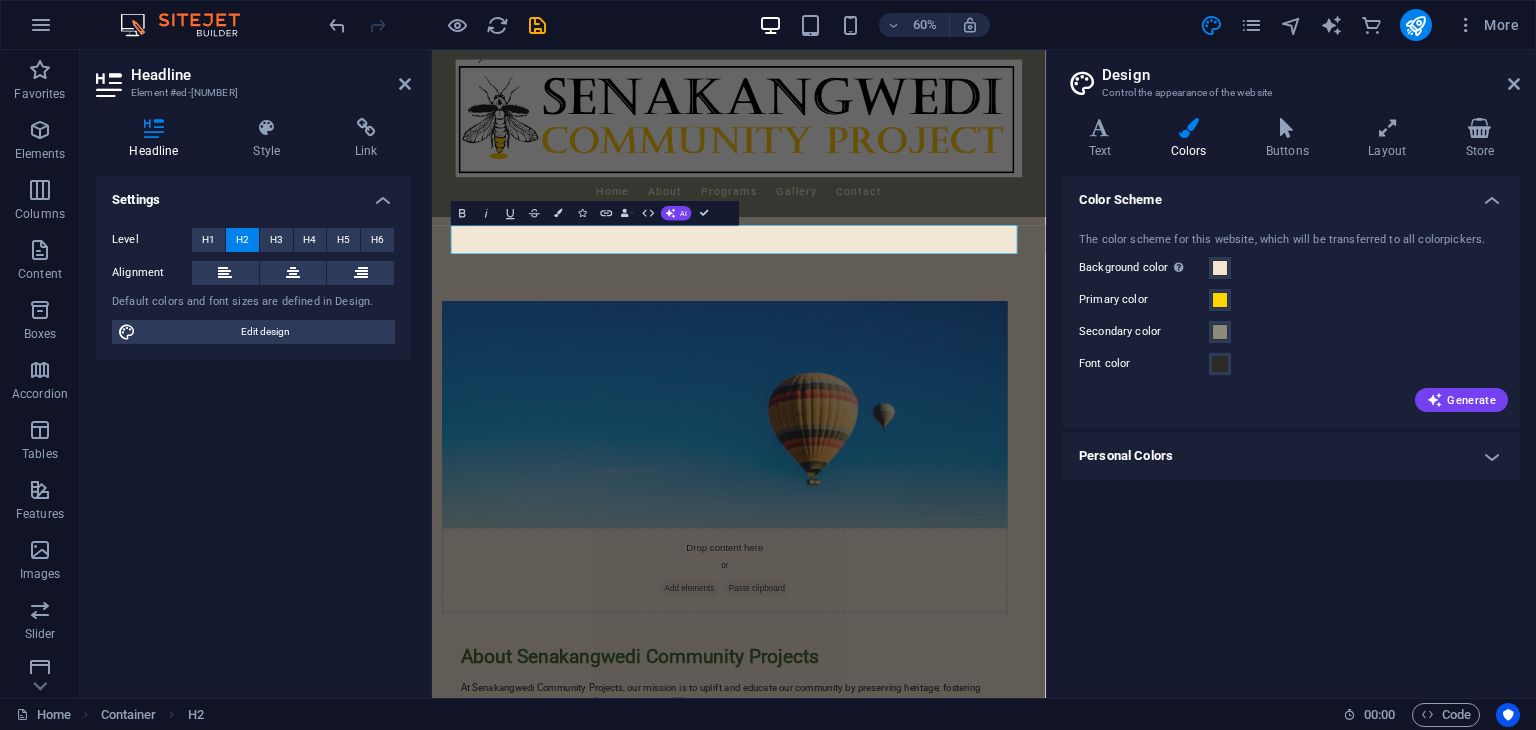 click on "Personal Colors" at bounding box center (1291, 456) 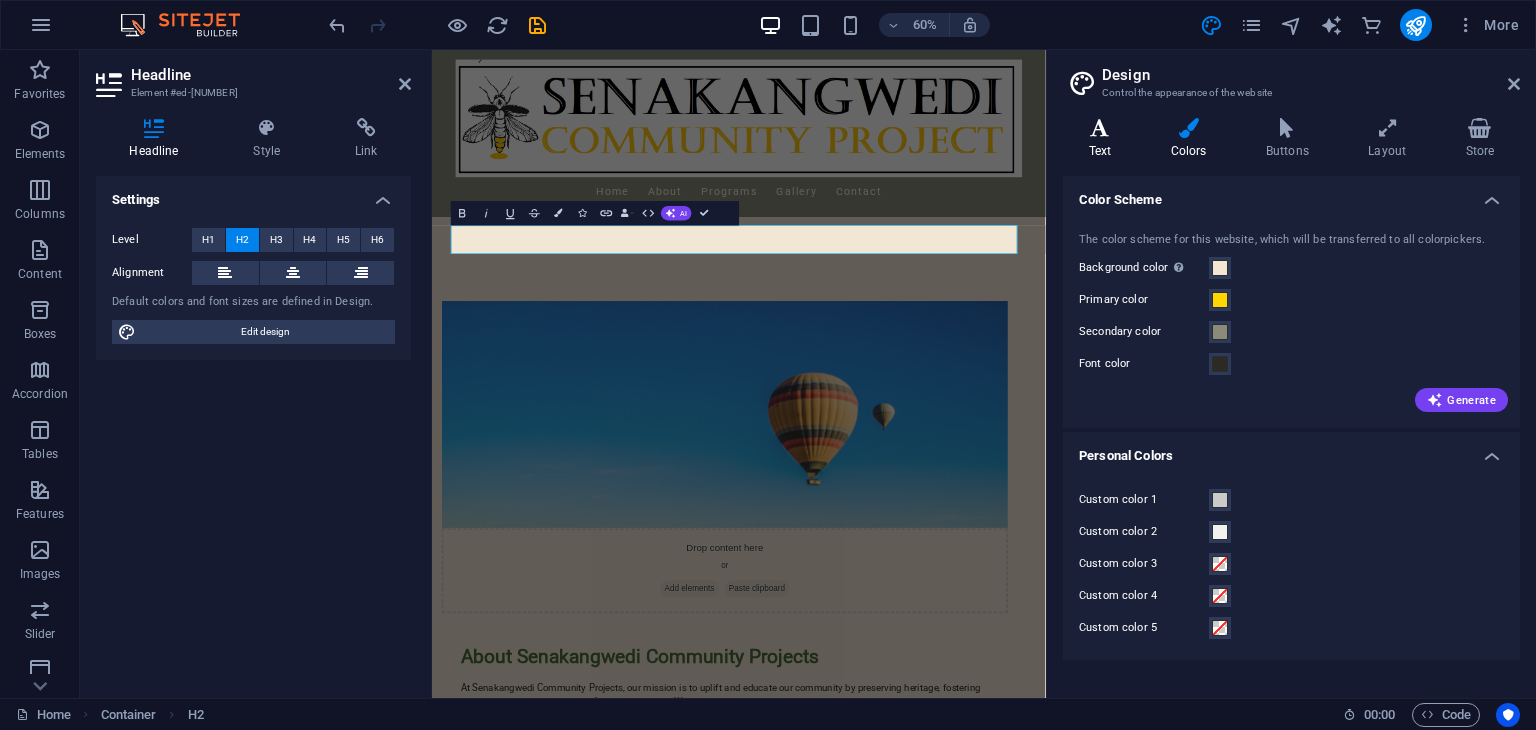 click on "Text" at bounding box center (1104, 139) 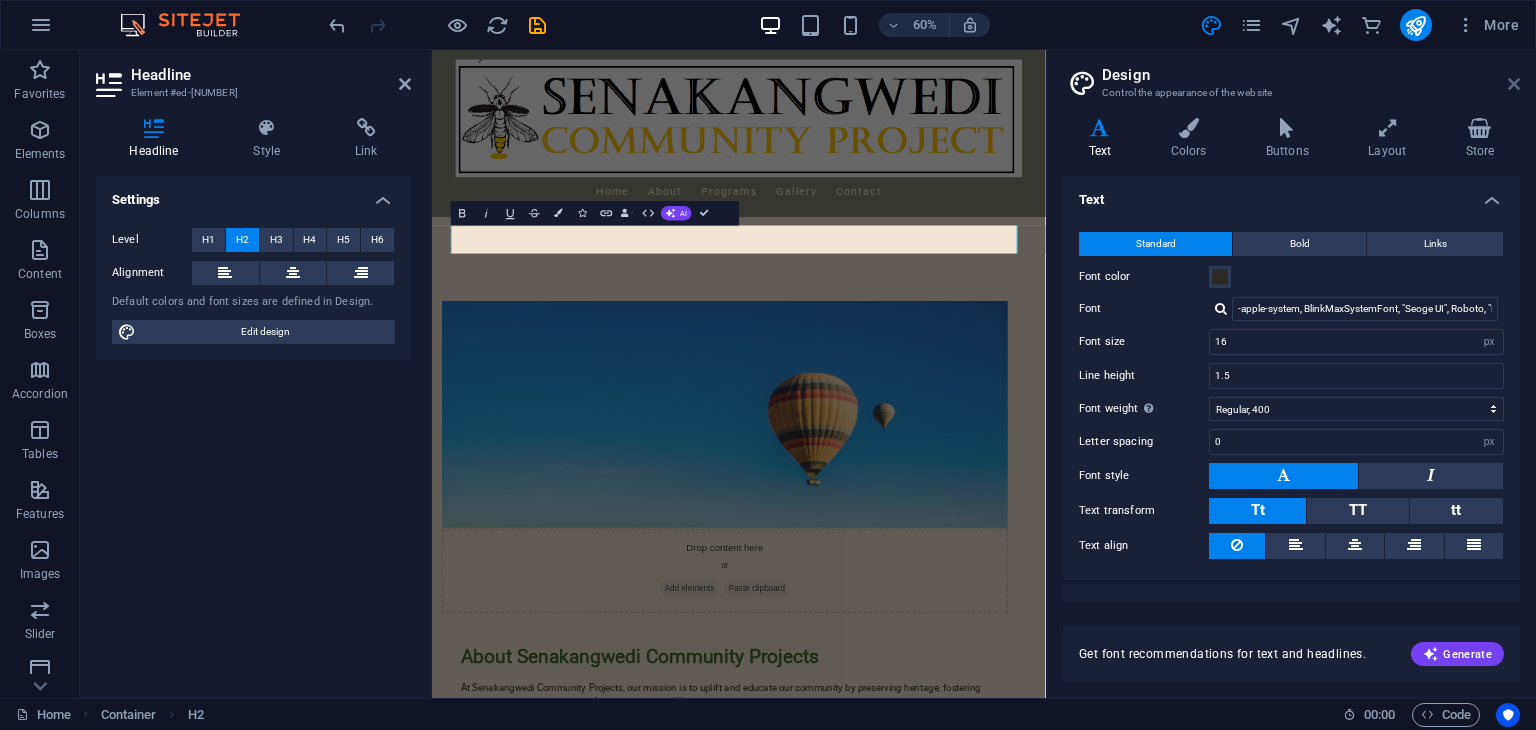 click at bounding box center (1514, 84) 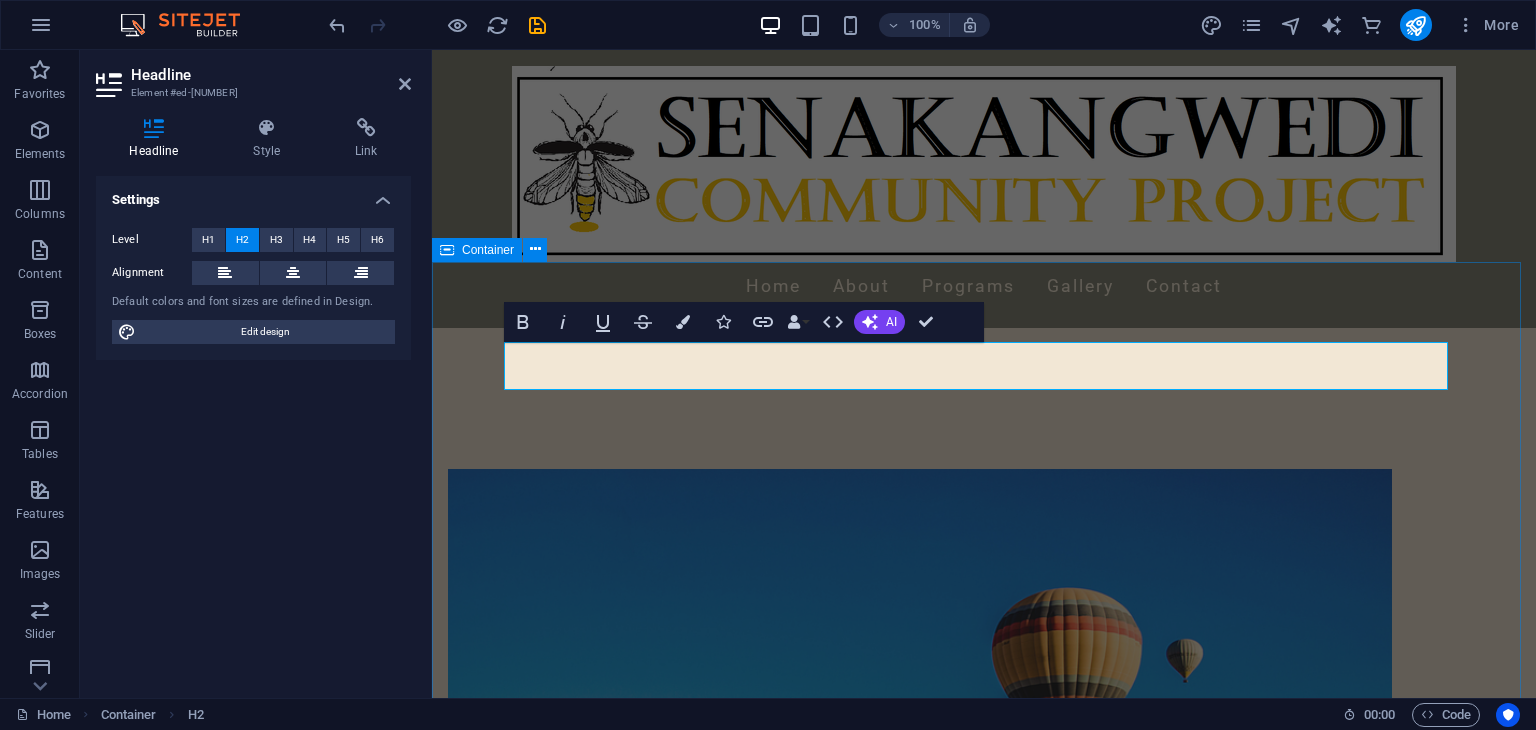 click on "Our Divisions African Glory (Black Glory) An Education & Recreation Center focused on youth empowerment, offering programs that build skills and confidence. Research Division Dedicated to improving lives through funded research and impactful community initiatives. Crafts Division Reviving traditional crafts, our projects include creating essential home goods like reed mats, promoting local artisans. Film Division Documenting the inspiring successes of township heroes, our films showcase local achievements and cultural stories. Food Security Teaching sustainable farming practices using heirloom seeds, we aim to enhance food security within our communities. Get Involved Join our efforts in making a difference; your support is vital for our growth and impact." at bounding box center (984, 2255) 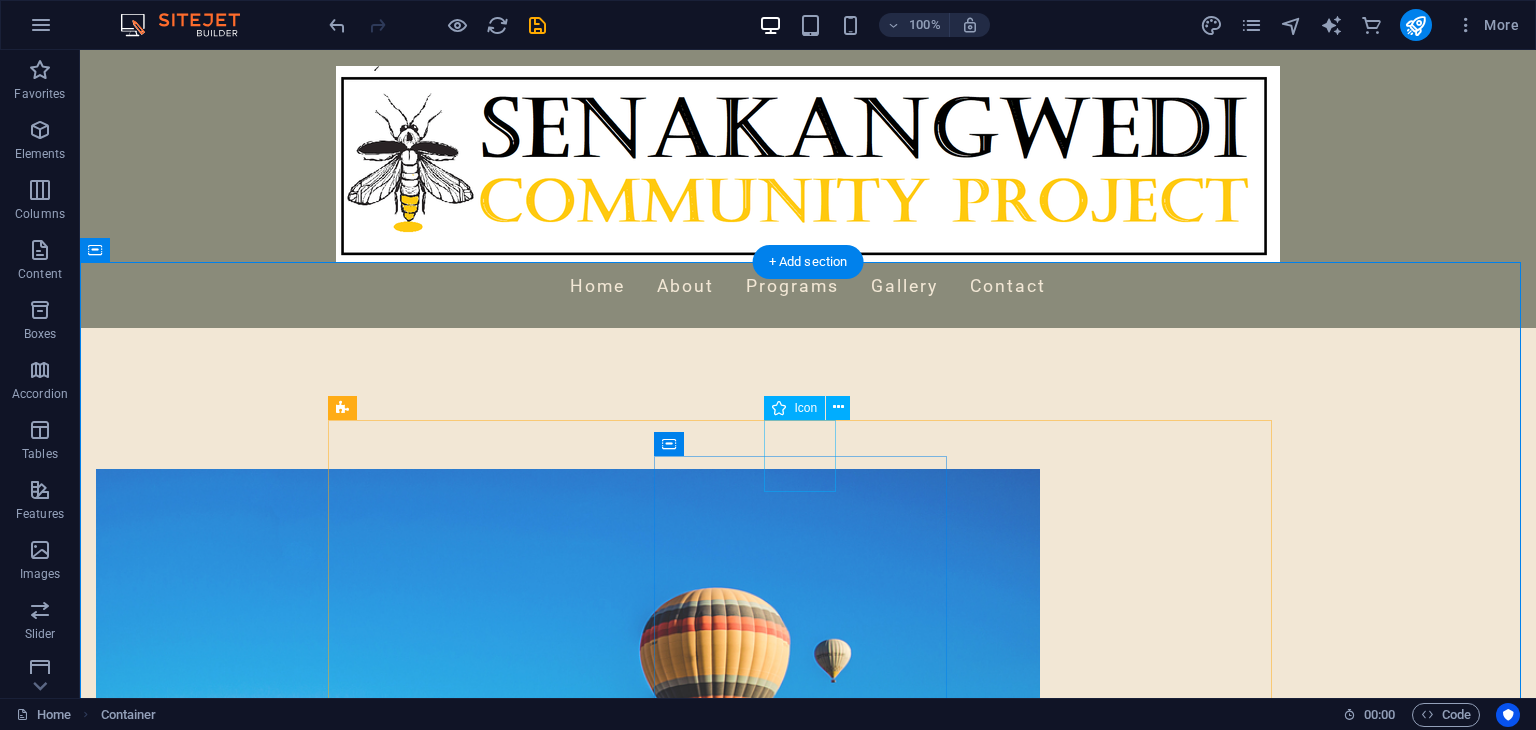 click at bounding box center [482, 1847] 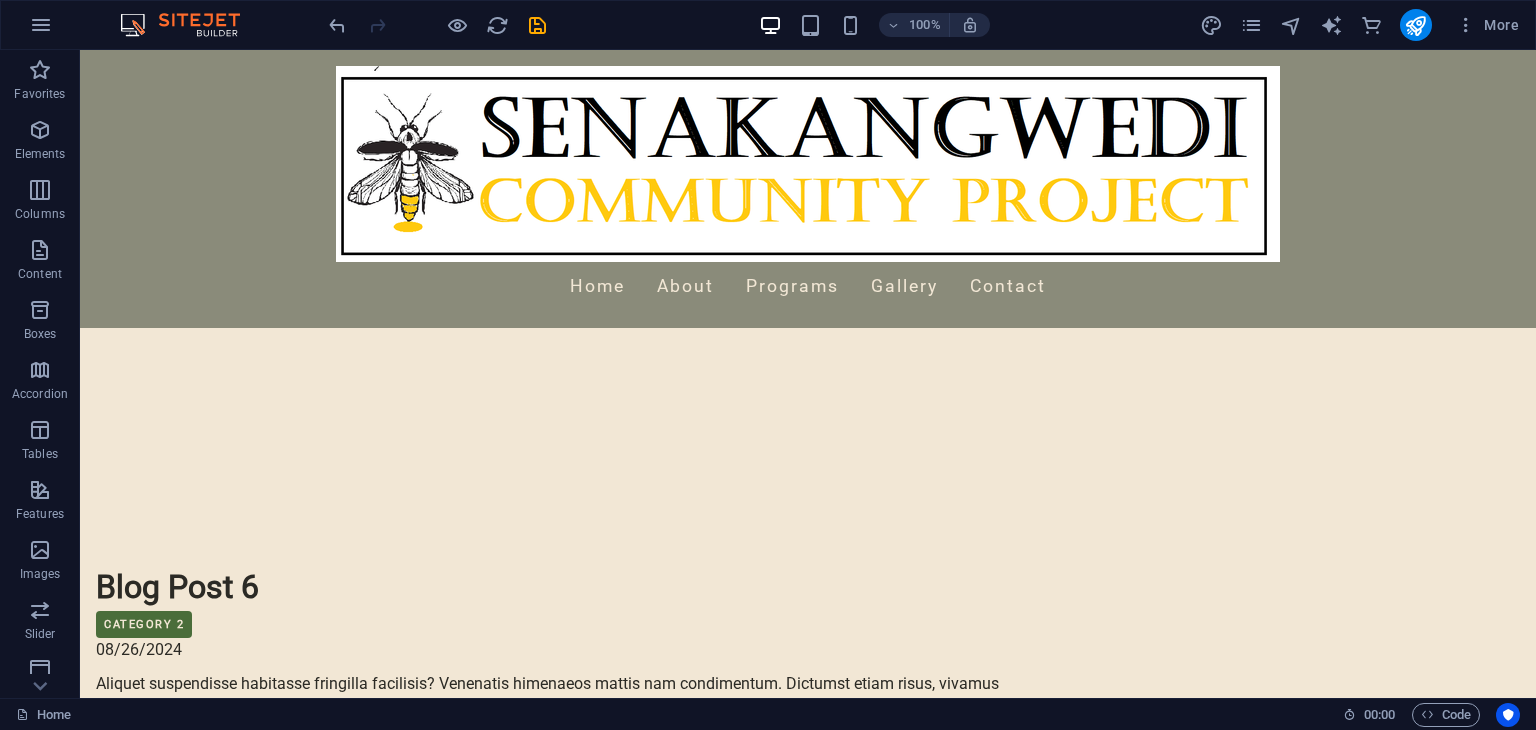 scroll, scrollTop: 4303, scrollLeft: 0, axis: vertical 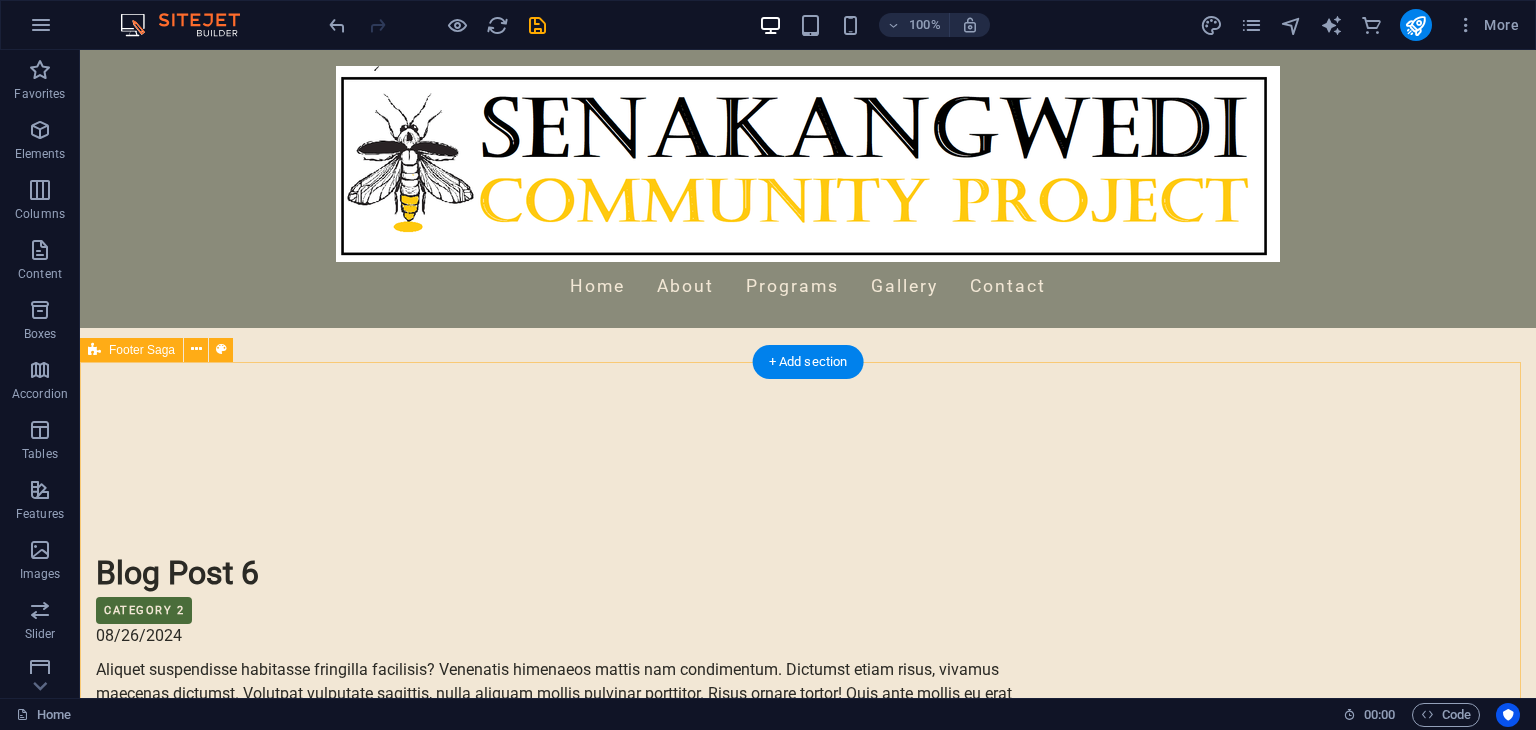 click on "Senakangwedi Community Projects Senakangwedi Community Projects is committed to empowering communities, preserving heritage, and facilitating growth through education. Learn more about our projects and involvement. Contact 123 Community Drive 4001   Ubuntu City Phone:  +27 12 345 6789 Mobile:  Email:  info@senakangwedi.org Navigation Home About Divisions Gallery Contact Legal Notice Privacy Policy Social media Facebook X Instagram" at bounding box center (808, 4325) 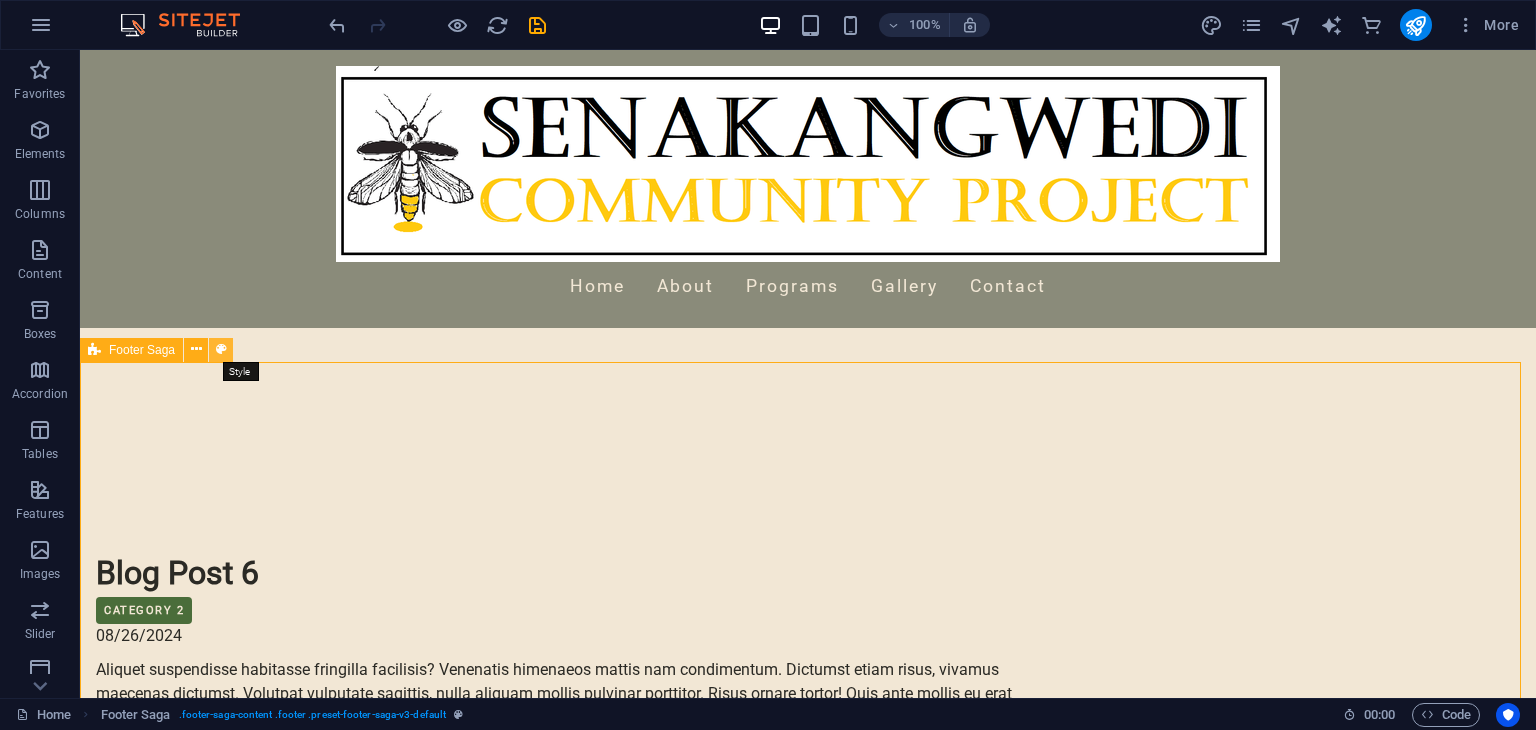 click at bounding box center [221, 349] 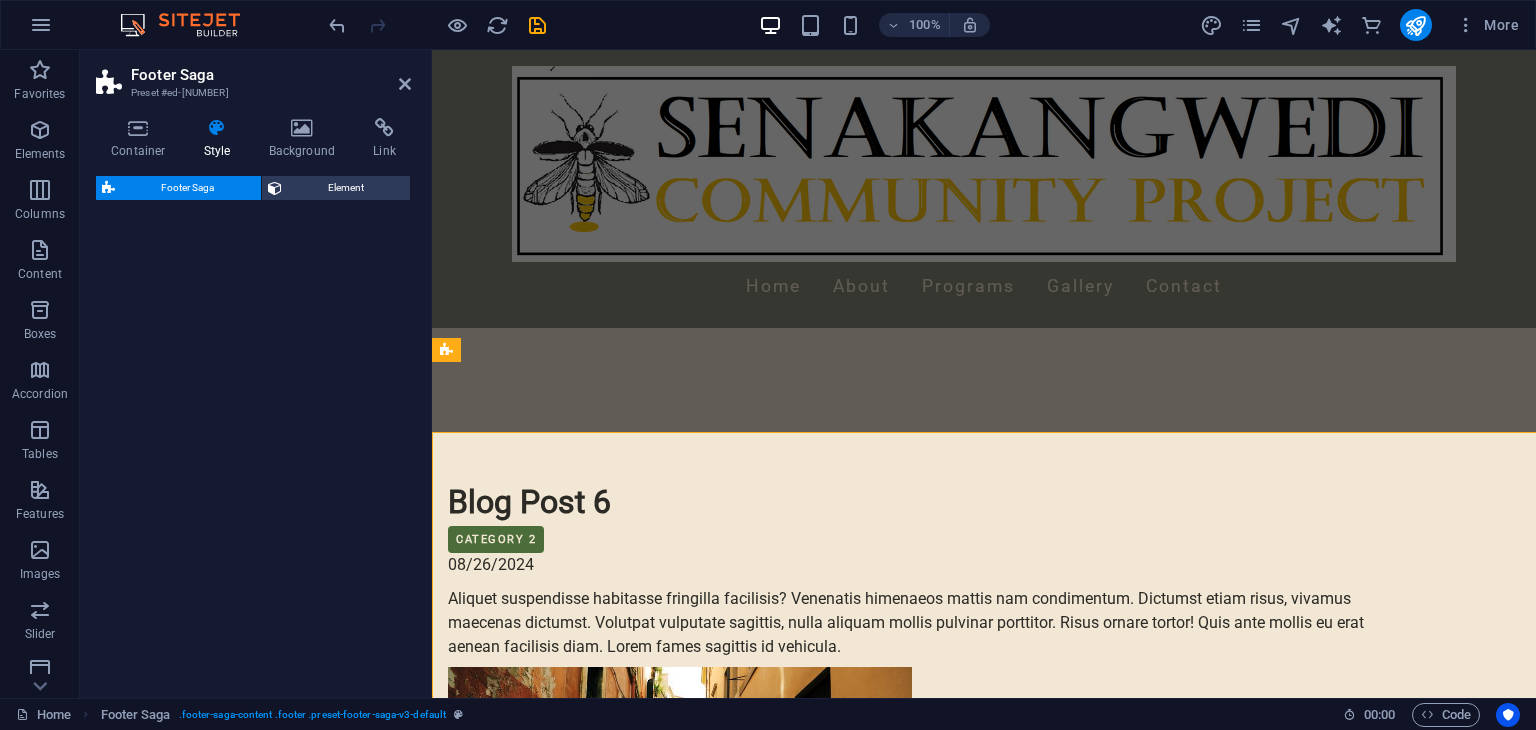 scroll, scrollTop: 4232, scrollLeft: 0, axis: vertical 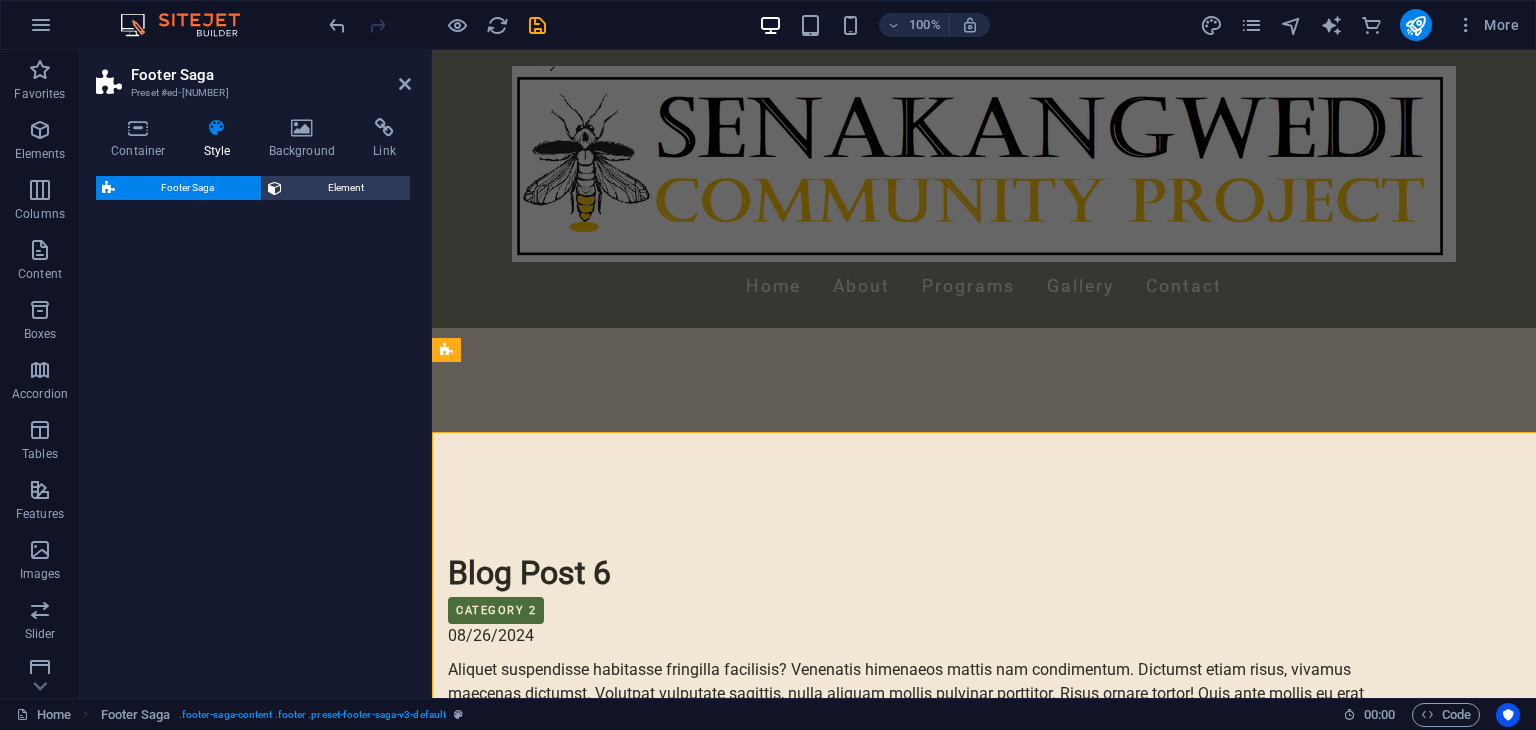 select on "rem" 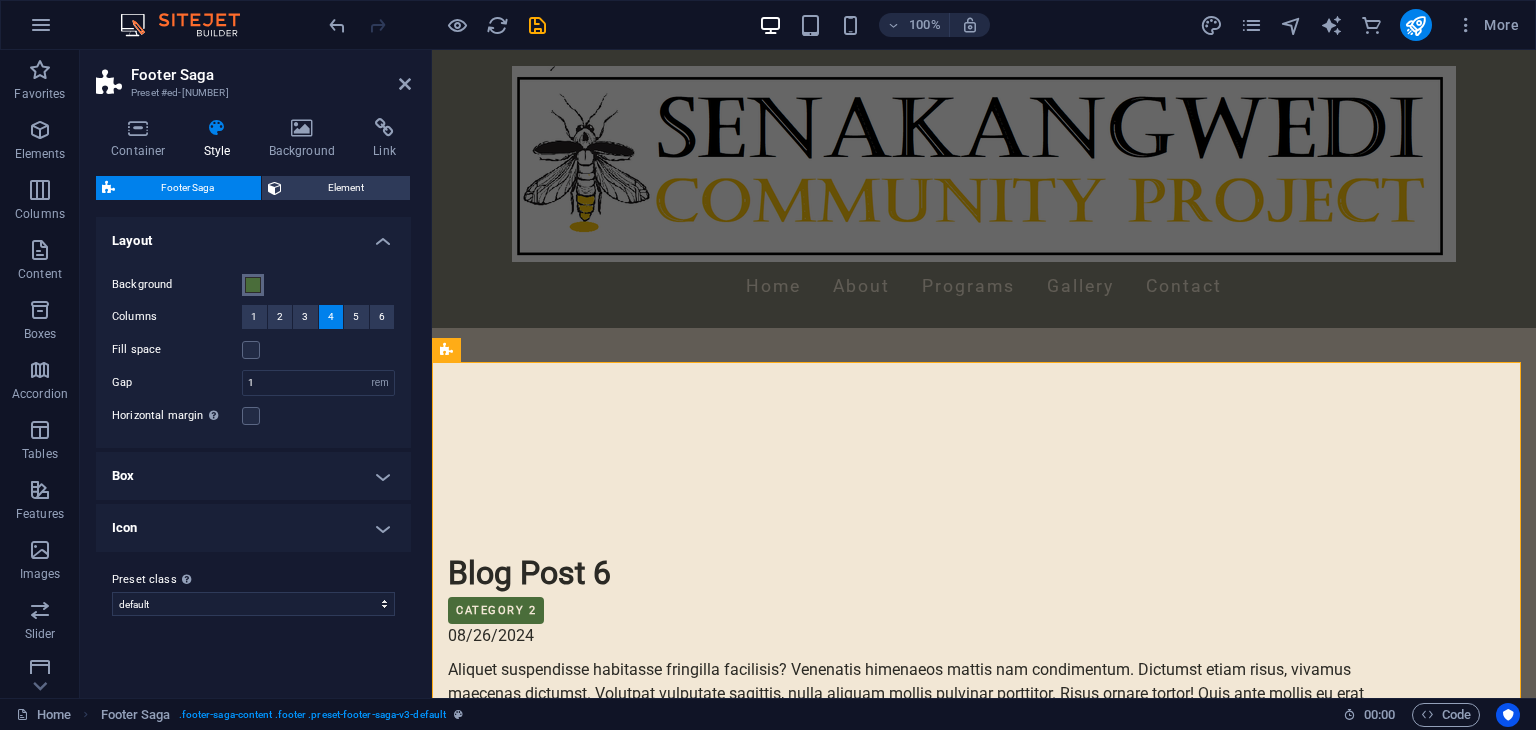 click at bounding box center (253, 285) 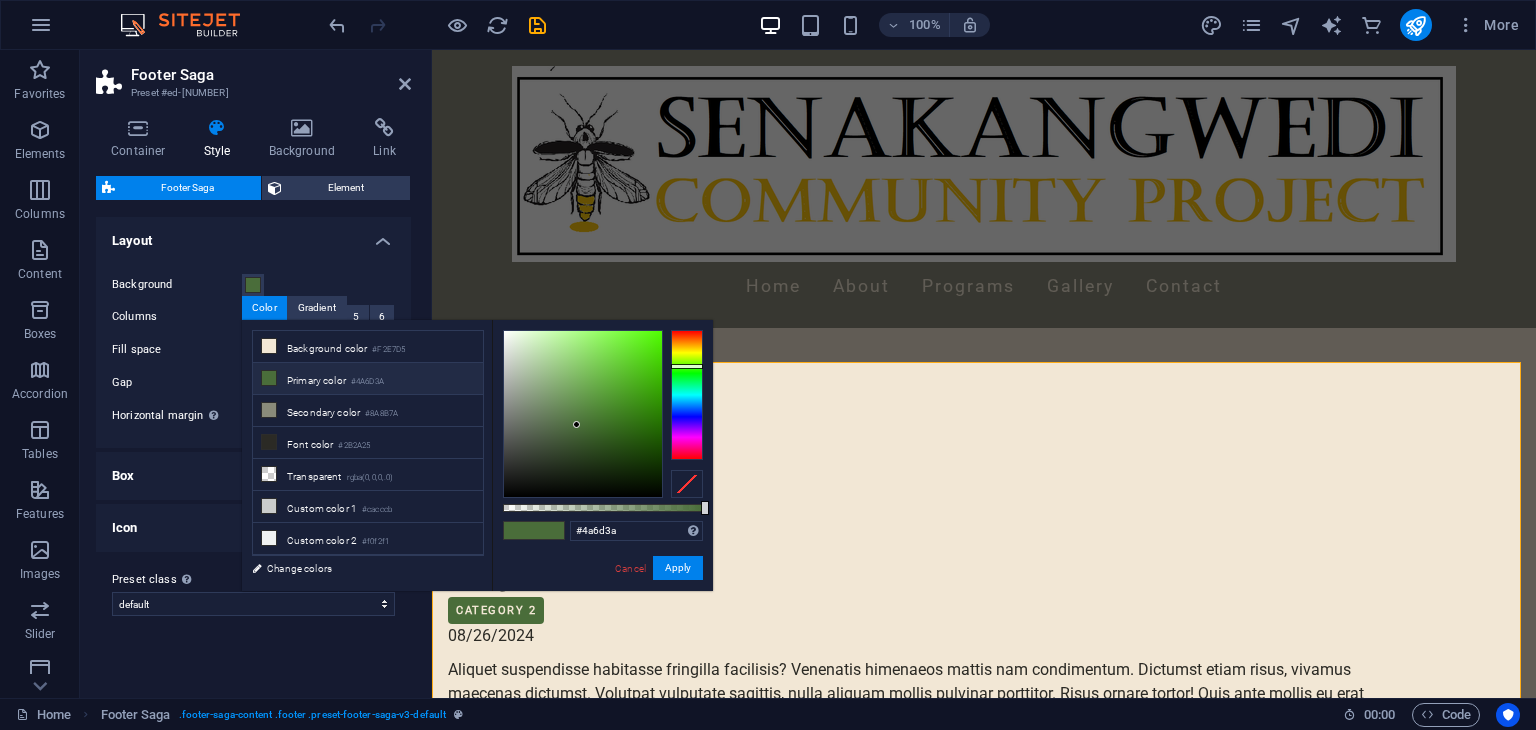 click at bounding box center (269, 378) 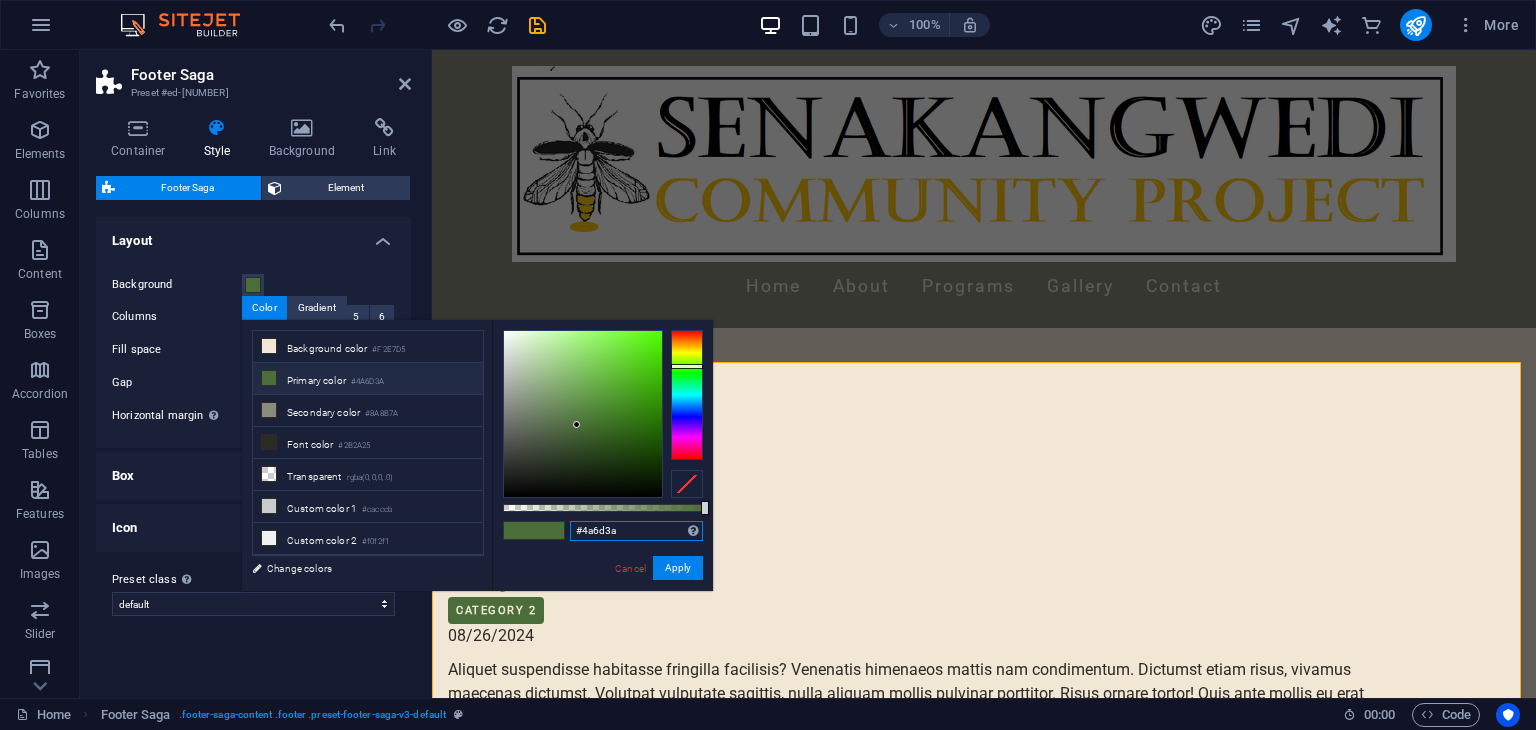 click on "#[COLOR]" at bounding box center (636, 531) 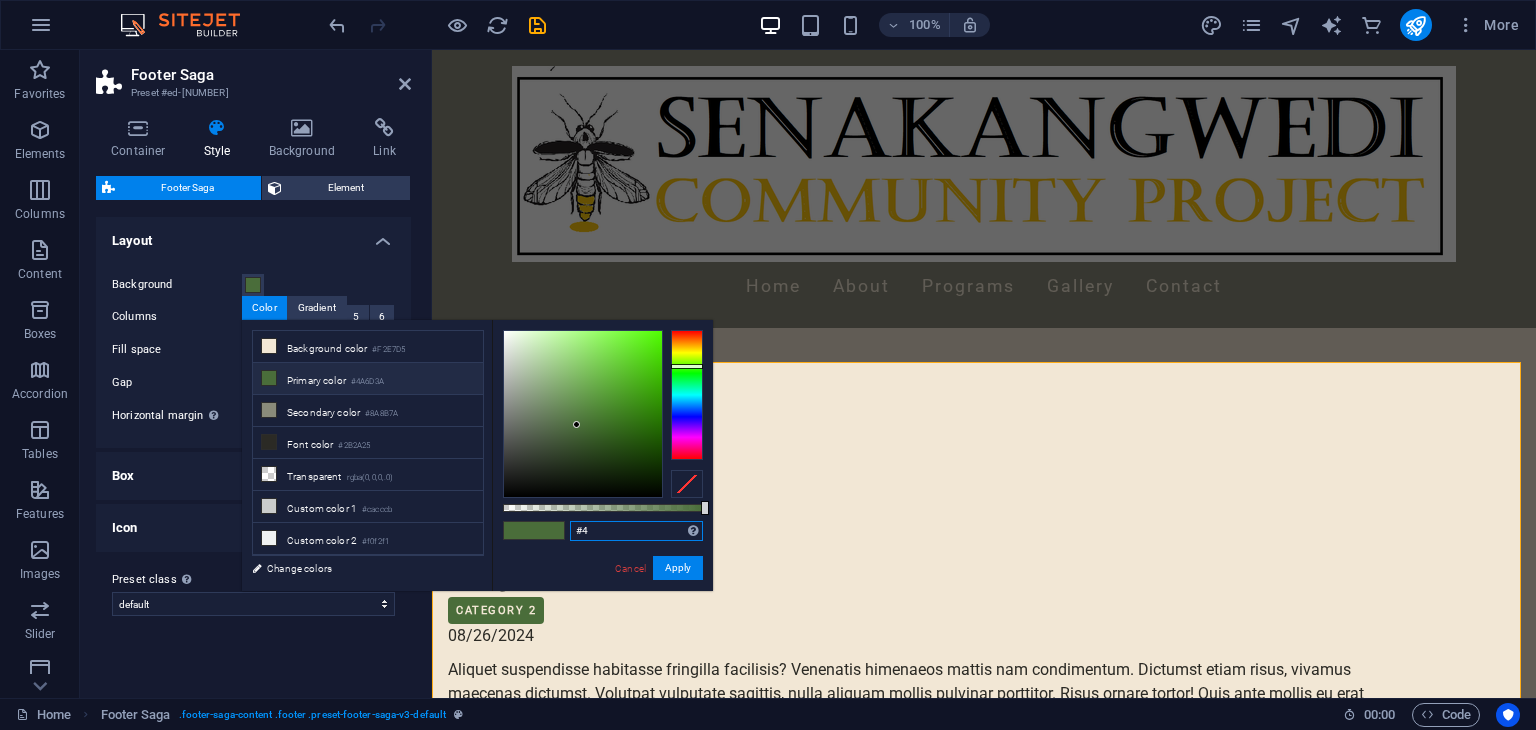 type on "#" 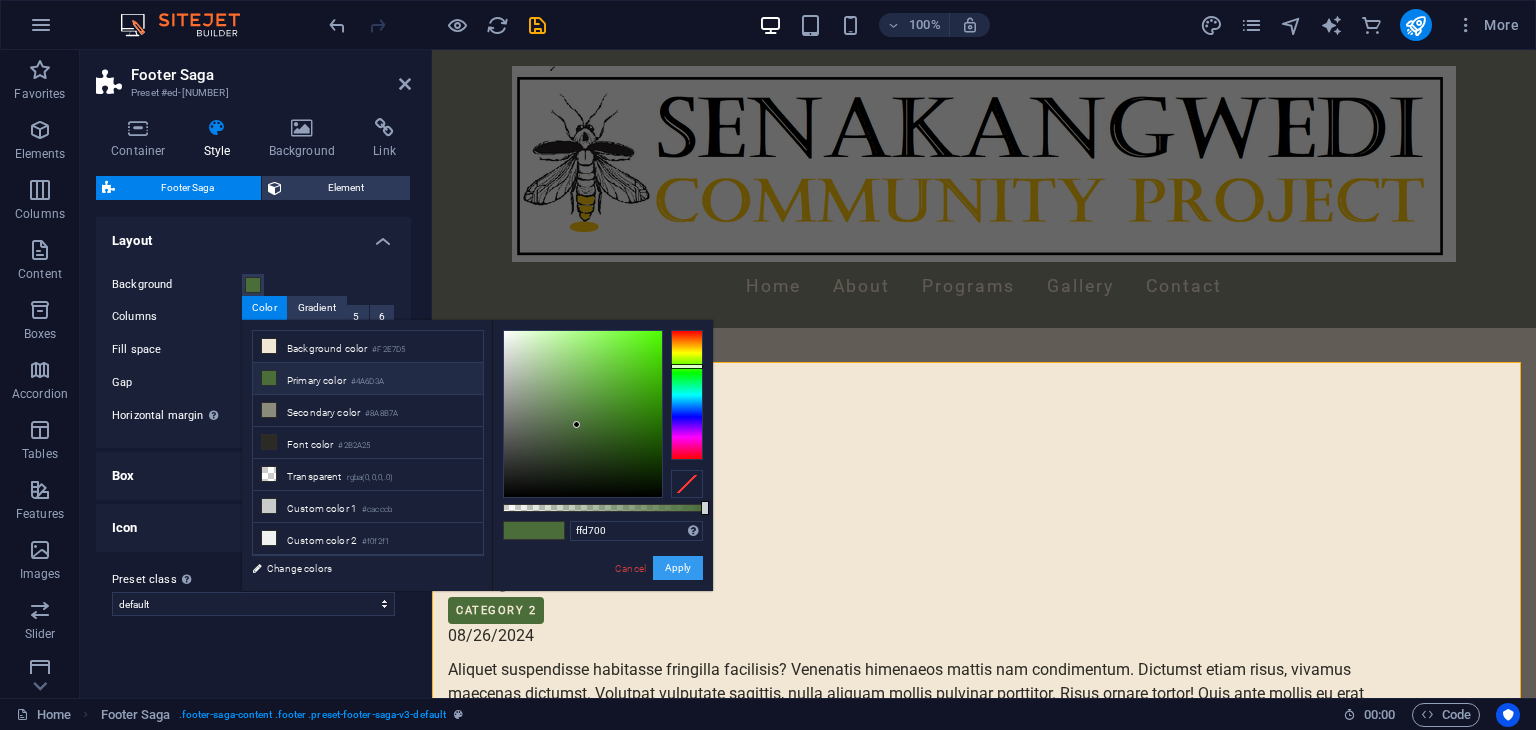 type on "#ffd700" 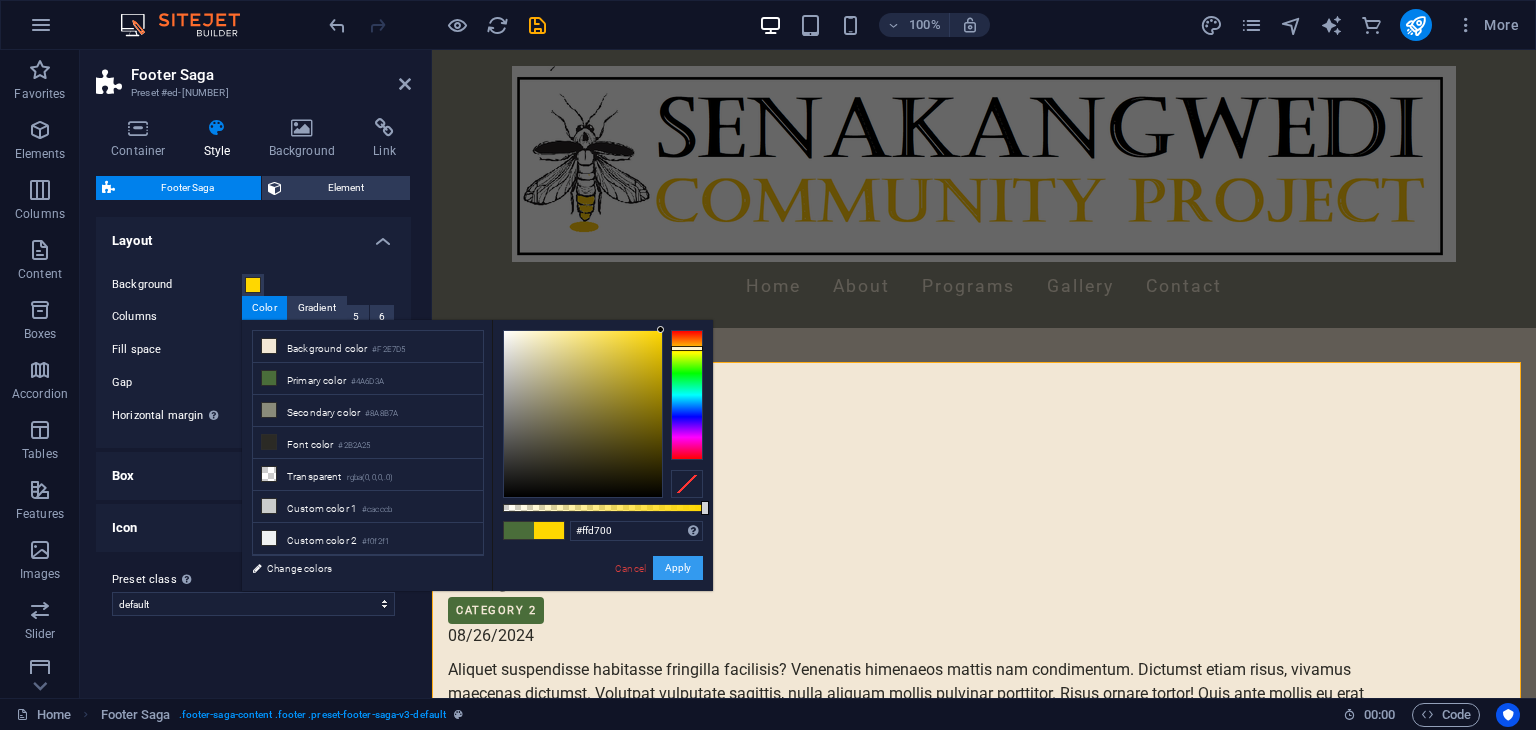 click on "Apply" at bounding box center [678, 568] 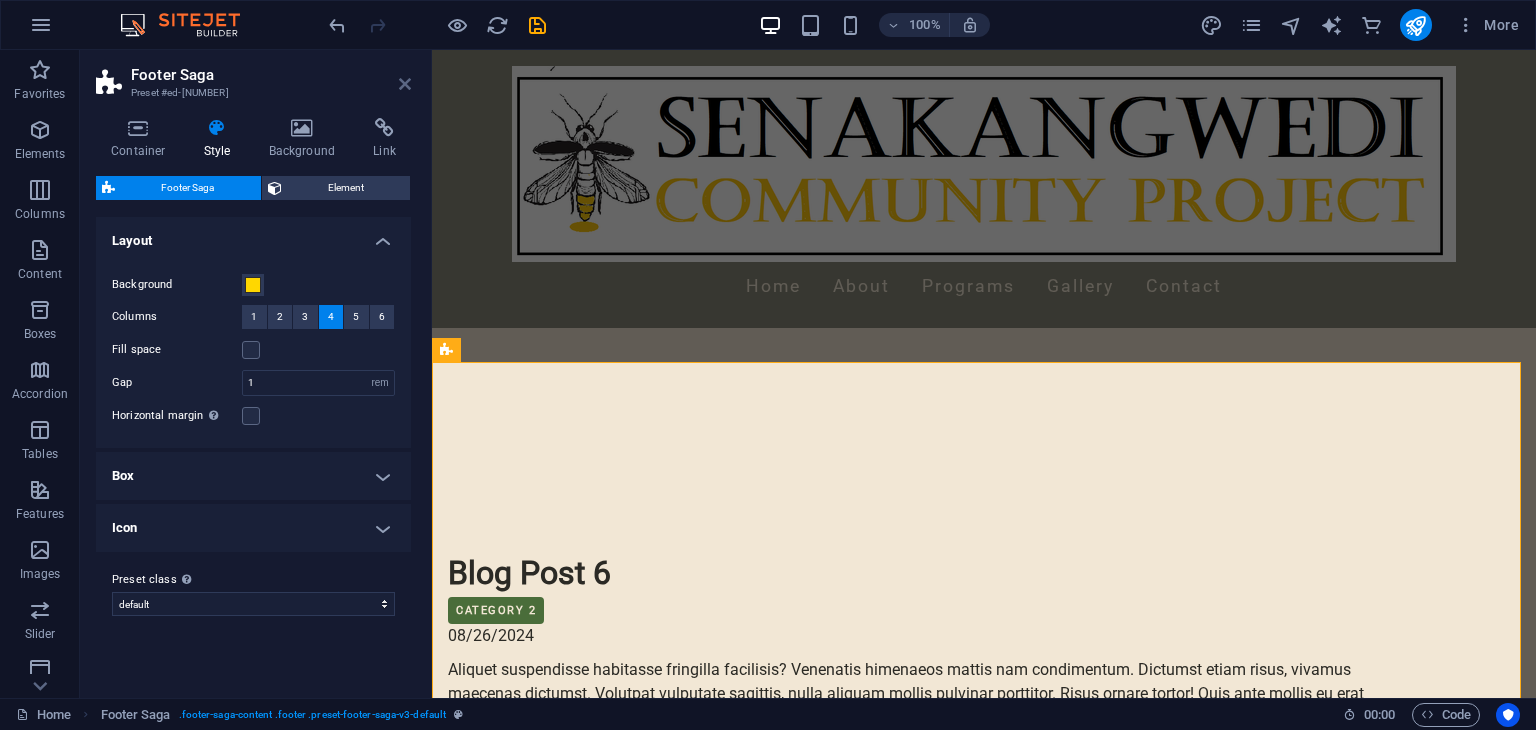click at bounding box center (405, 84) 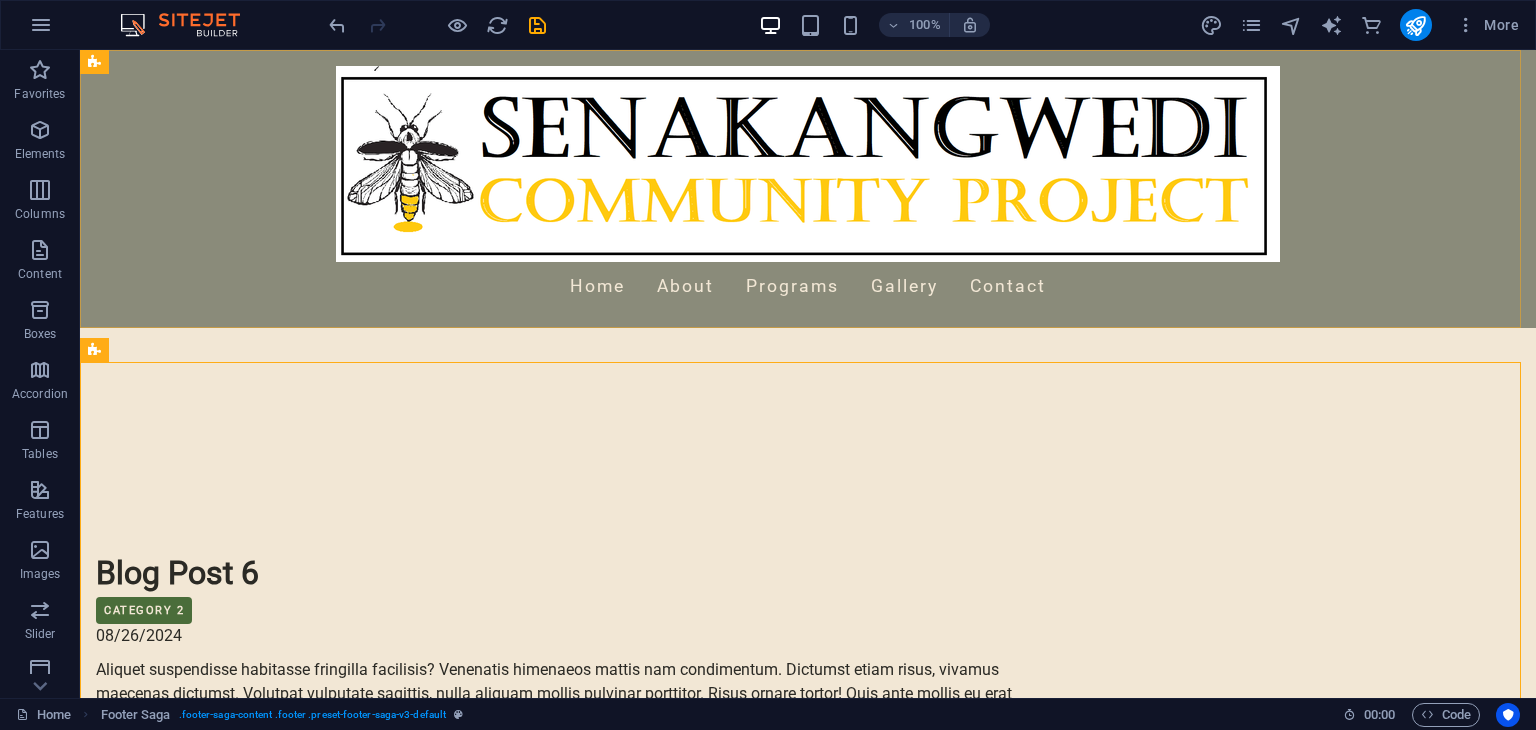 click on "Home About Programs Gallery Contact" at bounding box center [808, 189] 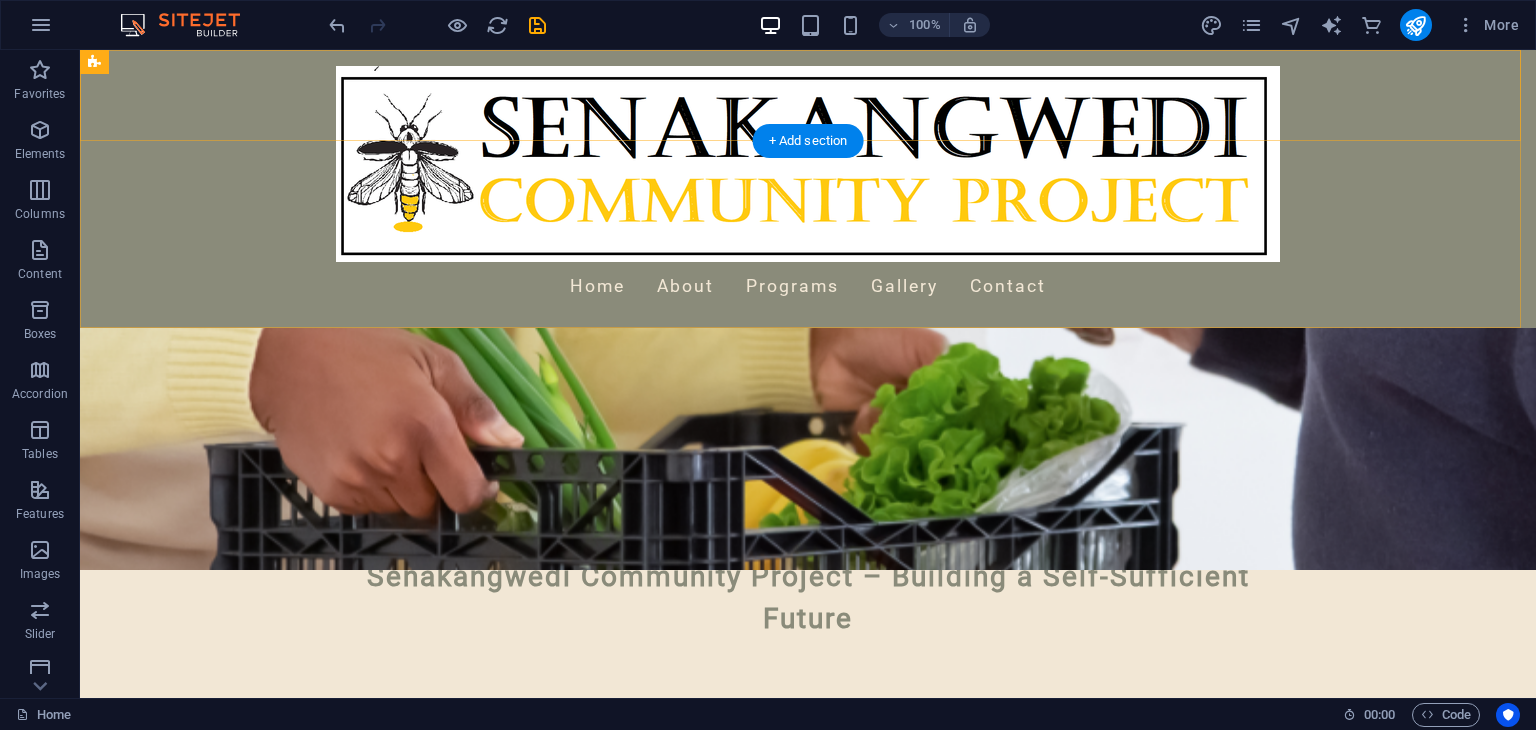 scroll, scrollTop: 663, scrollLeft: 0, axis: vertical 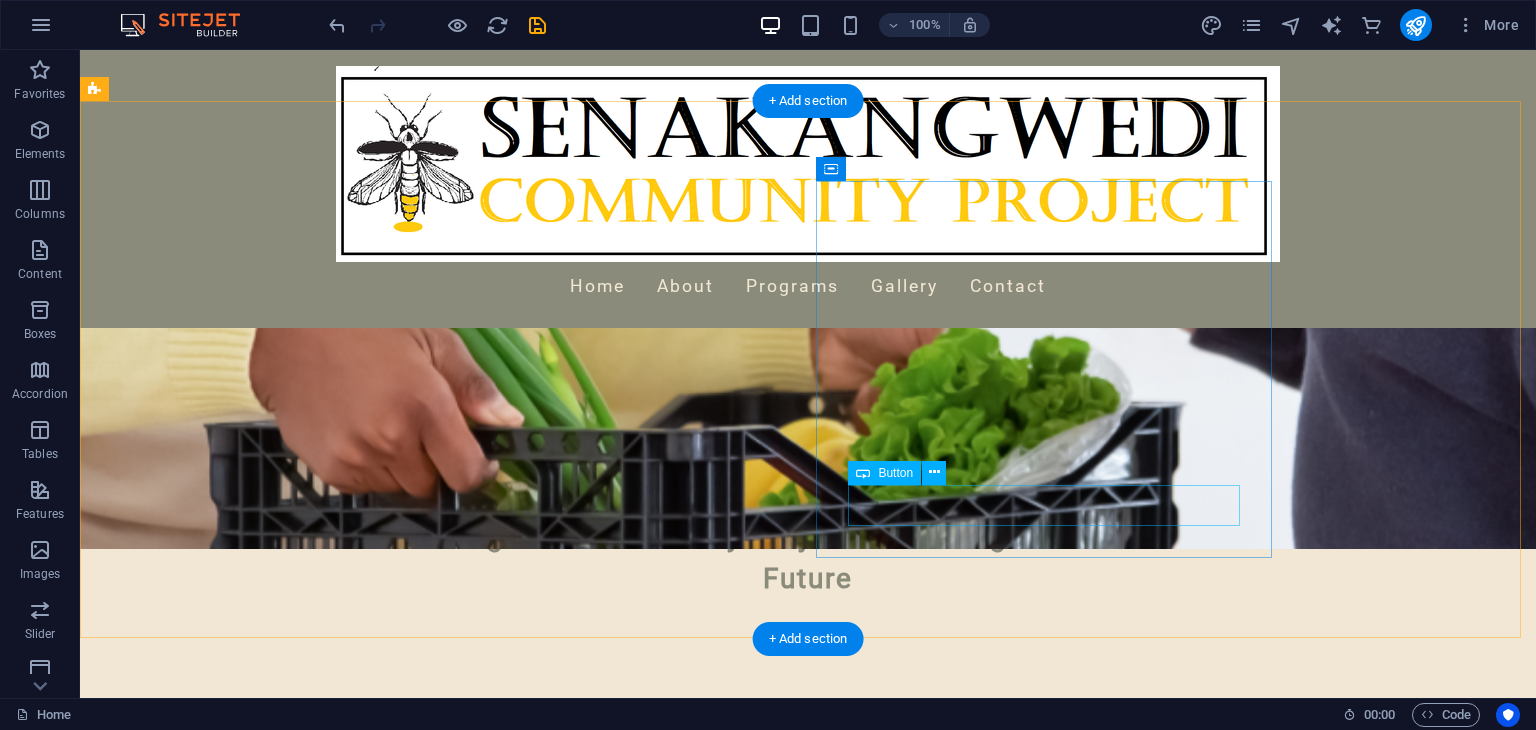 click on "Learn More" at bounding box center (568, 1587) 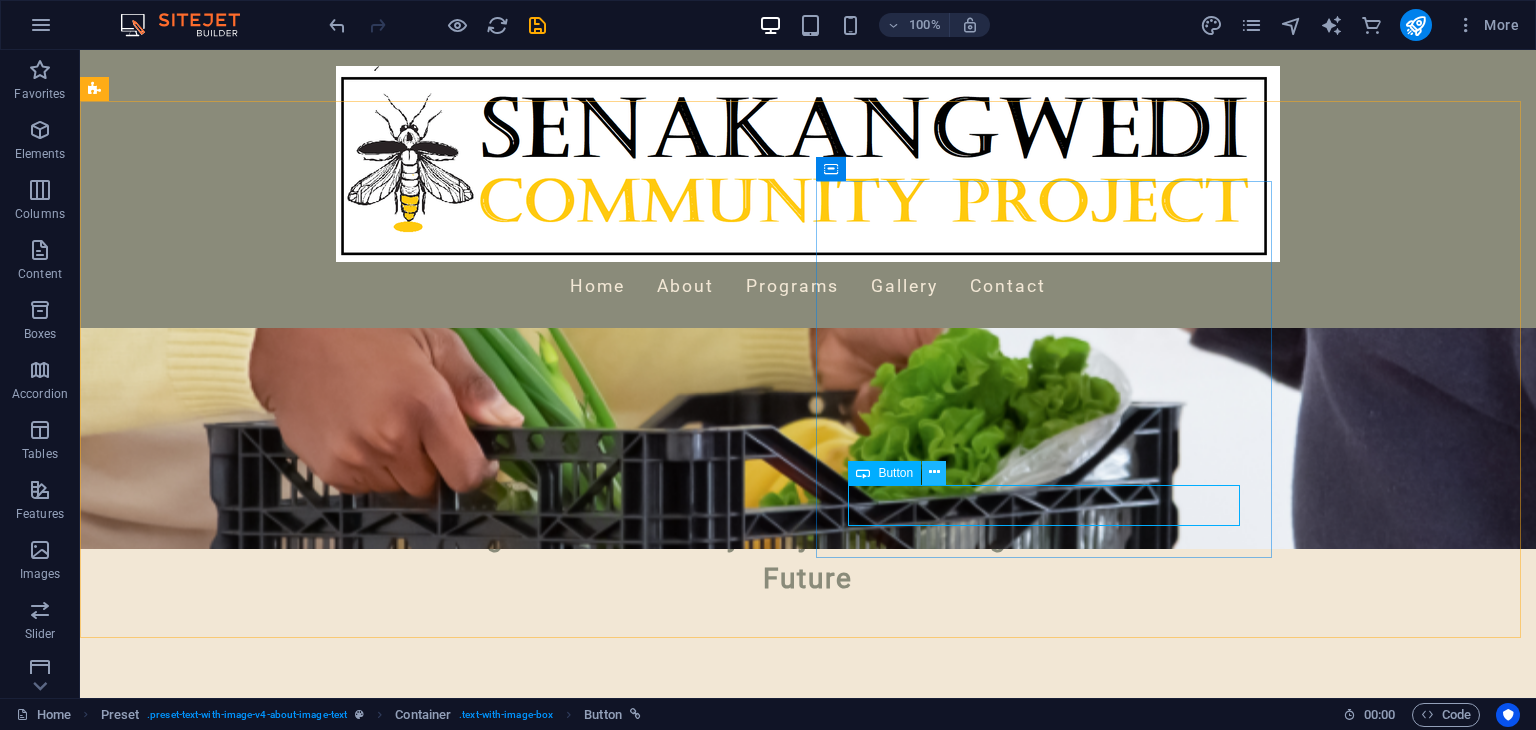 click at bounding box center [934, 472] 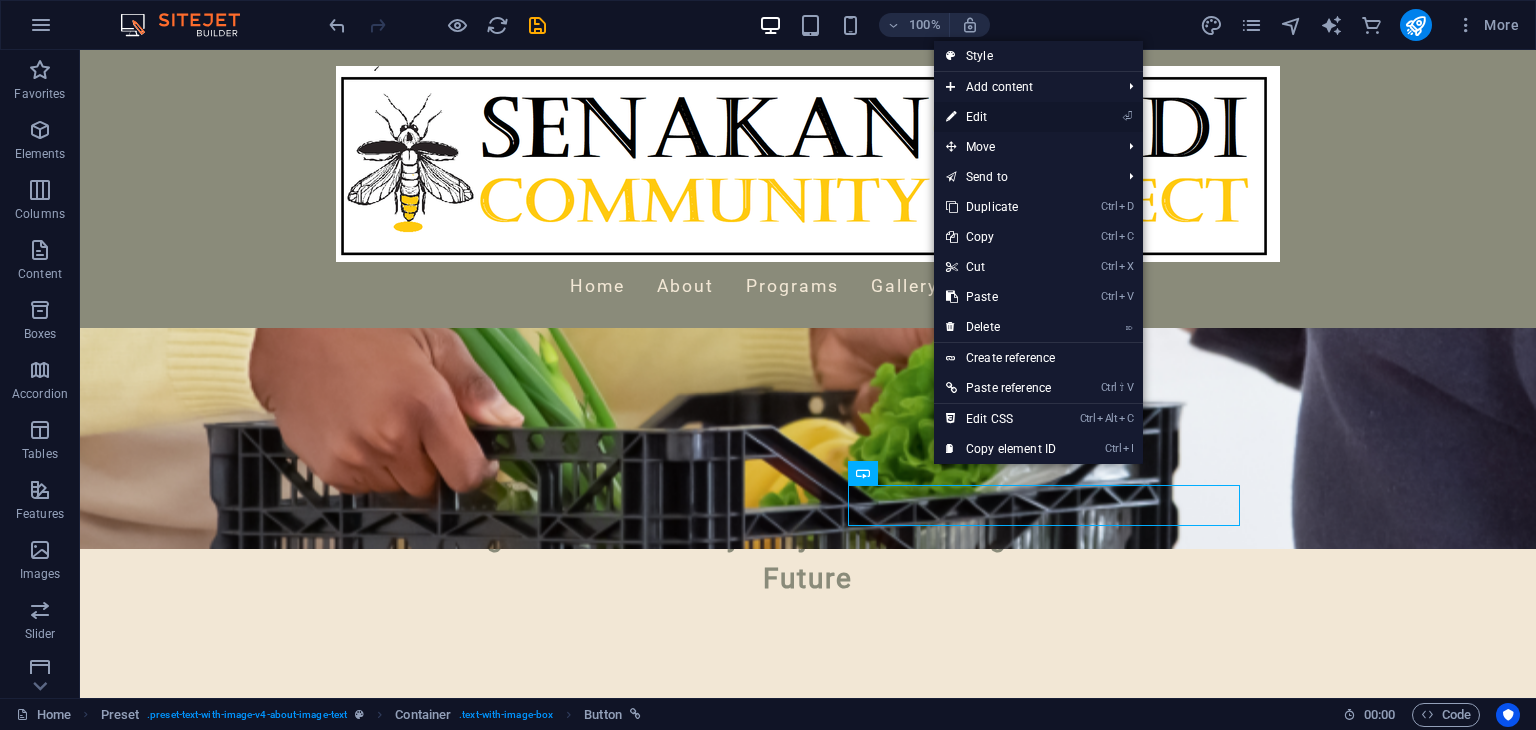 click on "⏎  Edit" at bounding box center [1001, 117] 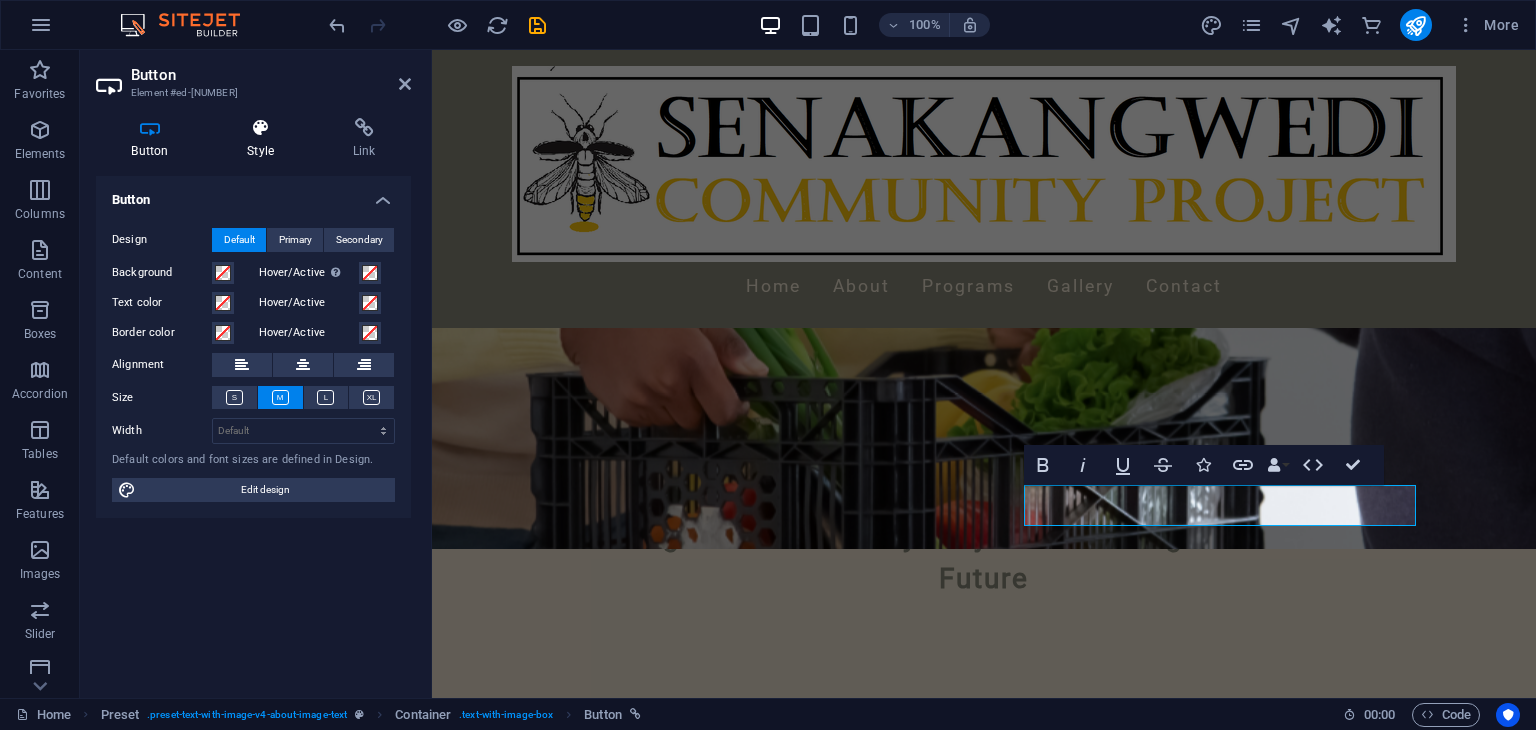 click on "Style" at bounding box center (265, 139) 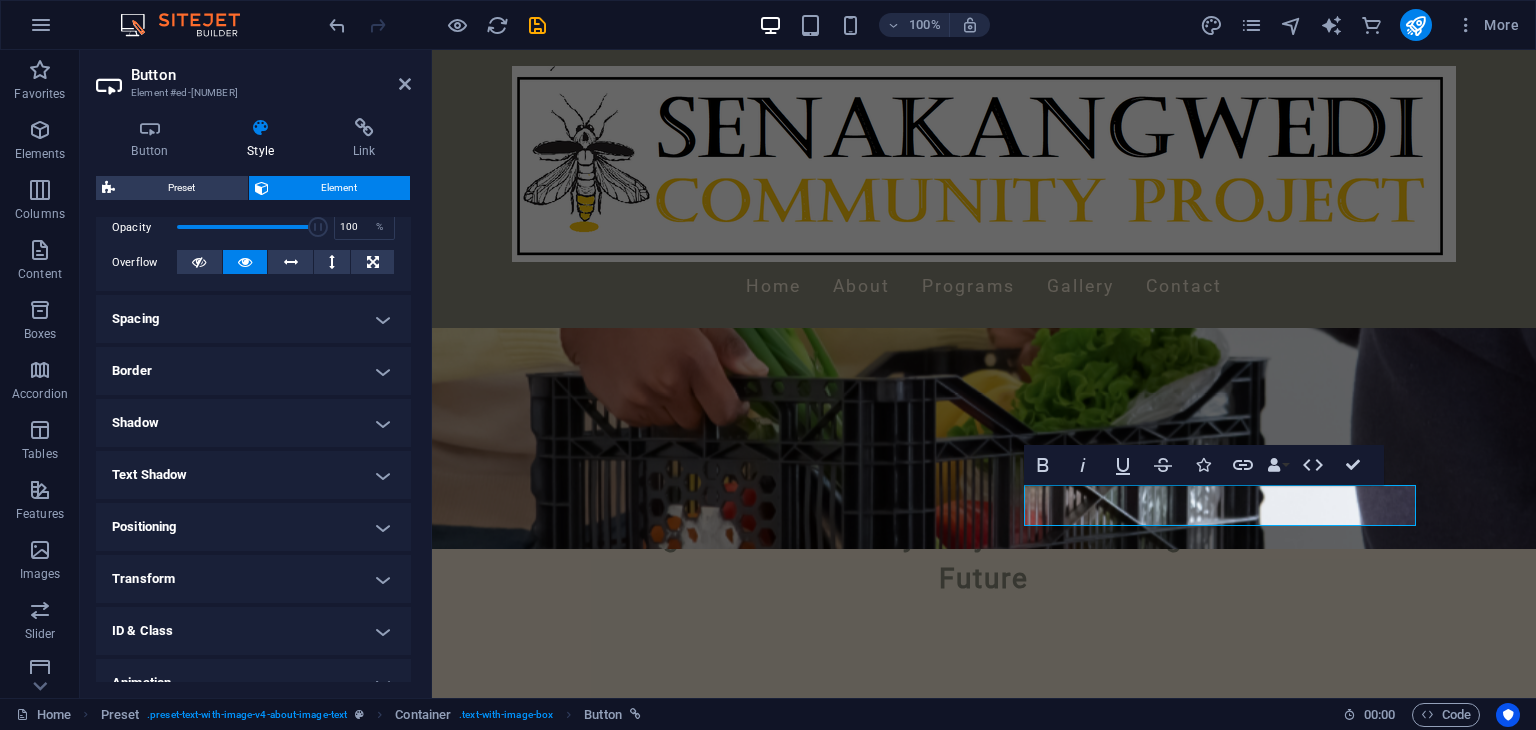 scroll, scrollTop: 380, scrollLeft: 0, axis: vertical 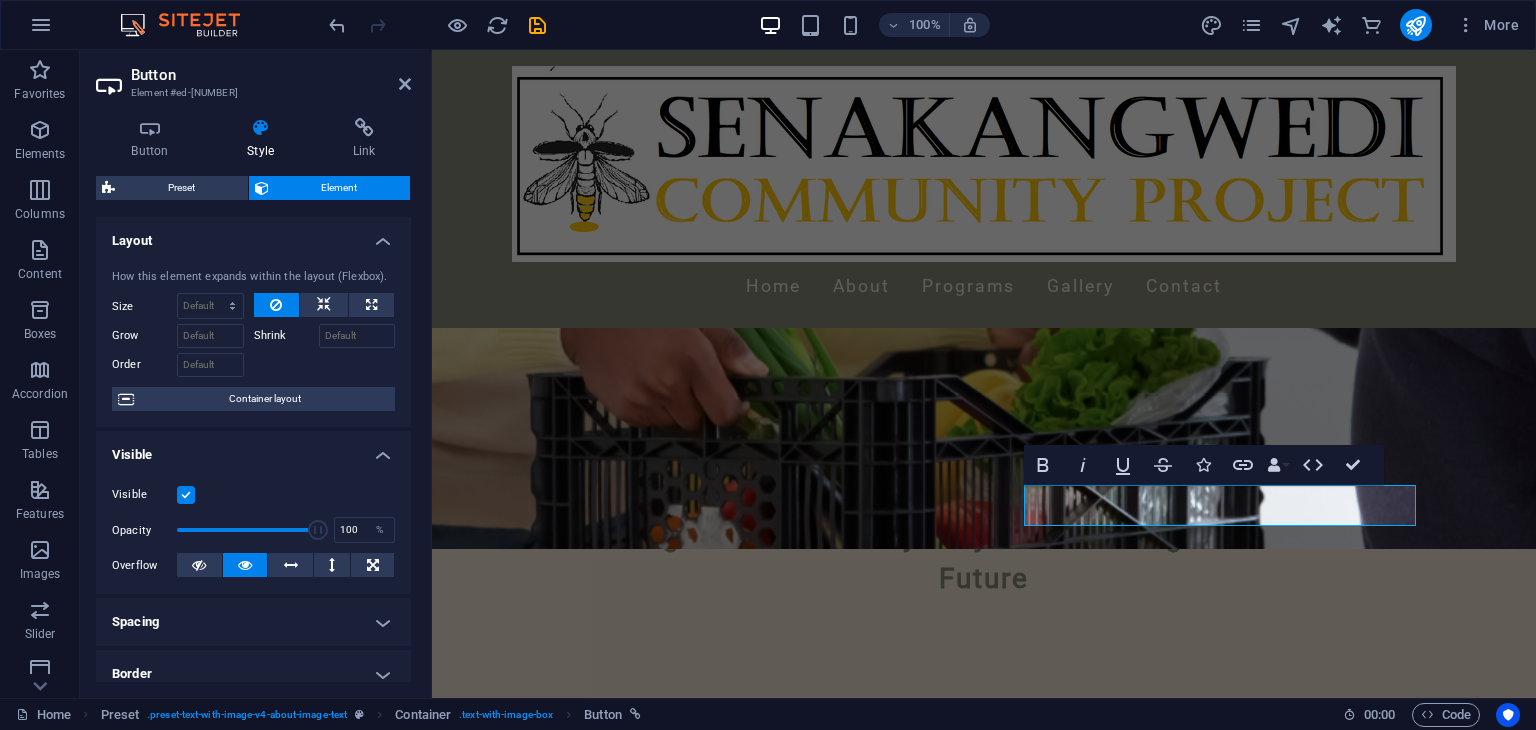 drag, startPoint x: 409, startPoint y: 601, endPoint x: 16, endPoint y: 249, distance: 527.5917 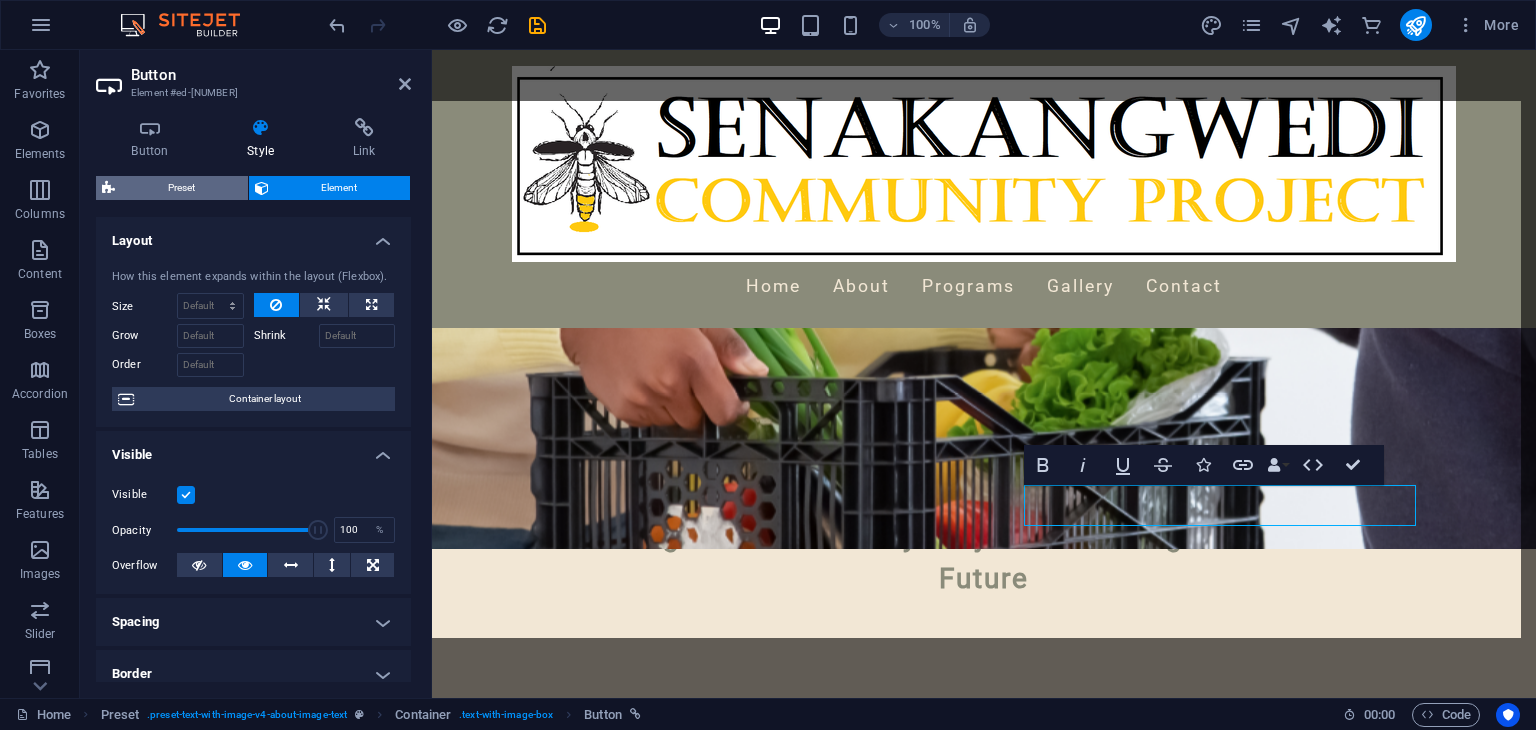 click on "Preset" at bounding box center [181, 188] 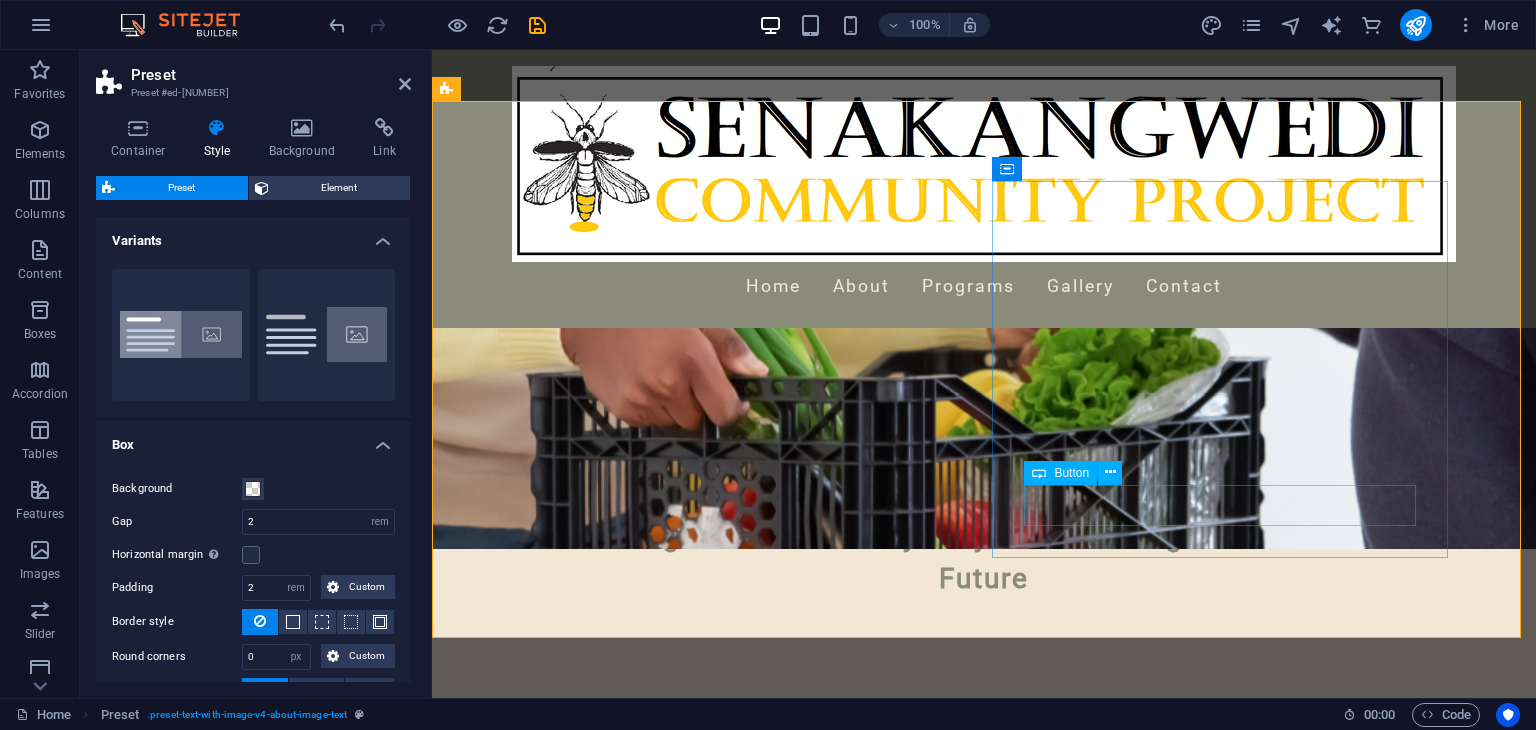 click on "Learn More" at bounding box center (920, 1587) 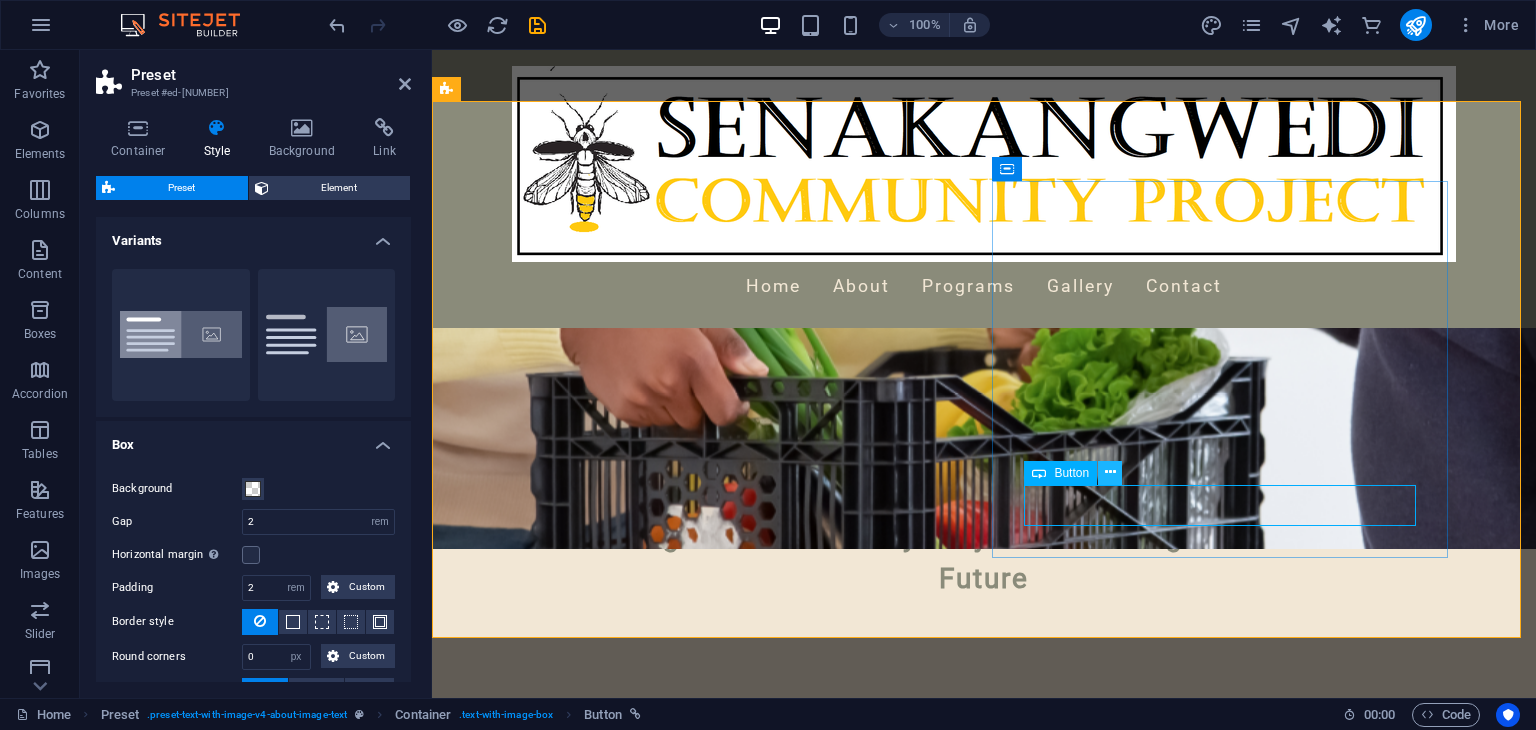 click at bounding box center (1110, 472) 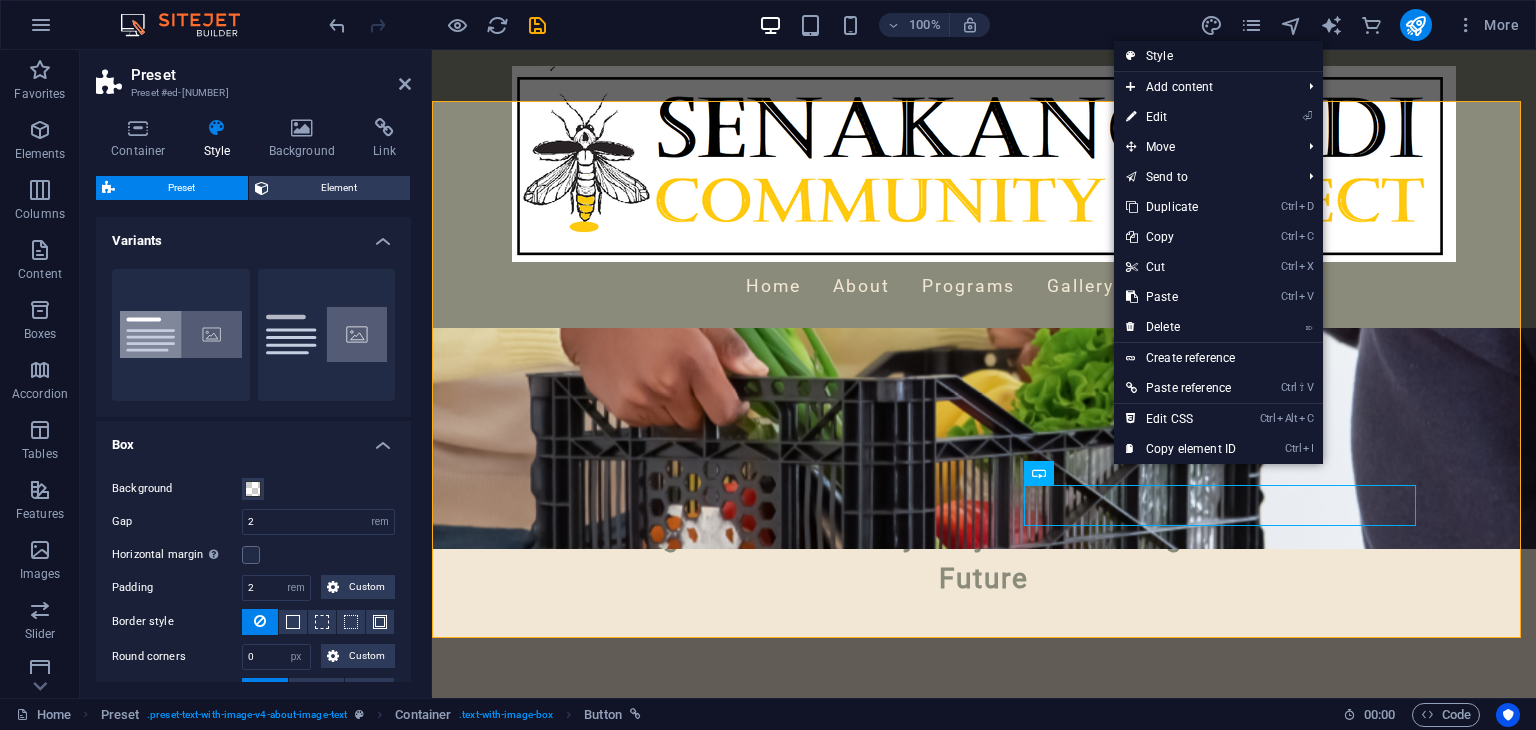 click on "Style" at bounding box center [1218, 56] 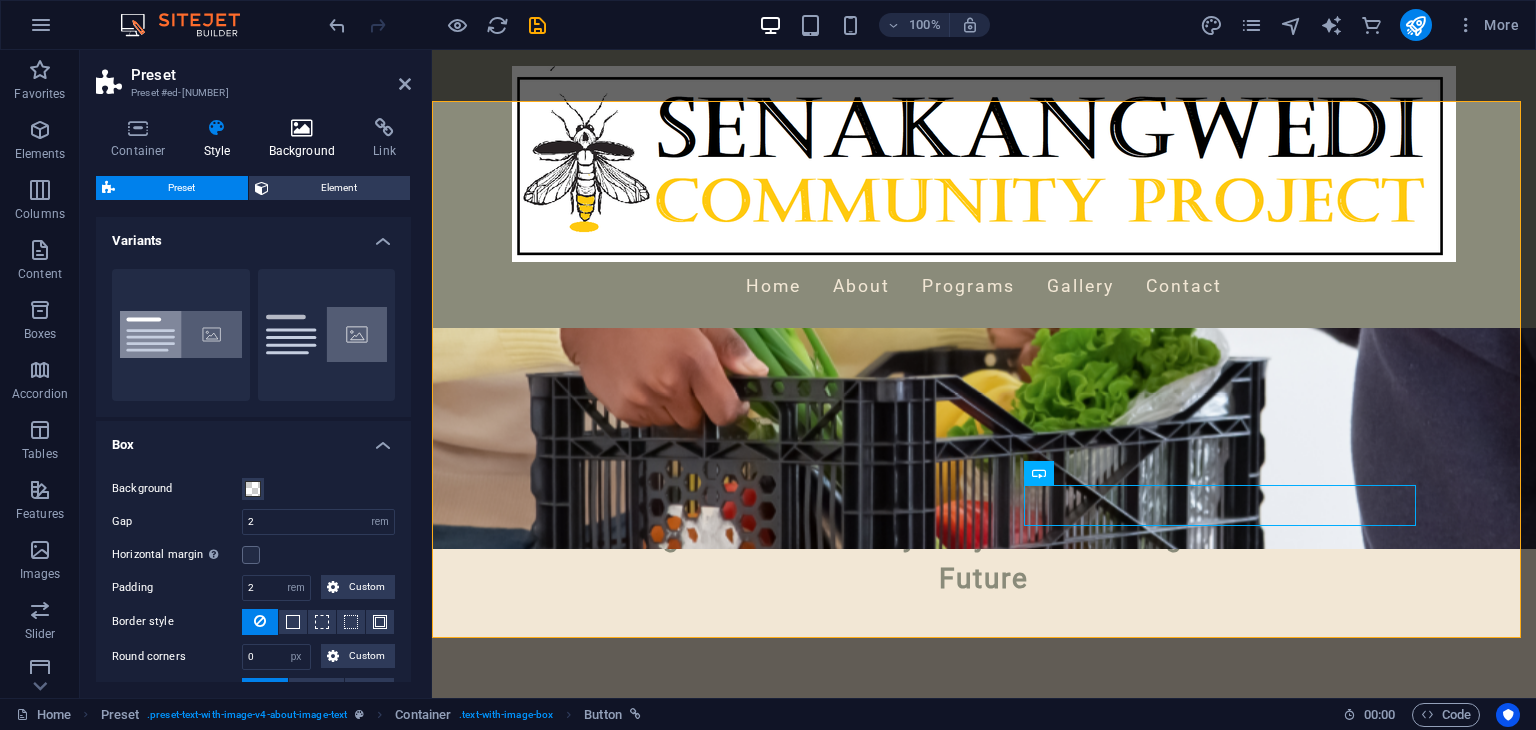 click on "Background" at bounding box center [306, 139] 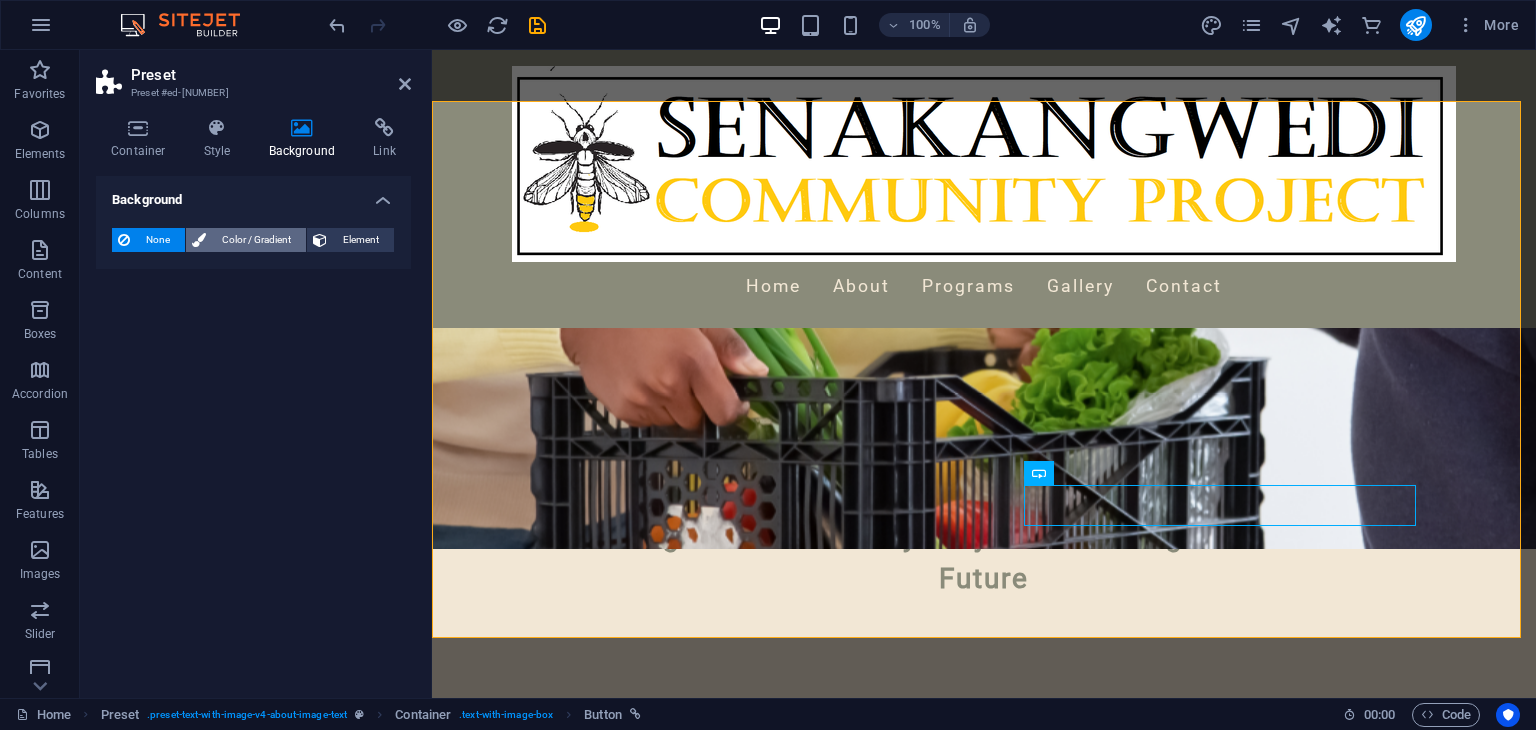 click on "Color / Gradient" at bounding box center [256, 240] 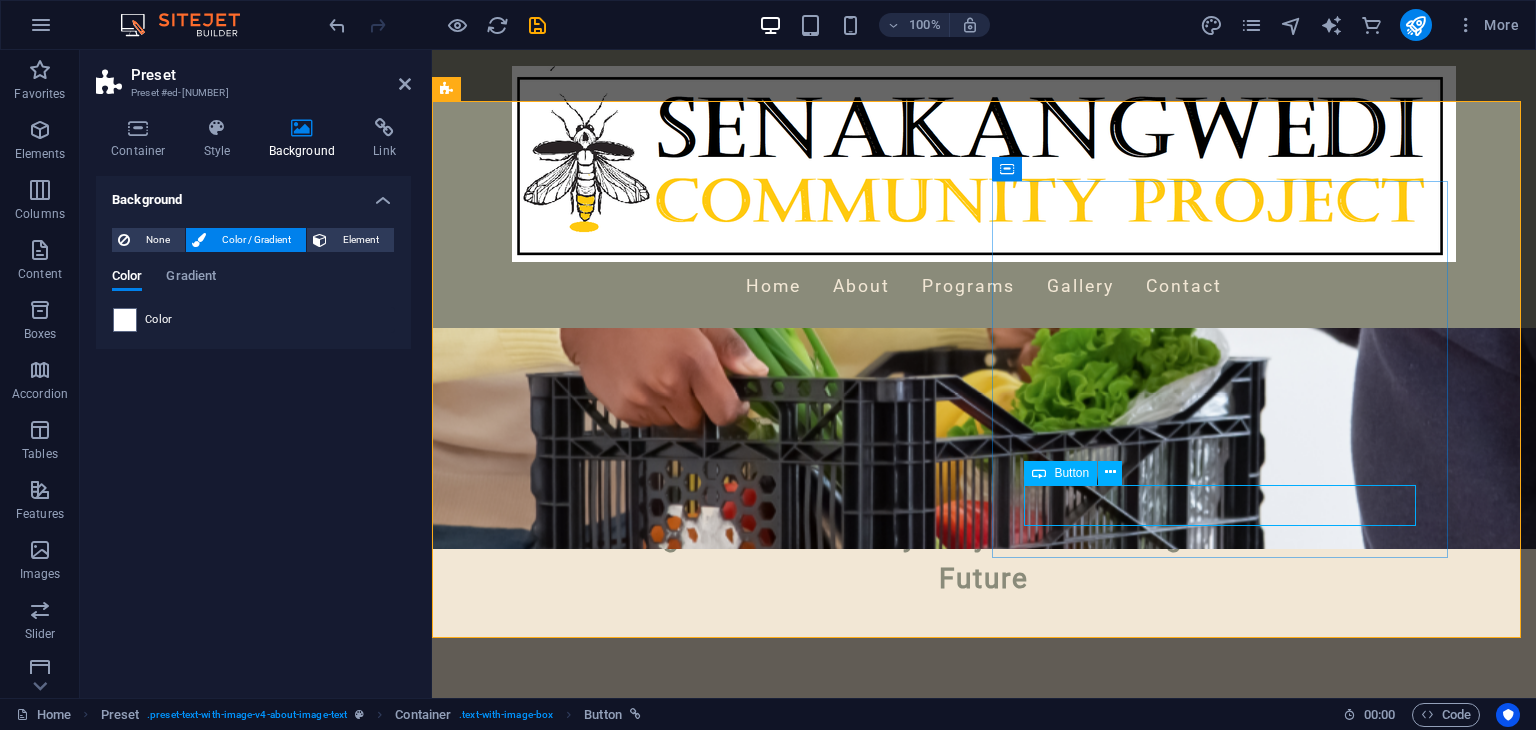 click on "Learn More" at bounding box center (920, 1587) 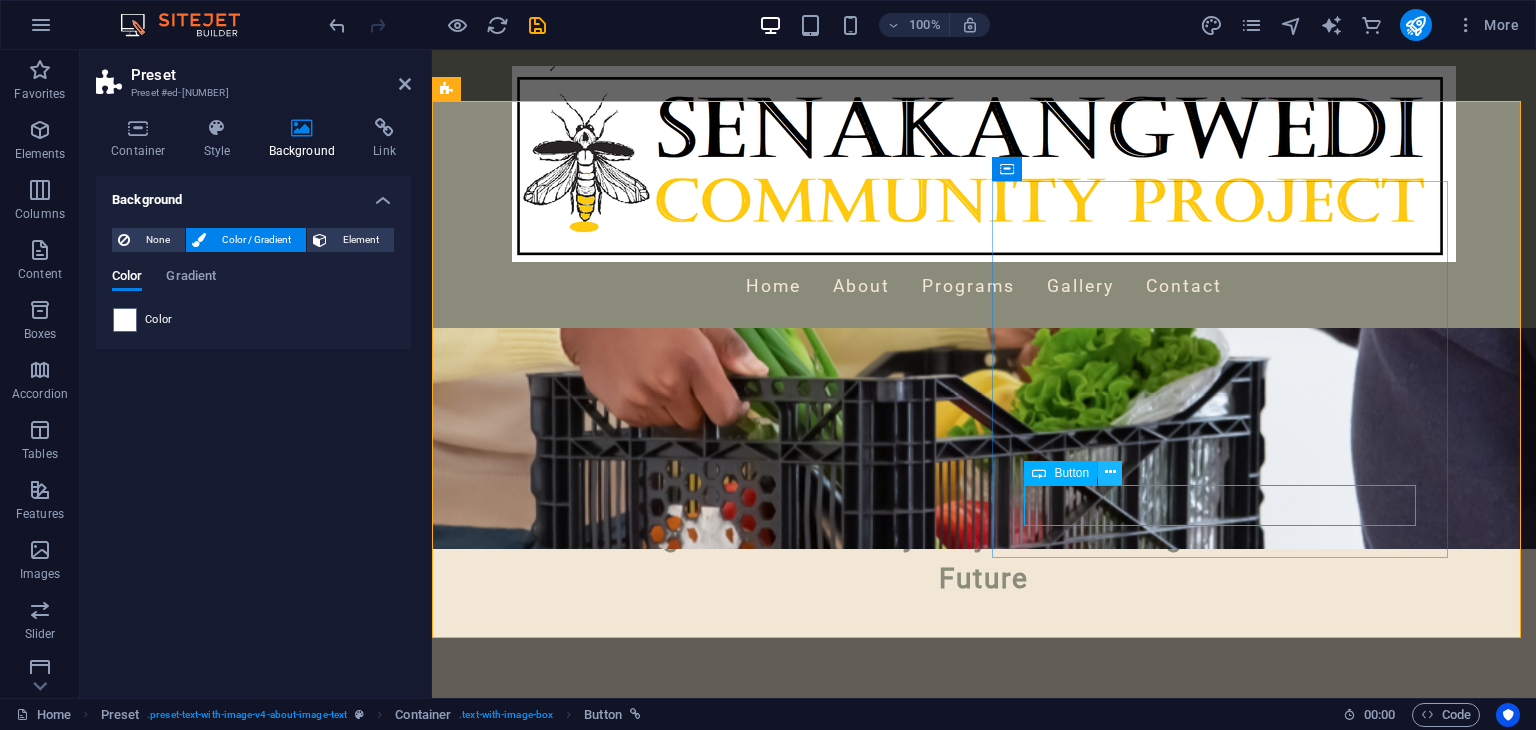 click at bounding box center [1110, 472] 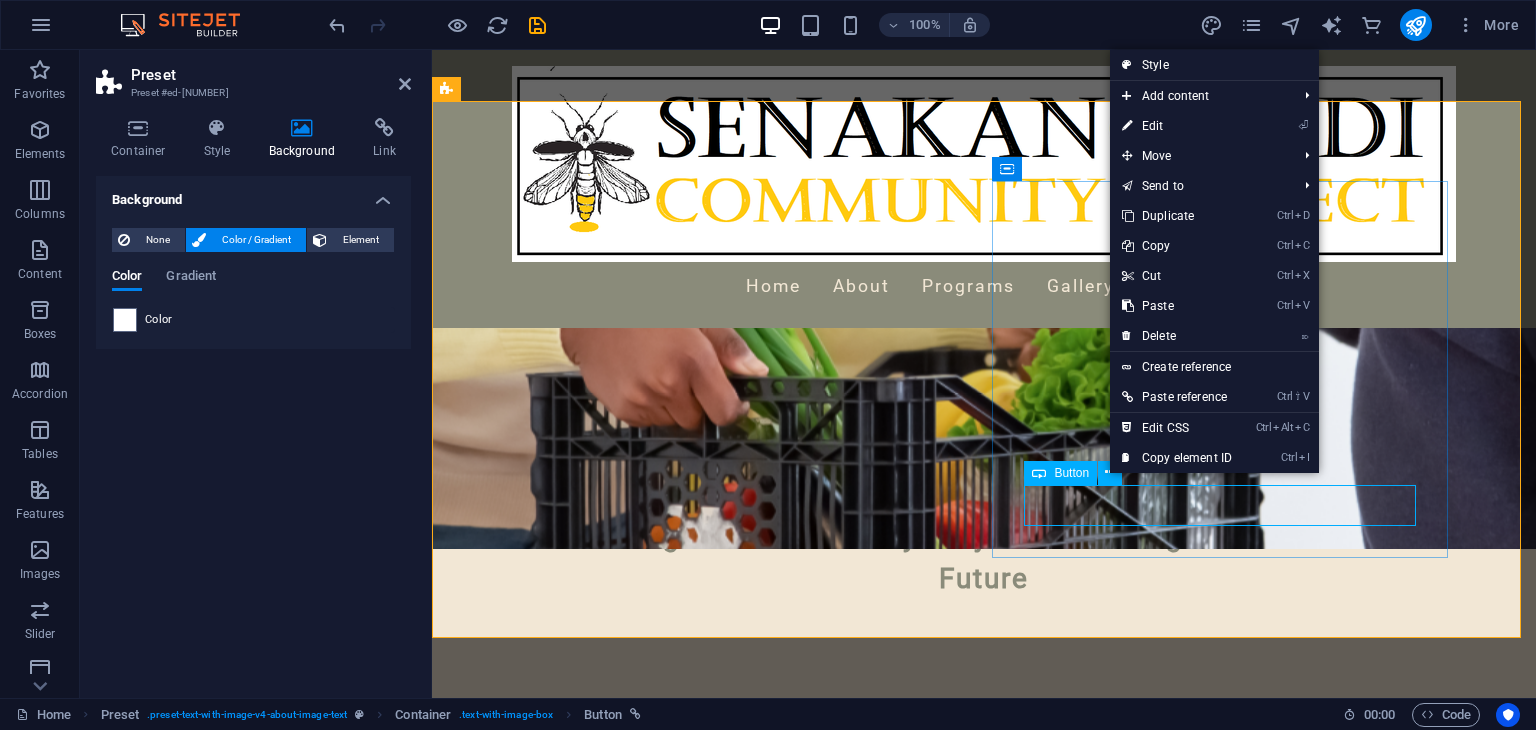 click on "Button" at bounding box center (1060, 473) 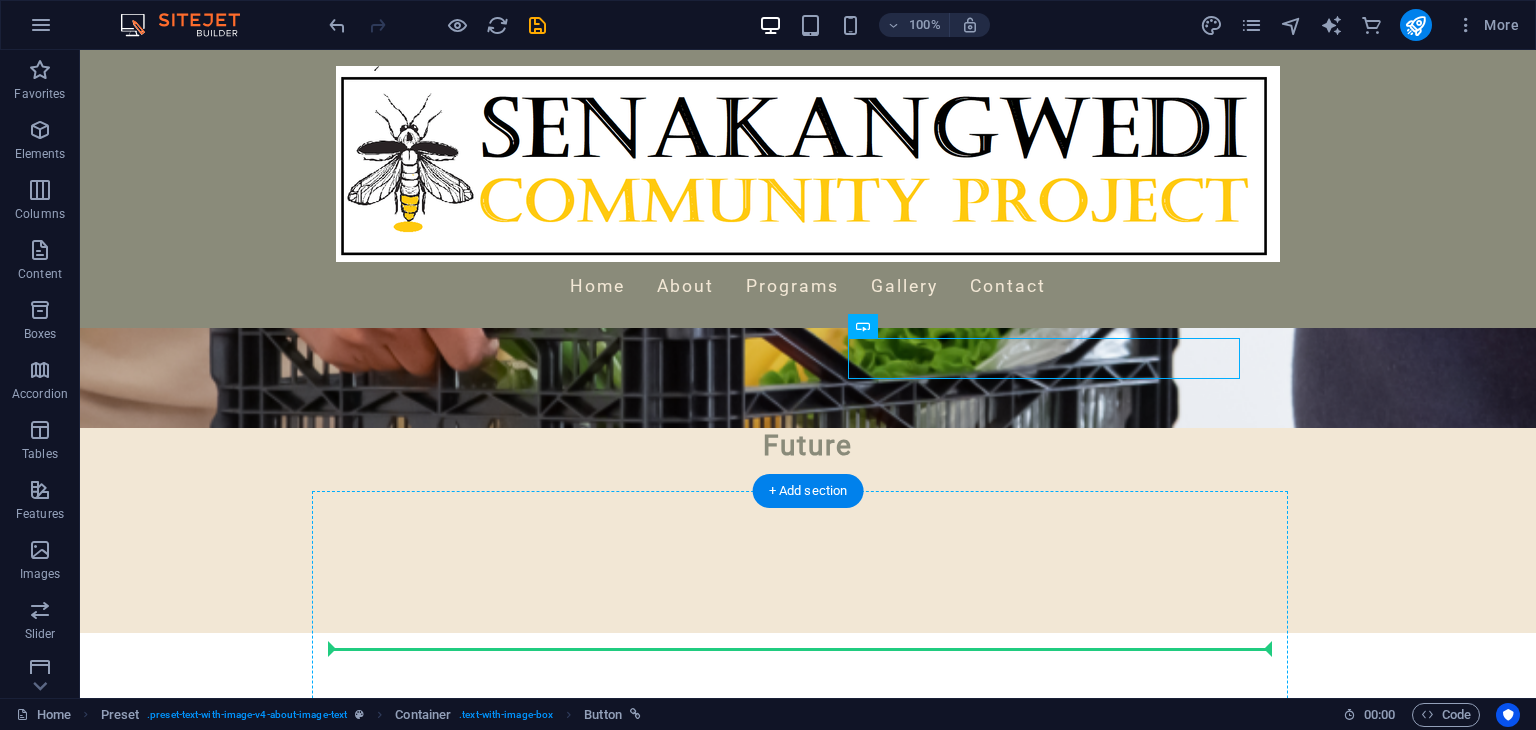 scroll, scrollTop: 821, scrollLeft: 0, axis: vertical 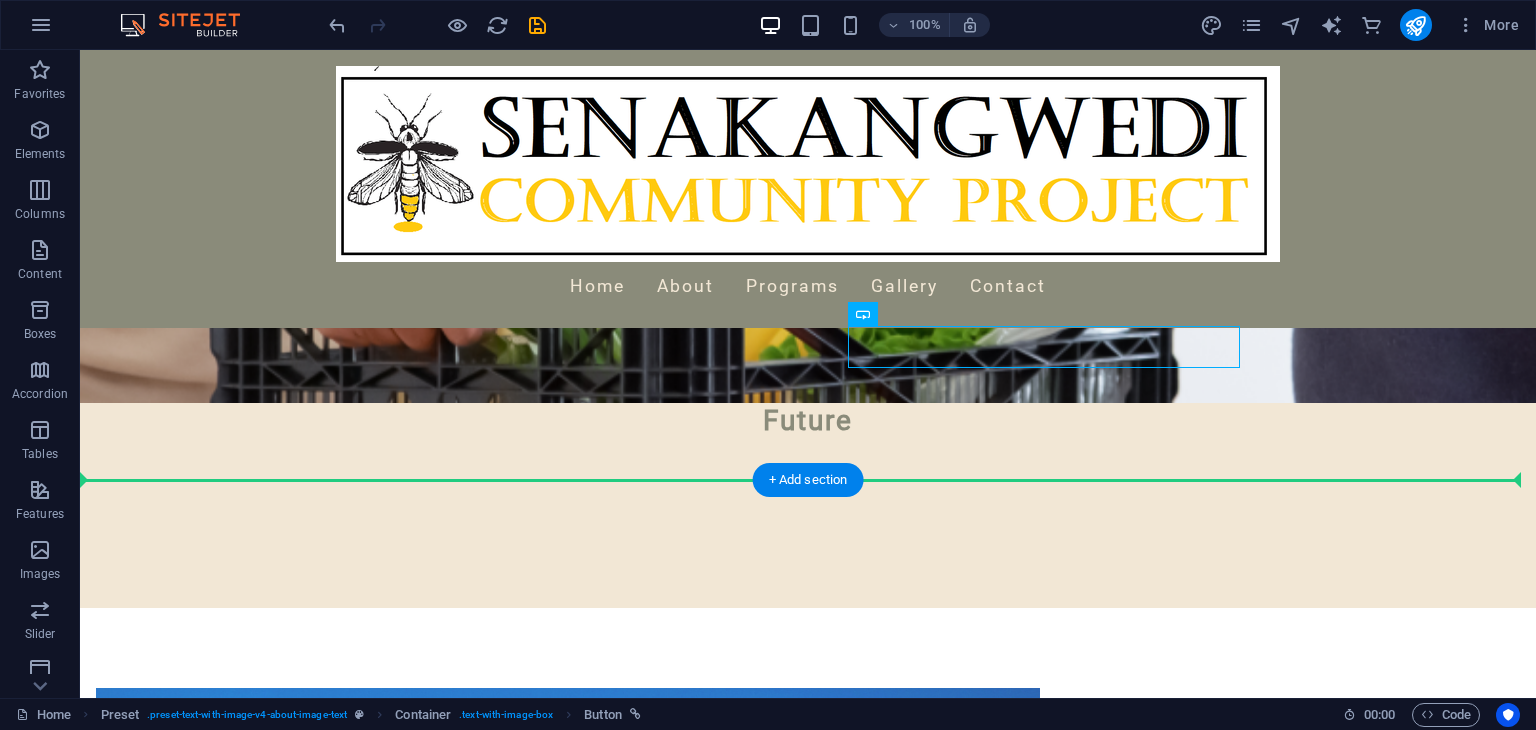drag, startPoint x: 1152, startPoint y: 517, endPoint x: 963, endPoint y: 454, distance: 199.2235 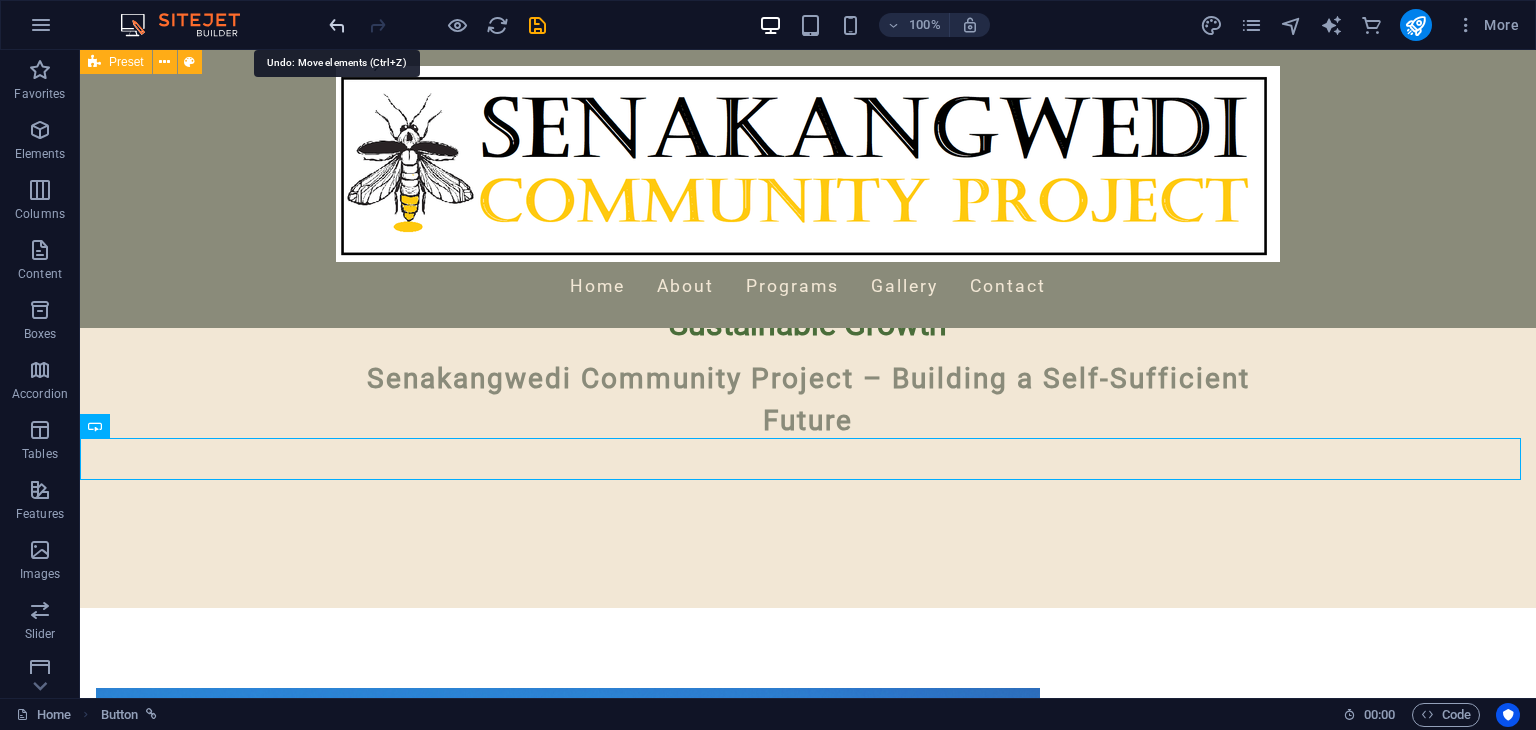 click at bounding box center [337, 25] 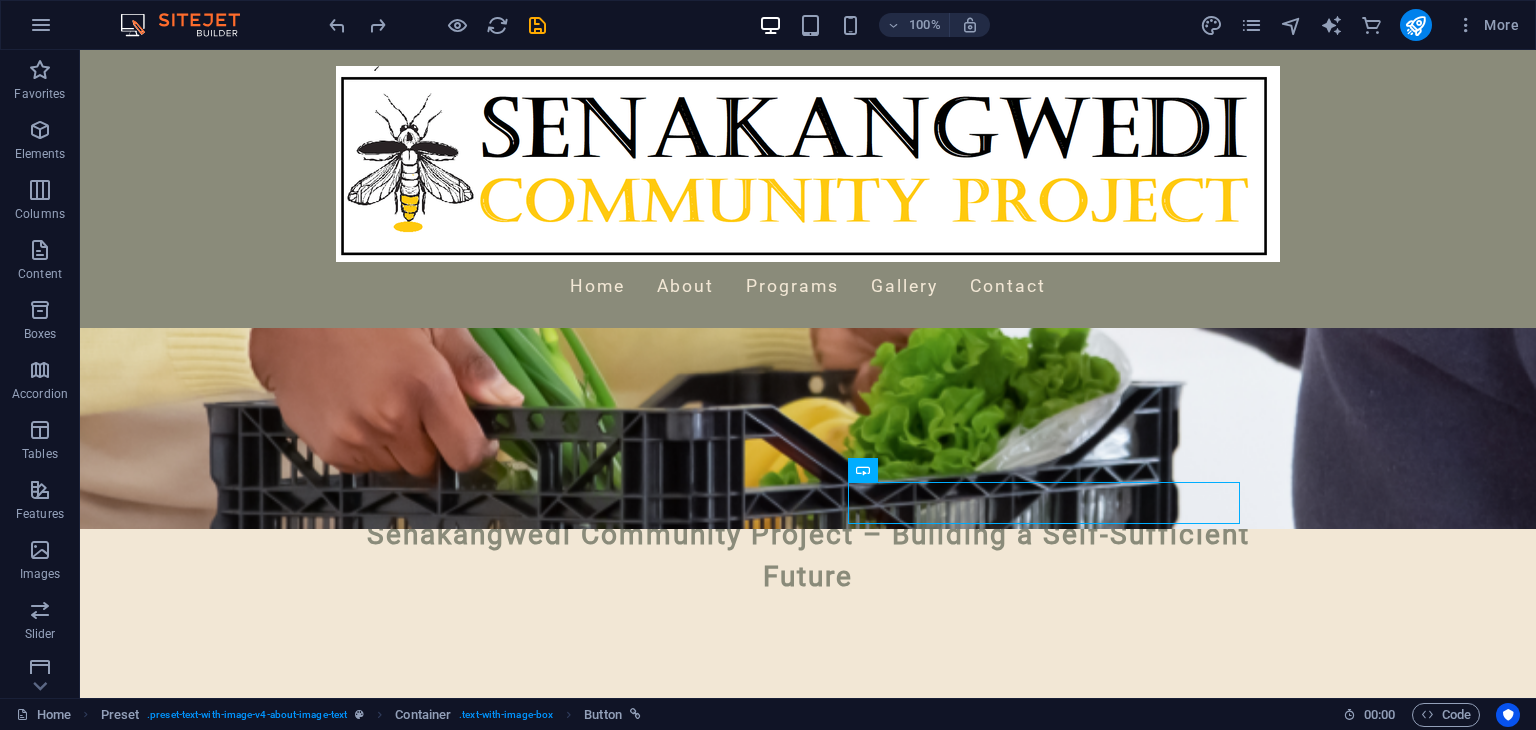 scroll, scrollTop: 638, scrollLeft: 0, axis: vertical 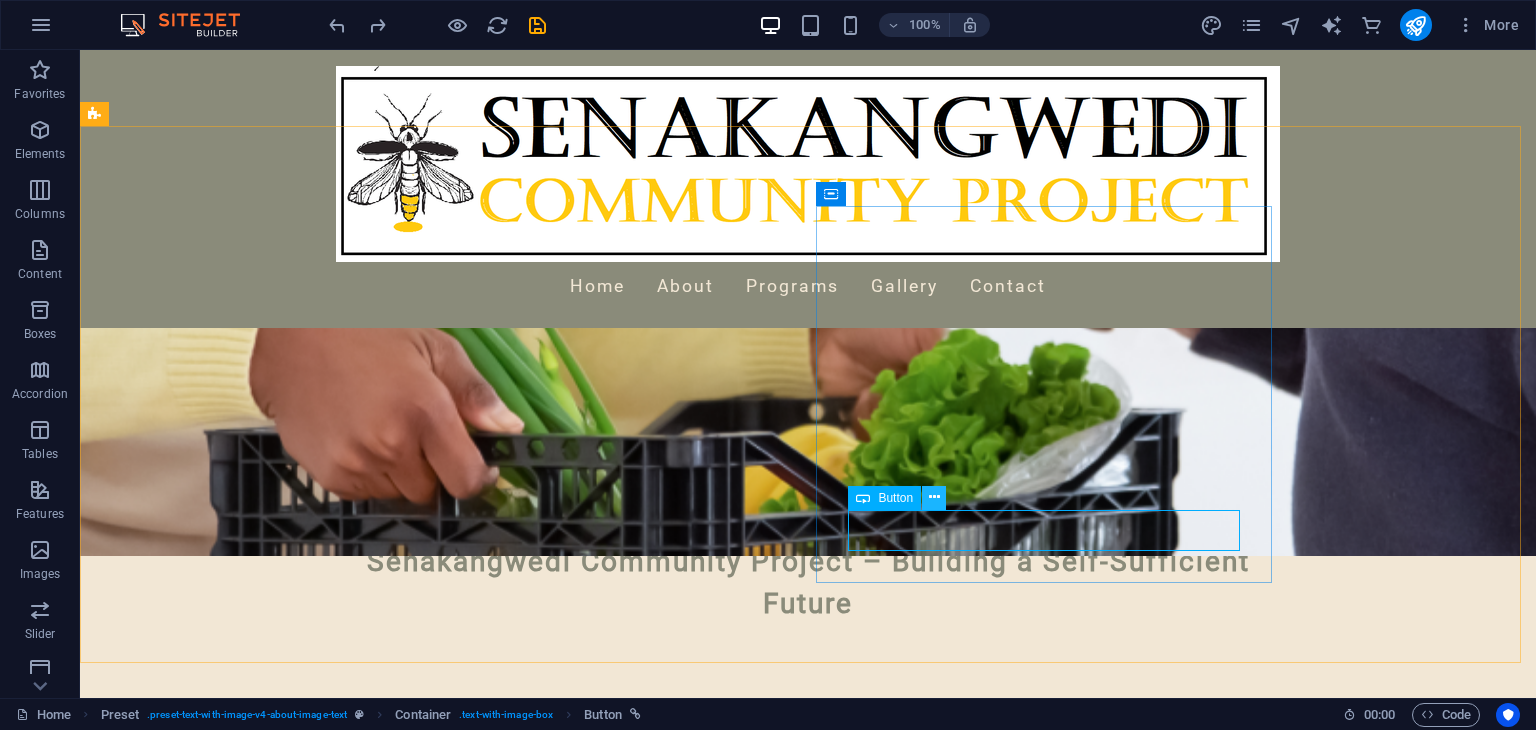 click at bounding box center [934, 497] 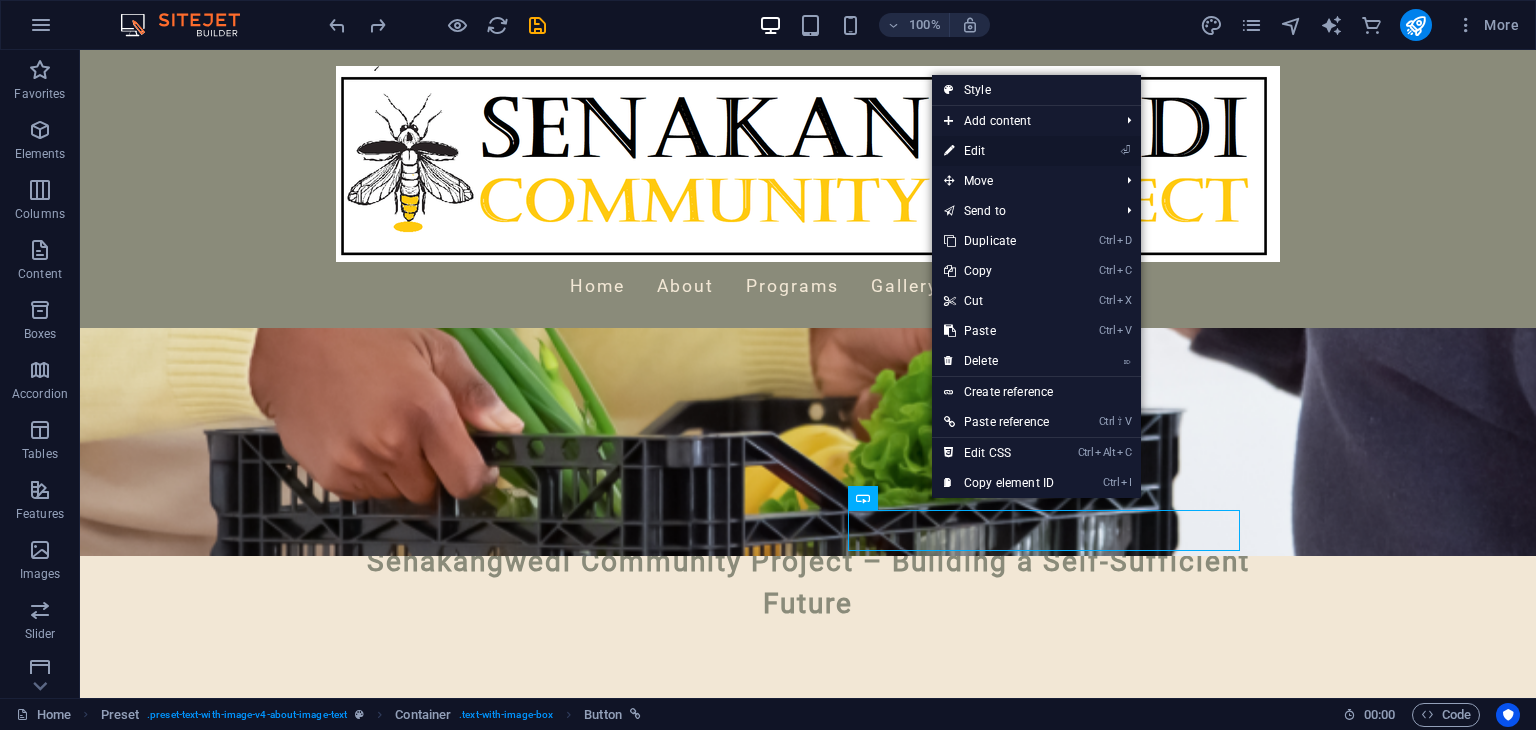 click on "⏎  Edit" at bounding box center (999, 151) 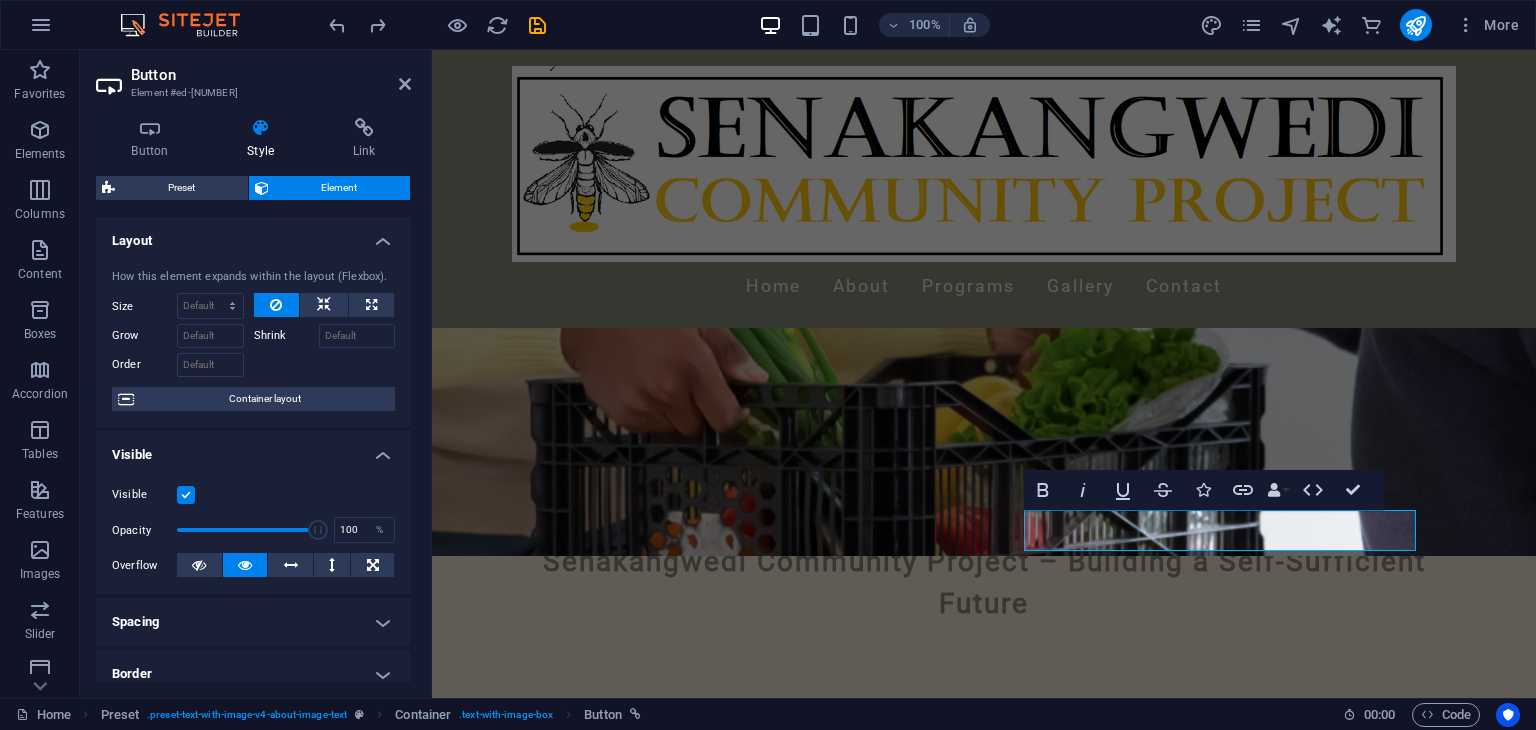 click on "Style" at bounding box center [265, 139] 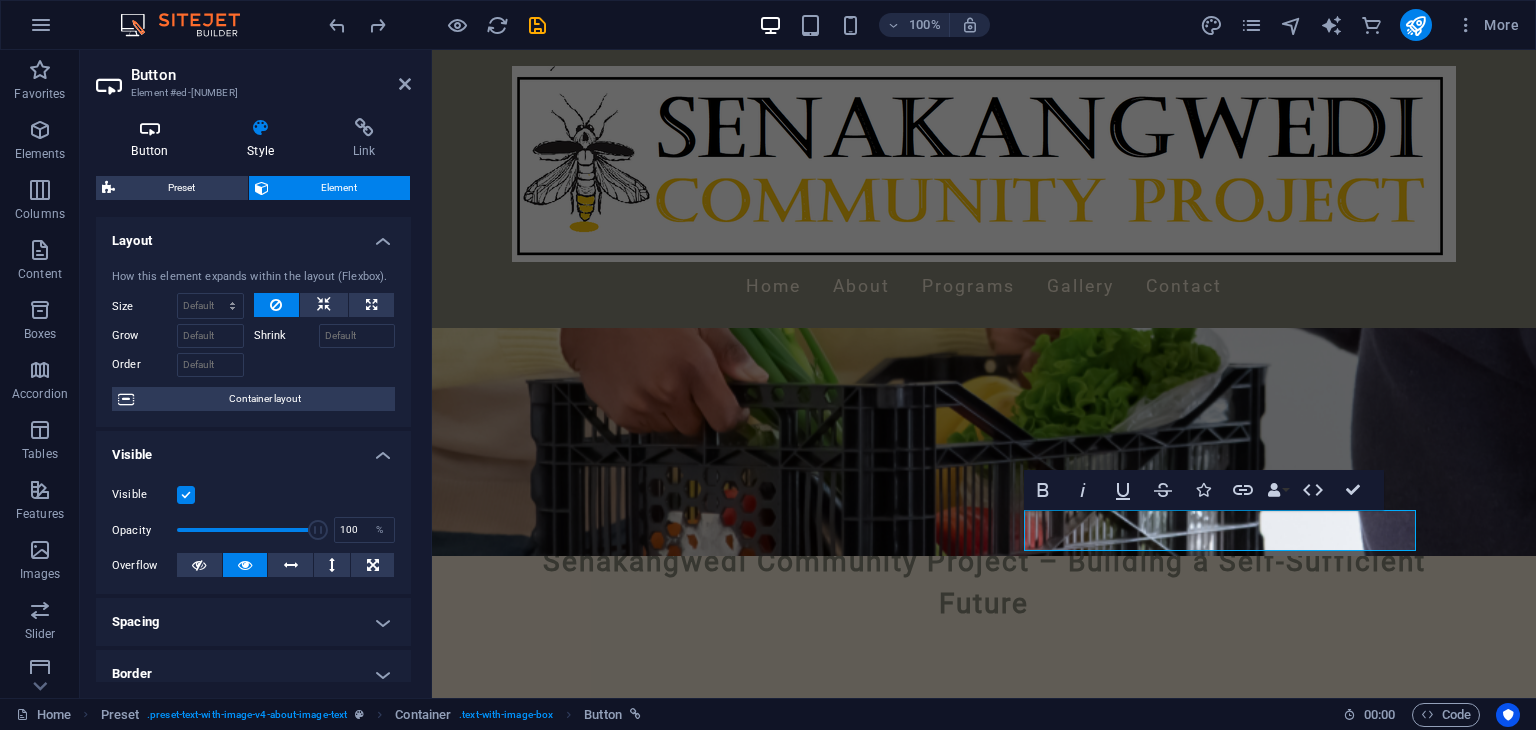 click on "Button" at bounding box center (154, 139) 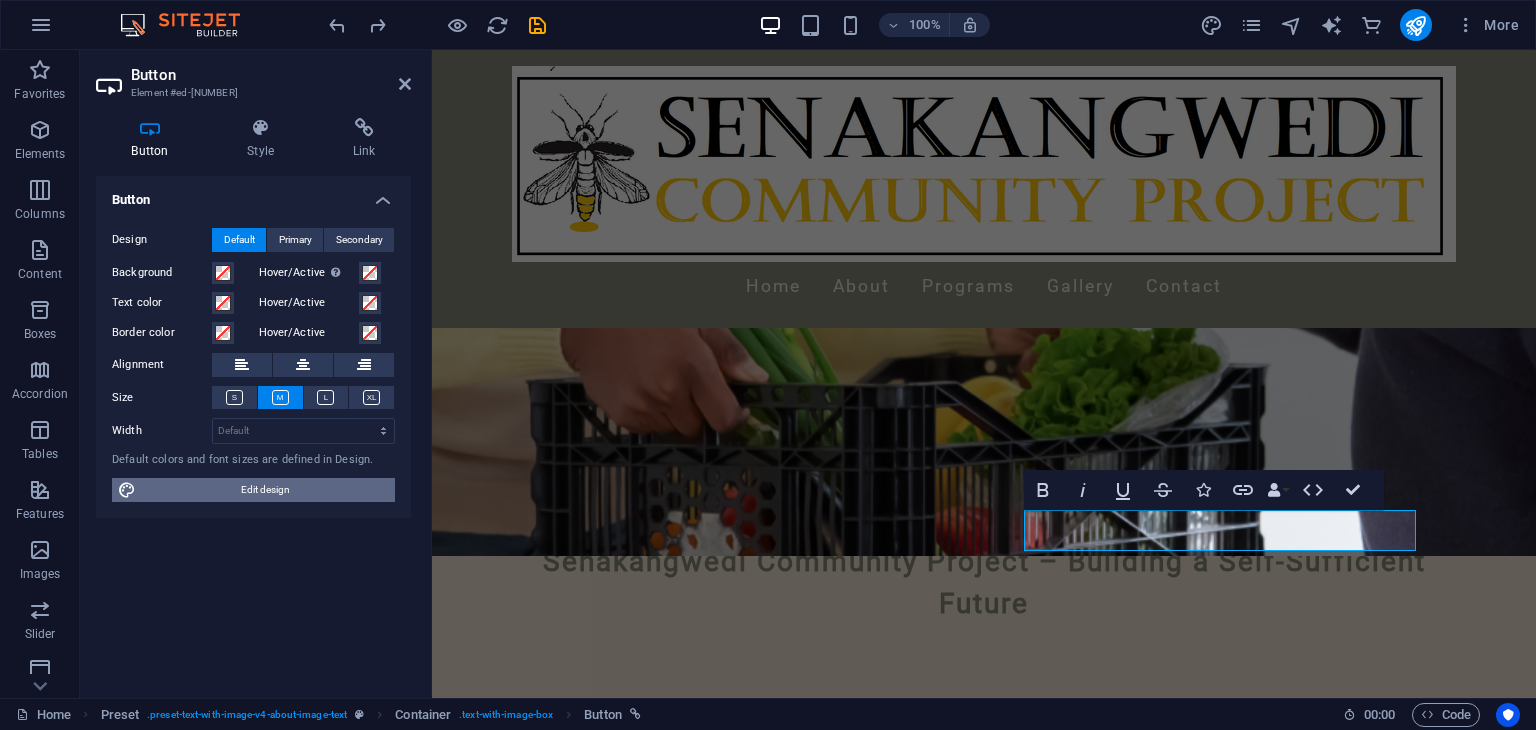 click on "Edit design" at bounding box center (265, 490) 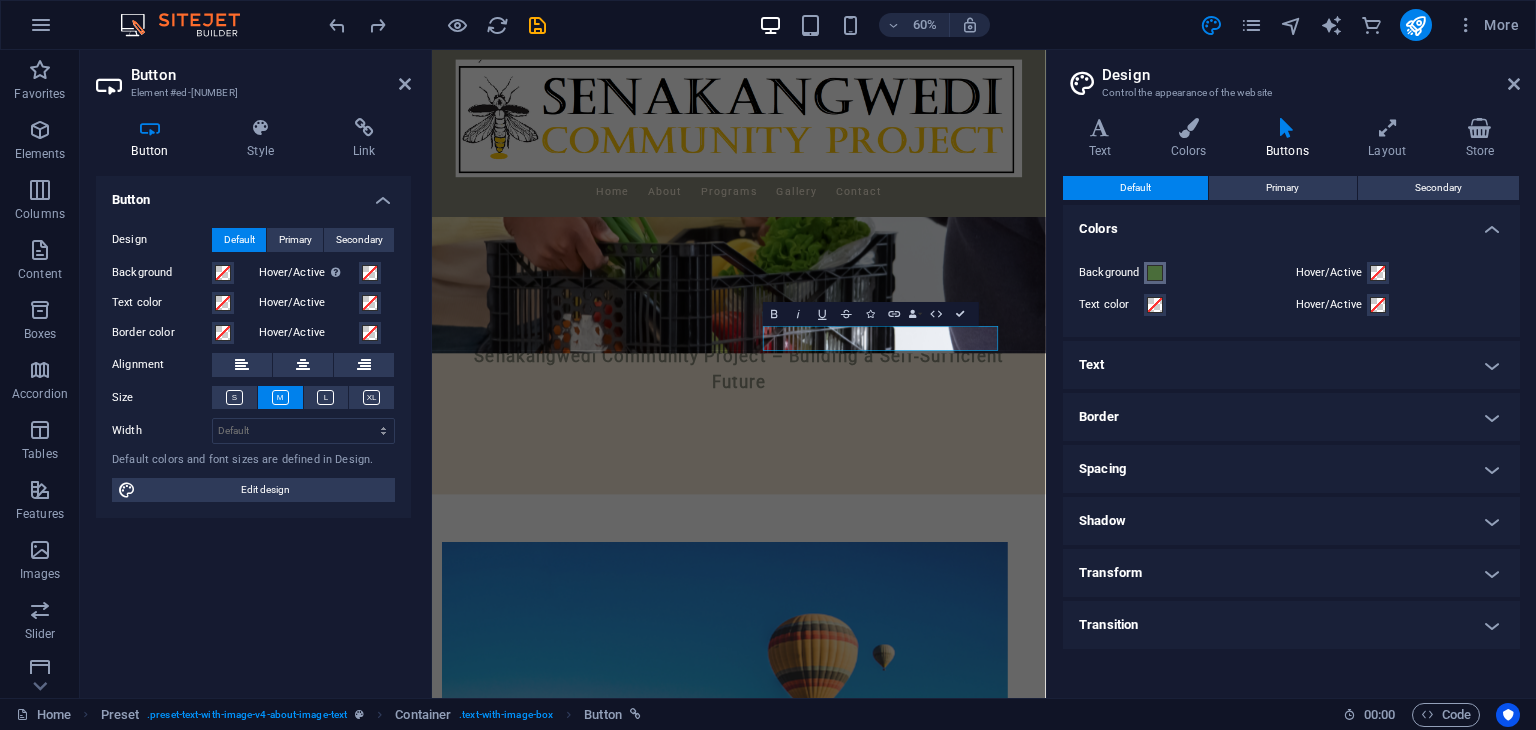 click on "Background" at bounding box center [1155, 273] 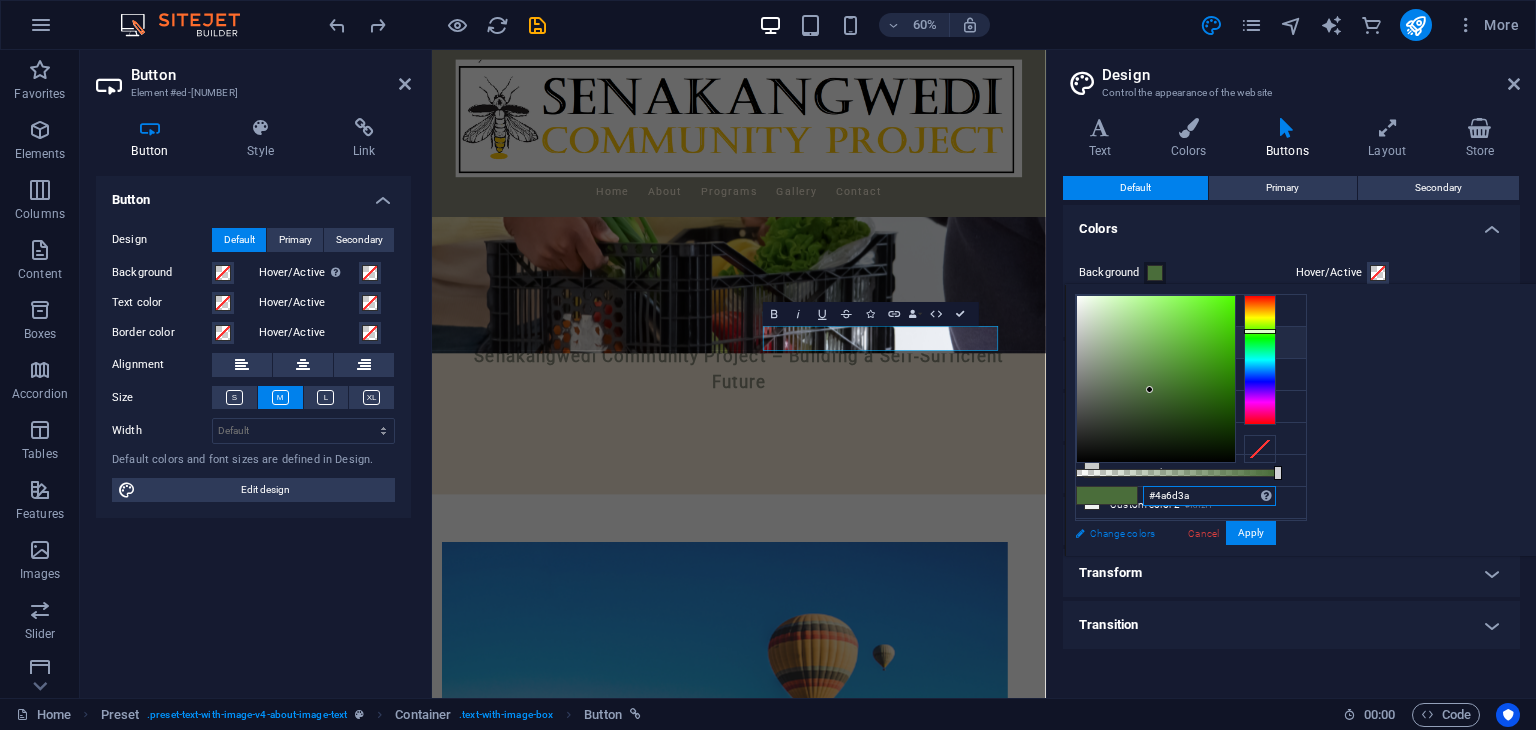 drag, startPoint x: 1448, startPoint y: 494, endPoint x: 1213, endPoint y: 537, distance: 238.90166 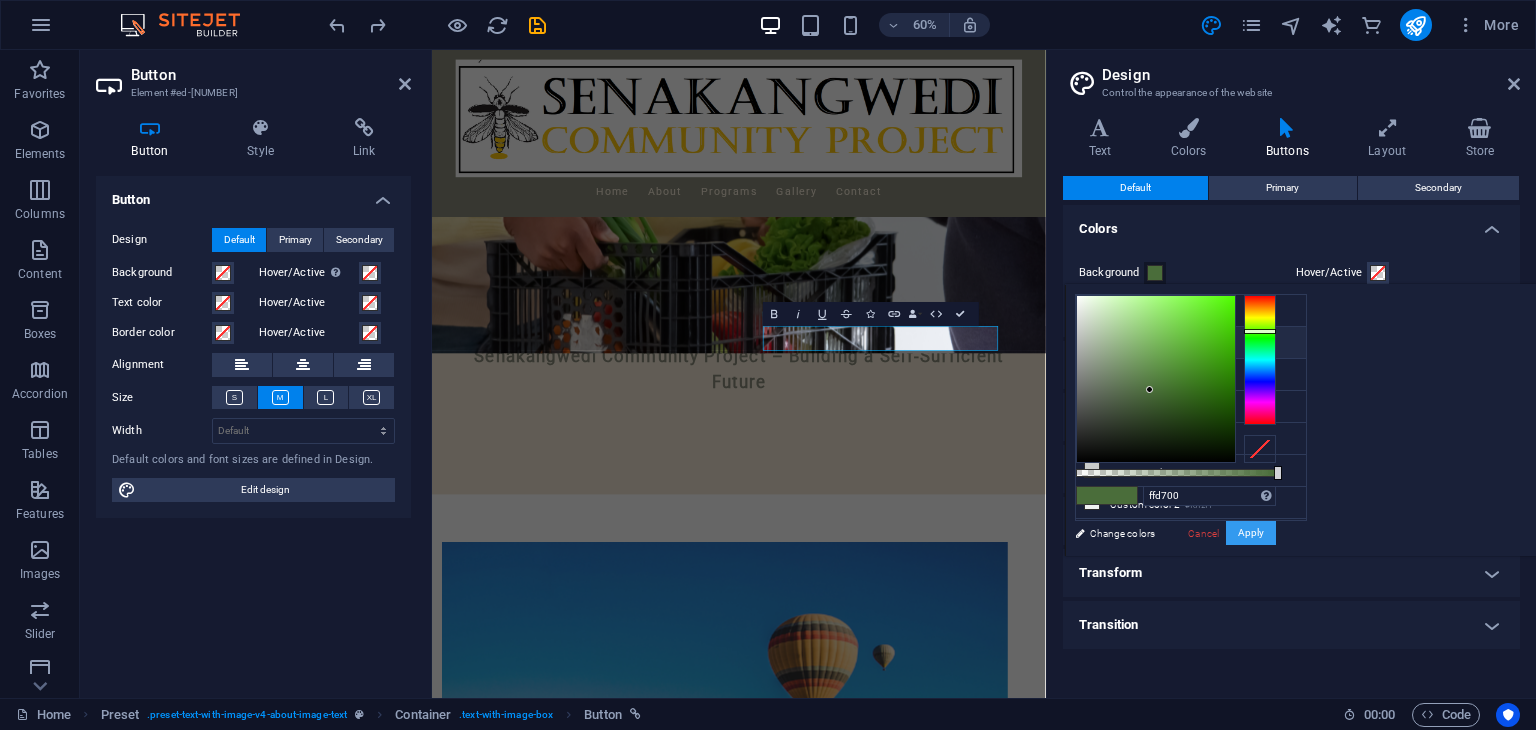 type on "#ffd700" 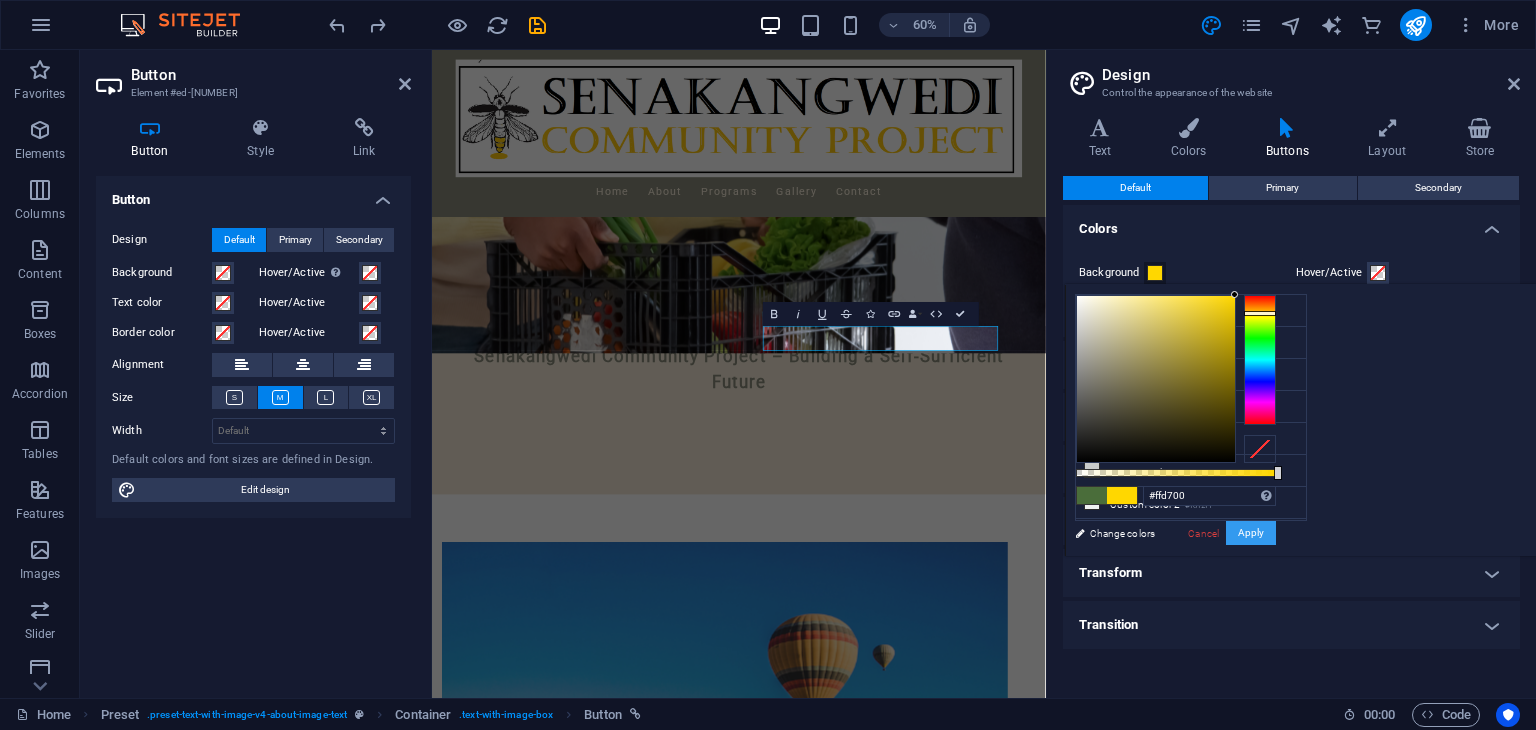 click on "Apply" at bounding box center [1251, 533] 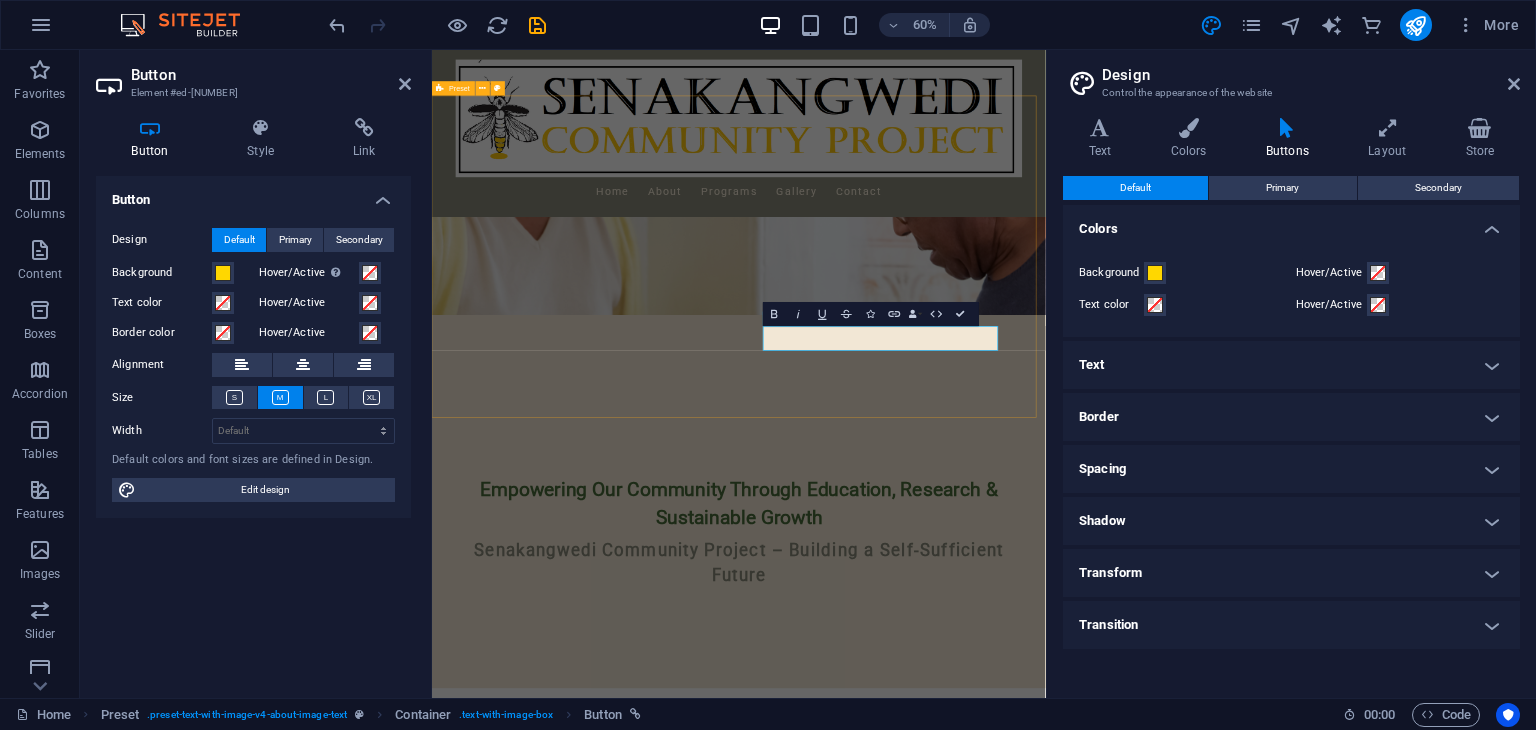 click on "Drop content here or  Add elements  Paste clipboard About Senakangwedi Community Projects At Senakangwedi Community Projects, our mission is to uplift and educate our community by preserving heritage, fostering self-reliance, and documenting African excellence. With years of dedicated service, we empower individuals through various initiatives that promote education, sustainability, and cultural pride. Learn More" at bounding box center [943, 1591] 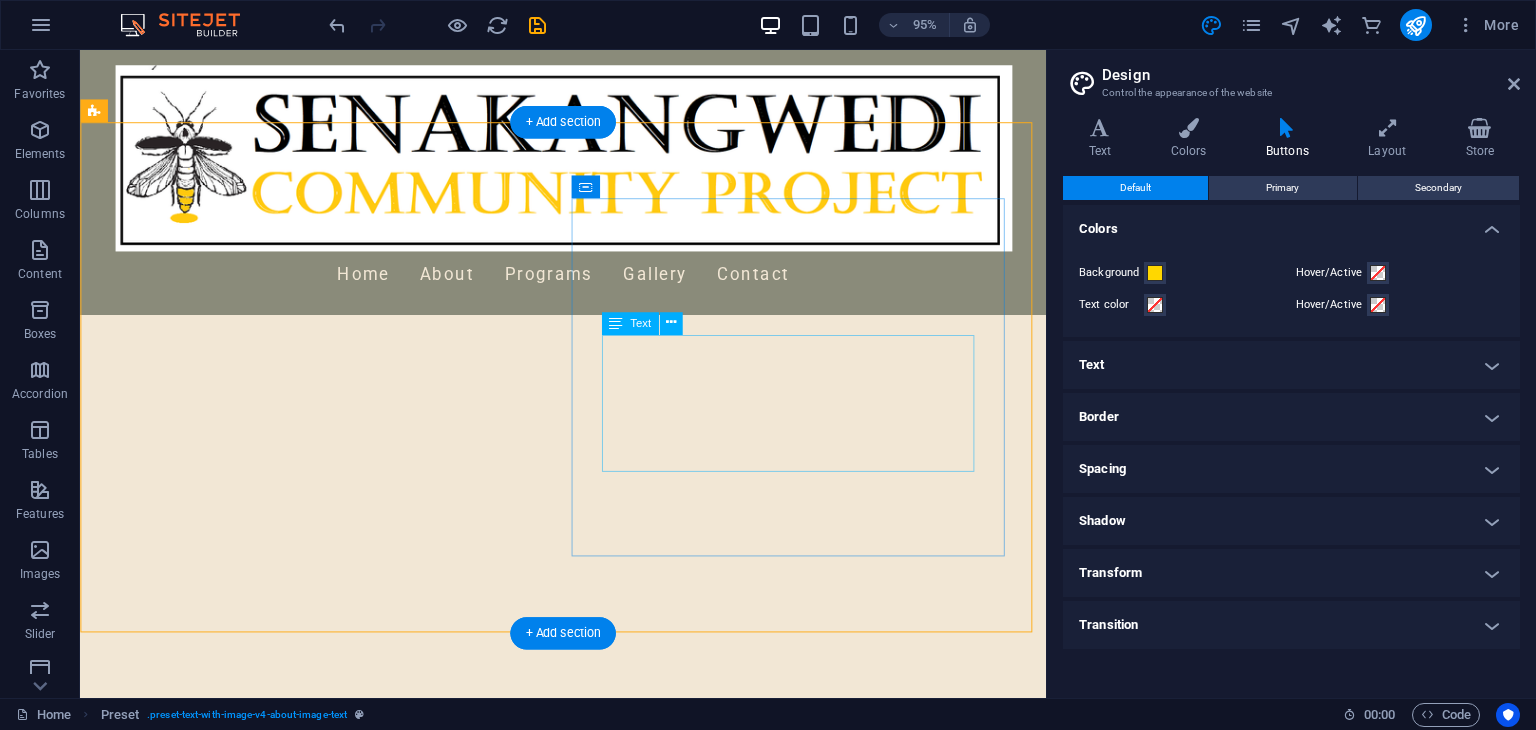 click on "At [ORG], our mission is to uplift and educate our community by preserving heritage, fostering self-reliance, and documenting African excellence. With years of dedicated service, we empower individuals through various initiatives that promote education, sustainability, and cultural pride." at bounding box center (568, 1862) 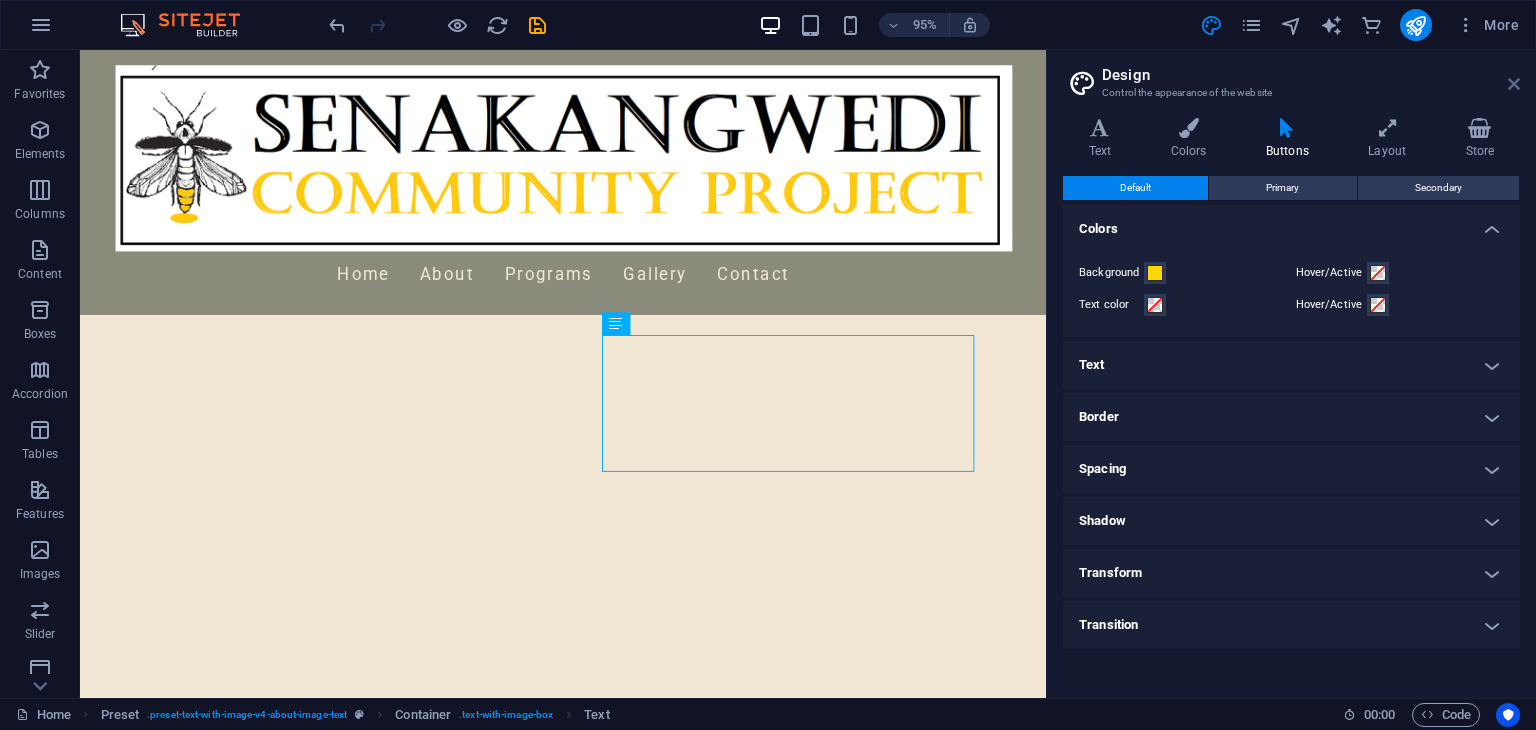 click at bounding box center (1514, 84) 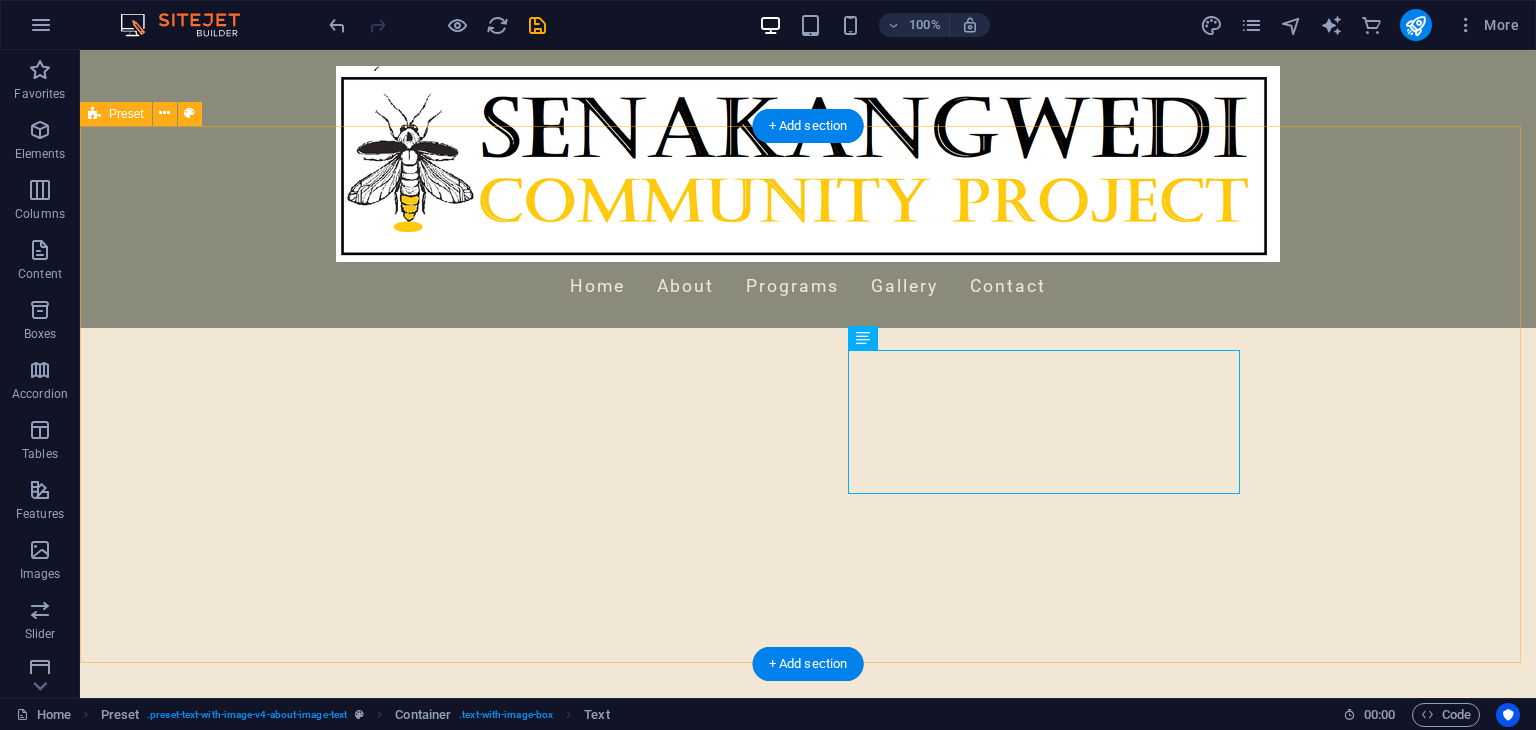 click on "Drop content here or  Add elements  Paste clipboard About Senakangwedi Community Projects At Senakangwedi Community Projects, our mission is to uplift and educate our community by preserving heritage, fostering self-reliance, and documenting African excellence. With years of dedicated service, we empower individuals through various initiatives that promote education, sustainability, and cultural pride. Learn More" at bounding box center [808, 1591] 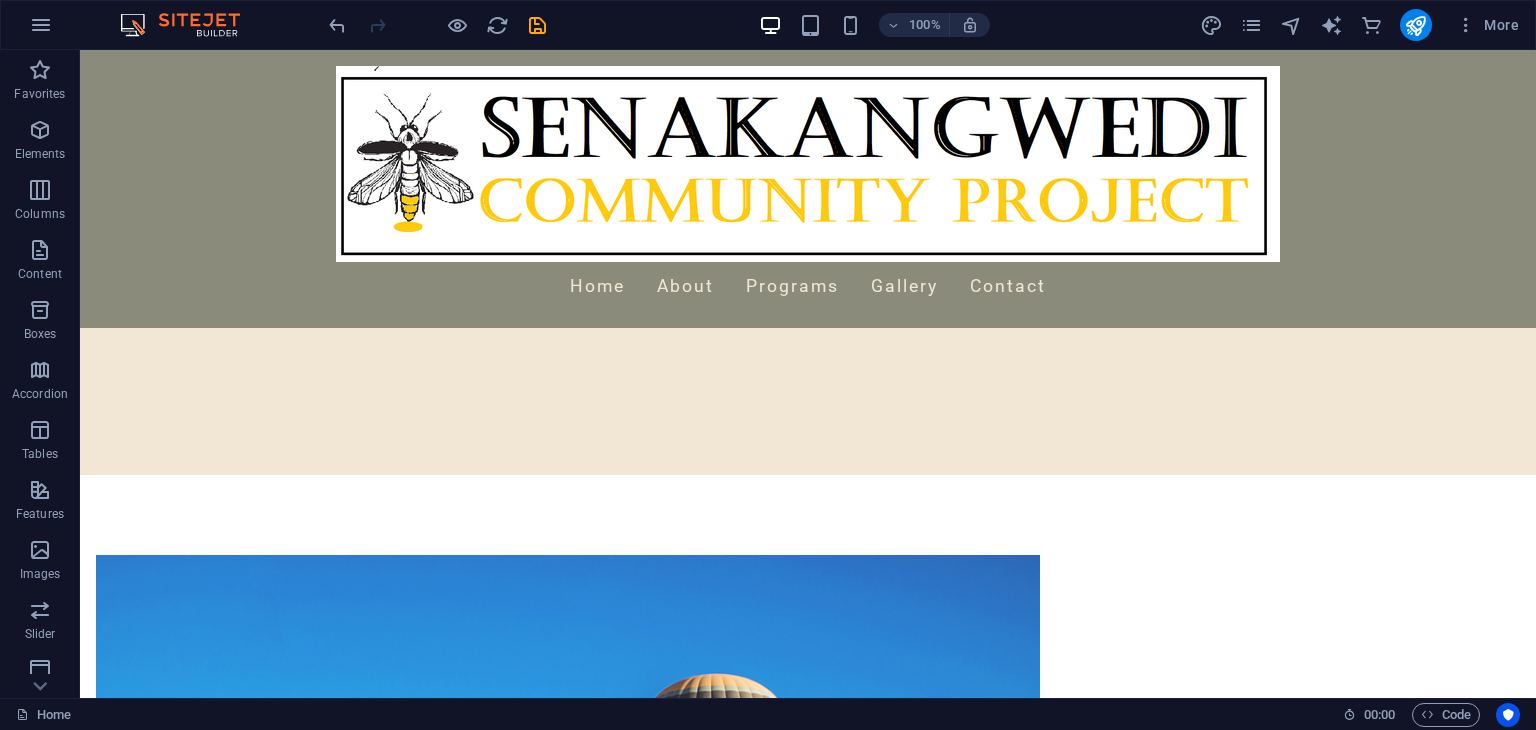 scroll, scrollTop: 1042, scrollLeft: 0, axis: vertical 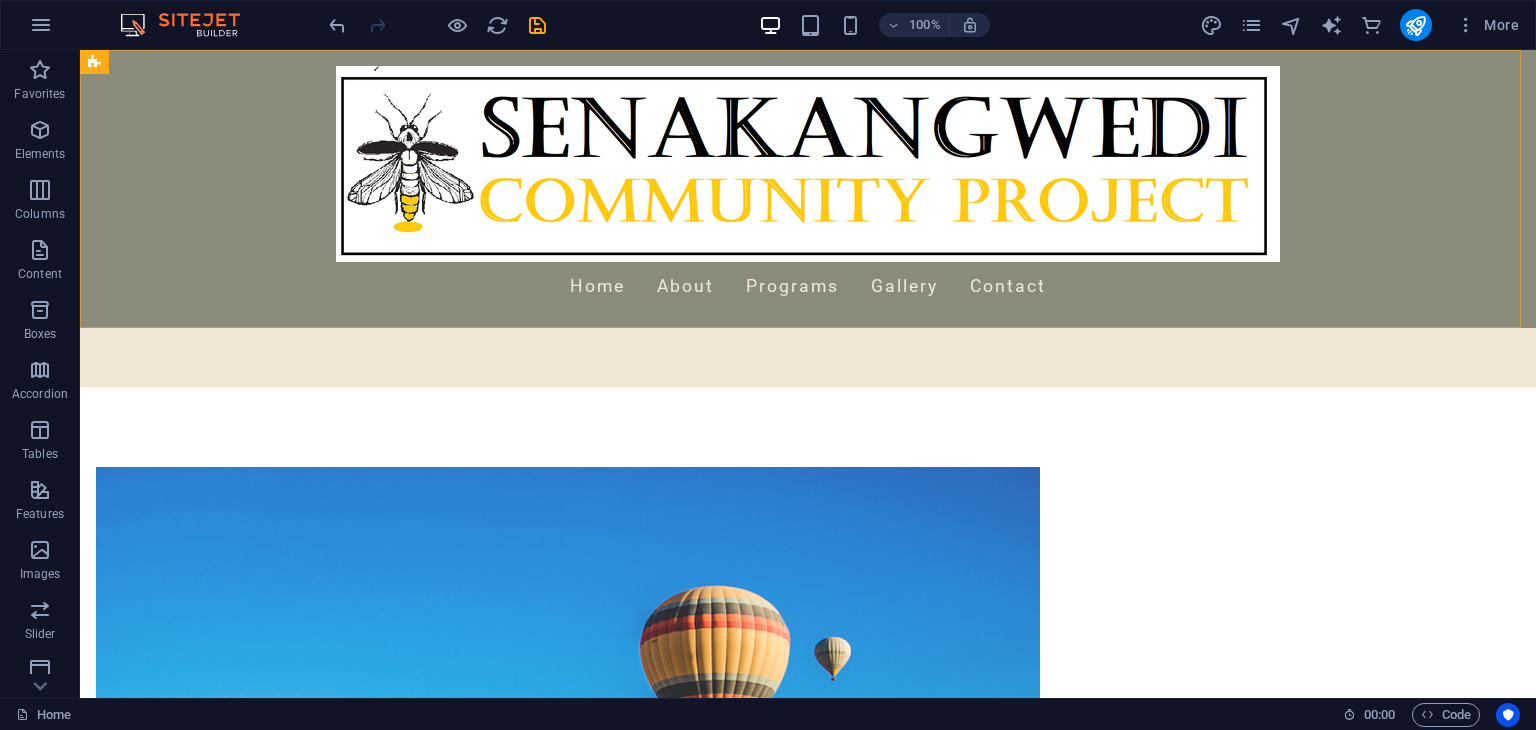 click on "Home About Programs Gallery Contact" at bounding box center (808, 189) 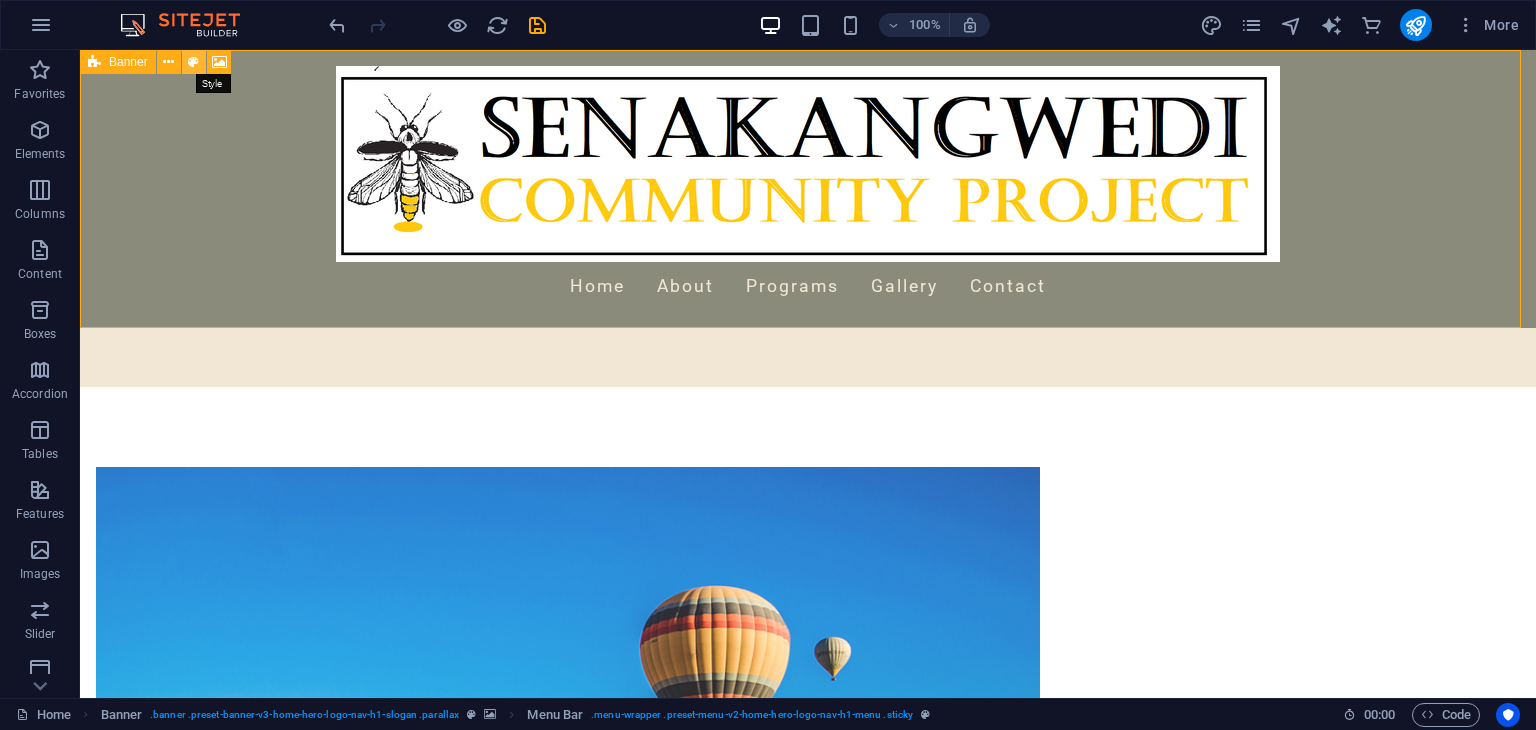 click at bounding box center (193, 62) 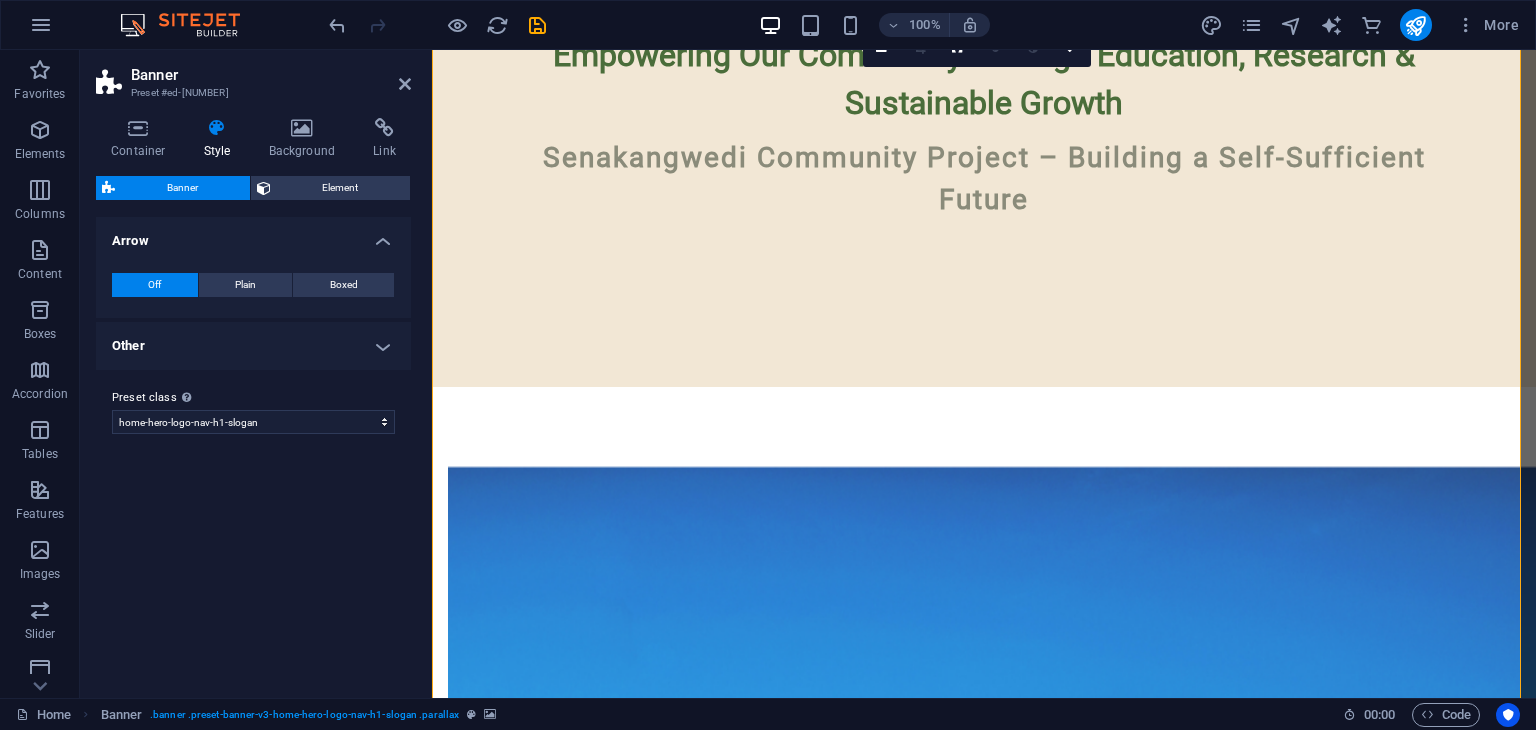 scroll, scrollTop: 32, scrollLeft: 0, axis: vertical 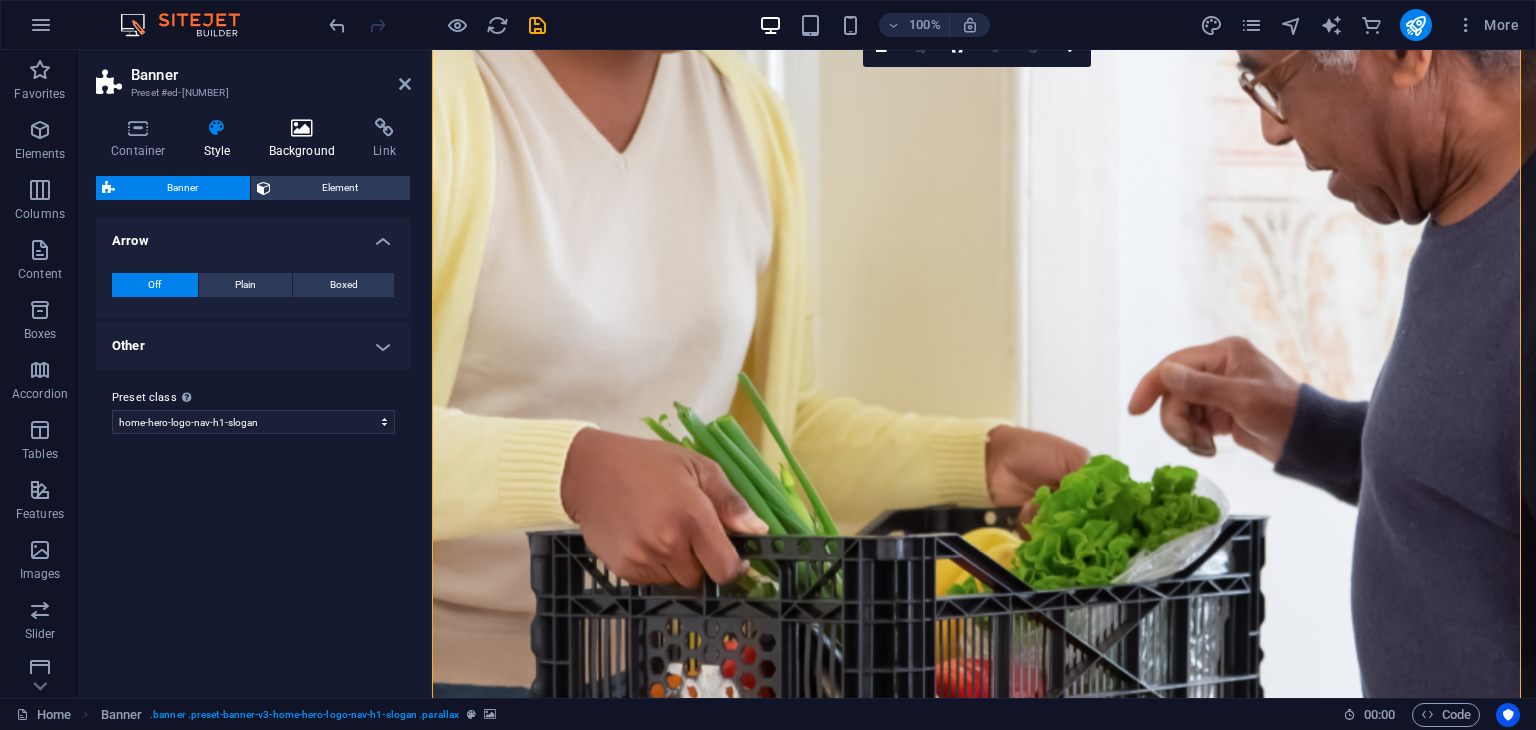click at bounding box center [302, 128] 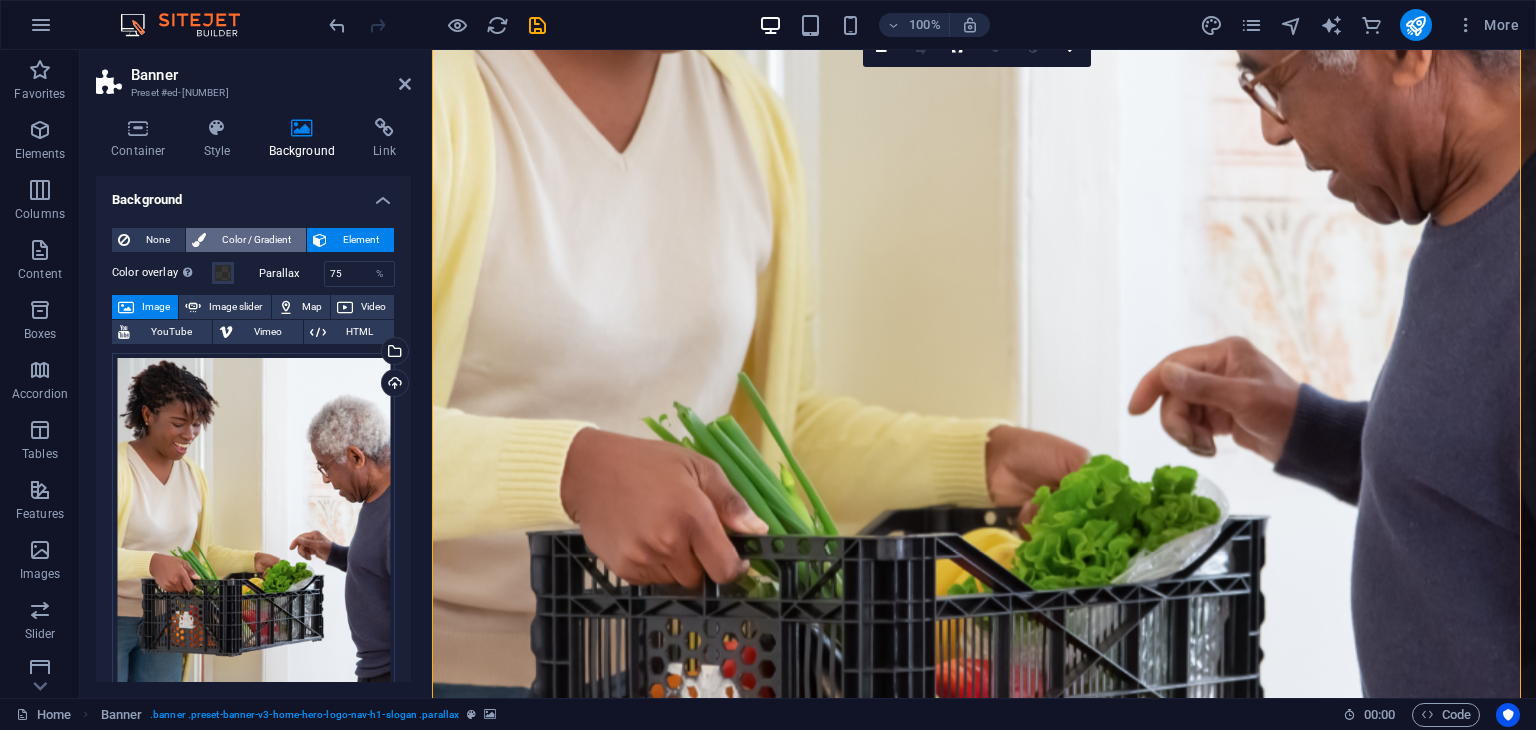 click on "Color / Gradient" at bounding box center (256, 240) 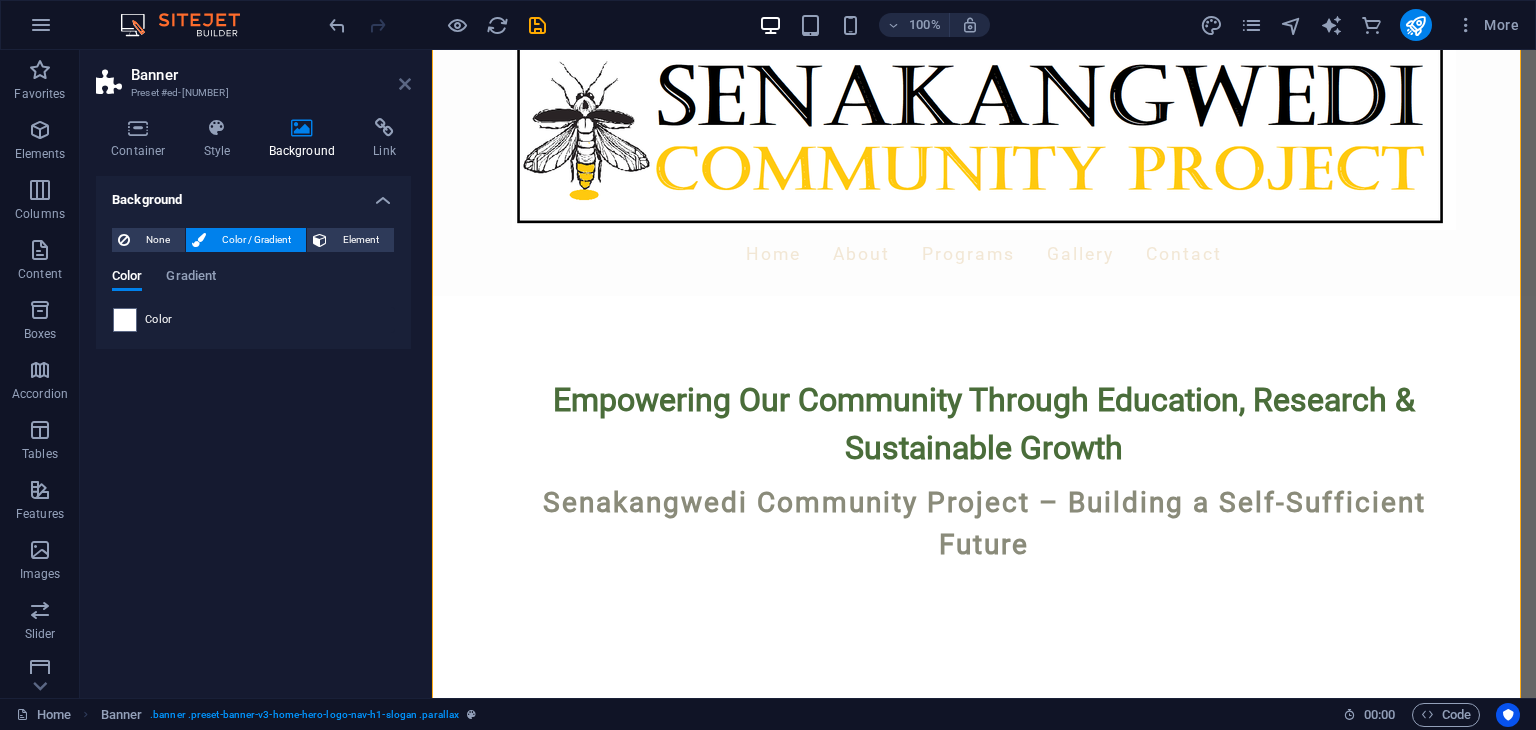 click at bounding box center (405, 84) 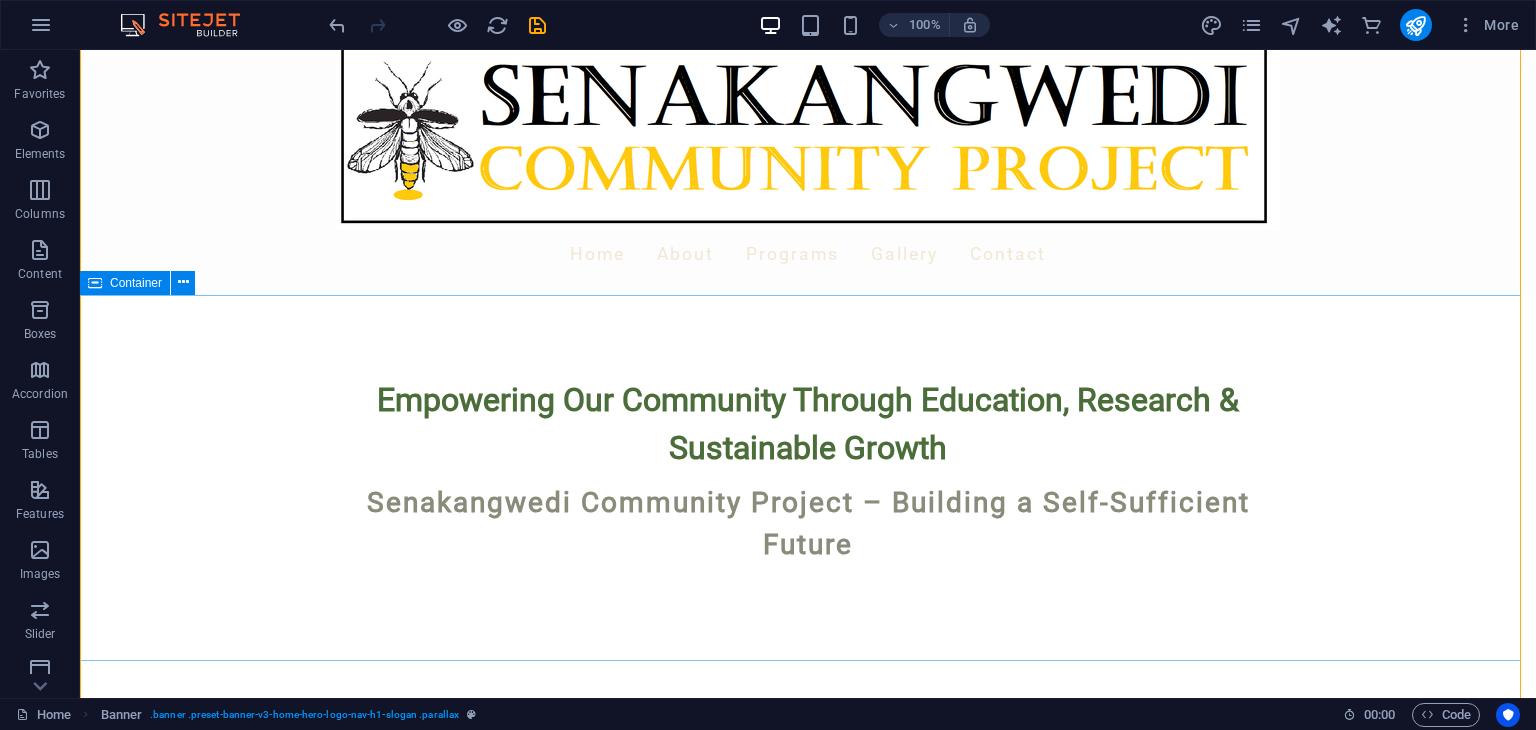 click on "Empowering Our Community Through Education, Research & Sustainable Growth Senakangwedi Community Project – Building a Self-Sufficient Future" at bounding box center (808, 479) 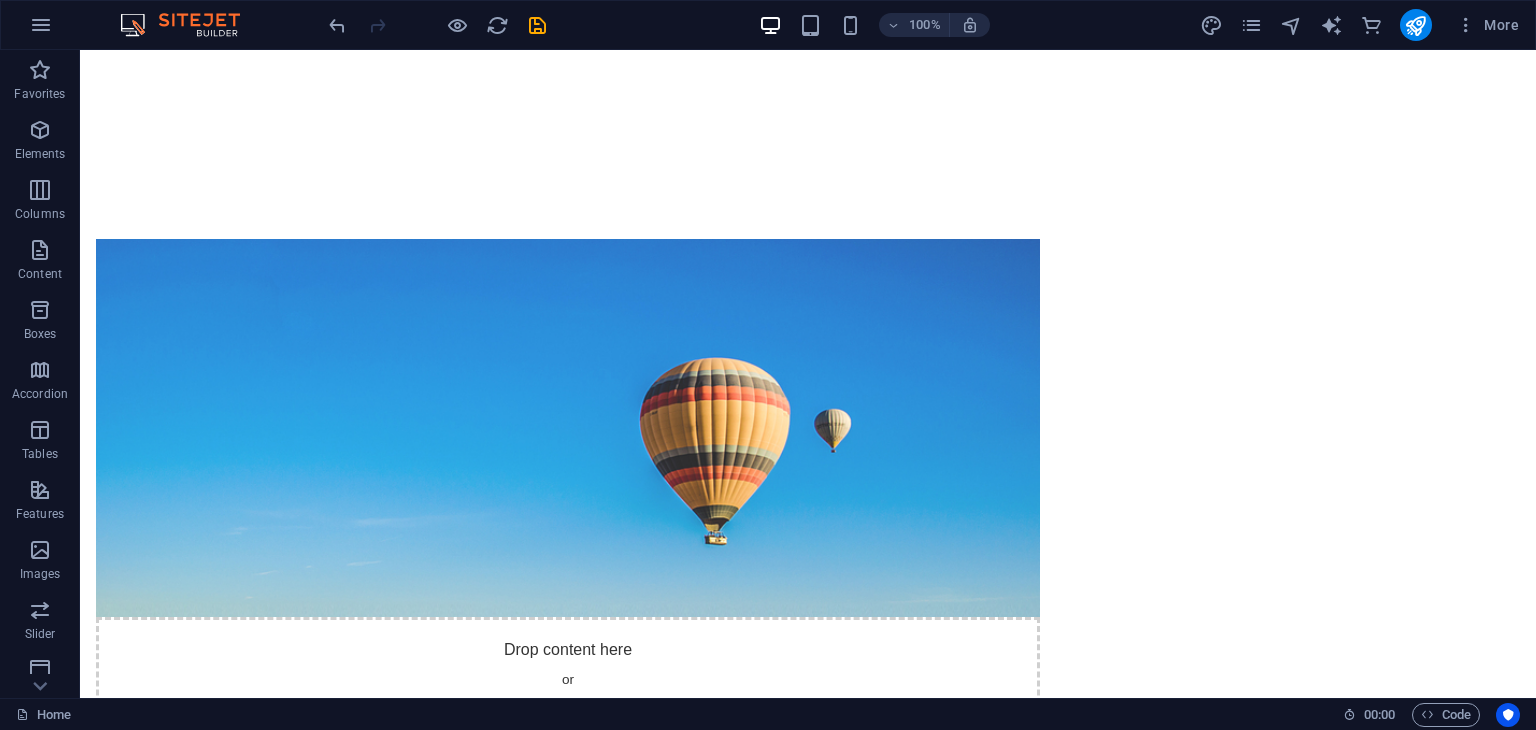 scroll, scrollTop: 0, scrollLeft: 0, axis: both 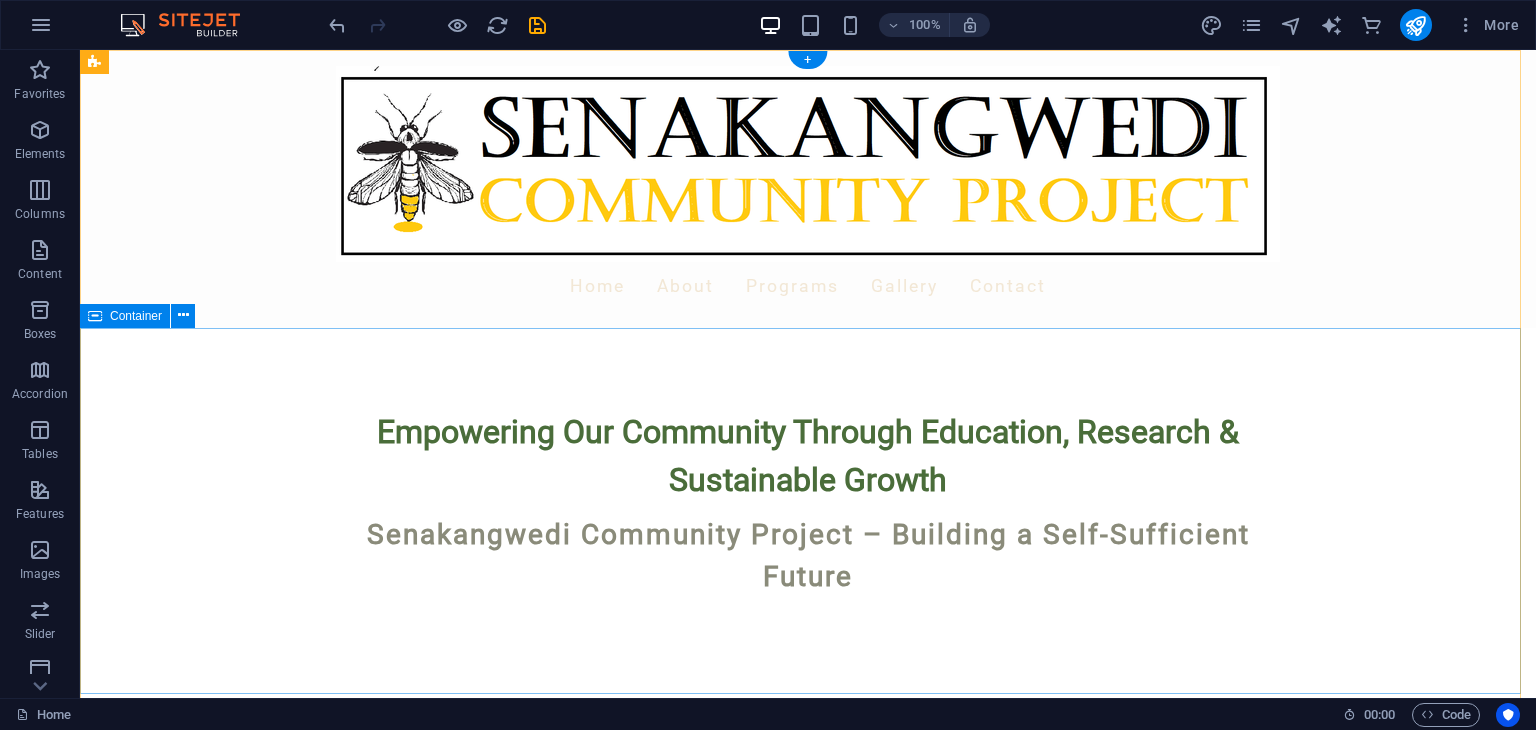 click on "Empowering Our Community Through Education, Research & Sustainable Growth Senakangwedi Community Project – Building a Self-Sufficient Future" at bounding box center [808, 511] 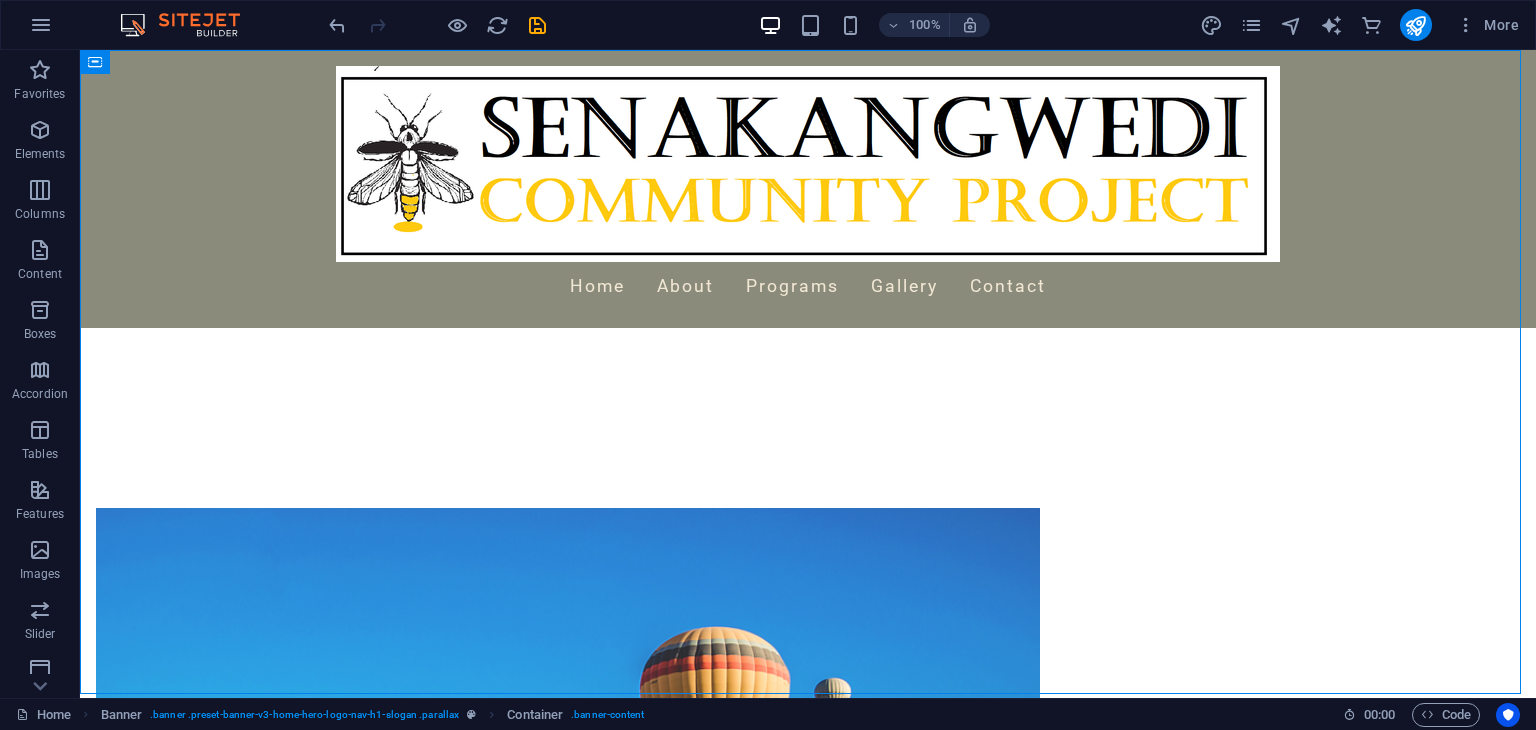 scroll, scrollTop: 0, scrollLeft: 0, axis: both 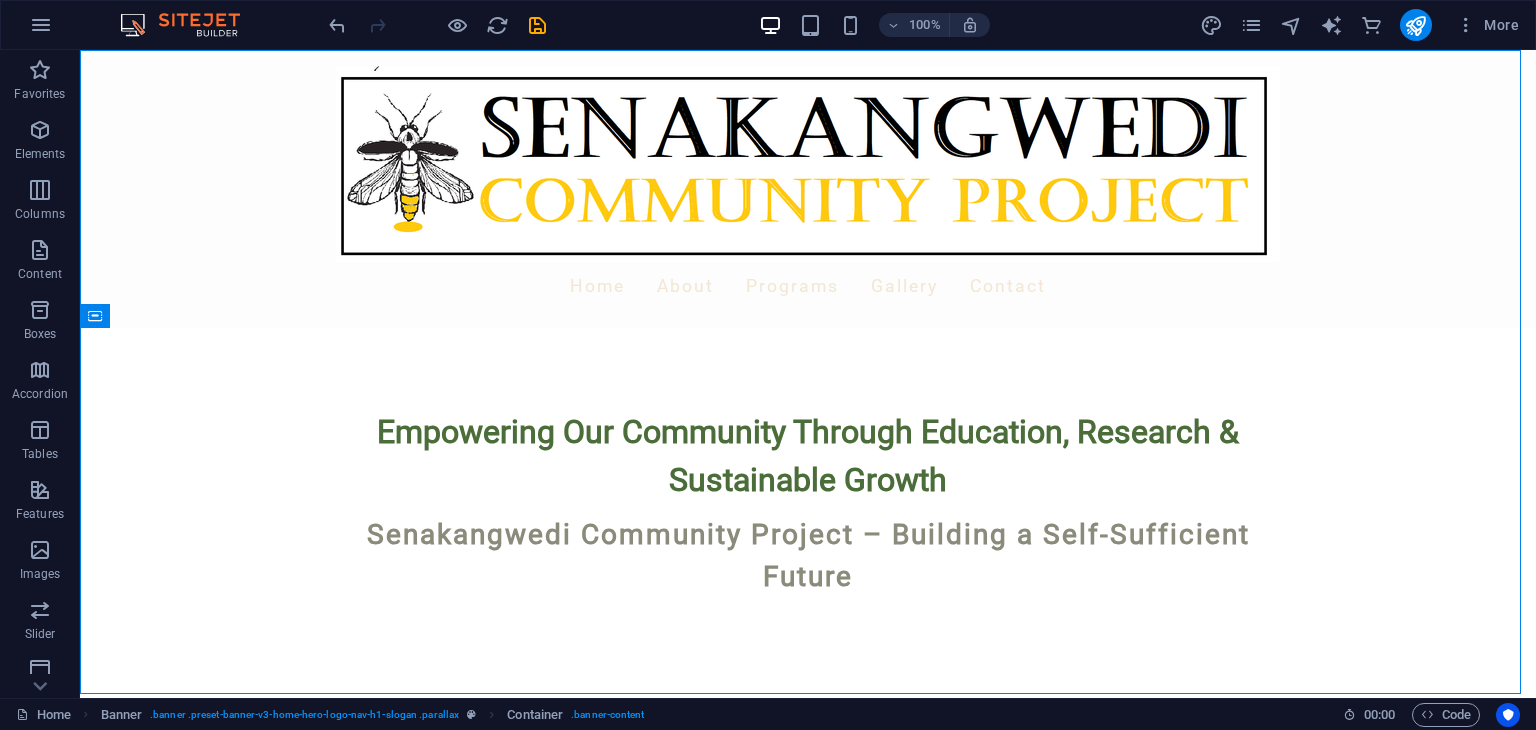 drag, startPoint x: 1530, startPoint y: 130, endPoint x: 1615, endPoint y: 98, distance: 90.824005 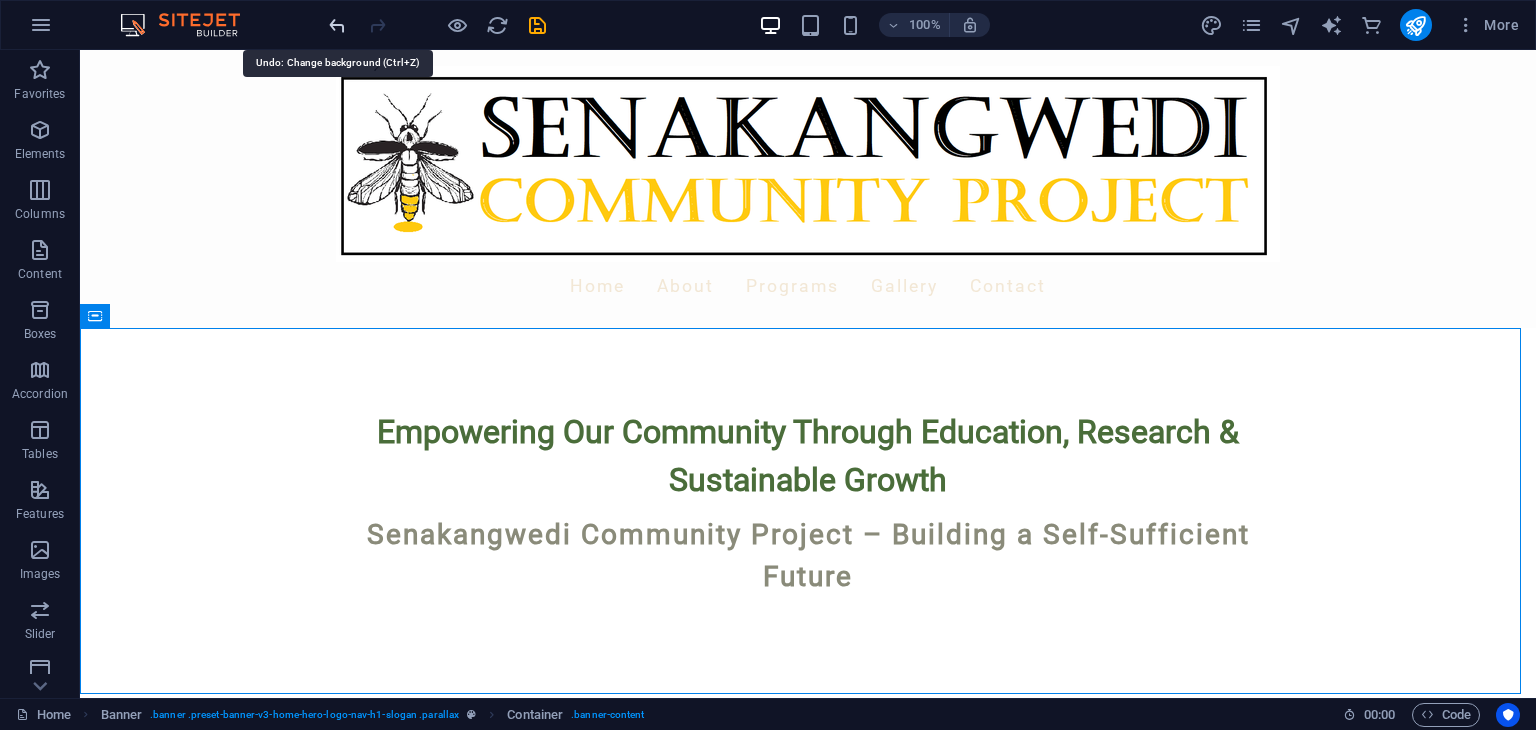 click at bounding box center [337, 25] 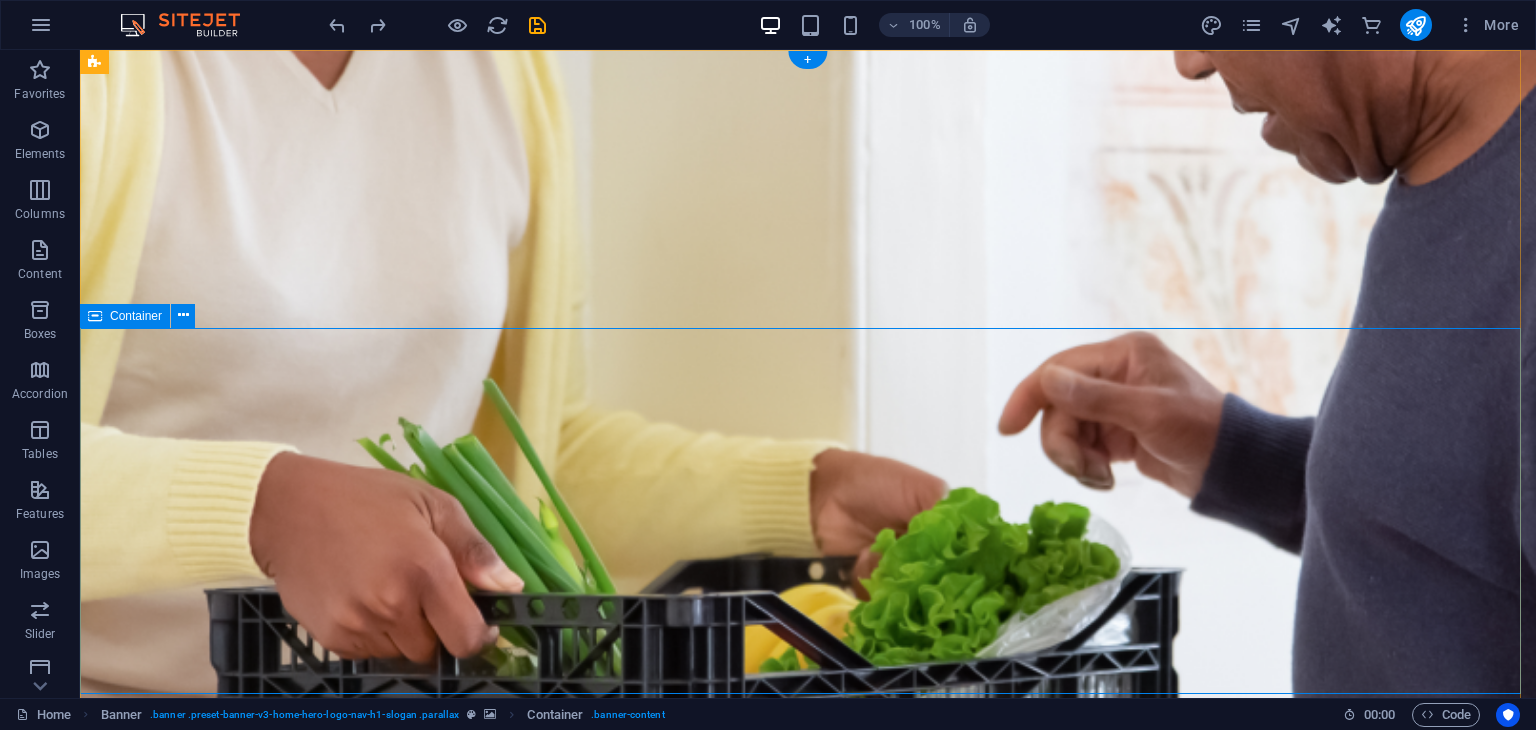 click on "Empowering Our Community Through Education, Research & Sustainable Growth Senakangwedi Community Project – Building a Self-Sufficient Future" at bounding box center (808, 1176) 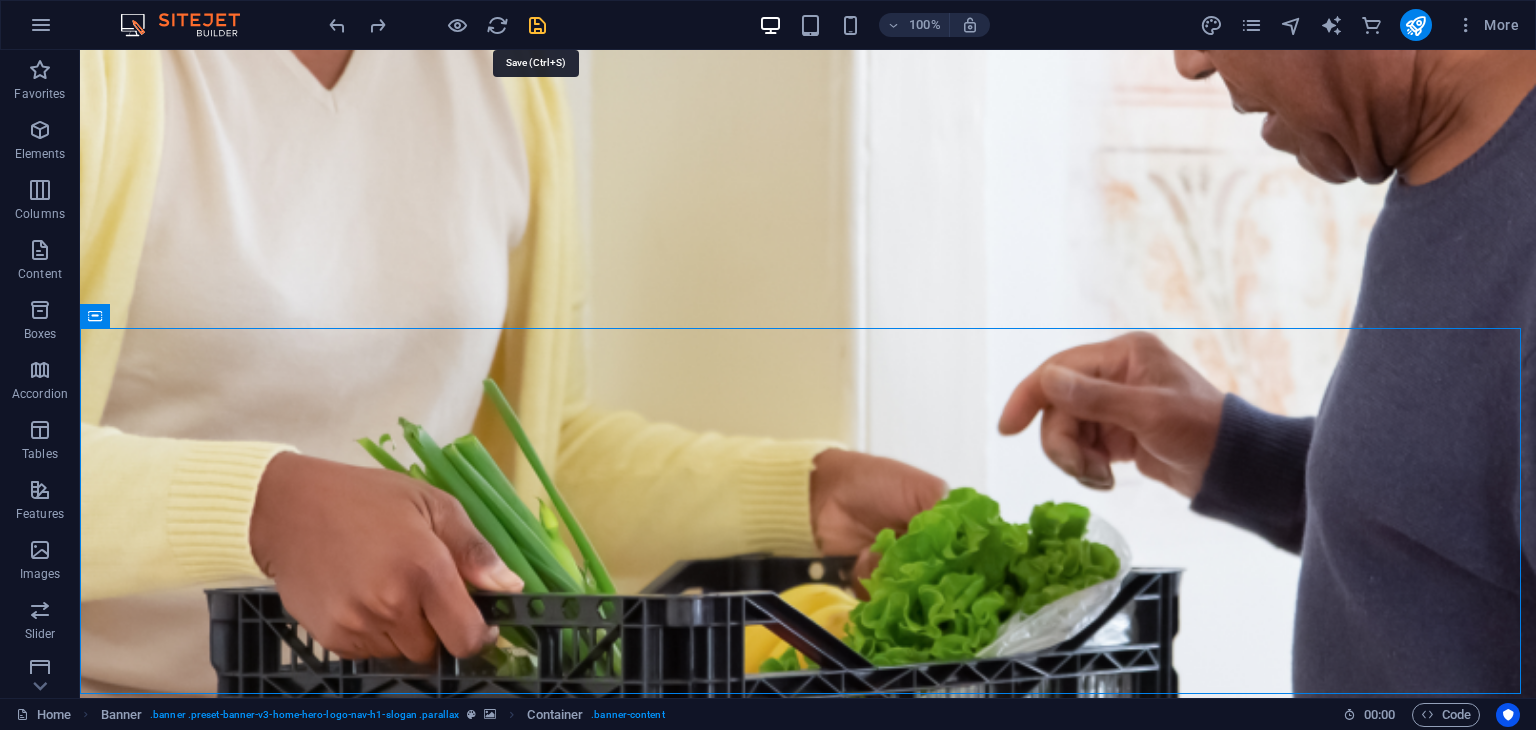 click at bounding box center (537, 25) 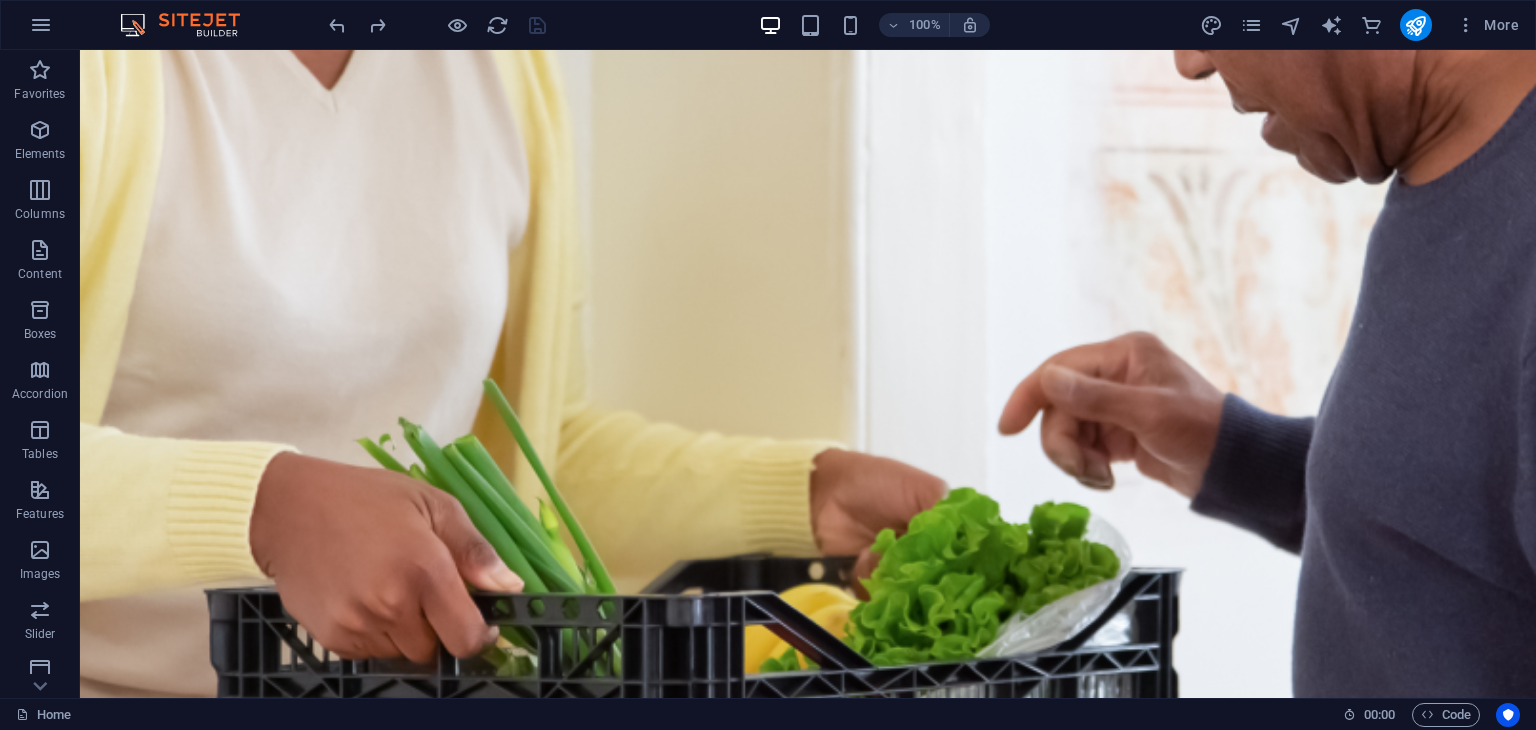 click at bounding box center (437, 25) 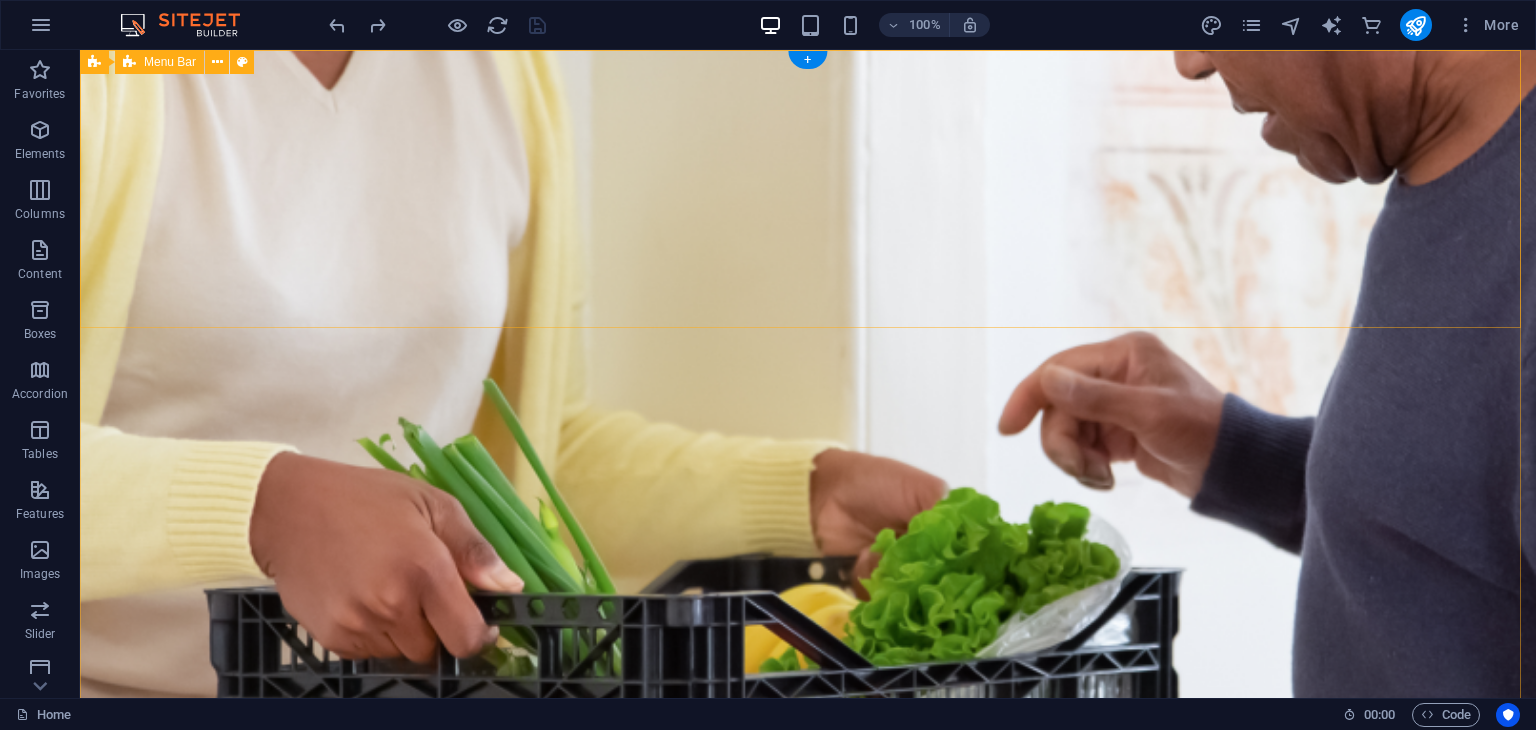 click on "Home About Programs Gallery Contact" at bounding box center (808, 854) 